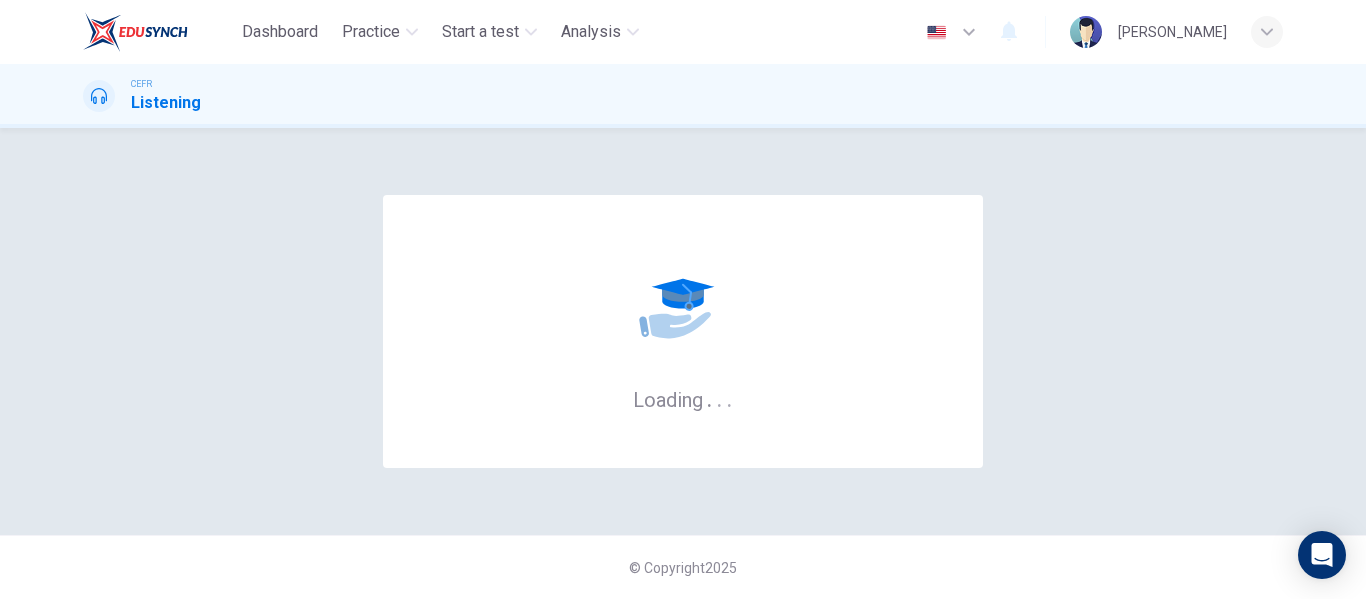 scroll, scrollTop: 0, scrollLeft: 0, axis: both 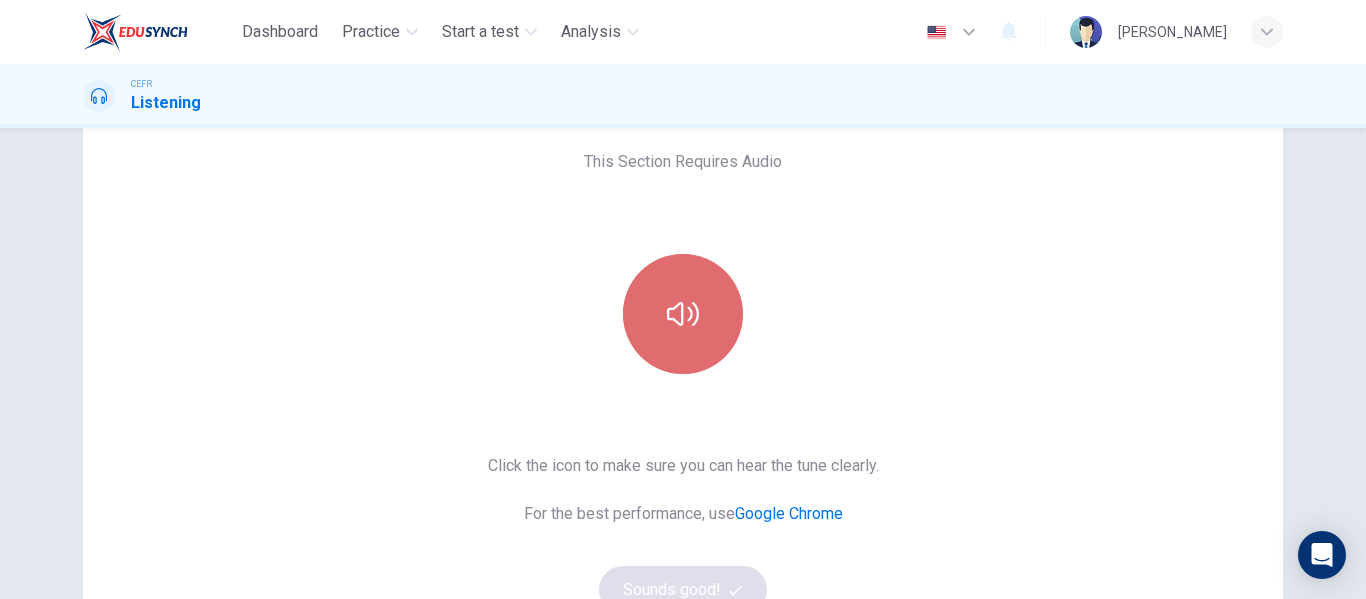 click 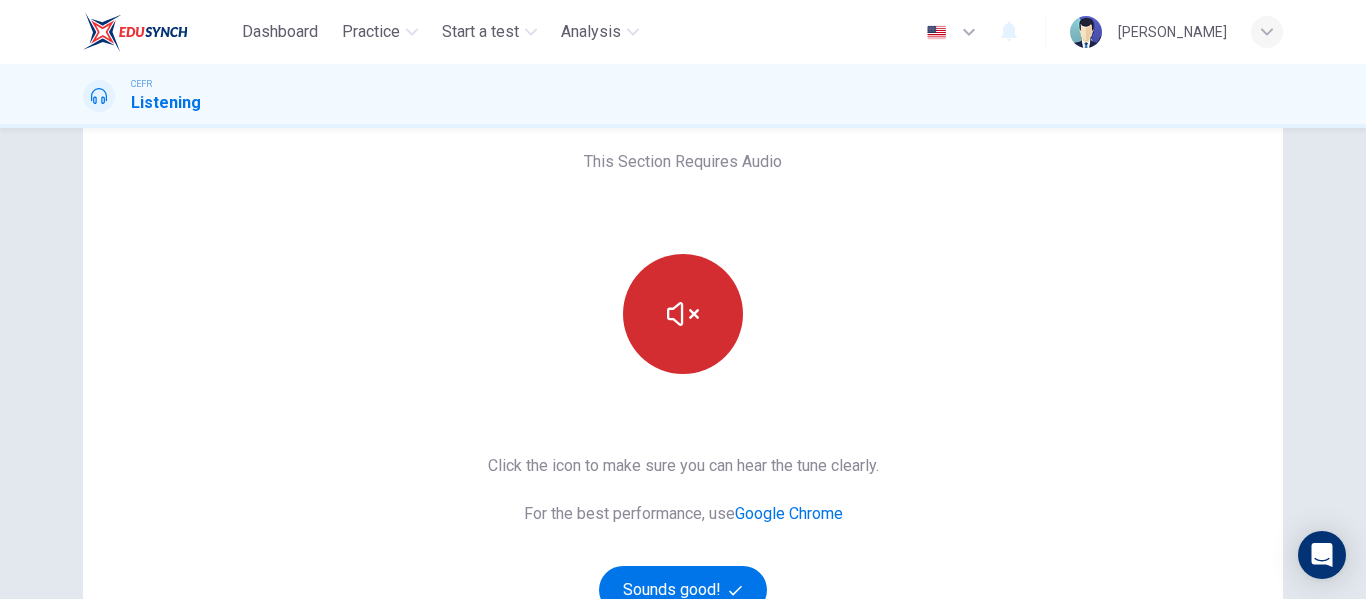 type 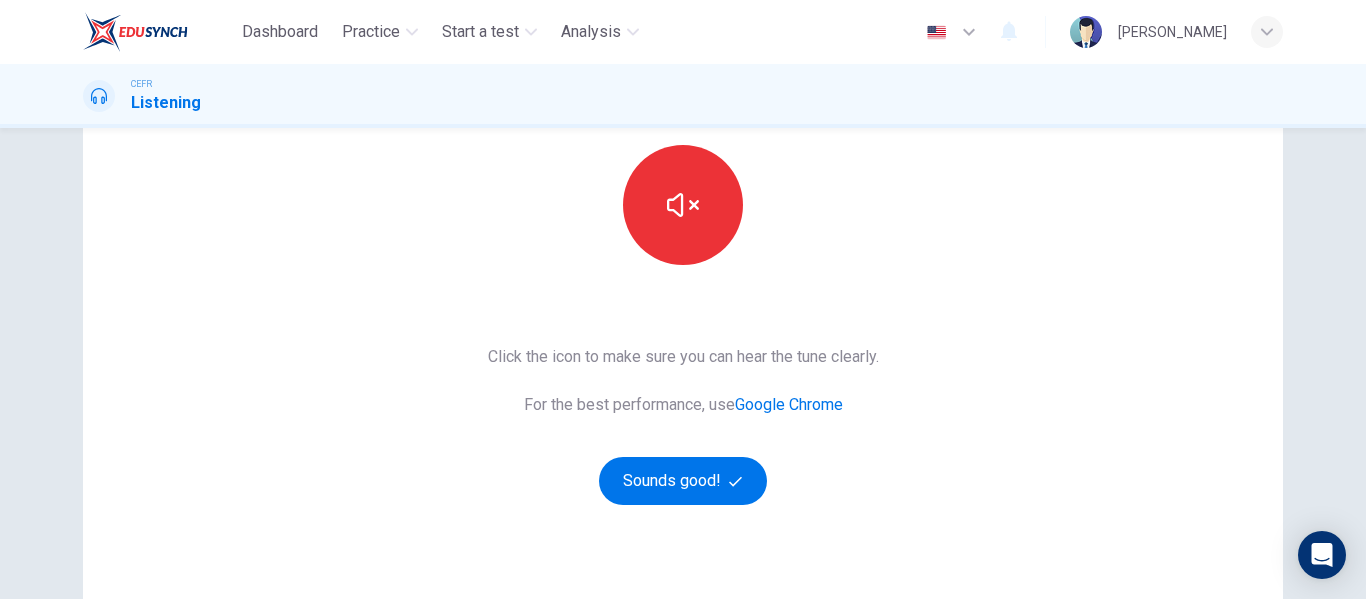 scroll, scrollTop: 208, scrollLeft: 0, axis: vertical 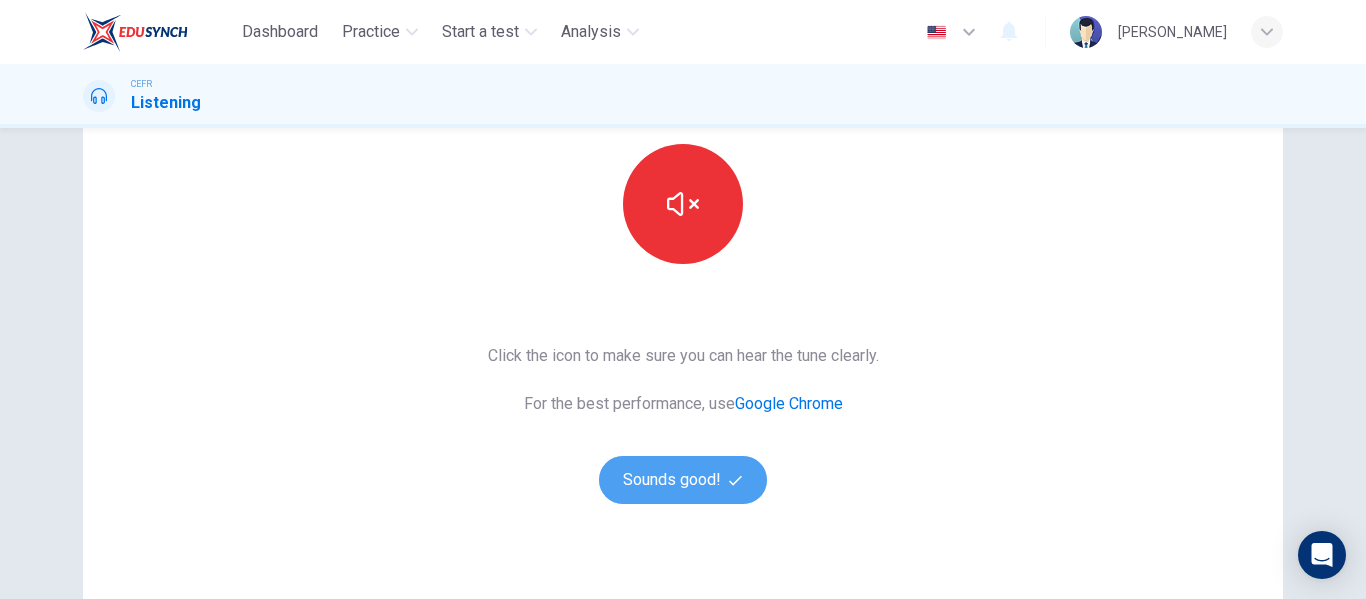 click on "Sounds good!" at bounding box center [683, 480] 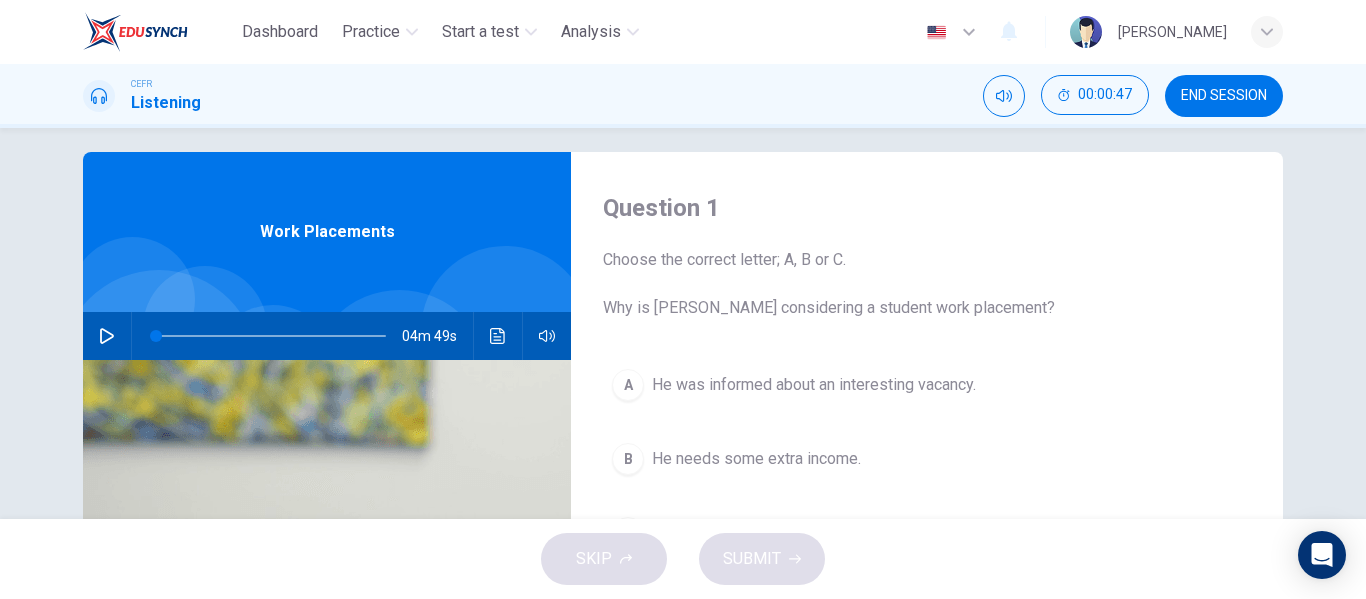 scroll, scrollTop: 0, scrollLeft: 0, axis: both 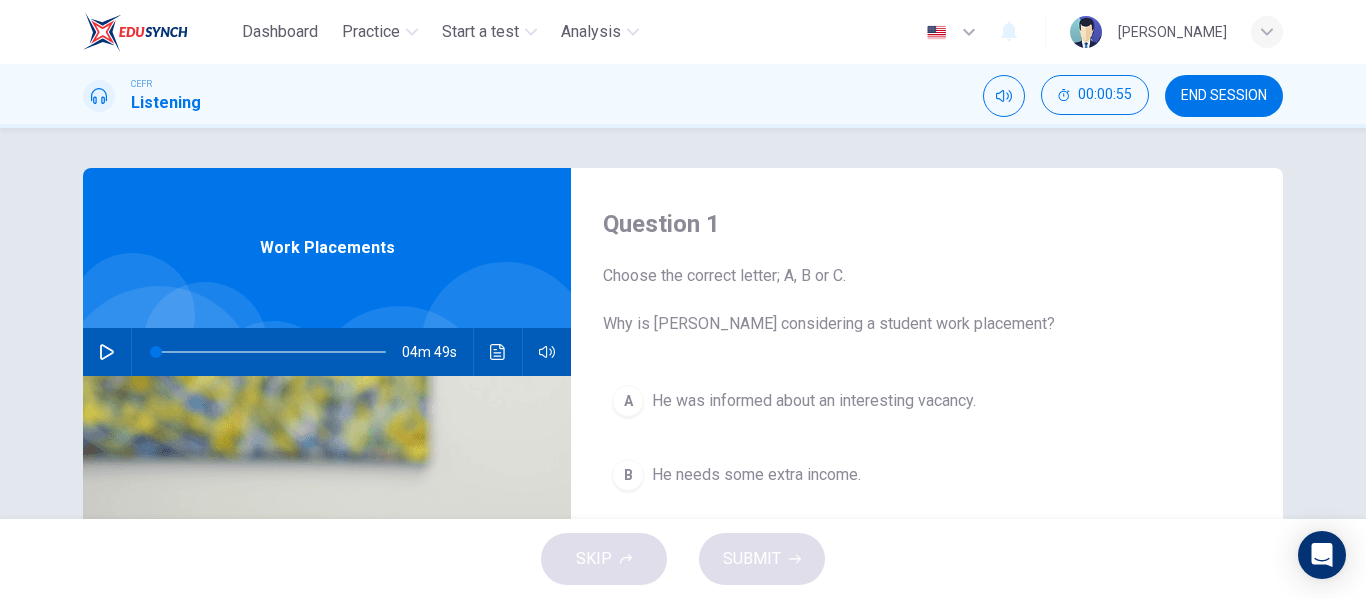 click 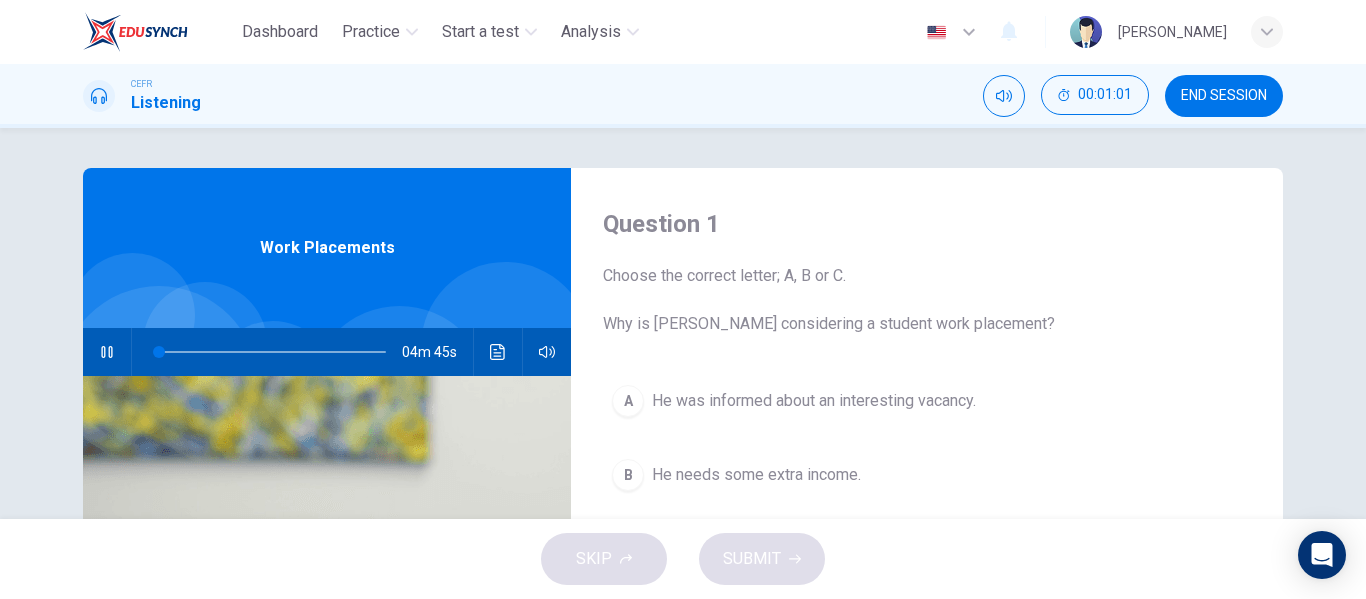 type on "2" 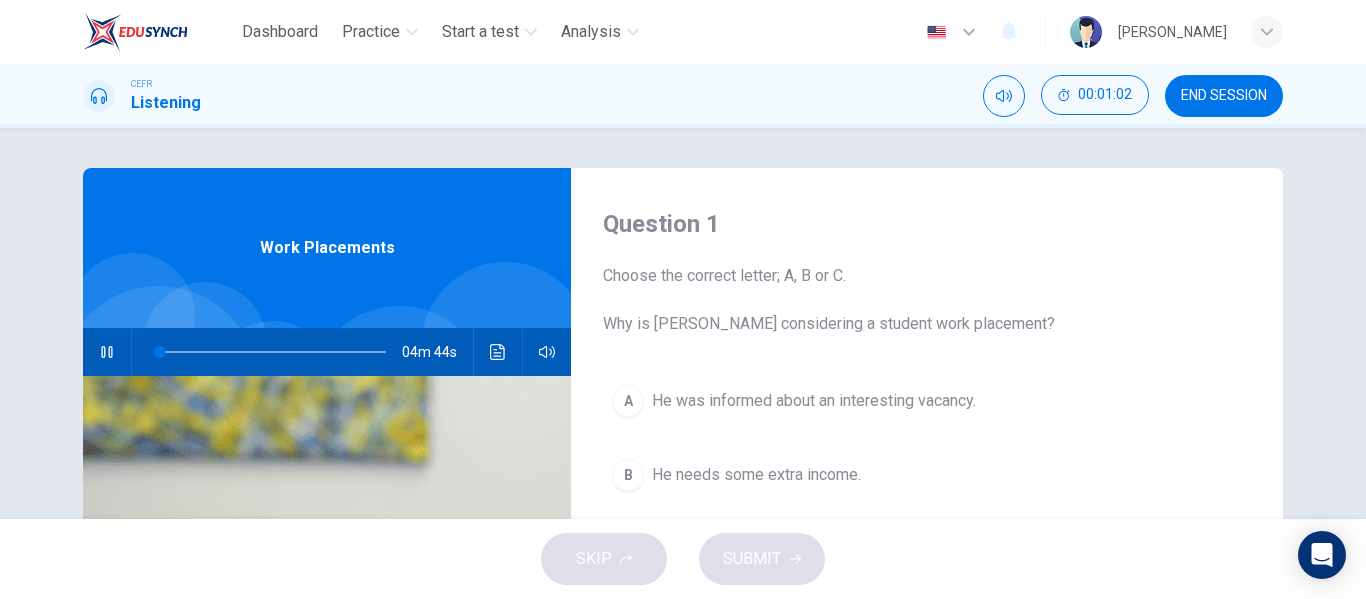 type 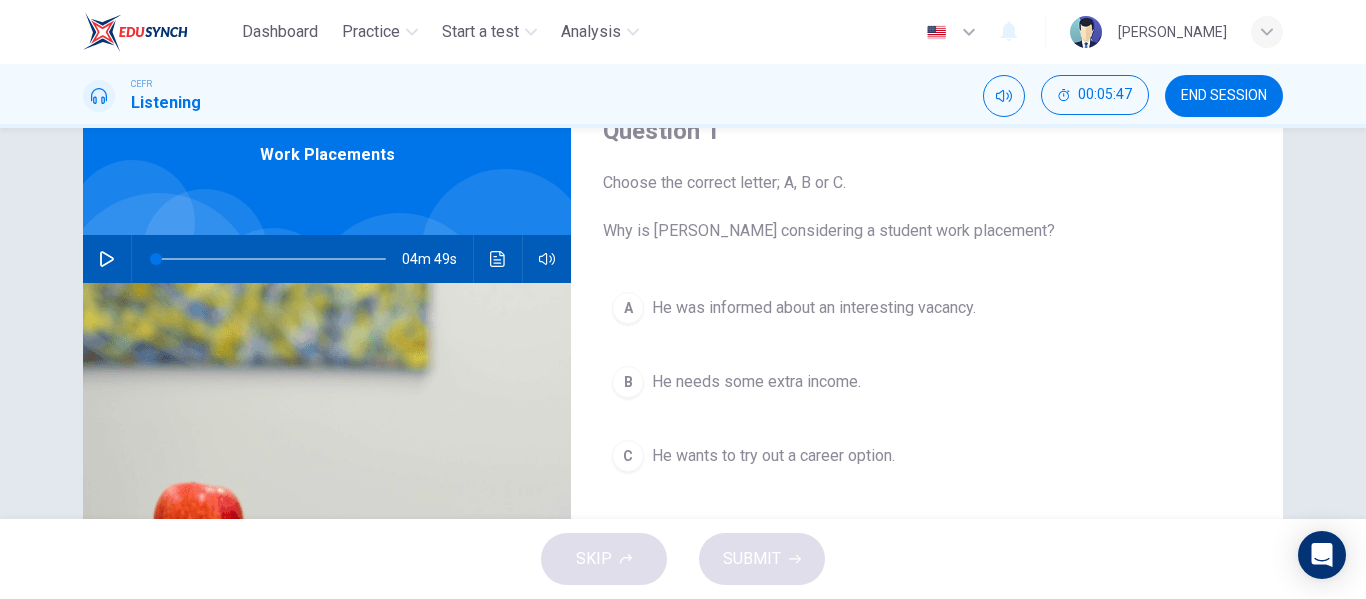 scroll, scrollTop: 112, scrollLeft: 0, axis: vertical 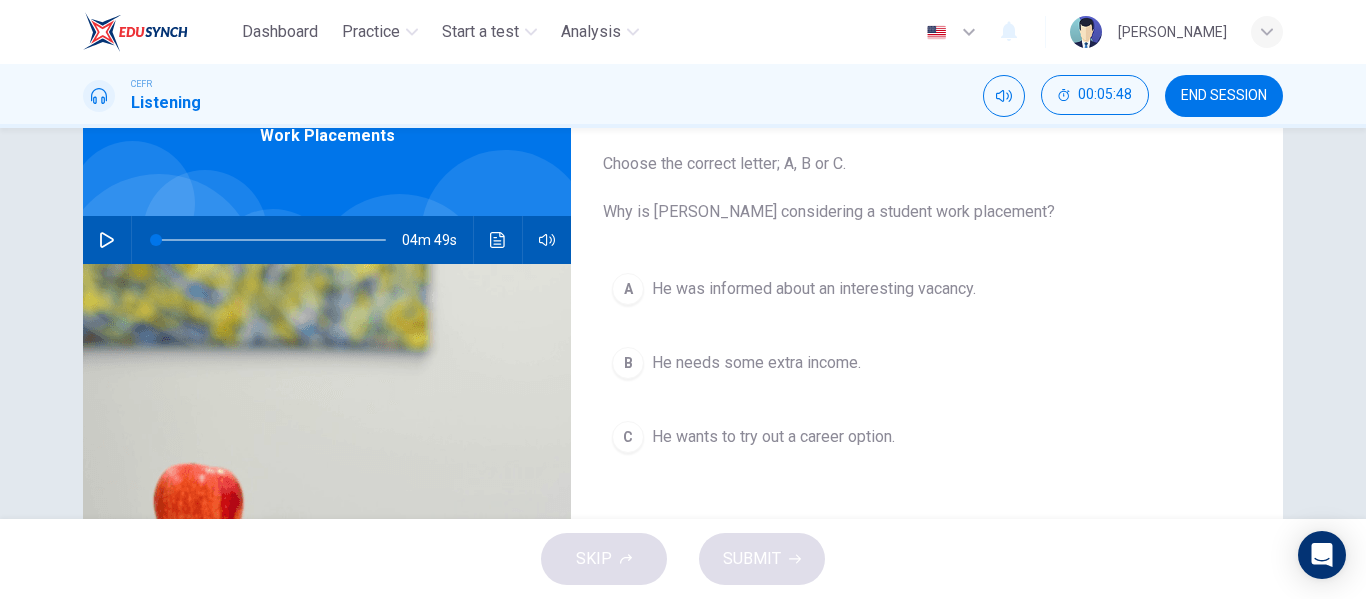 click on "He needs some extra income." at bounding box center [756, 363] 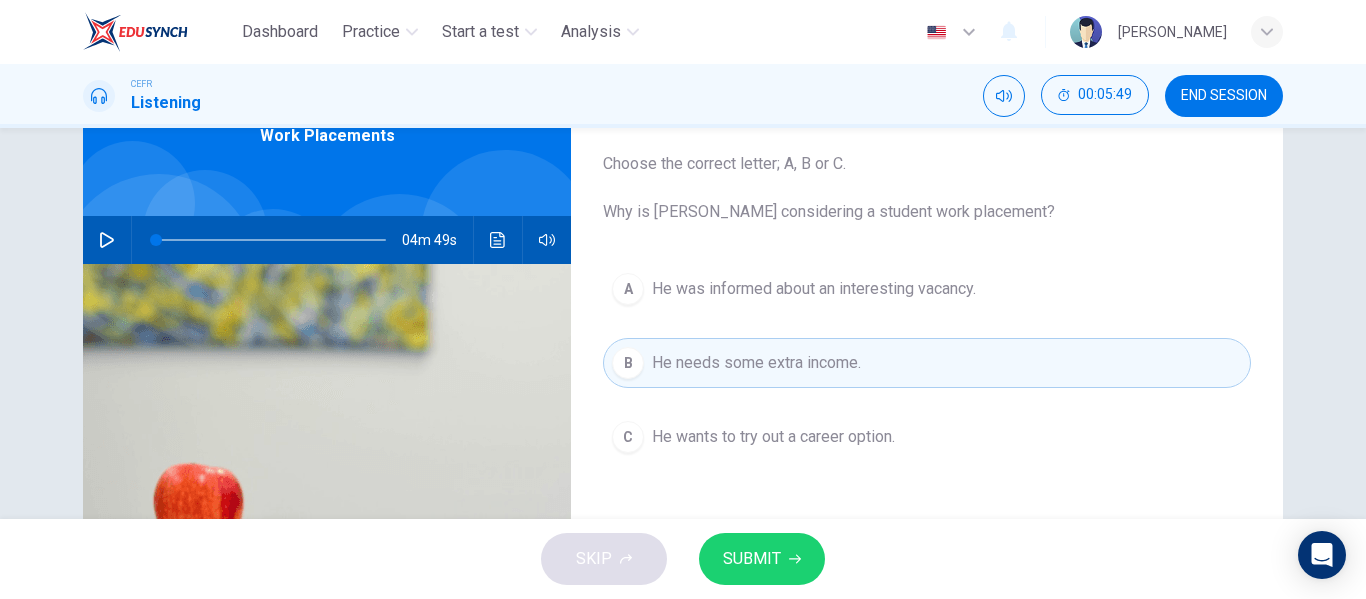 click on "SUBMIT" at bounding box center (752, 559) 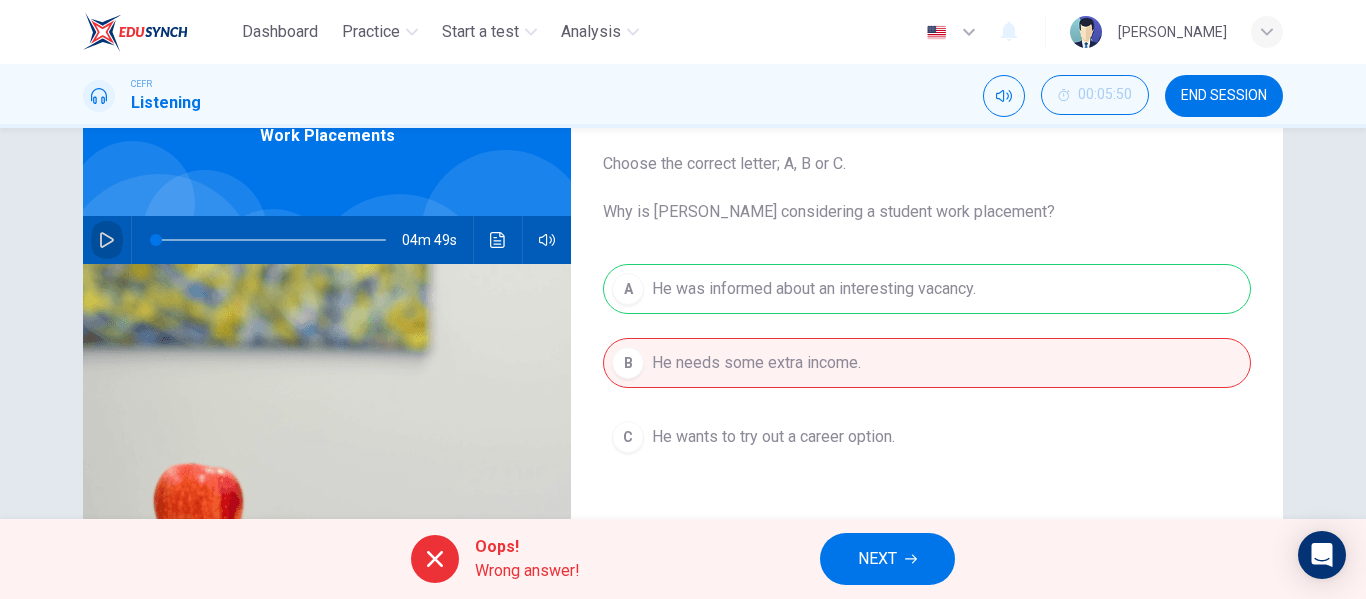 click at bounding box center (107, 240) 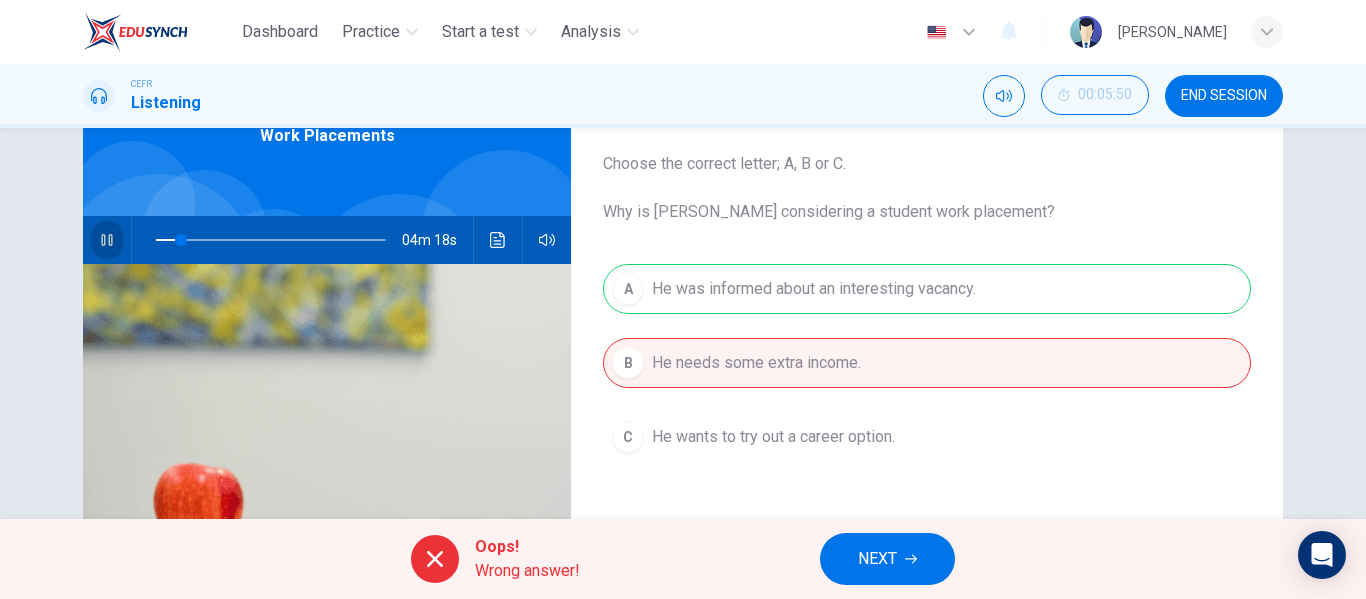 click at bounding box center [107, 240] 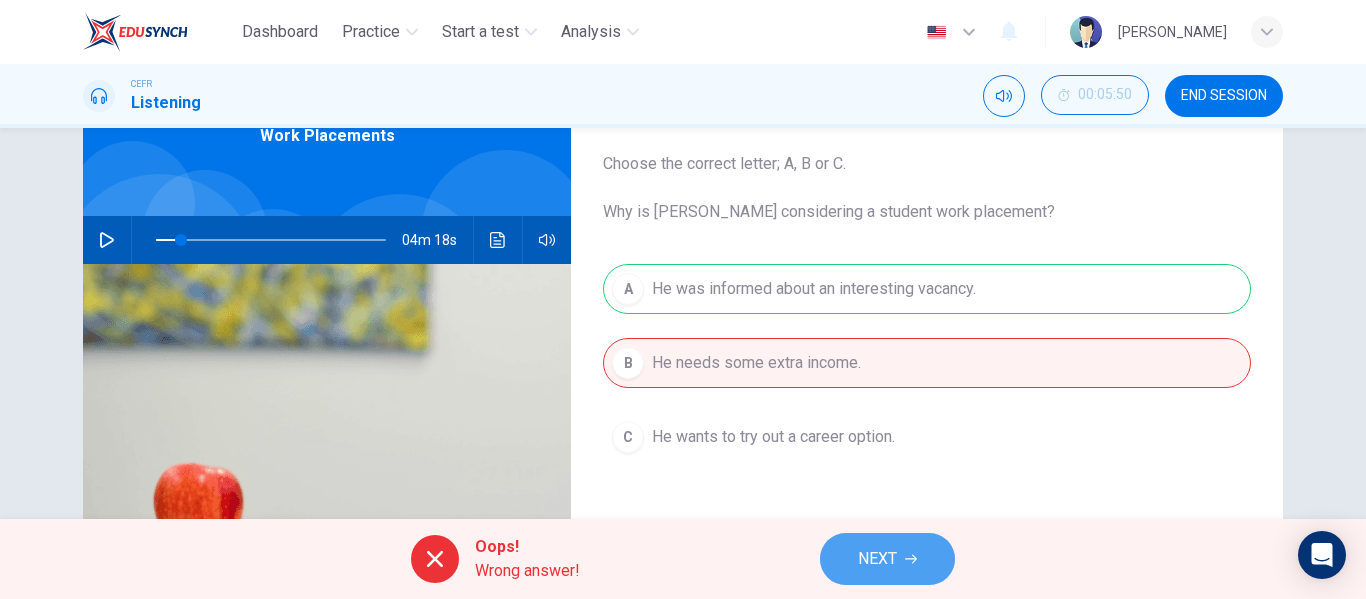 click on "NEXT" at bounding box center [887, 559] 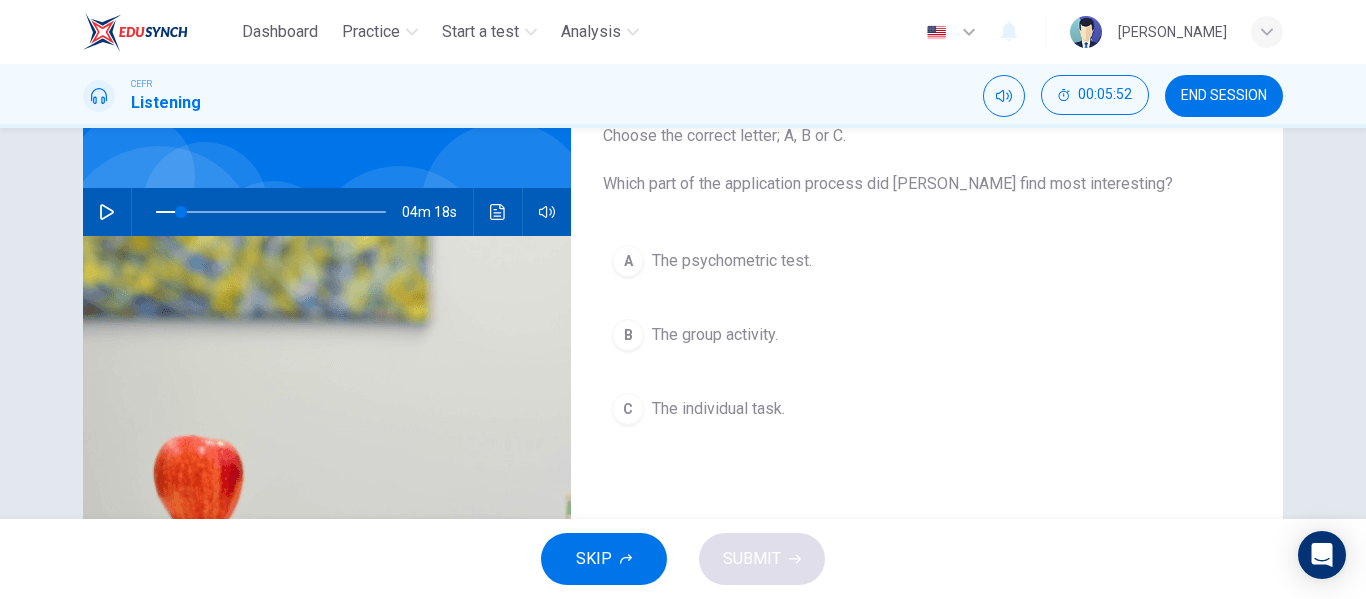 scroll, scrollTop: 157, scrollLeft: 0, axis: vertical 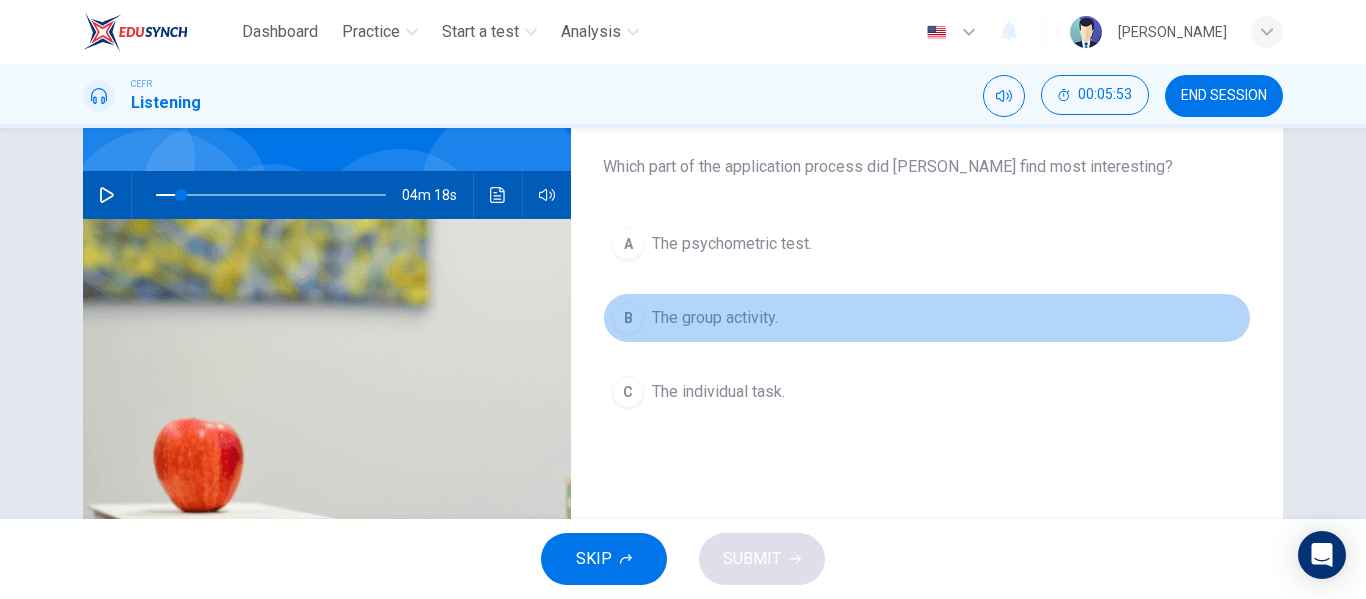 click on "B The group activity." at bounding box center (927, 318) 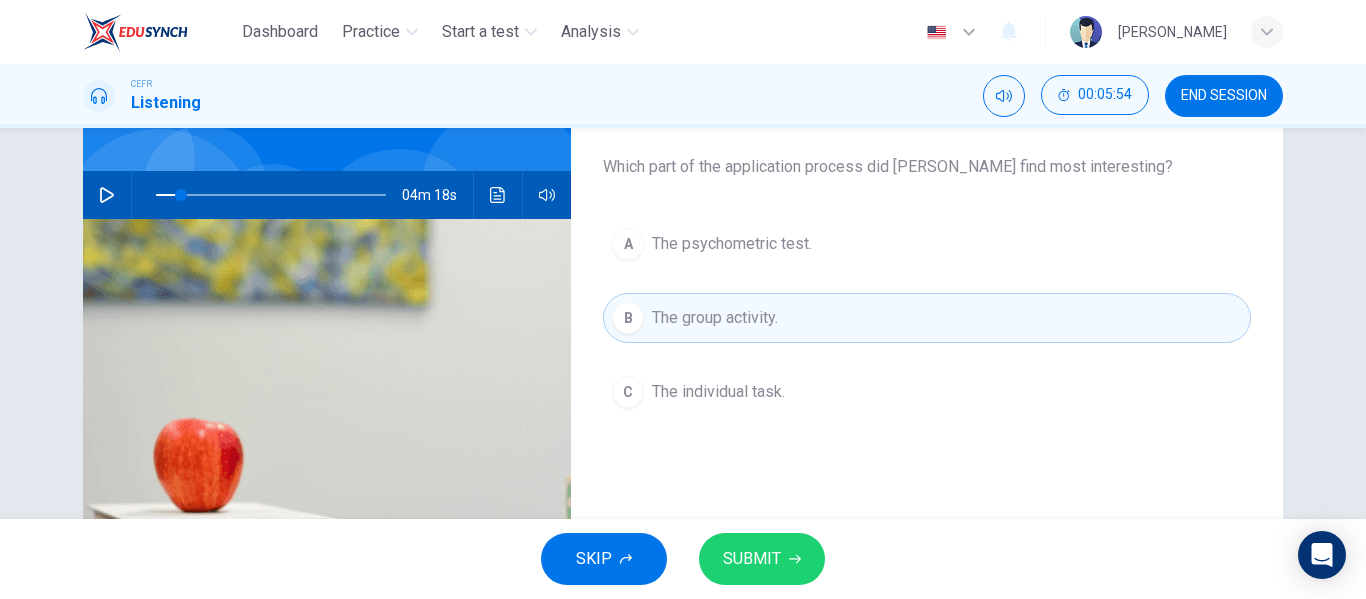 click on "SUBMIT" at bounding box center [752, 559] 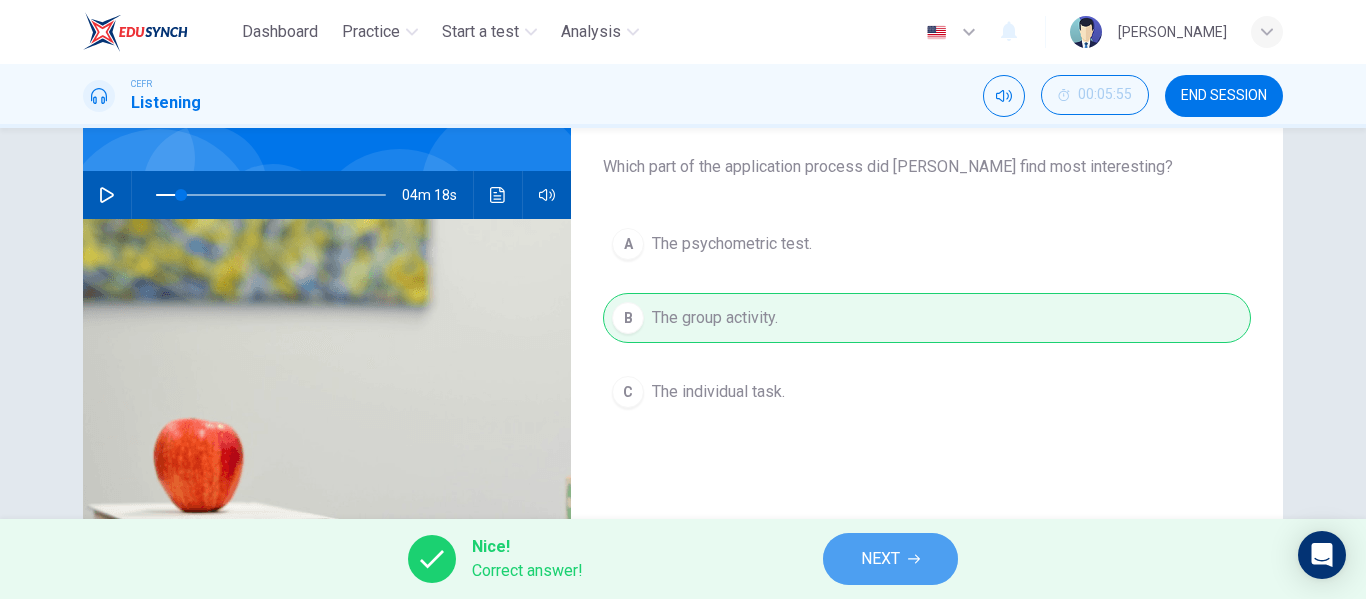 click on "NEXT" at bounding box center [880, 559] 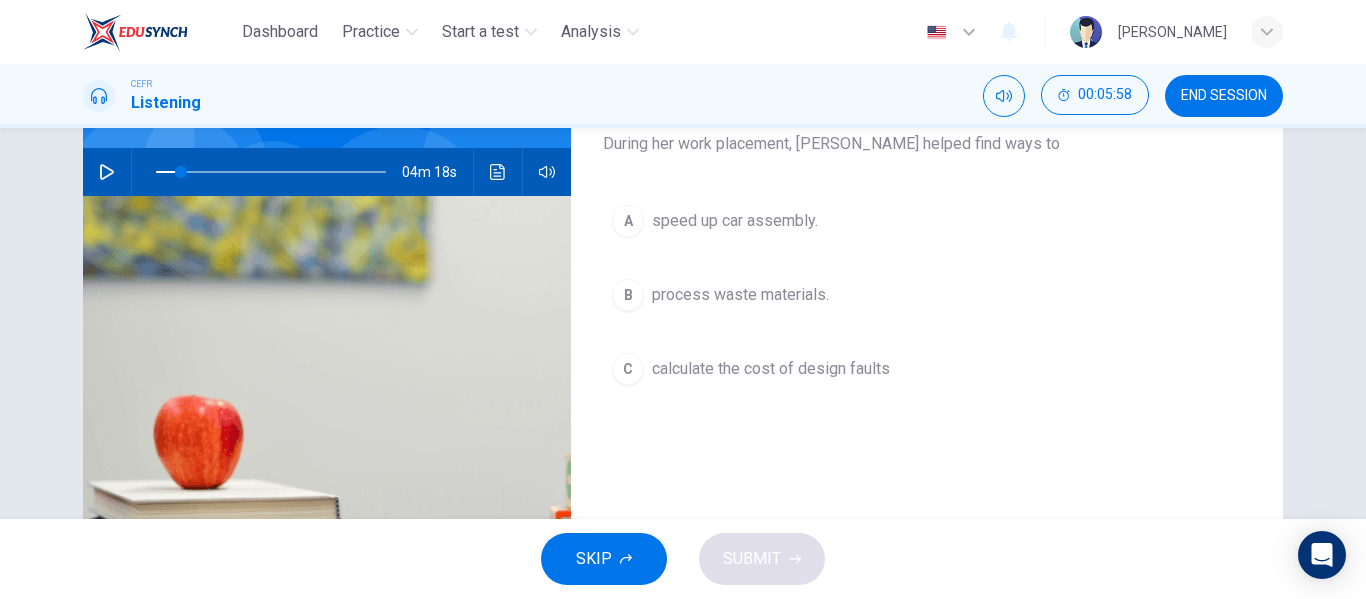 scroll, scrollTop: 181, scrollLeft: 0, axis: vertical 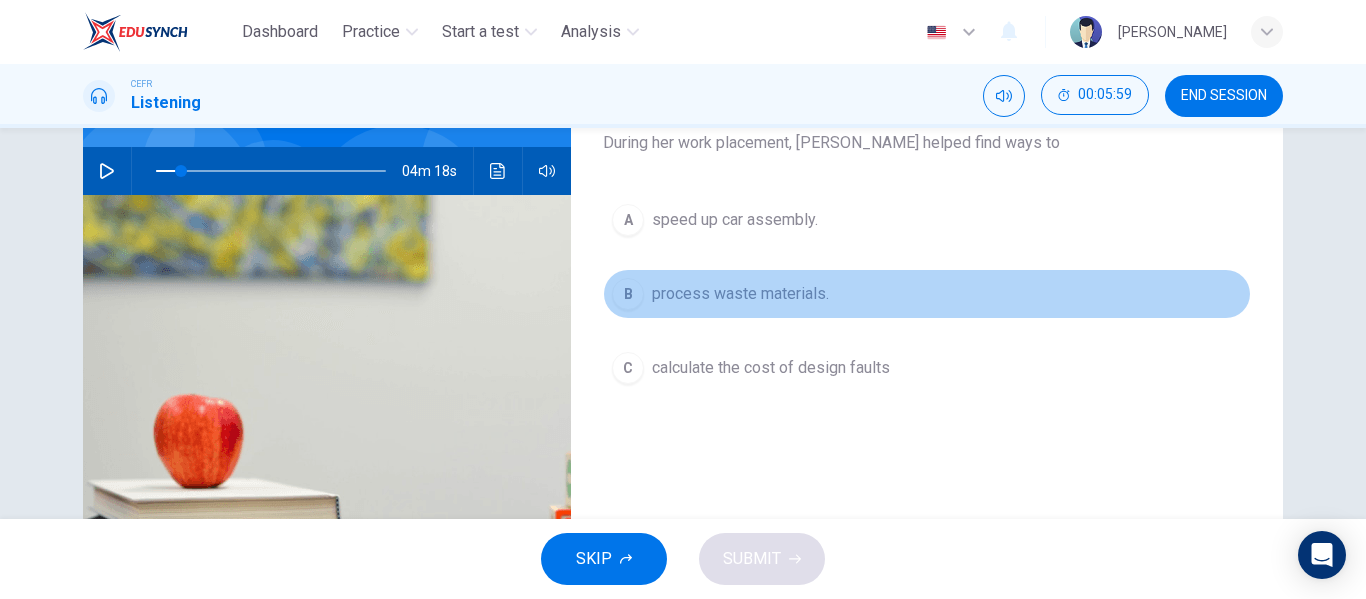 click on "process waste materials." at bounding box center (740, 294) 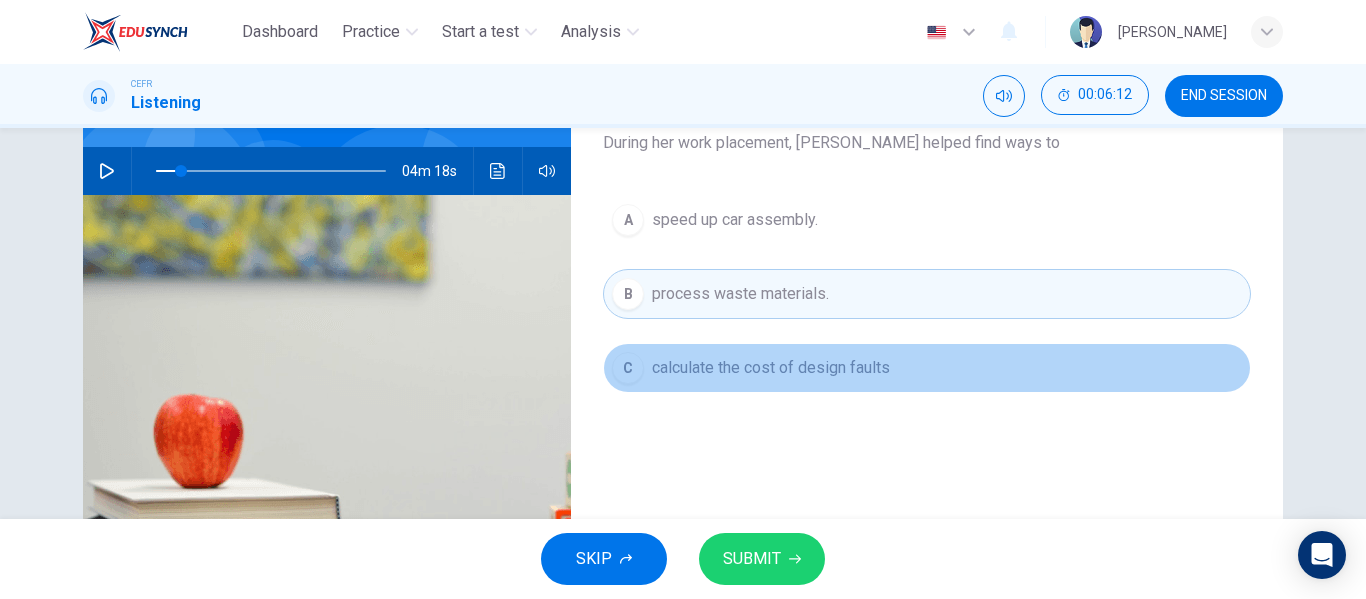 click on "calculate the cost of design faults" at bounding box center (771, 368) 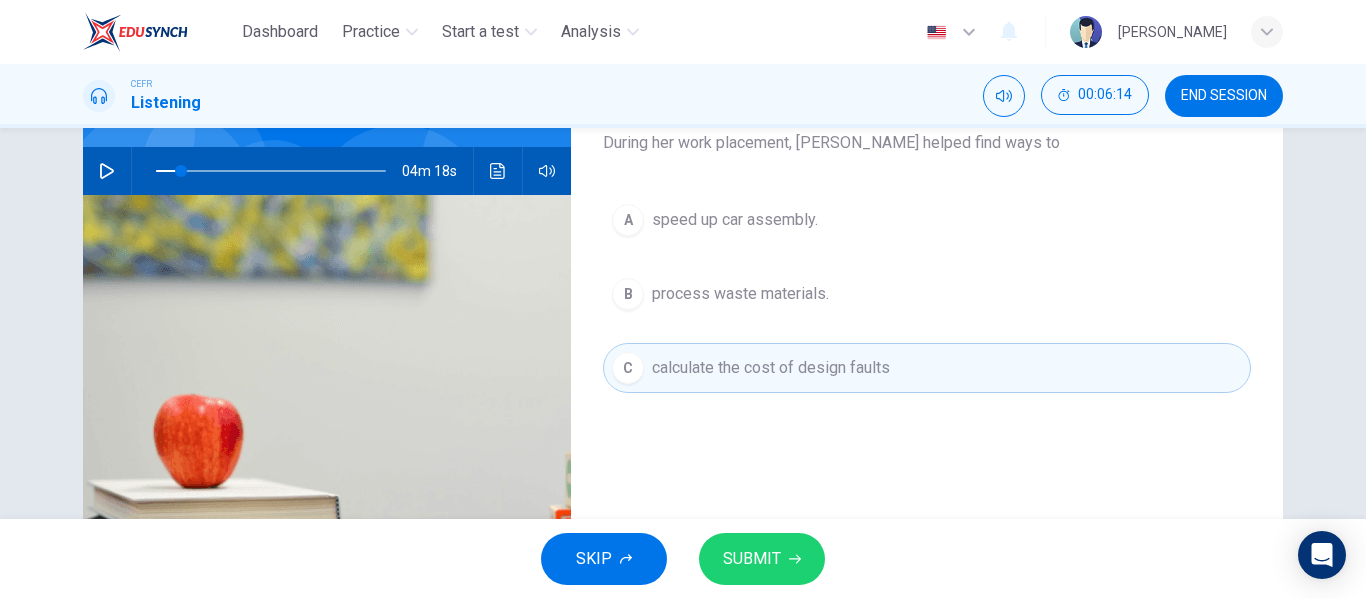 click on "SUBMIT" at bounding box center (762, 559) 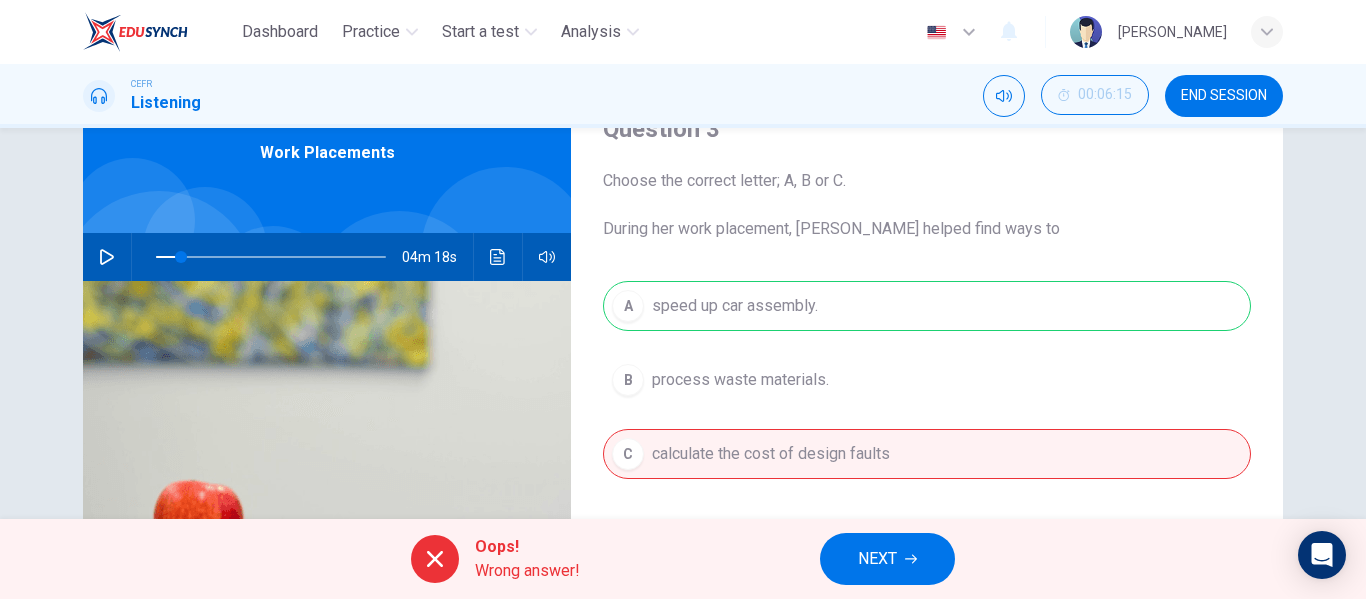 scroll, scrollTop: 94, scrollLeft: 0, axis: vertical 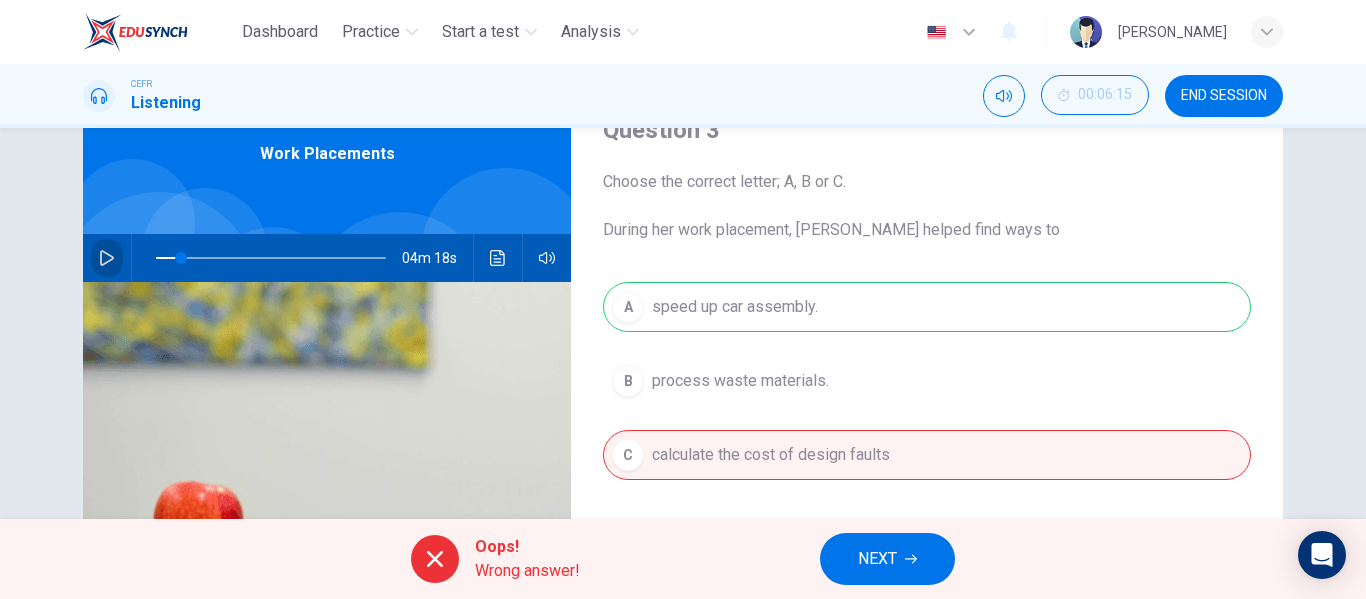 click 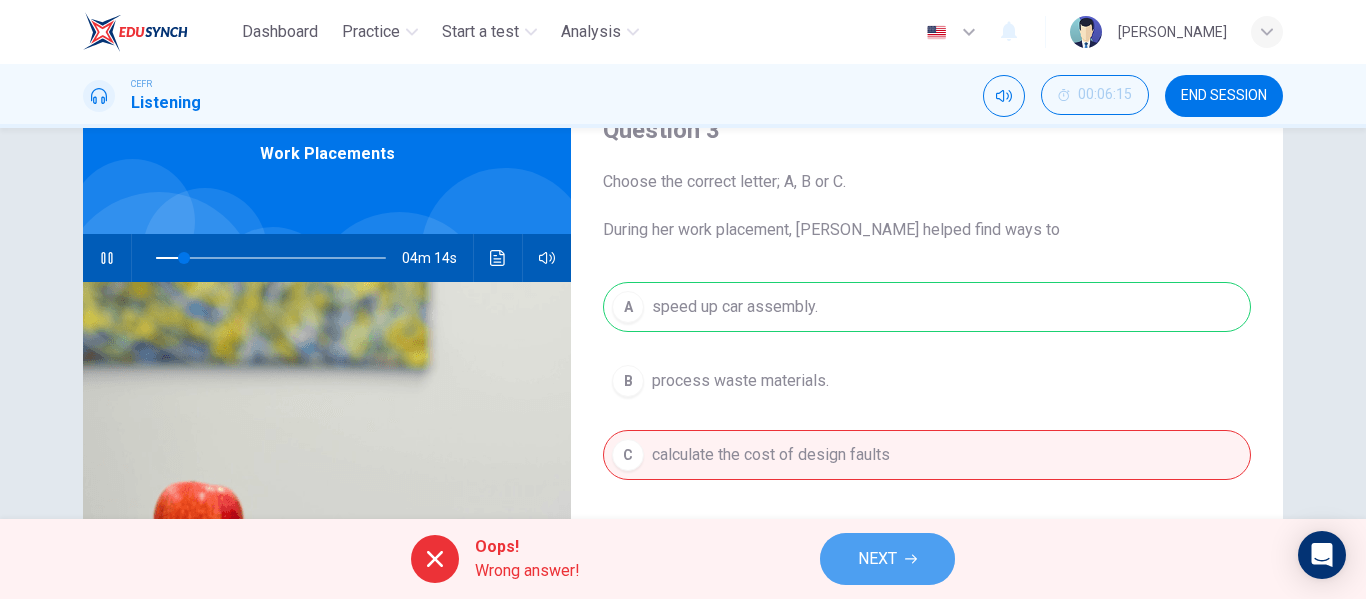 click on "NEXT" at bounding box center [877, 559] 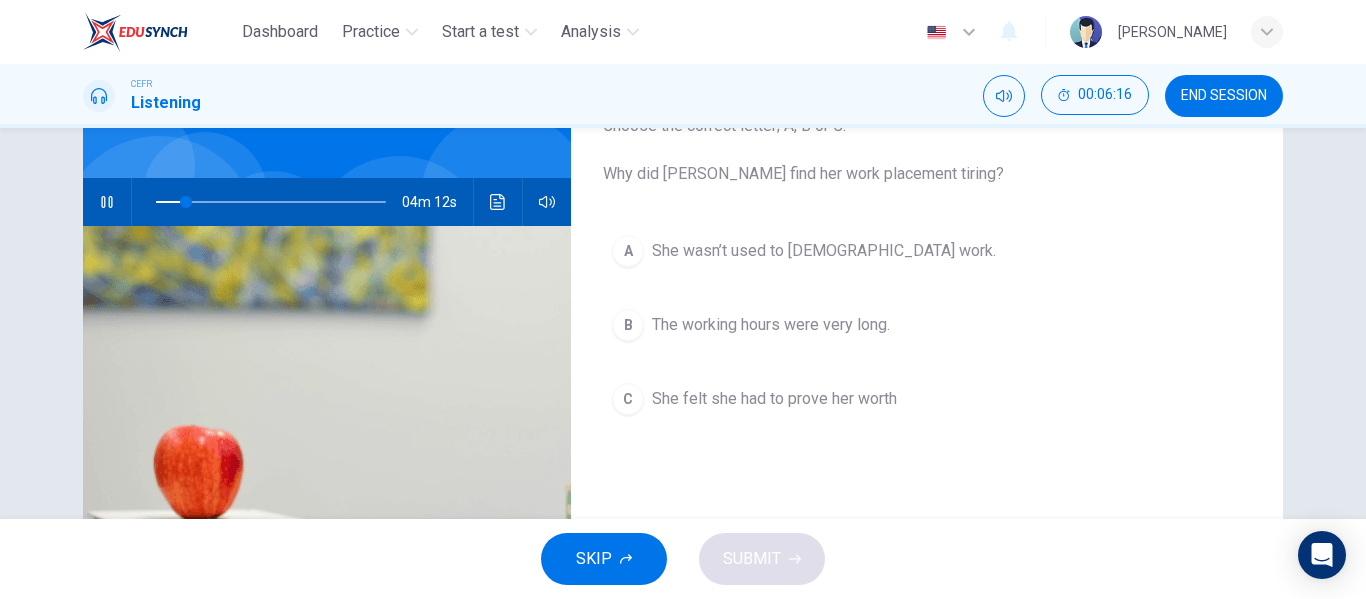 scroll, scrollTop: 151, scrollLeft: 0, axis: vertical 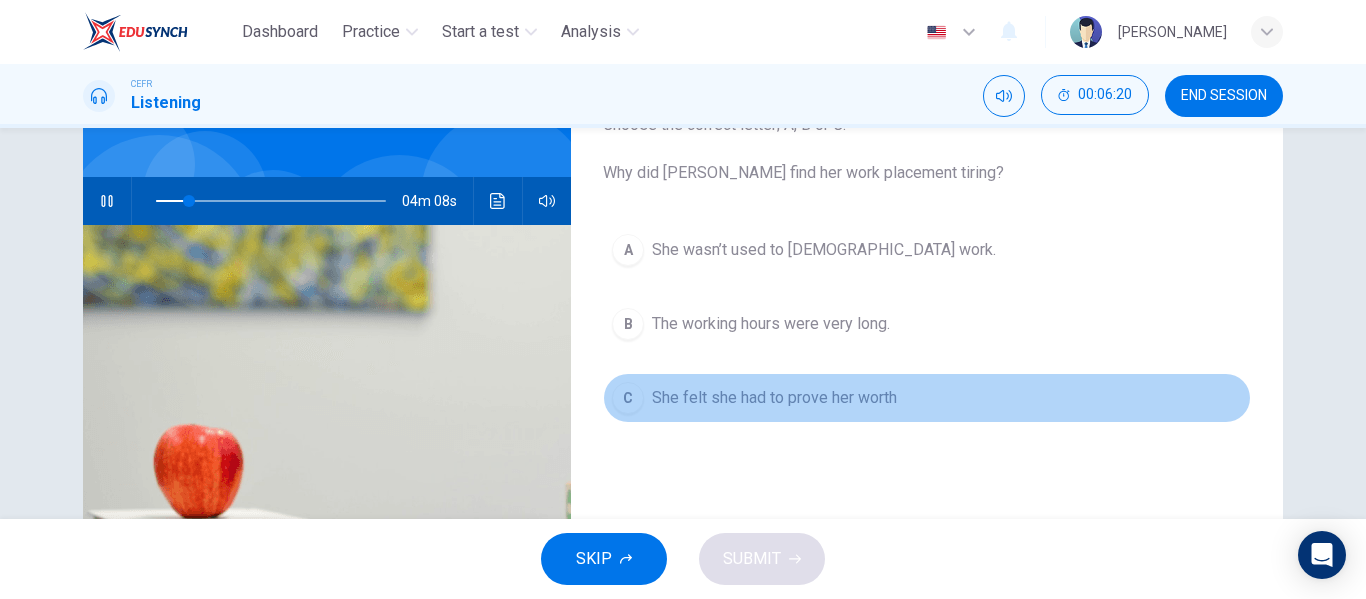 click on "She felt she had to prove her worth" at bounding box center [774, 398] 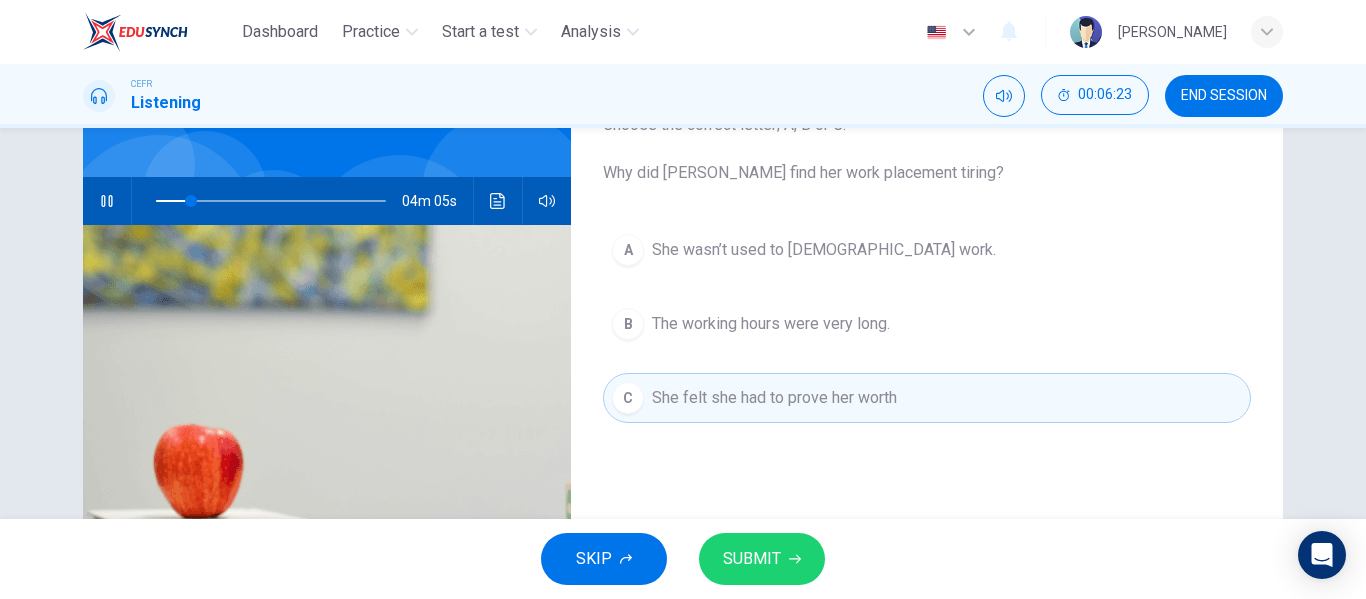 click on "SUBMIT" at bounding box center [752, 559] 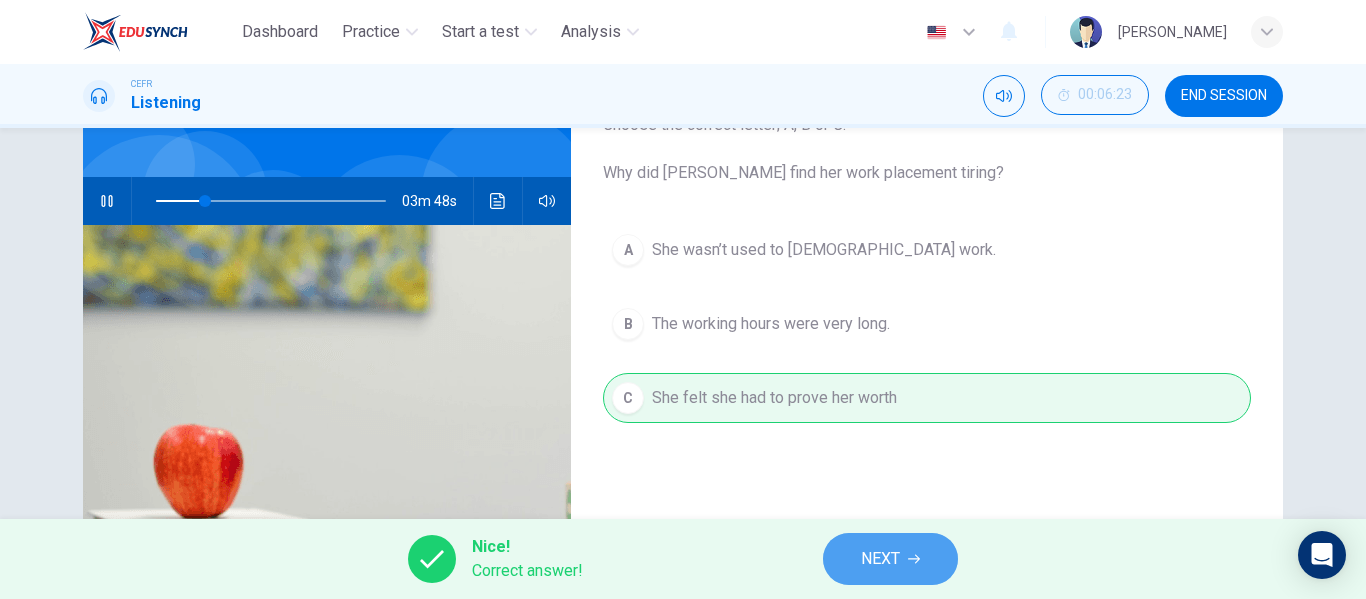 click on "NEXT" at bounding box center [890, 559] 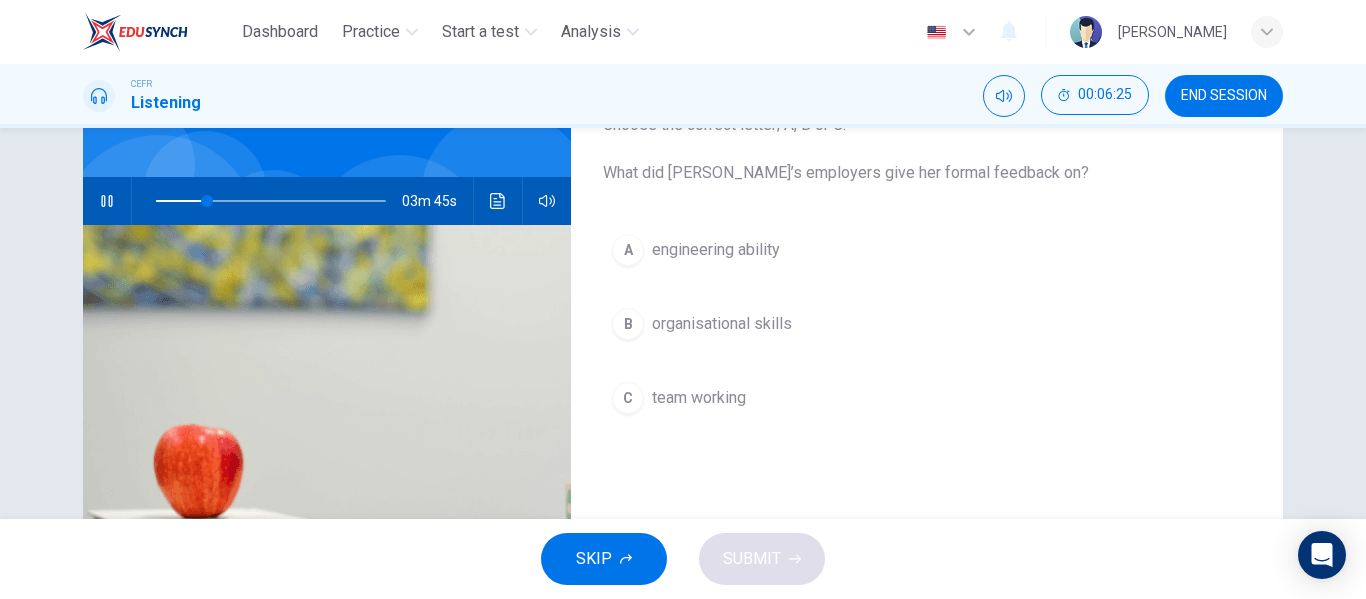 click 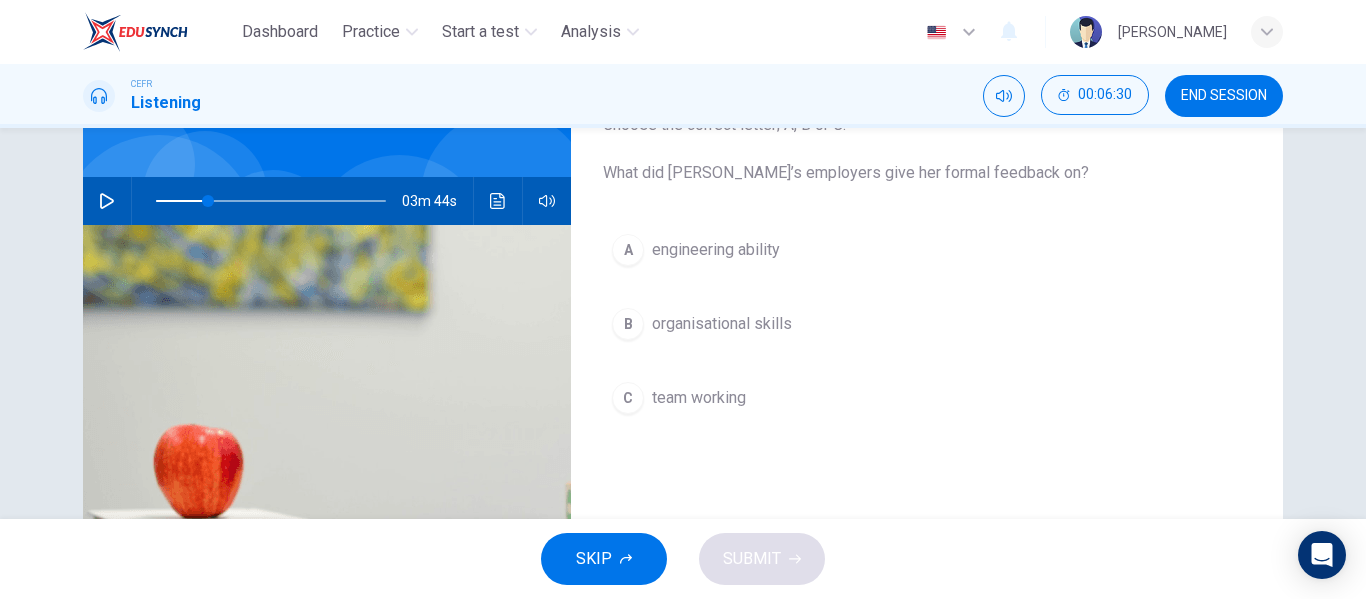 click at bounding box center (107, 201) 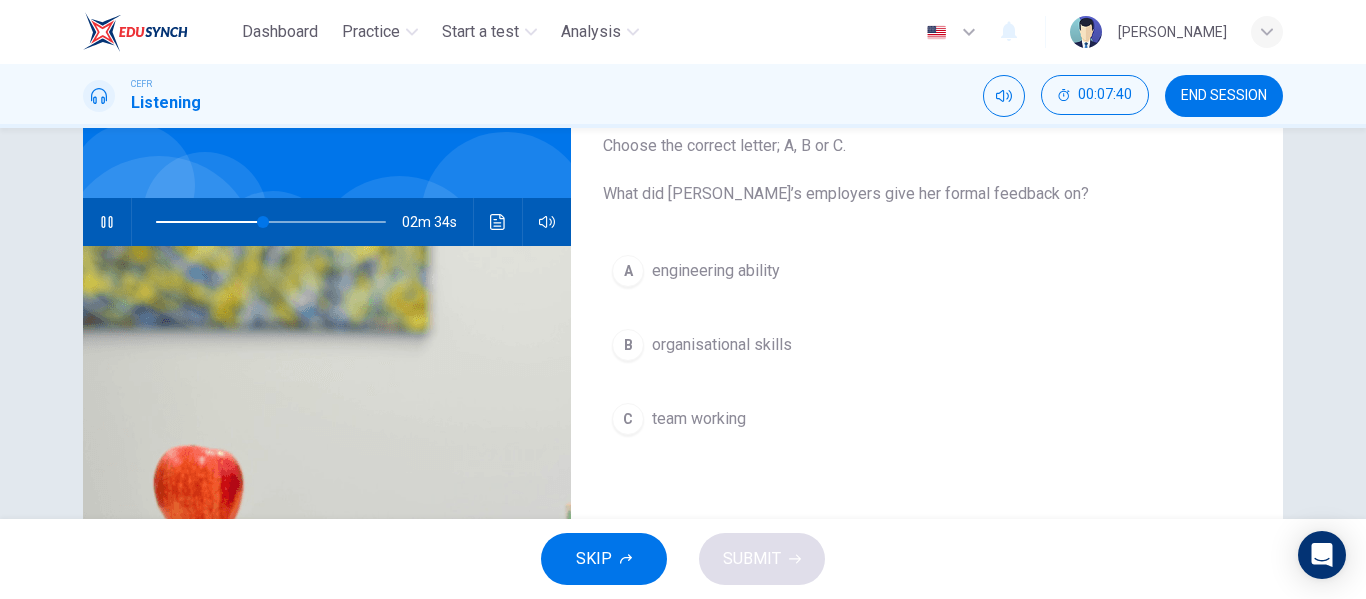 scroll, scrollTop: 129, scrollLeft: 0, axis: vertical 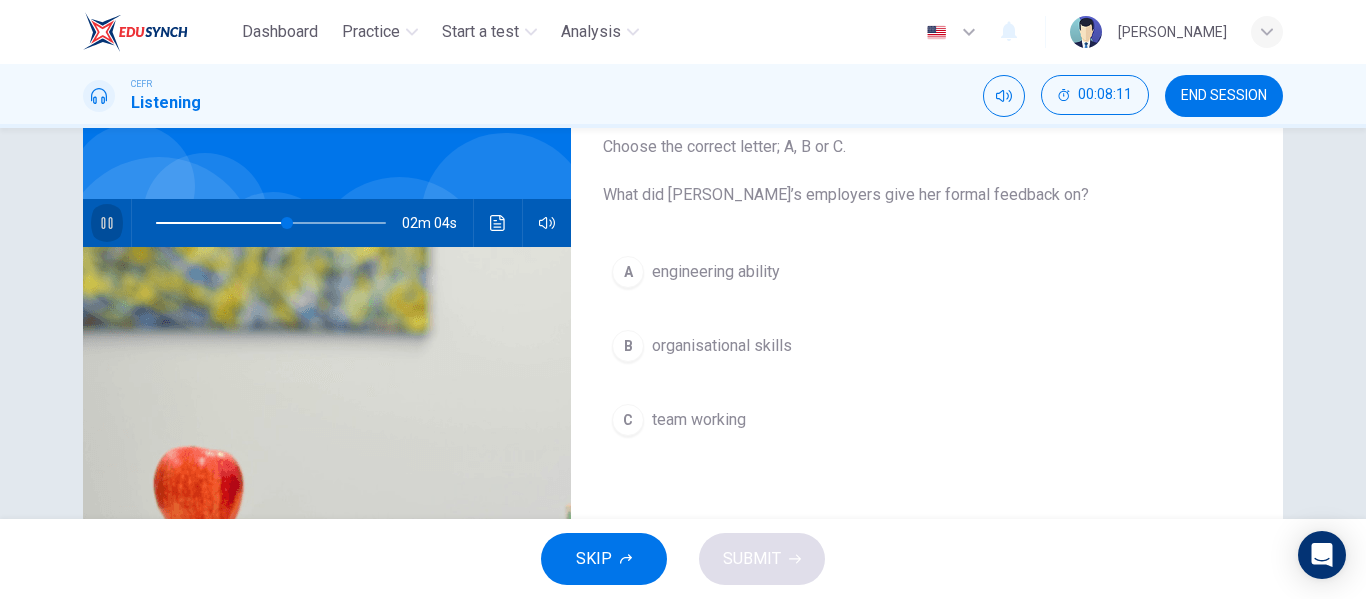 click at bounding box center (107, 223) 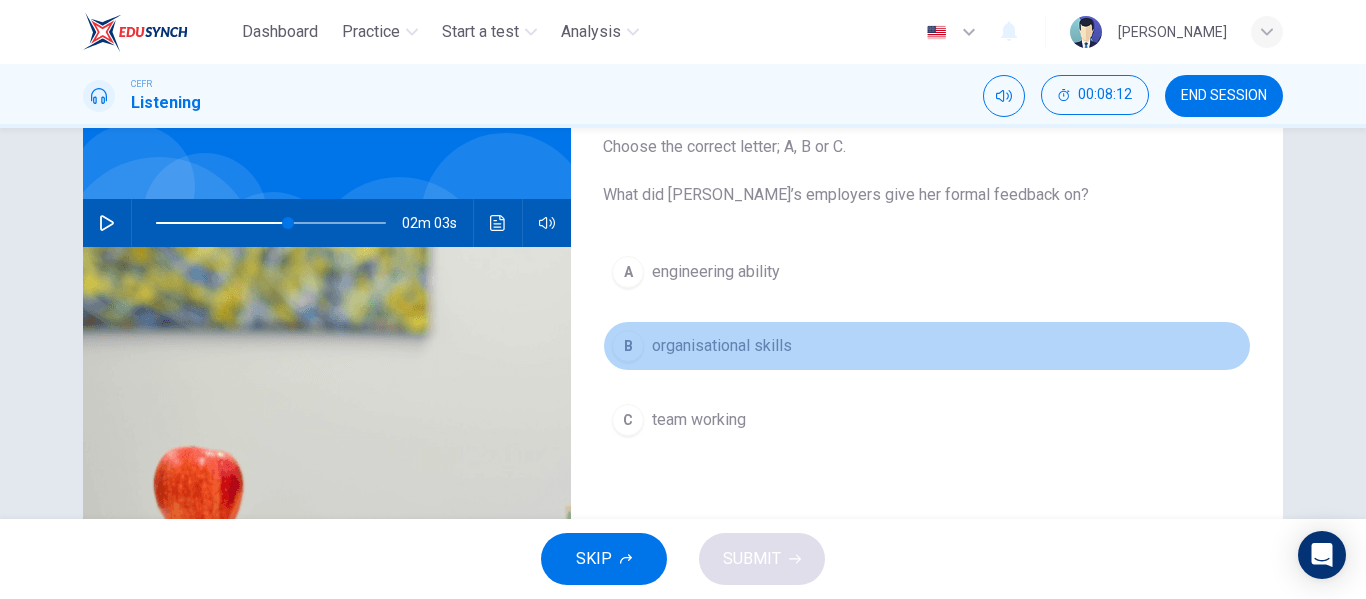 click on "organisational skills" at bounding box center (722, 346) 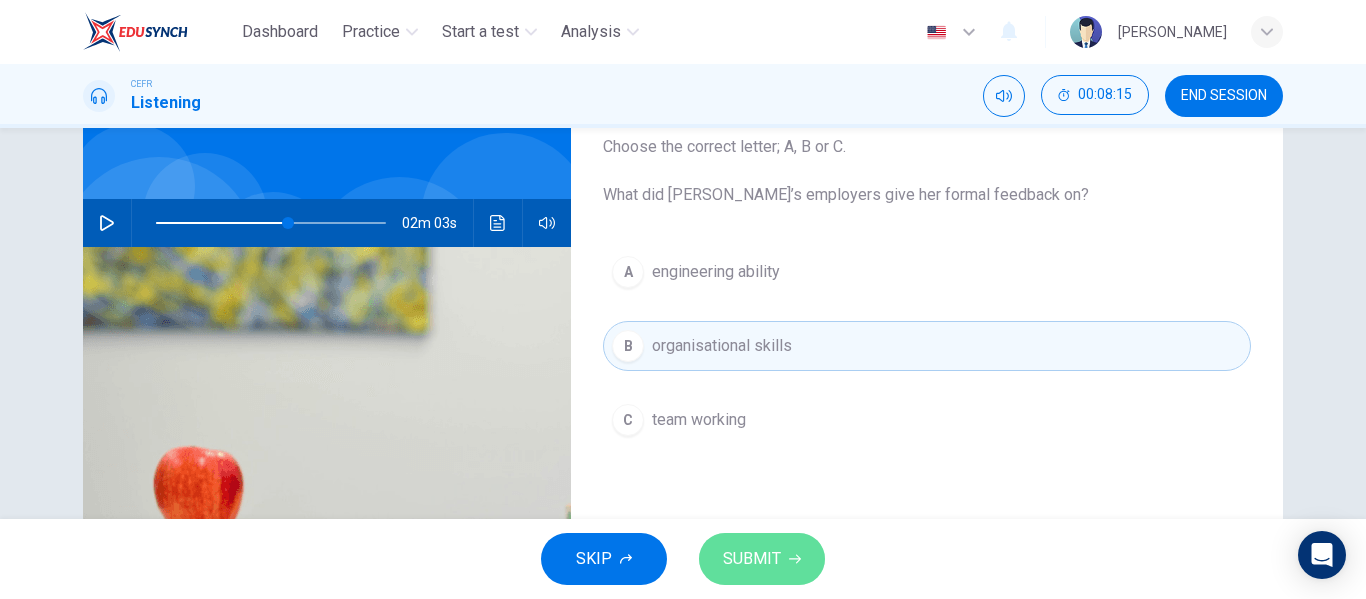 click on "SUBMIT" at bounding box center (752, 559) 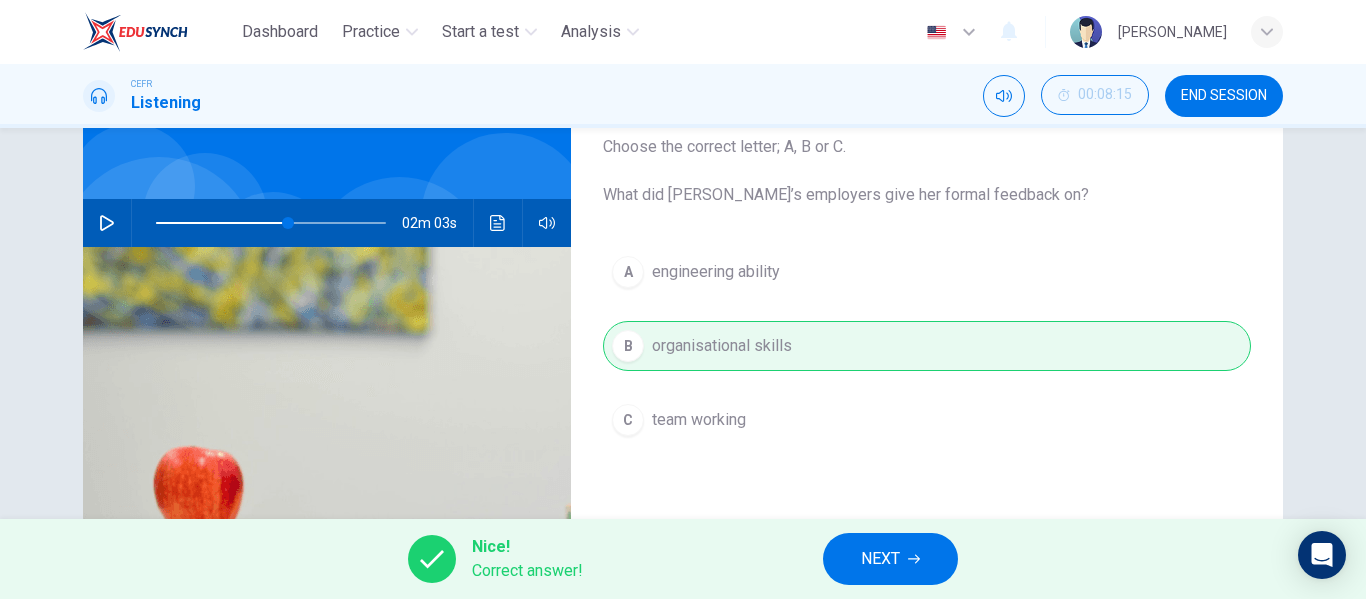 click on "NEXT" at bounding box center (890, 559) 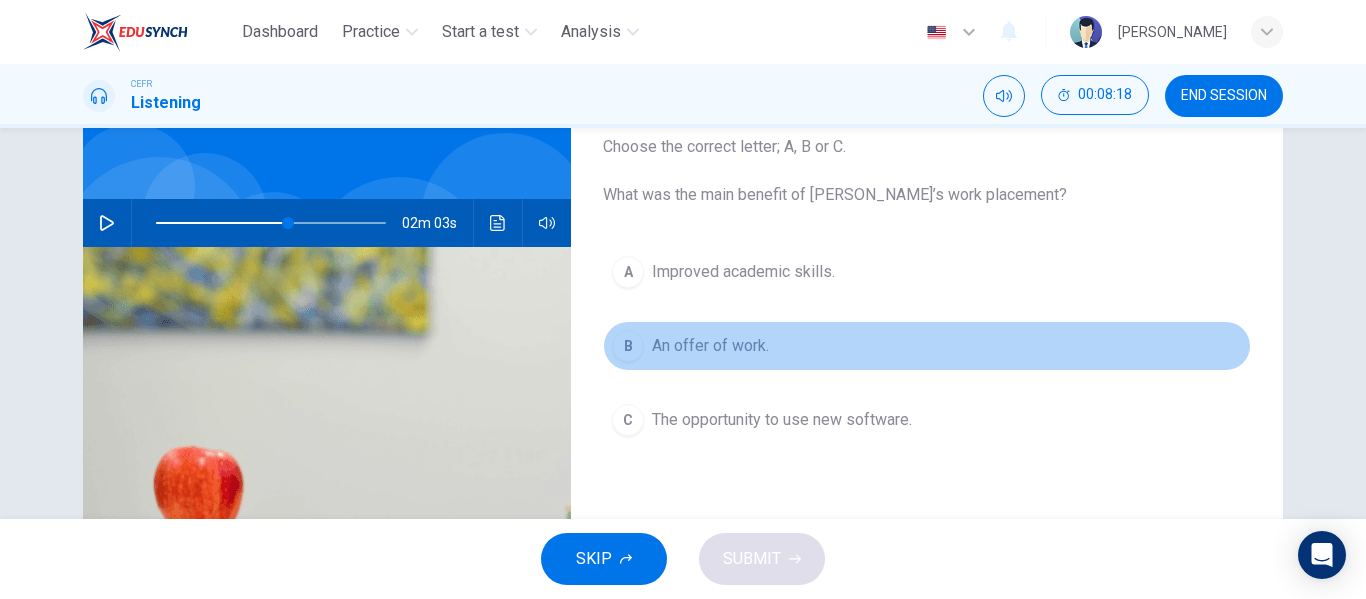 click on "An offer of work." at bounding box center (710, 346) 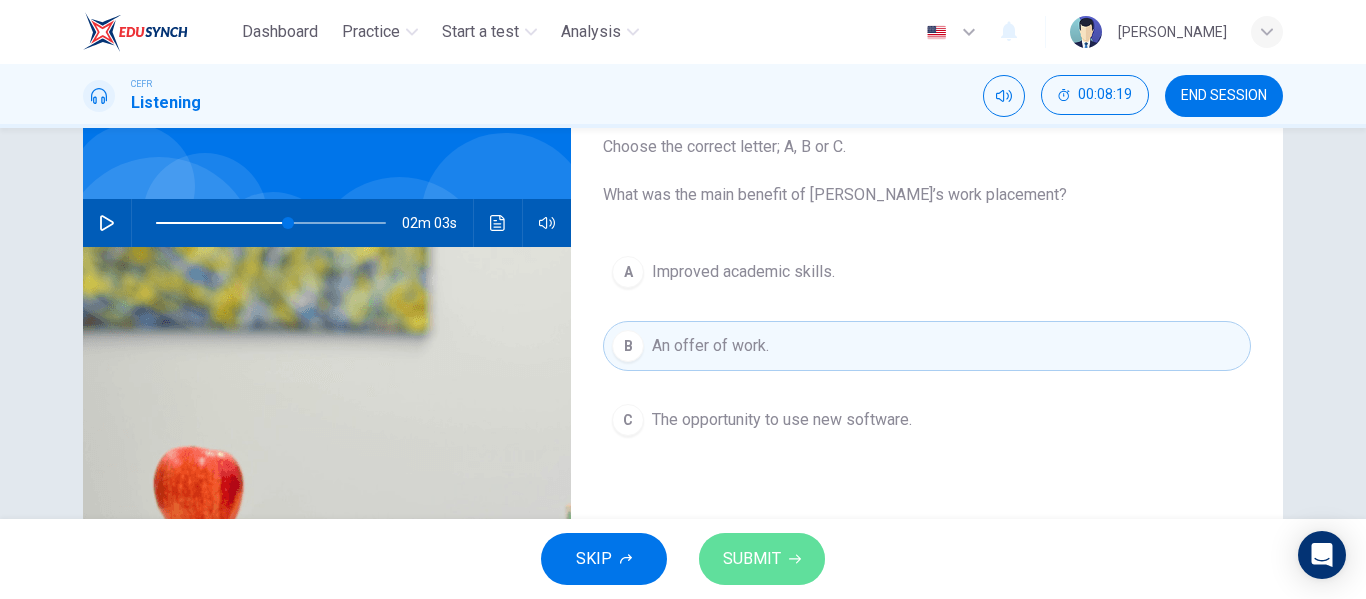 click on "SUBMIT" at bounding box center (752, 559) 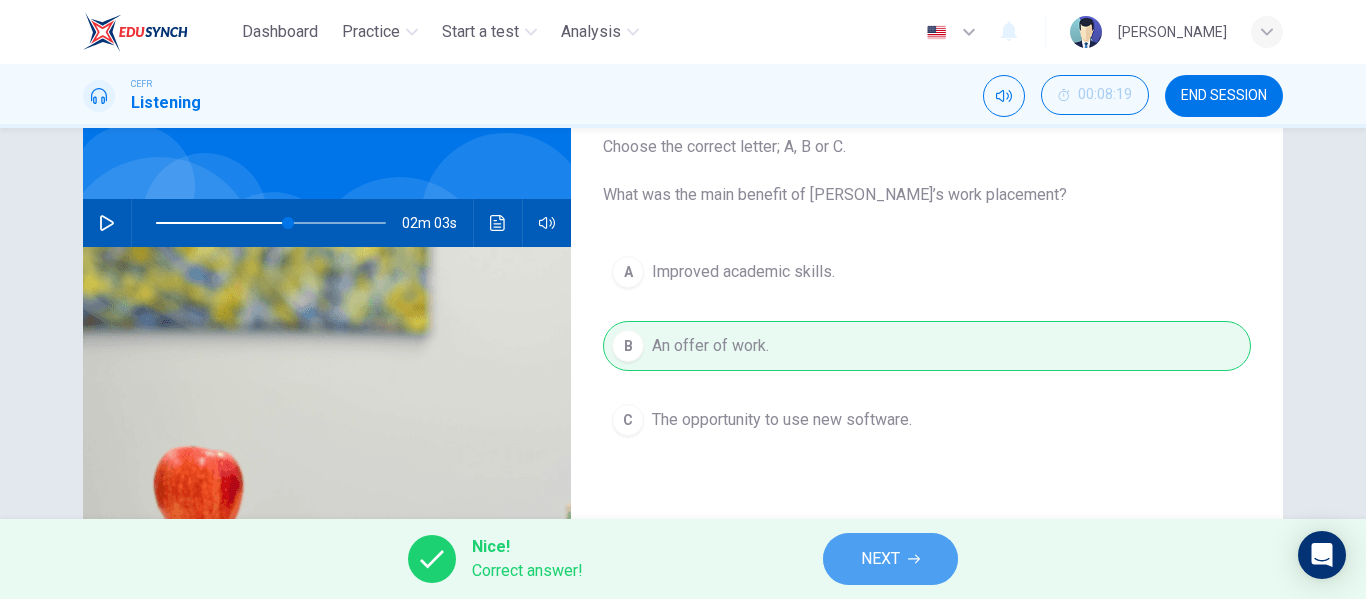 click on "NEXT" at bounding box center [890, 559] 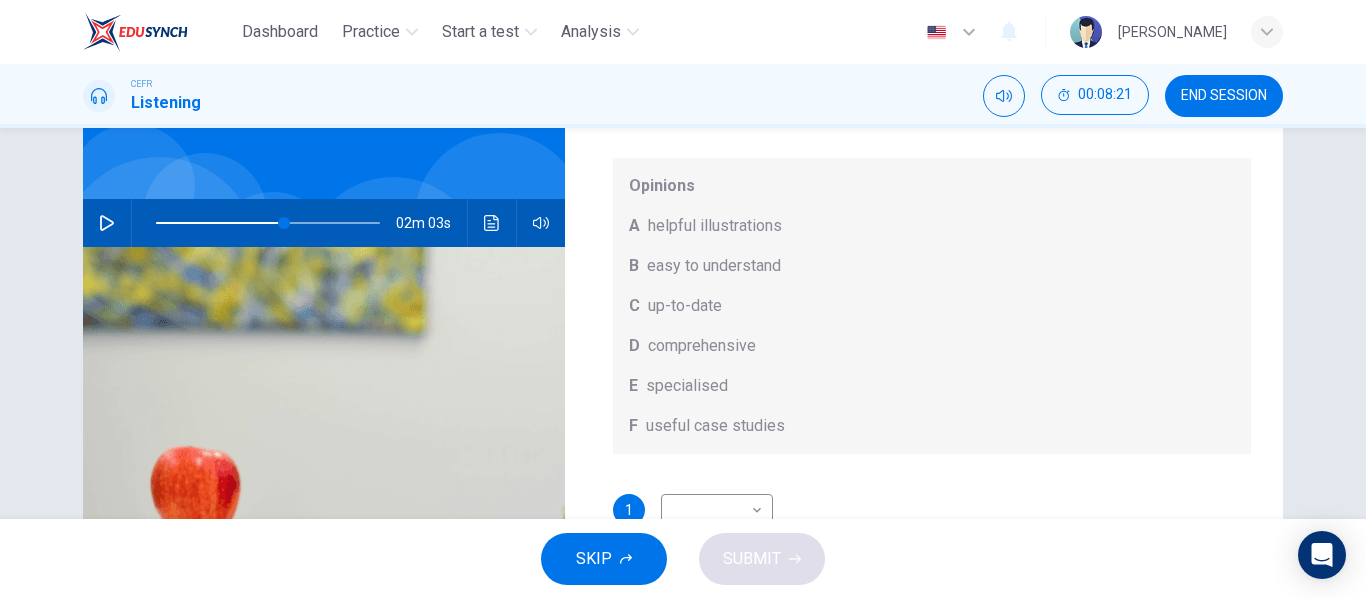 scroll, scrollTop: 113, scrollLeft: 0, axis: vertical 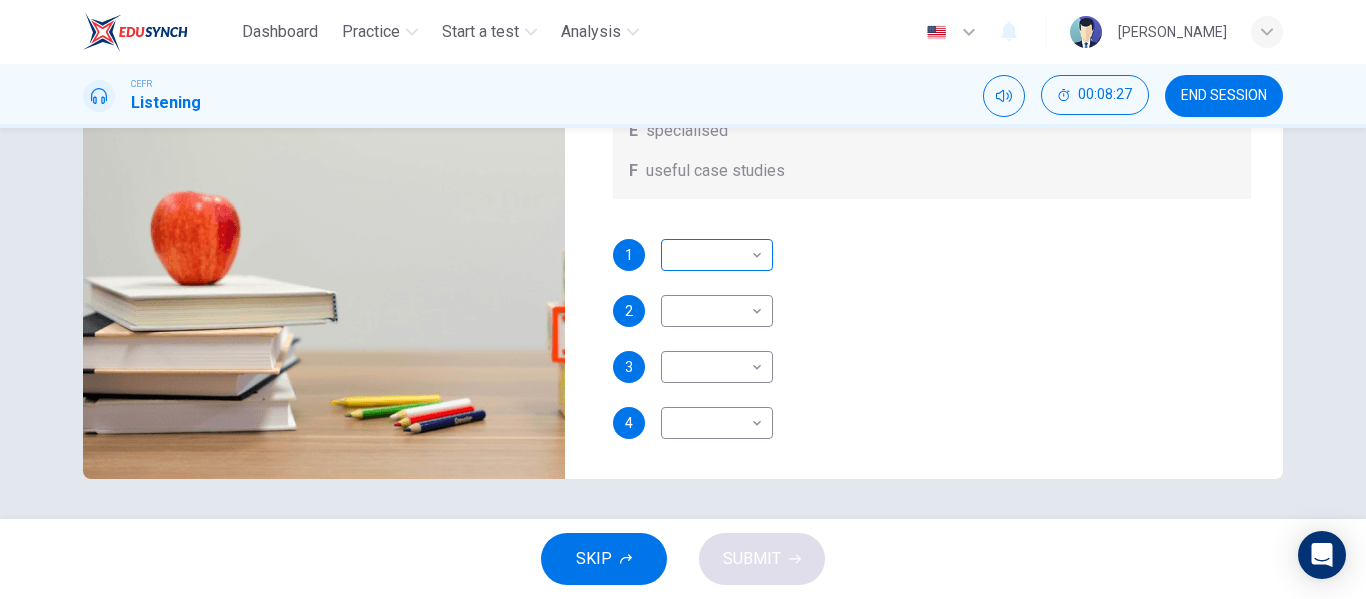 click on "Dashboard Practice Start a test Analysis English en ​ [PERSON_NAME] CEFR Listening 00:08:27 END SESSION Question 7 What does [PERSON_NAME] think about the books on [PERSON_NAME]’s reading list? Choose FOUR answers from the box and write the correct letter, A-F, next to the questions.
Opinions A helpful illustrations B easy to understand C up-to-date D comprehensive E specialised F useful case studies 1 ​ ​ 2 ​ ​ 3 ​ ​ 4 ​ ​ Work Placements 02m 03s SKIP SUBMIT EduSynch - Online Language Proficiency Testing
Dashboard Practice Start a test Analysis Notifications © Copyright  2025" at bounding box center (683, 299) 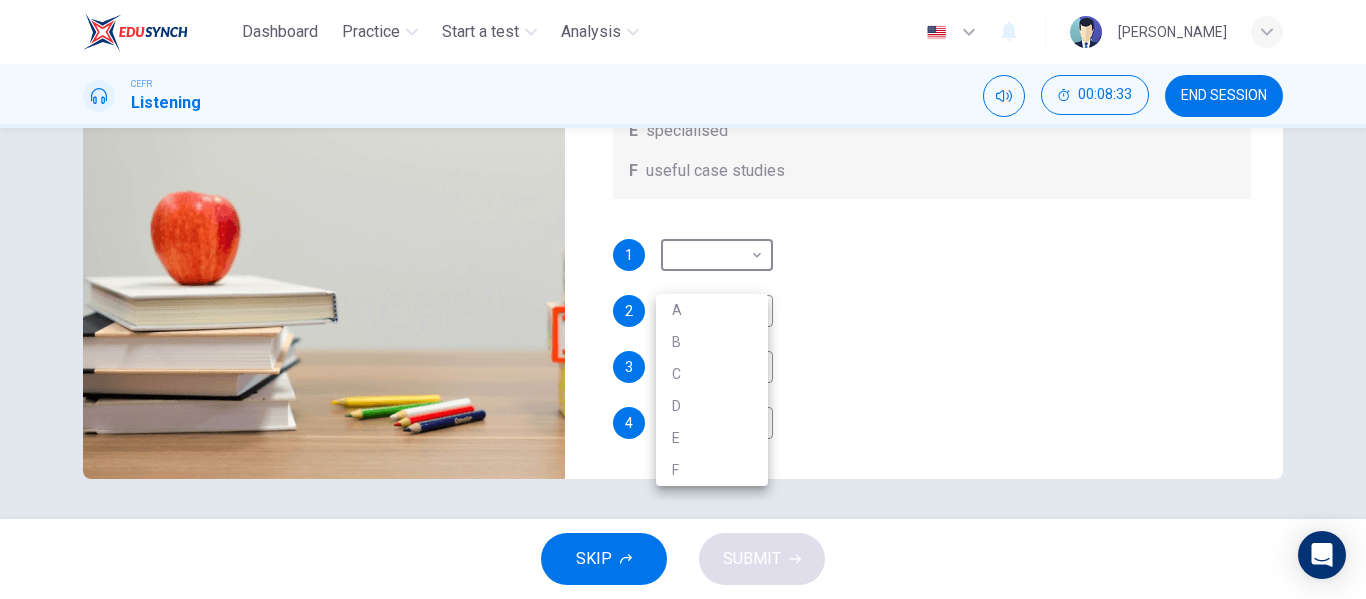 click at bounding box center [683, 299] 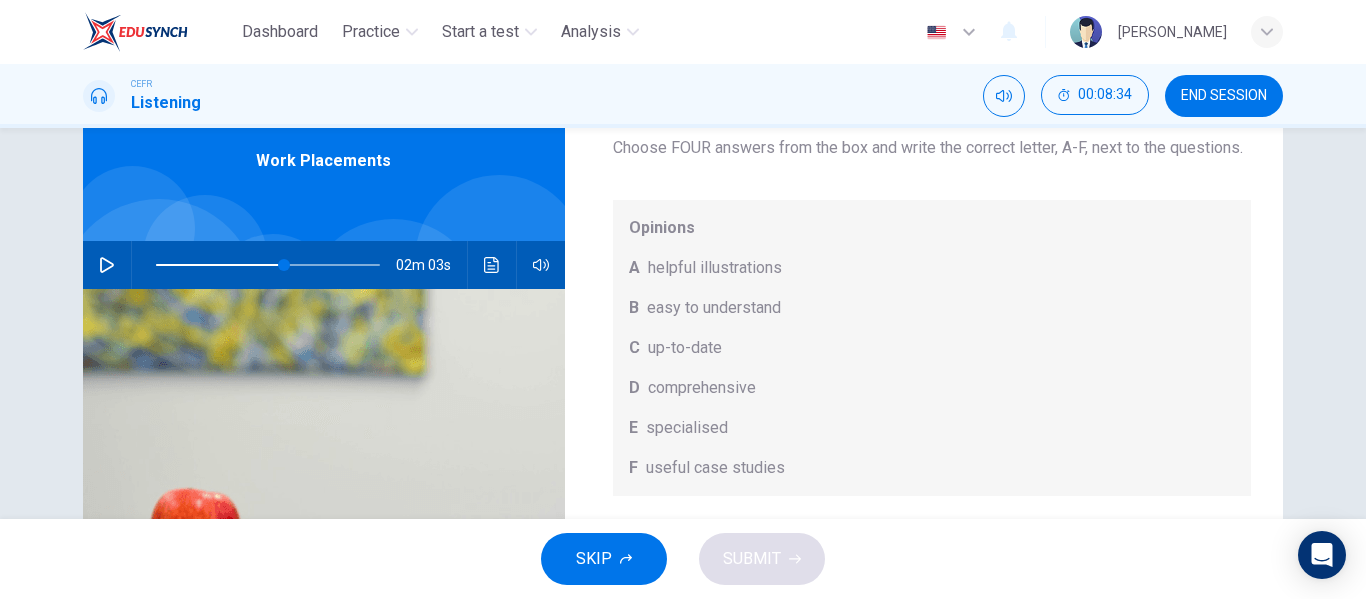 scroll, scrollTop: 40, scrollLeft: 0, axis: vertical 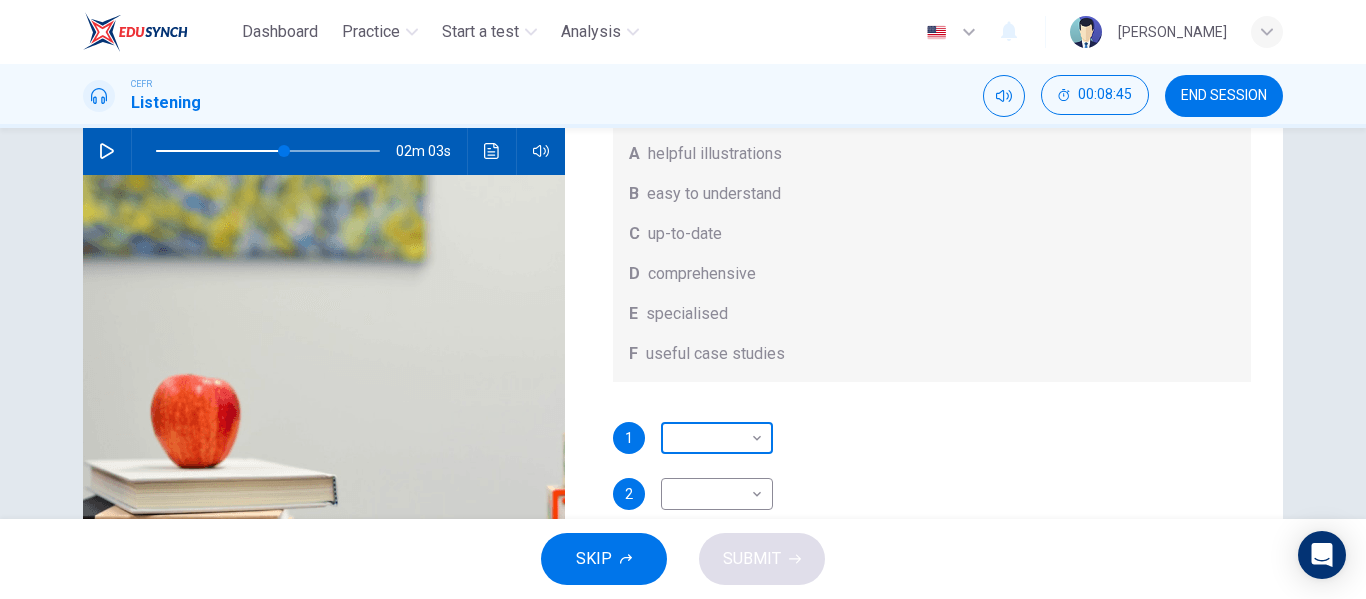 click on "Dashboard Practice Start a test Analysis English en ​ [PERSON_NAME] Listening 00:08:45 END SESSION Question 7 What does [PERSON_NAME] think about the books on [PERSON_NAME]’s reading list? Choose FOUR answers from the box and write the correct letter, A-F, next to the questions.
Opinions A helpful illustrations B easy to understand C up-to-date D comprehensive E specialised F useful case studies 1 ​ ​ 2 ​ ​ 3 ​ ​ 4 ​ ​ Work Placements 02m 03s SKIP SUBMIT EduSynch - Online Language Proficiency Testing
Dashboard Practice Start a test Analysis Notifications © Copyright  2025" at bounding box center (683, 299) 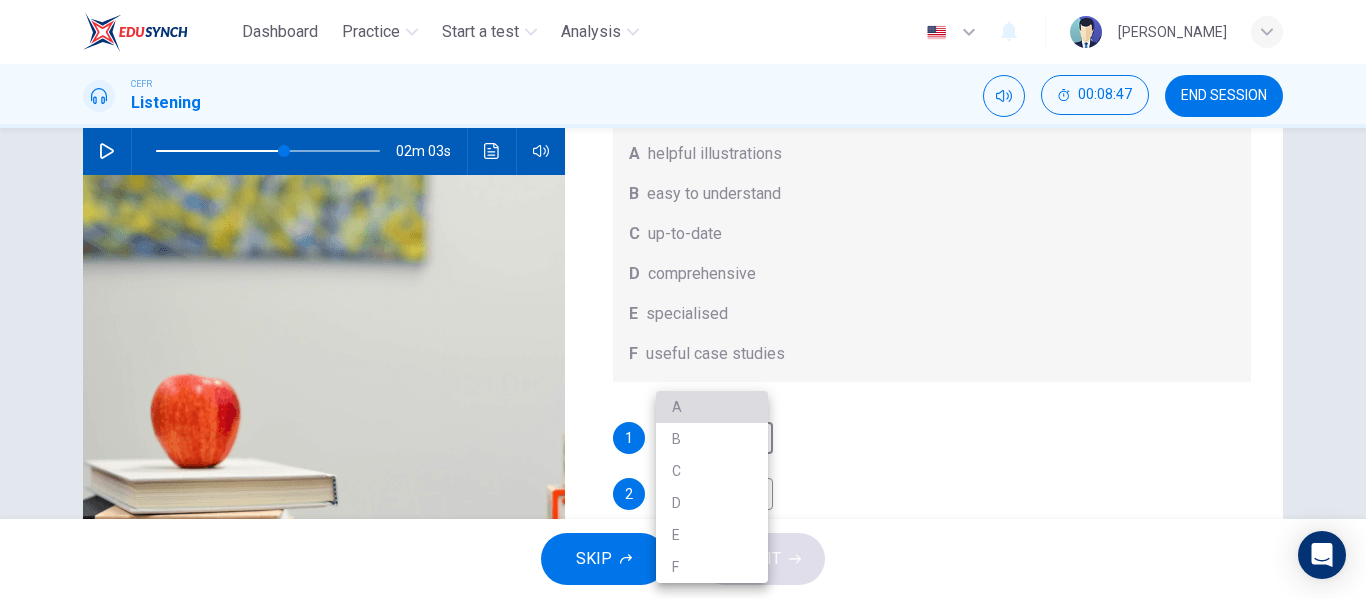 click on "A" at bounding box center (712, 407) 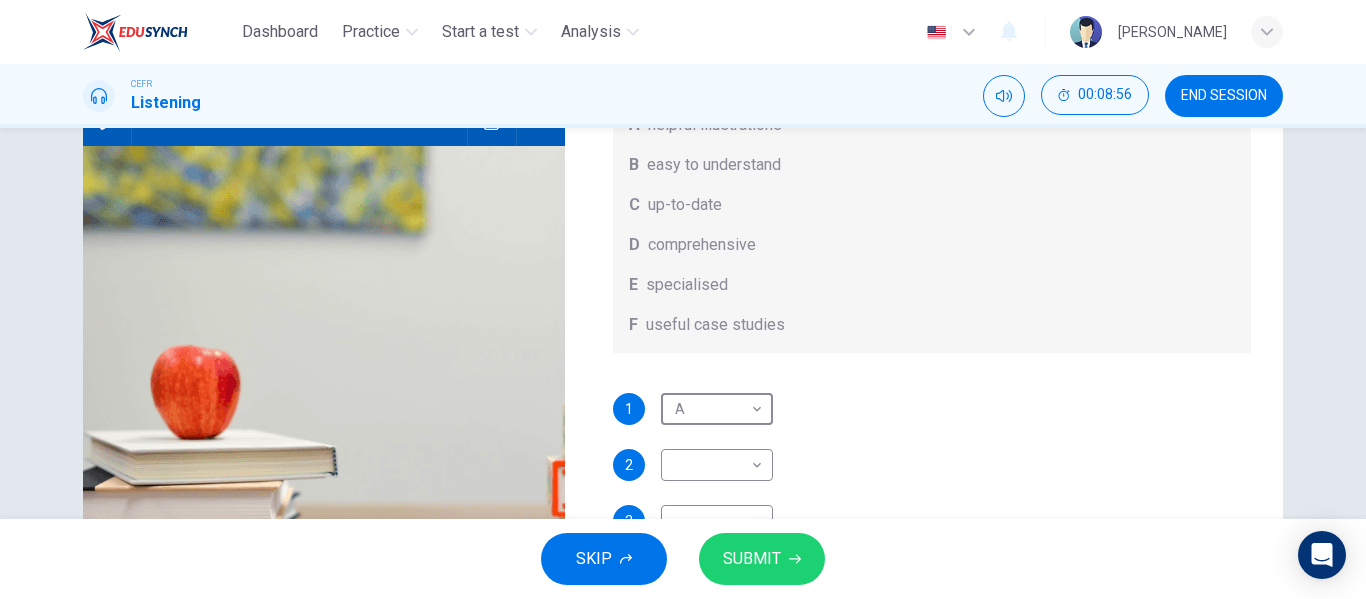 scroll, scrollTop: 110, scrollLeft: 0, axis: vertical 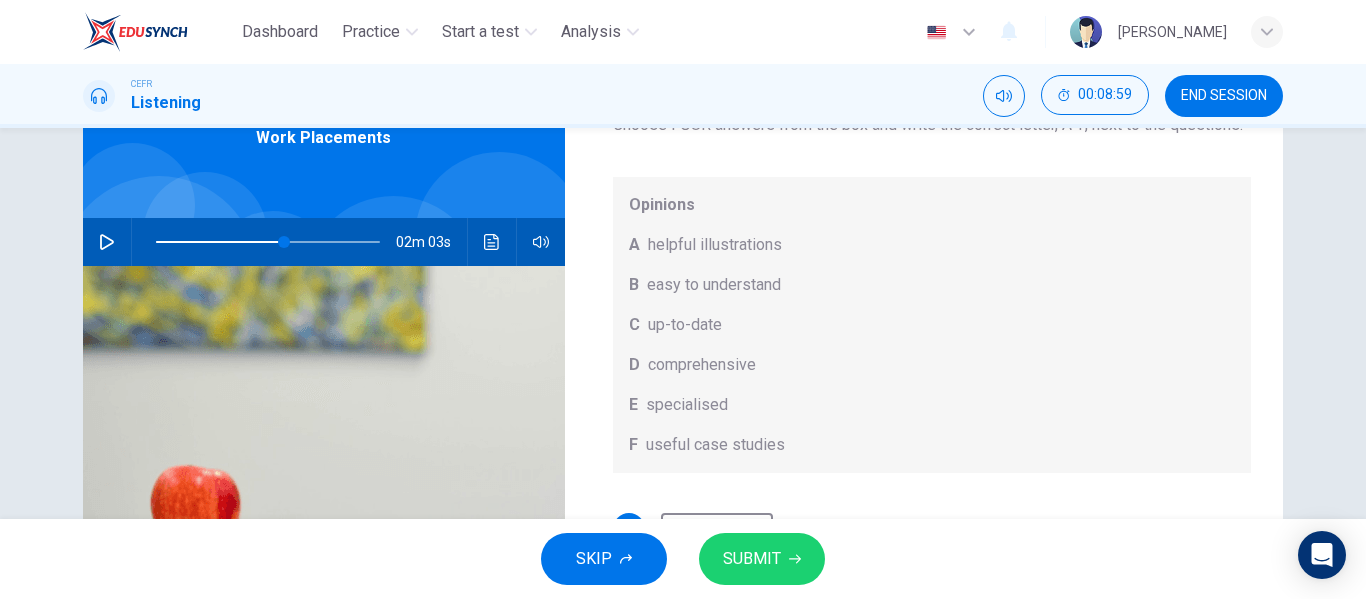 click on "02m 03s" at bounding box center (324, 242) 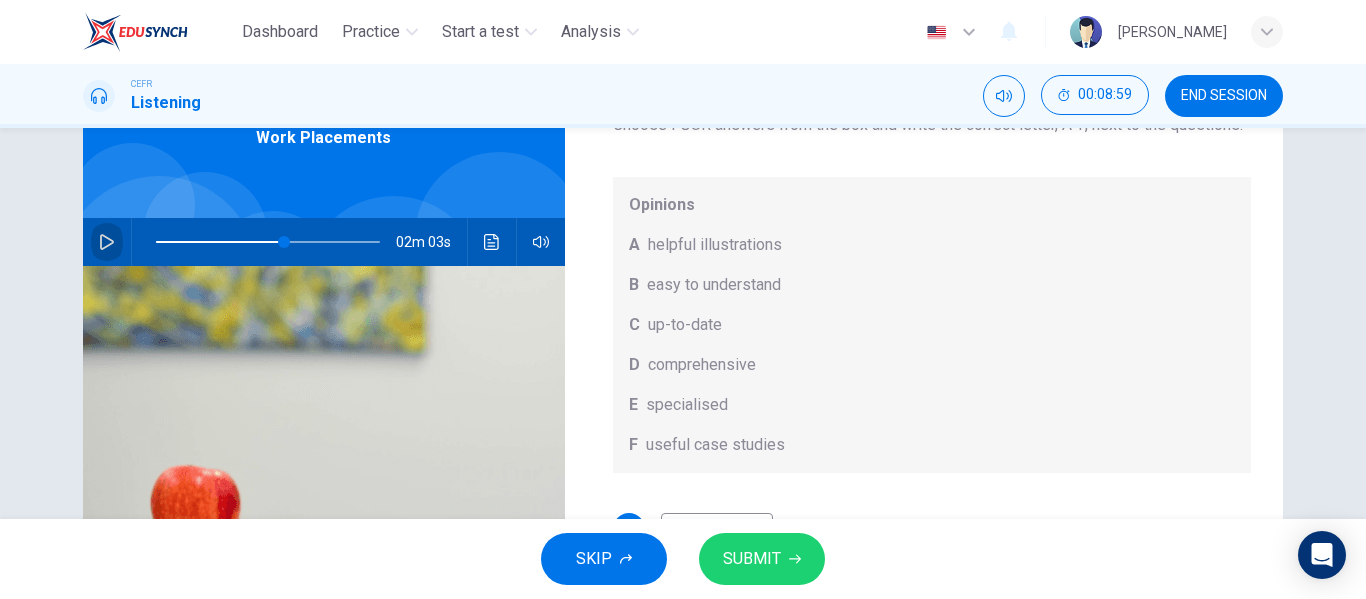 click at bounding box center [107, 242] 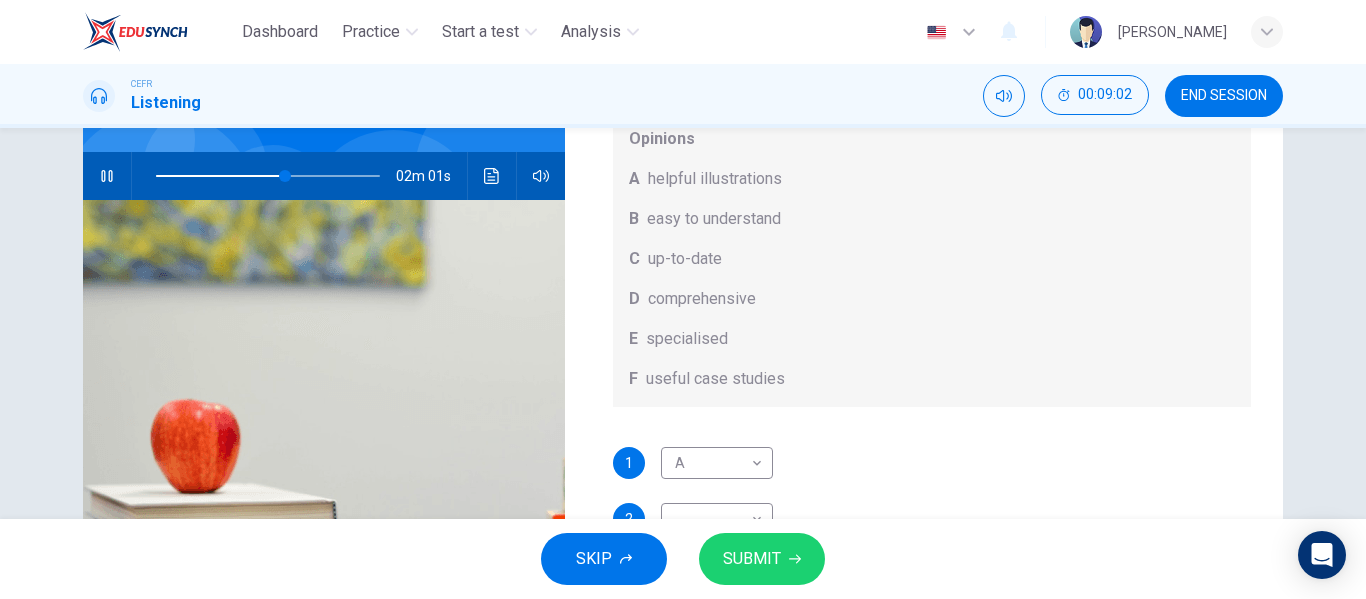 scroll, scrollTop: 199, scrollLeft: 0, axis: vertical 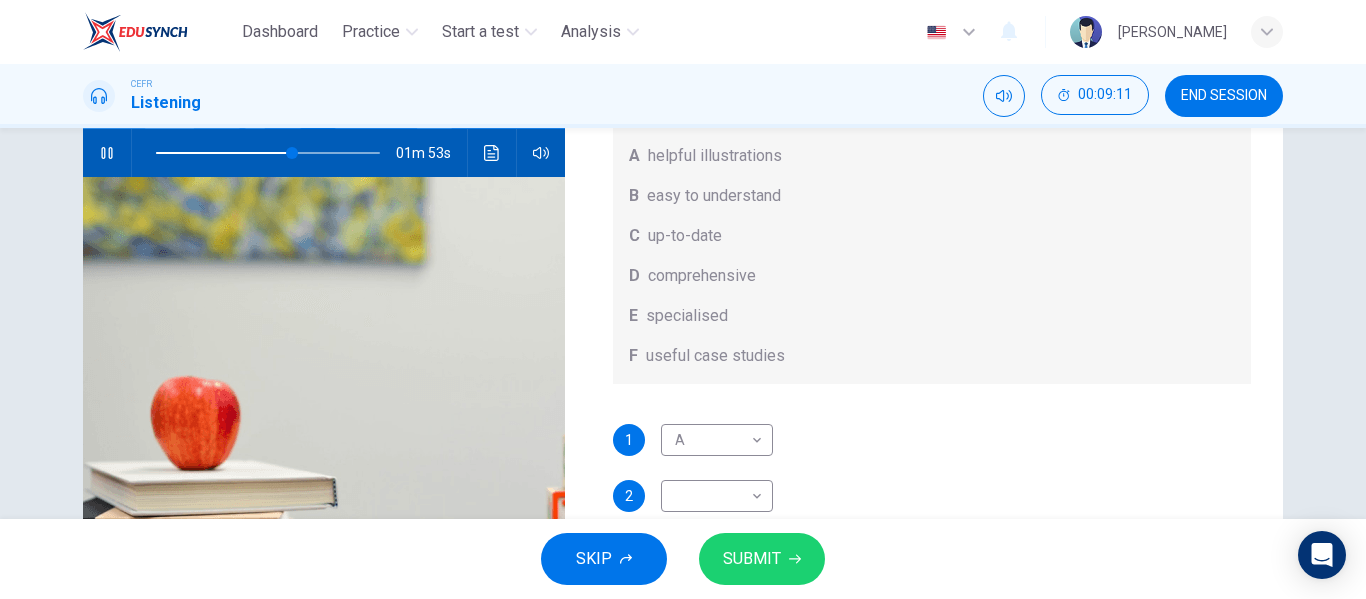 click on "comprehensive" at bounding box center [702, 276] 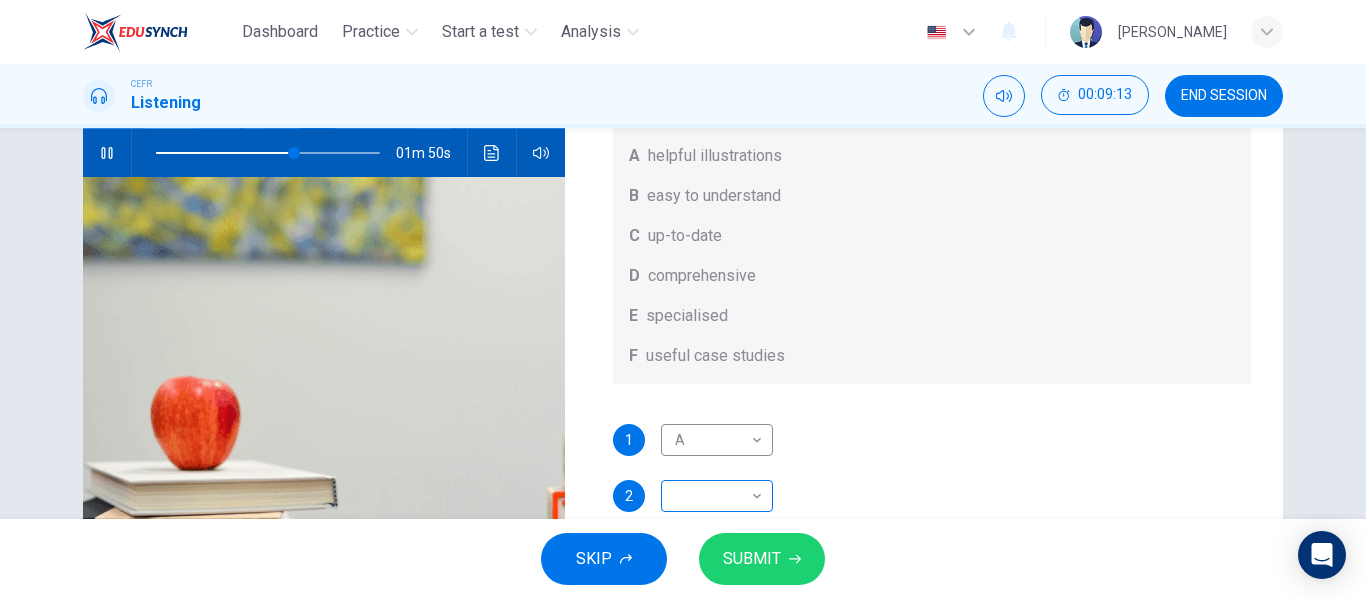 click on "Dashboard Practice Start a test Analysis English en ​ [PERSON_NAME] CEFR Listening 00:09:13 END SESSION Question 7 What does [PERSON_NAME] think about the books on [PERSON_NAME]’s reading list? Choose FOUR answers from the box and write the correct letter, A-F, next to the questions.
Opinions A helpful illustrations B easy to understand C up-to-date D comprehensive E specialised F useful case studies 1 A A ​ 2 ​ ​ 3 ​ ​ 4 ​ ​ Work Placements 01m 50s SKIP SUBMIT EduSynch - Online Language Proficiency Testing
Dashboard Practice Start a test Analysis Notifications © Copyright  2025" at bounding box center [683, 299] 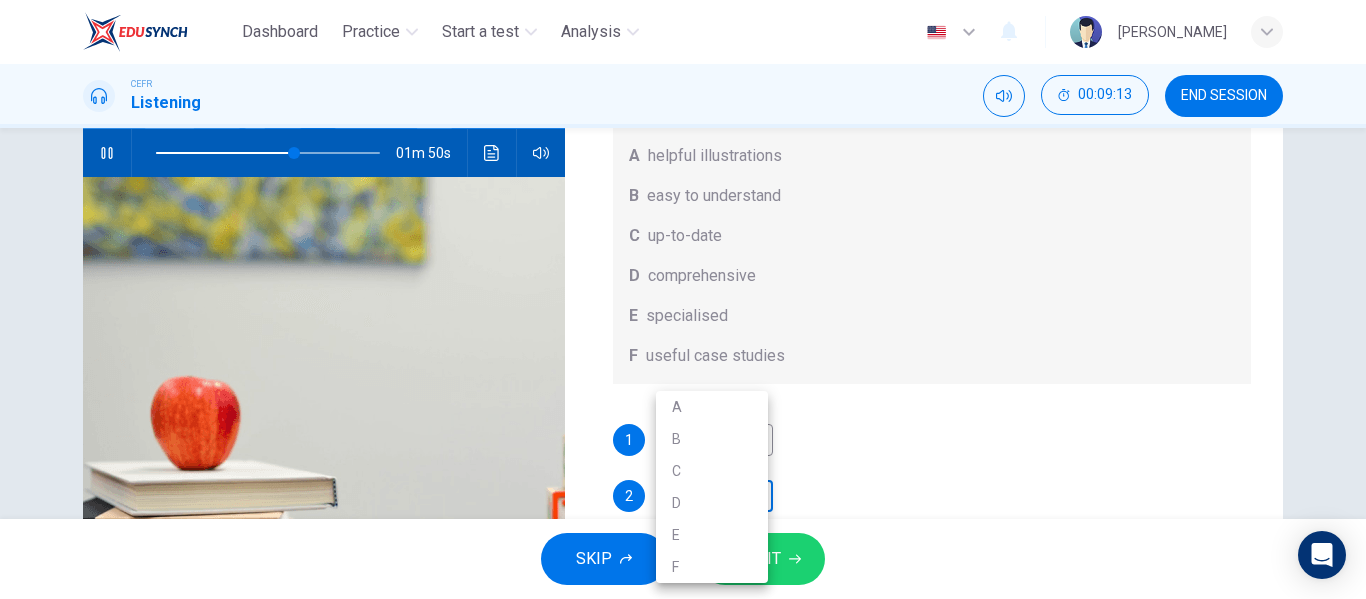 scroll, scrollTop: 205, scrollLeft: 0, axis: vertical 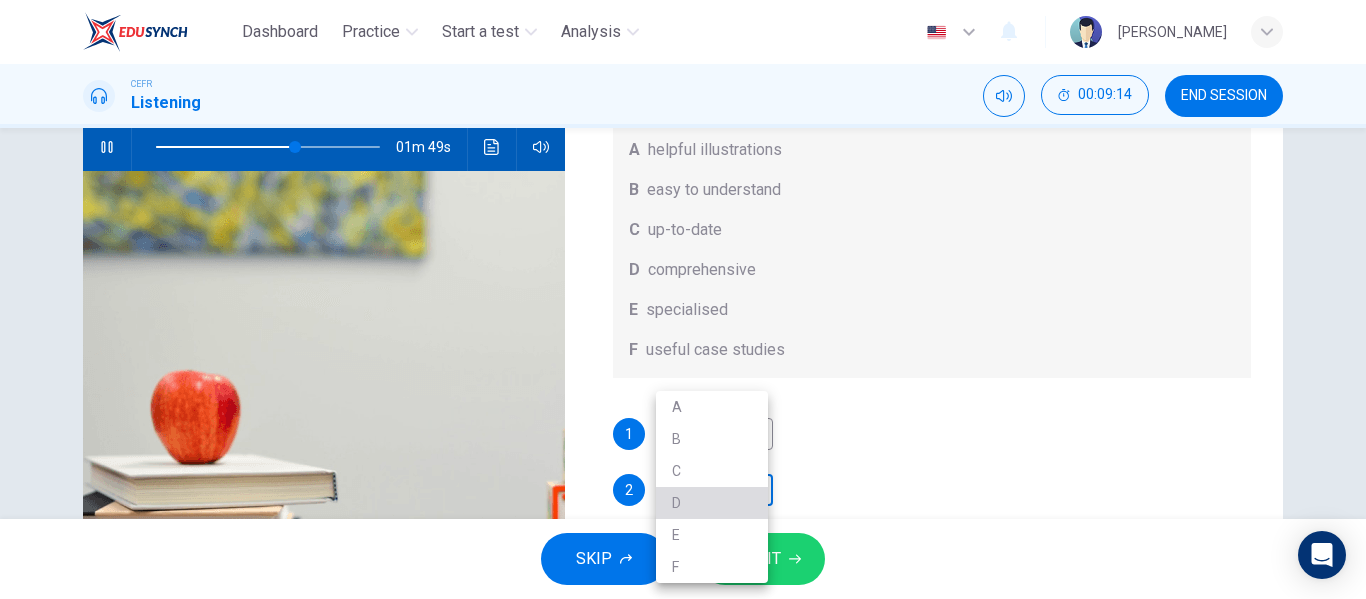 click on "D" at bounding box center [712, 503] 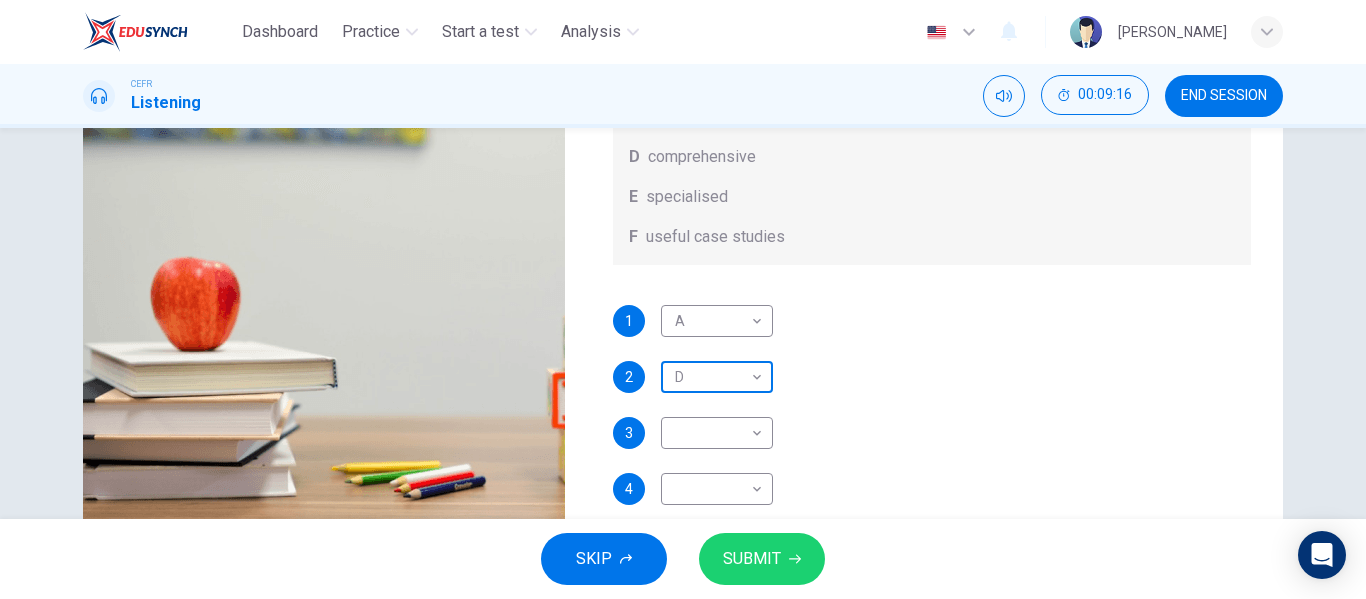 scroll, scrollTop: 319, scrollLeft: 0, axis: vertical 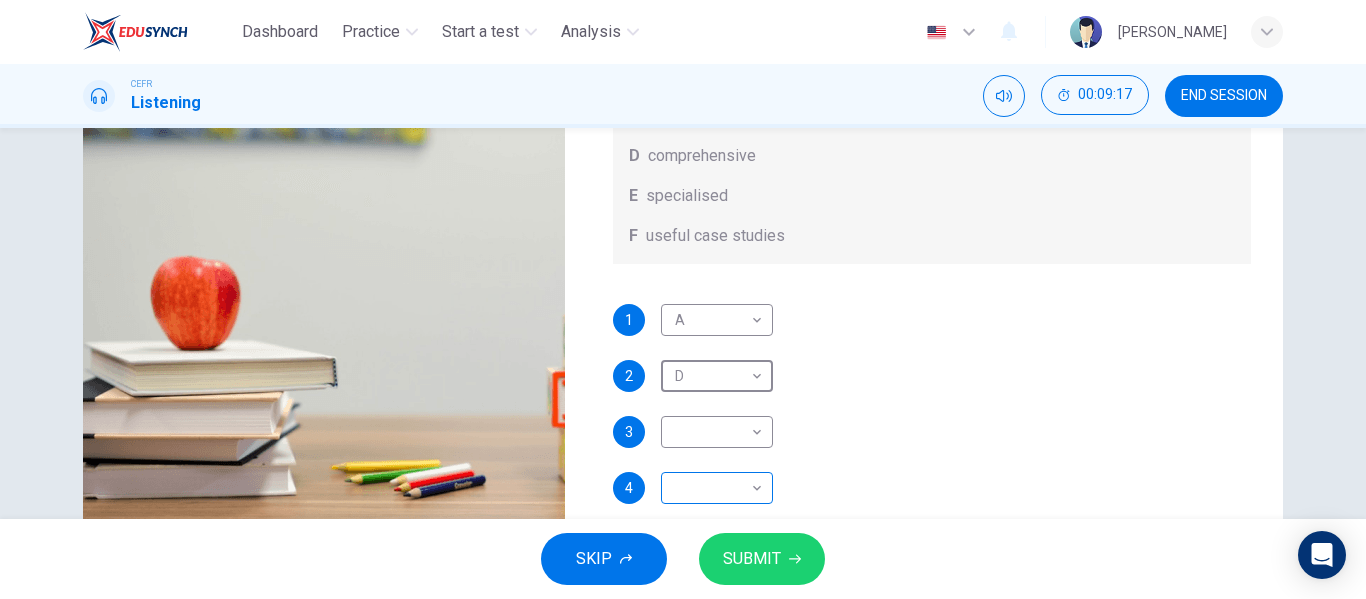 click on "Dashboard Practice Start a test Analysis English en ​ [PERSON_NAME] CEFR Listening 00:09:17 END SESSION Question 7 What does [PERSON_NAME] think about the books on [PERSON_NAME]’s reading list? Choose FOUR answers from the box and write the correct letter, A-F, next to the questions.
Opinions A helpful illustrations B easy to understand C up-to-date D comprehensive E specialised F useful case studies 1 A A ​ 2 D D ​ 3 ​ ​ 4 ​ ​ Work Placements 01m 47s SKIP SUBMIT EduSynch - Online Language Proficiency Testing
Dashboard Practice Start a test Analysis Notifications © Copyright  2025" at bounding box center (683, 299) 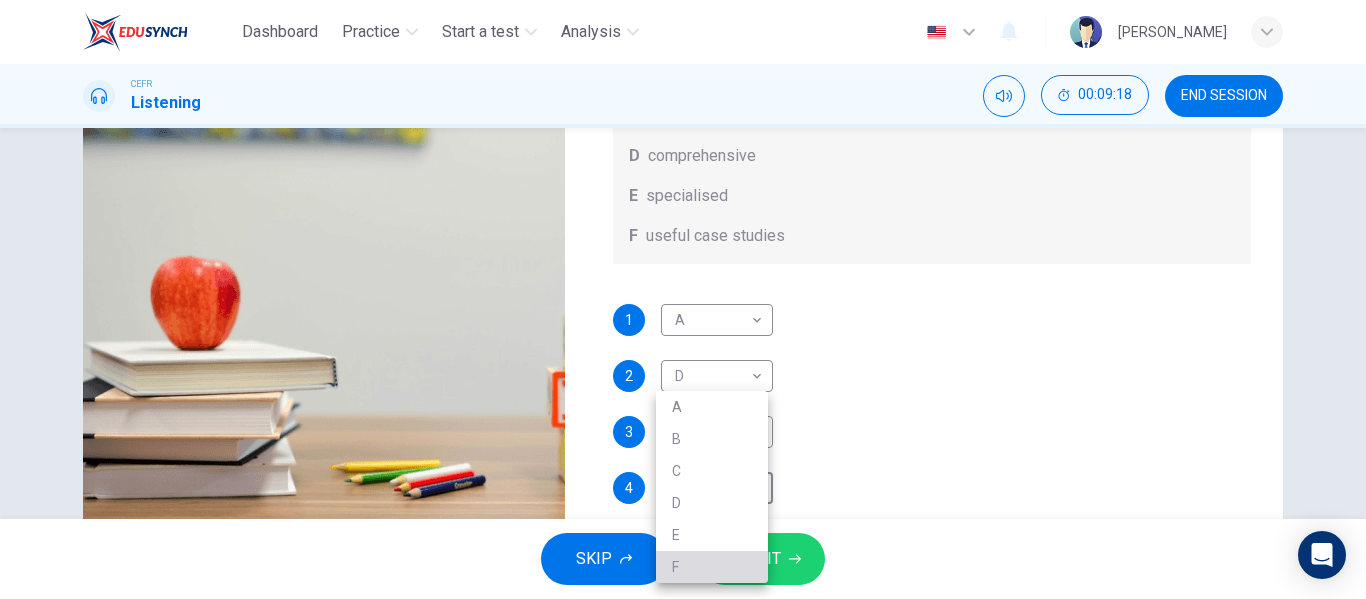 click on "F" at bounding box center [712, 567] 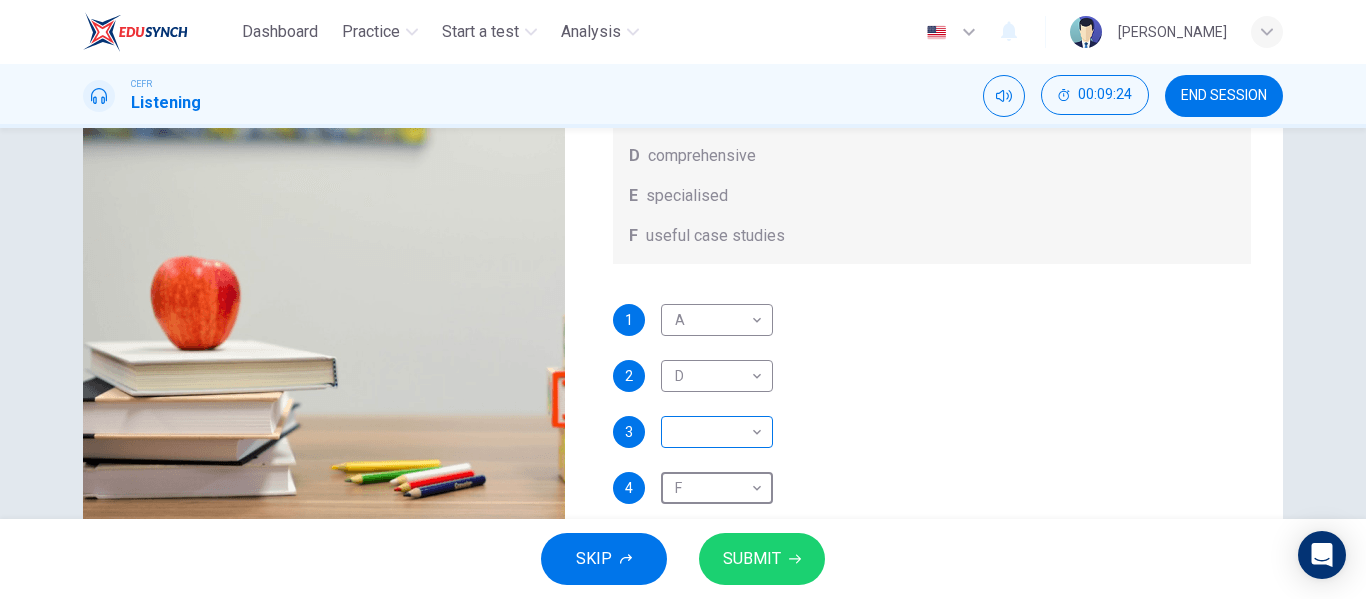 scroll, scrollTop: 105, scrollLeft: 0, axis: vertical 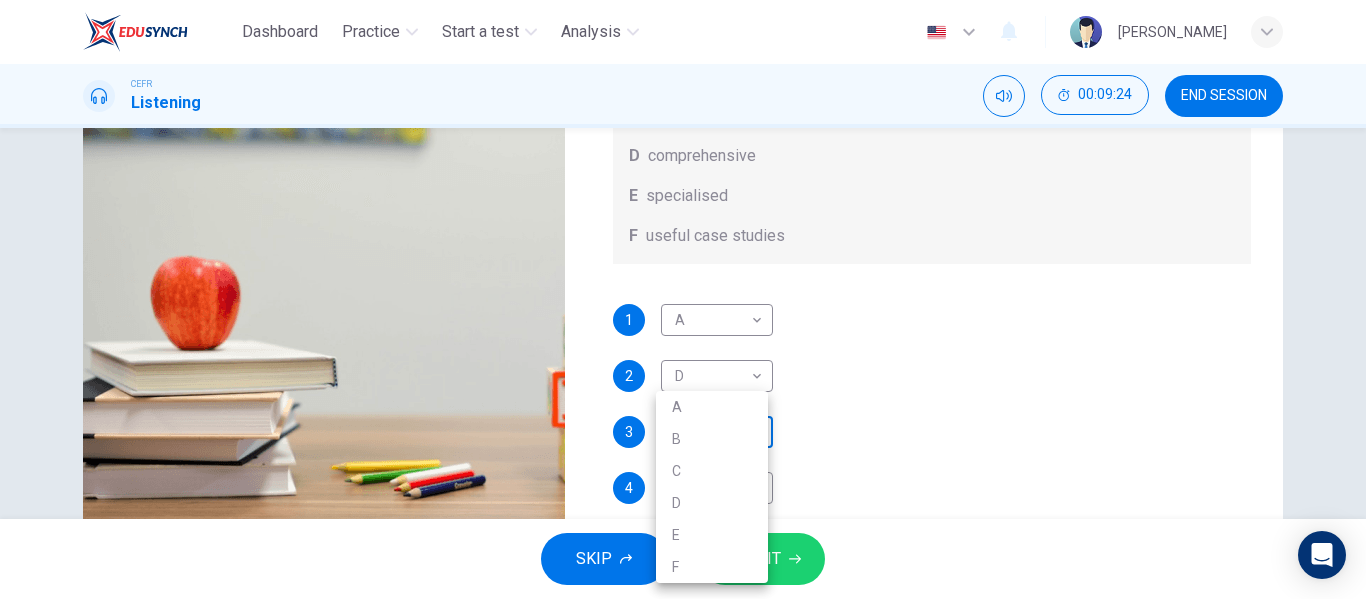 click on "Dashboard Practice Start a test Analysis English en ​ [PERSON_NAME] CEFR Listening 00:09:24 END SESSION Question 7 What does [PERSON_NAME] think about the books on [PERSON_NAME]’s reading list? Choose FOUR answers from the box and write the correct letter, A-F, next to the questions.
Opinions A helpful illustrations B easy to understand C up-to-date D comprehensive E specialised F useful case studies 1 A A ​ 2 D D ​ 3 ​ ​ 4 F F ​ Work Placements 01m 40s SKIP SUBMIT EduSynch - Online Language Proficiency Testing
Dashboard Practice Start a test Analysis Notifications © Copyright  2025 A B C D E F" at bounding box center [683, 299] 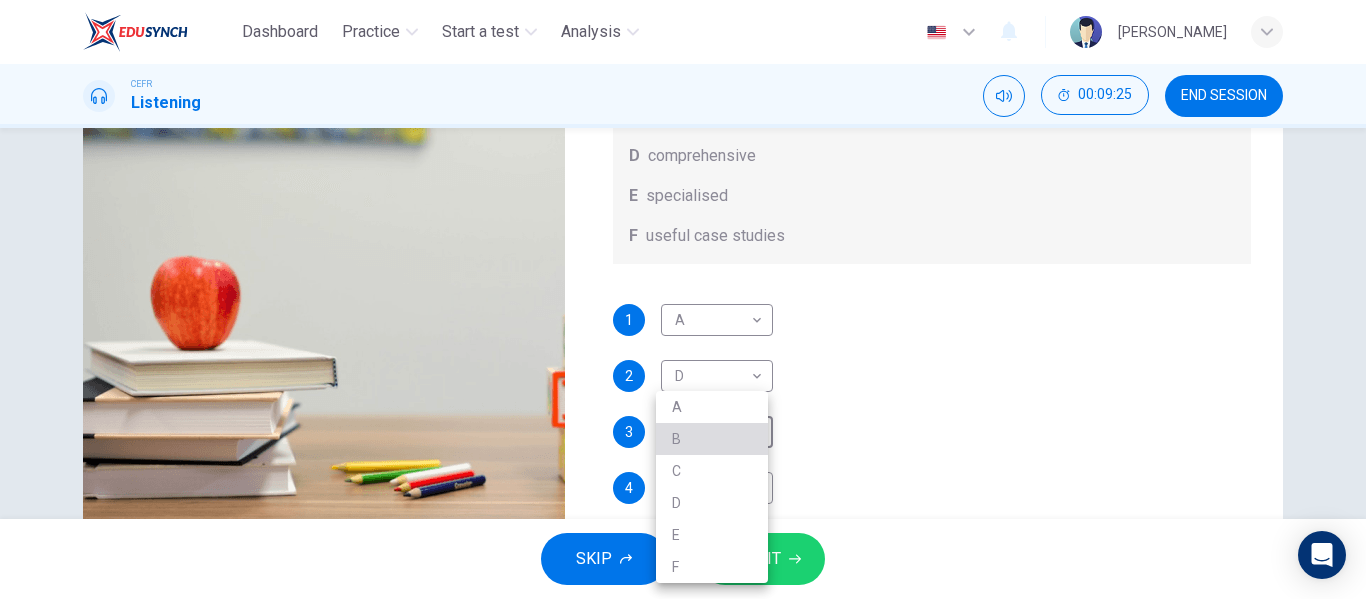 click on "B" at bounding box center (712, 439) 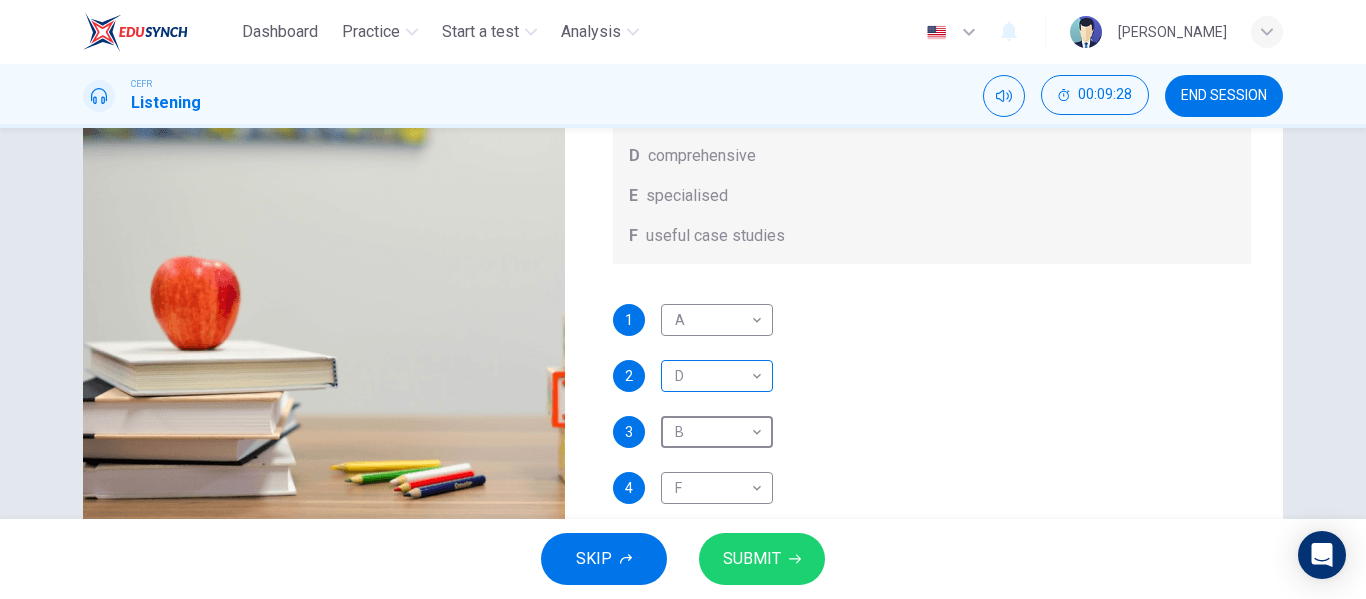 click on "Dashboard Practice Start a test Analysis English en ​ [PERSON_NAME] CEFR Listening 00:09:28 END SESSION Question 7 What does [PERSON_NAME] think about the books on [PERSON_NAME]’s reading list? Choose FOUR answers from the box and write the correct letter, A-F, next to the questions.
Opinions A helpful illustrations B easy to understand C up-to-date D comprehensive E specialised F useful case studies 1 A A ​ 2 D D ​ 3 B B ​ 4 F F ​ Work Placements 01m 36s SKIP SUBMIT EduSynch - Online Language Proficiency Testing
Dashboard Practice Start a test Analysis Notifications © Copyright  2025" at bounding box center [683, 299] 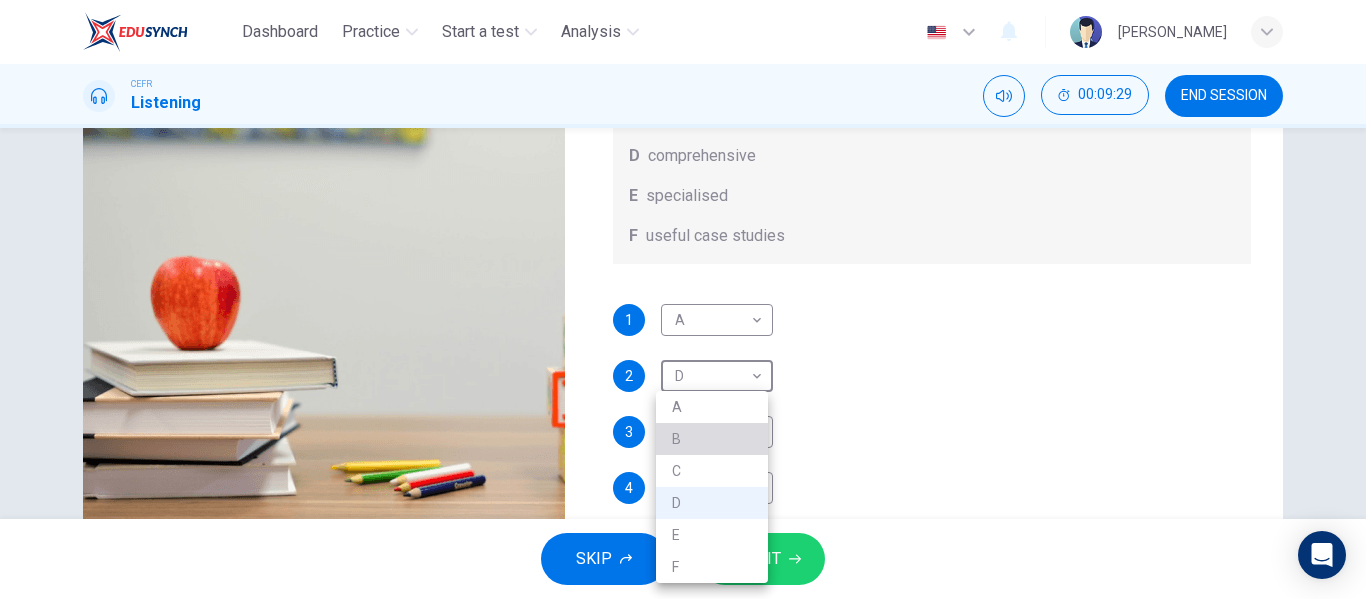 click on "B" at bounding box center [712, 439] 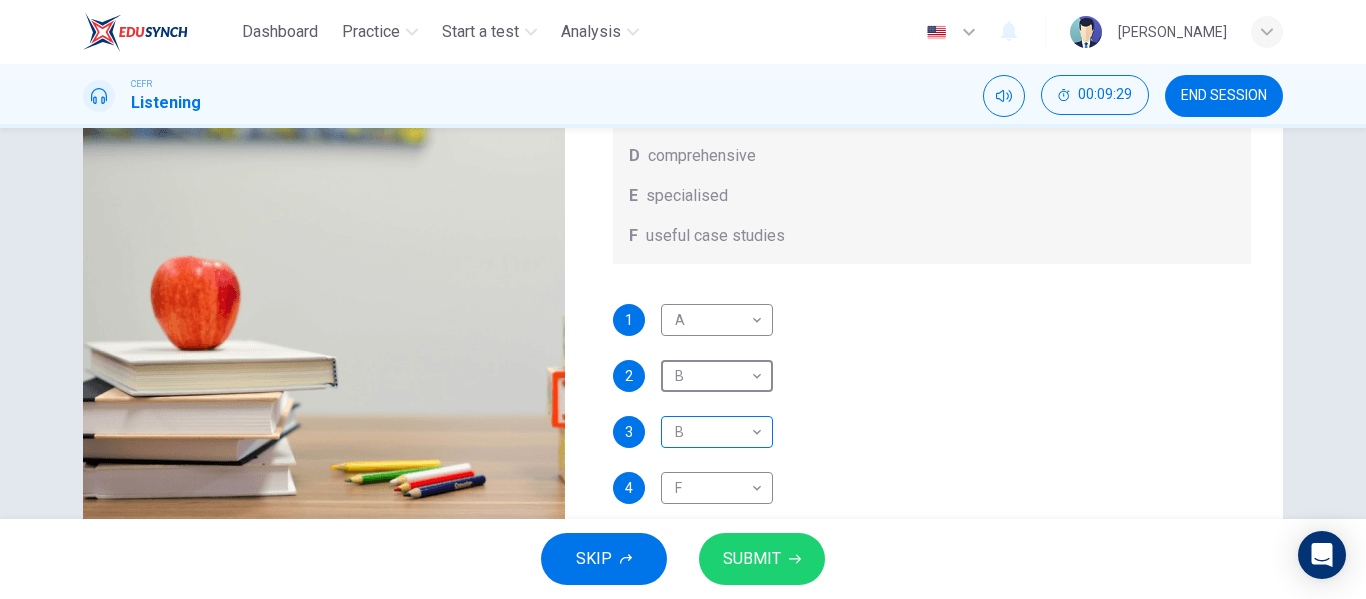 click on "Dashboard Practice Start a test Analysis English en ​ [PERSON_NAME] CEFR Listening 00:09:29 END SESSION Question 7 What does [PERSON_NAME] think about the books on [PERSON_NAME]’s reading list? Choose FOUR answers from the box and write the correct letter, A-F, next to the questions.
Opinions A helpful illustrations B easy to understand C up-to-date D comprehensive E specialised F useful case studies 1 A A ​ 2 B B ​ 3 B B ​ 4 F F ​ Work Placements 01m 34s SKIP SUBMIT EduSynch - Online Language Proficiency Testing
Dashboard Practice Start a test Analysis Notifications © Copyright  2025" at bounding box center [683, 299] 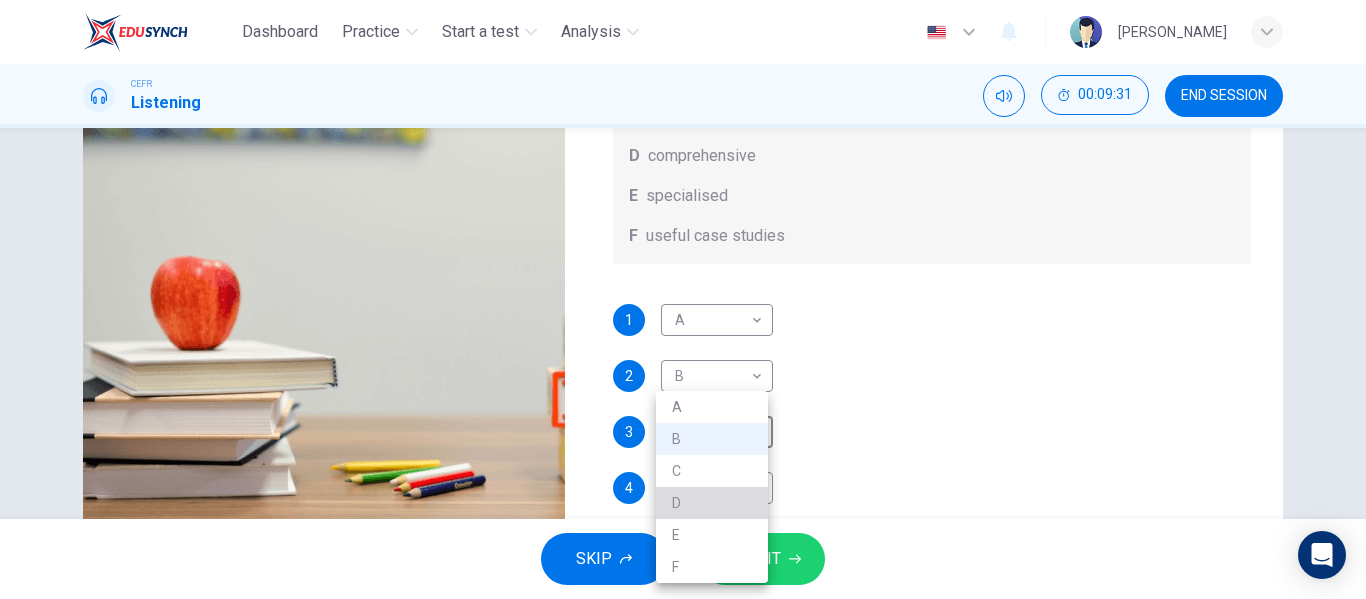 click on "D" at bounding box center (712, 503) 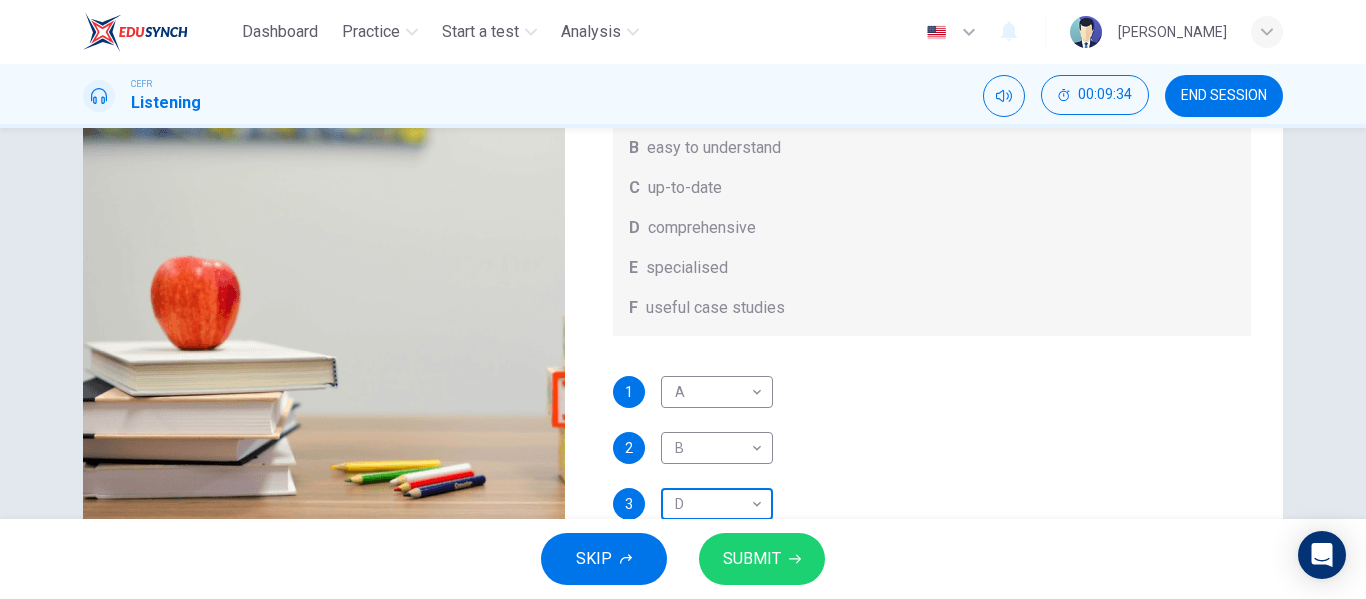 scroll, scrollTop: 3, scrollLeft: 0, axis: vertical 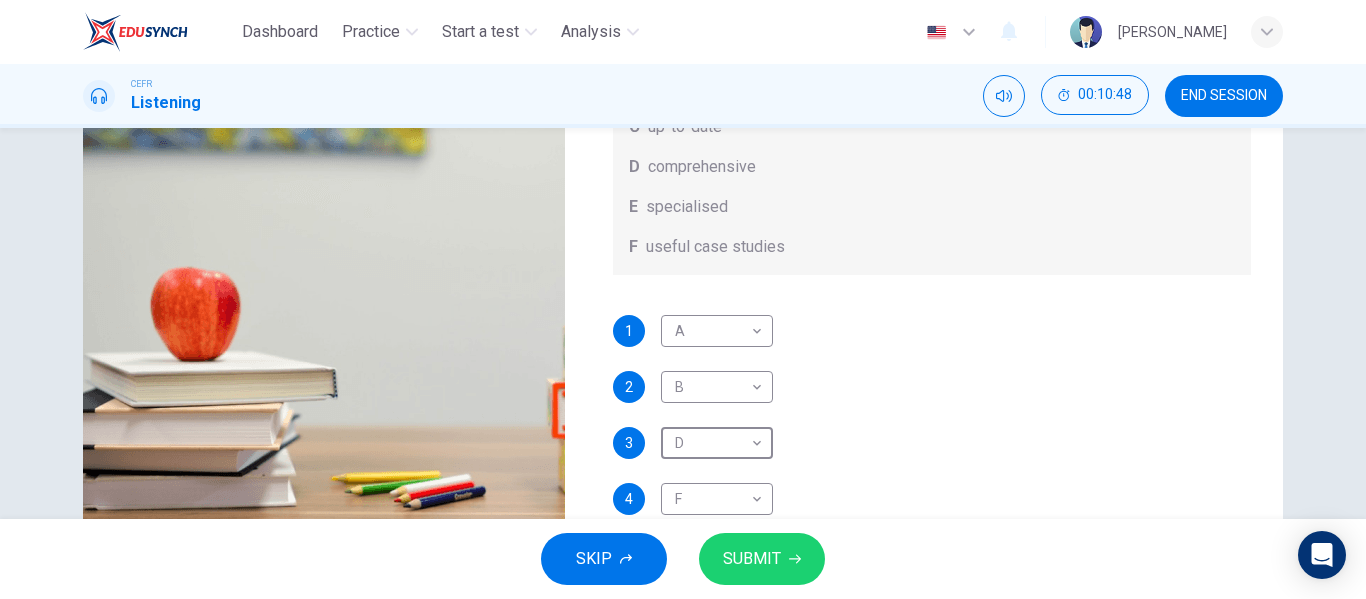 click on "SUBMIT" at bounding box center [762, 559] 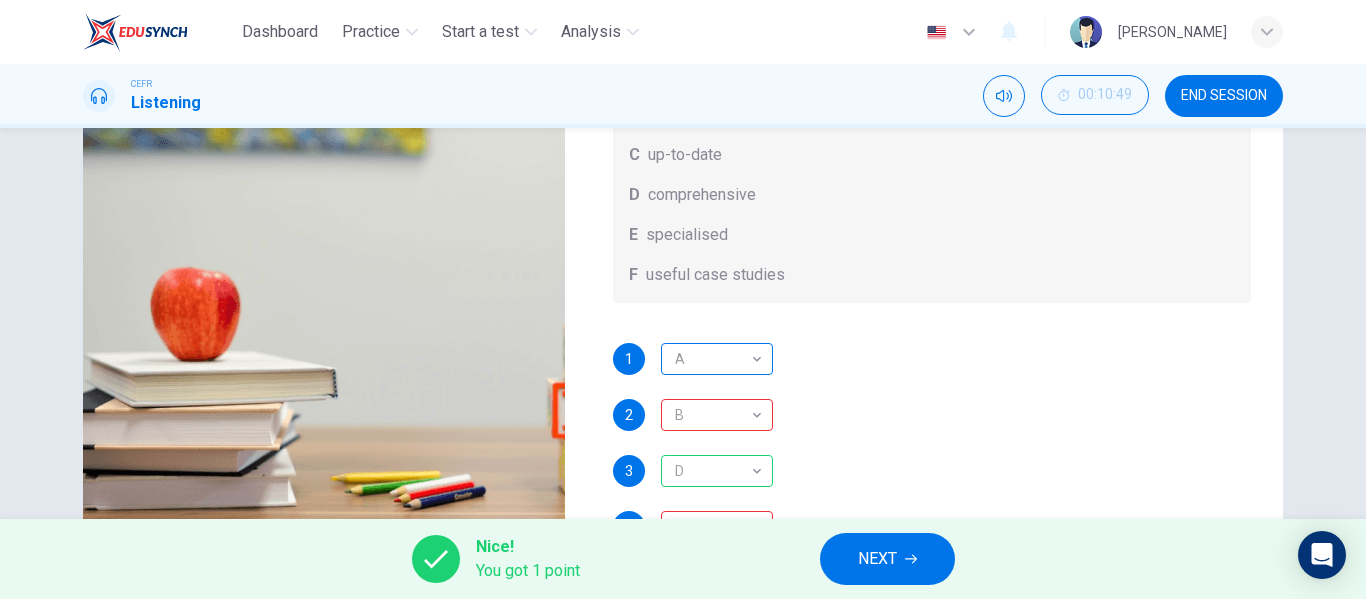 scroll, scrollTop: 0, scrollLeft: 0, axis: both 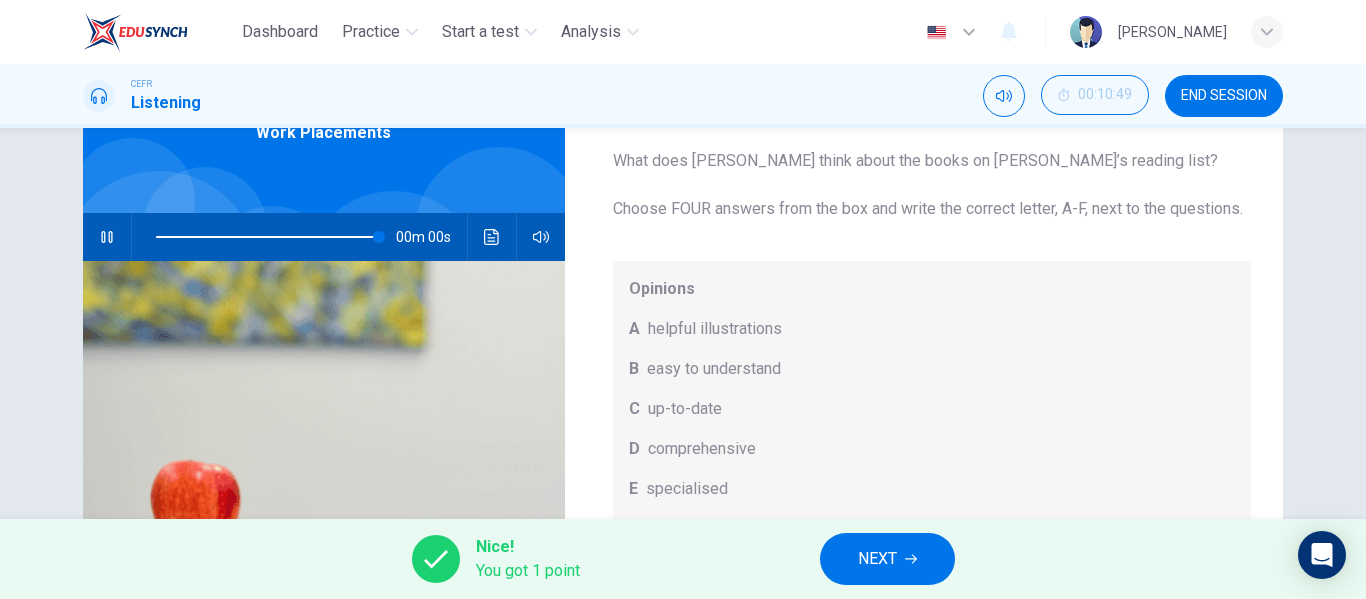 type on "0" 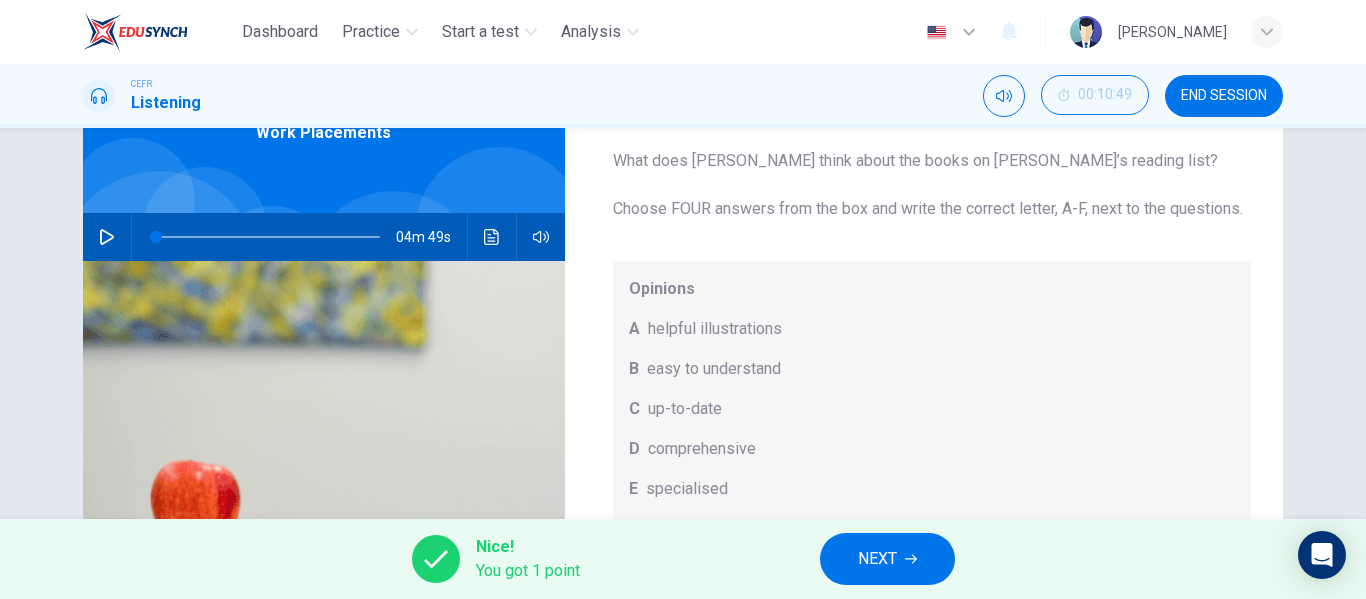 scroll, scrollTop: 113, scrollLeft: 0, axis: vertical 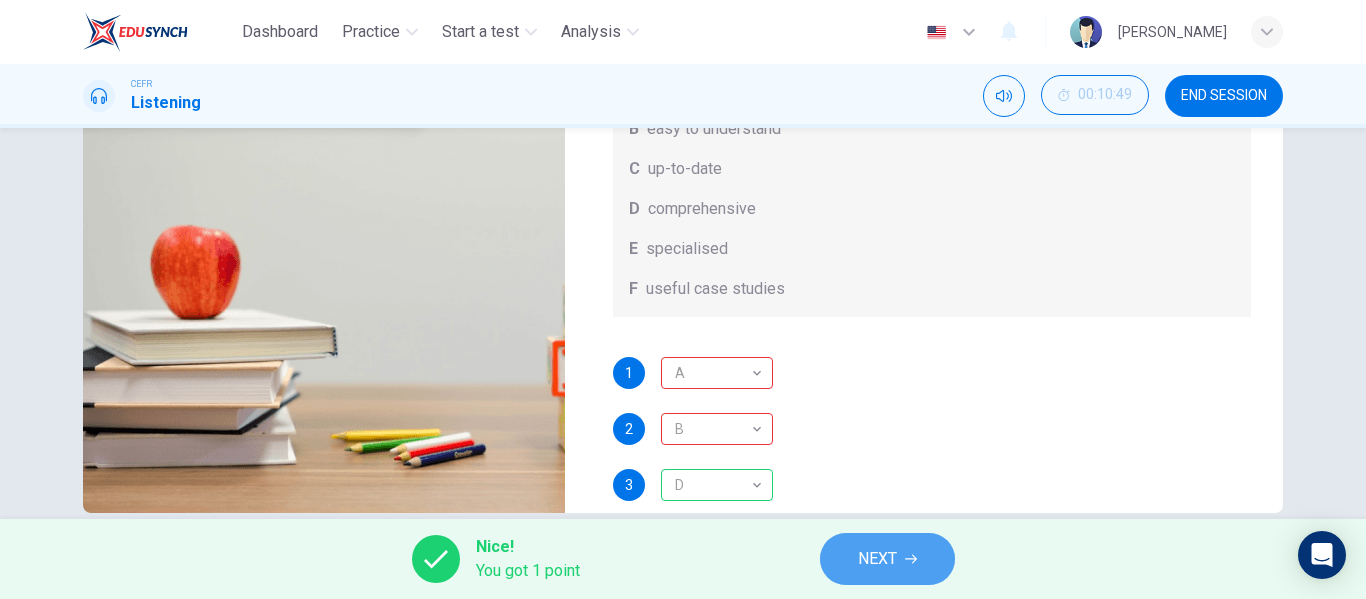 click on "NEXT" at bounding box center [887, 559] 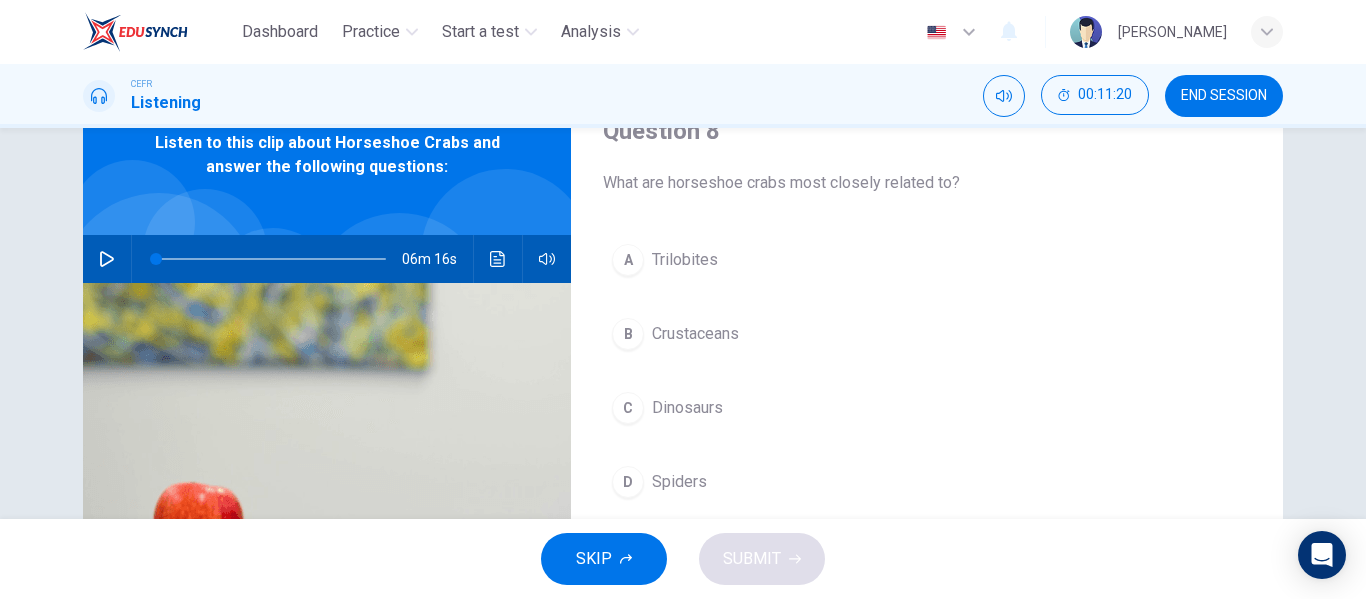 scroll, scrollTop: 95, scrollLeft: 0, axis: vertical 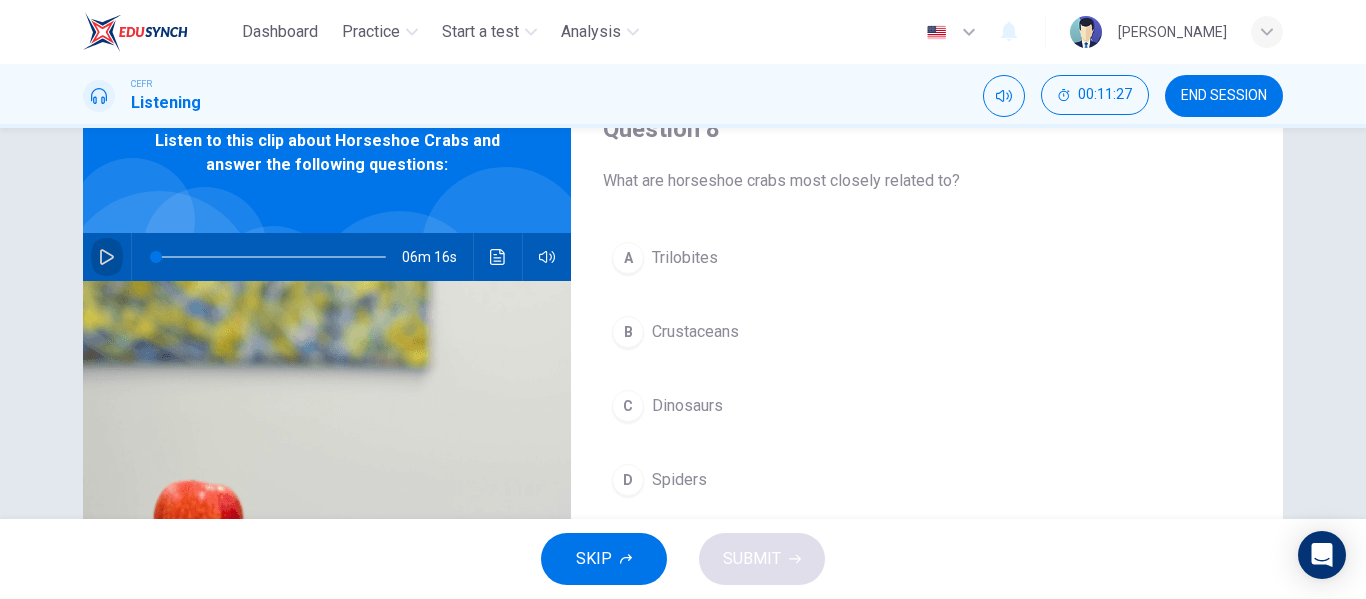 click 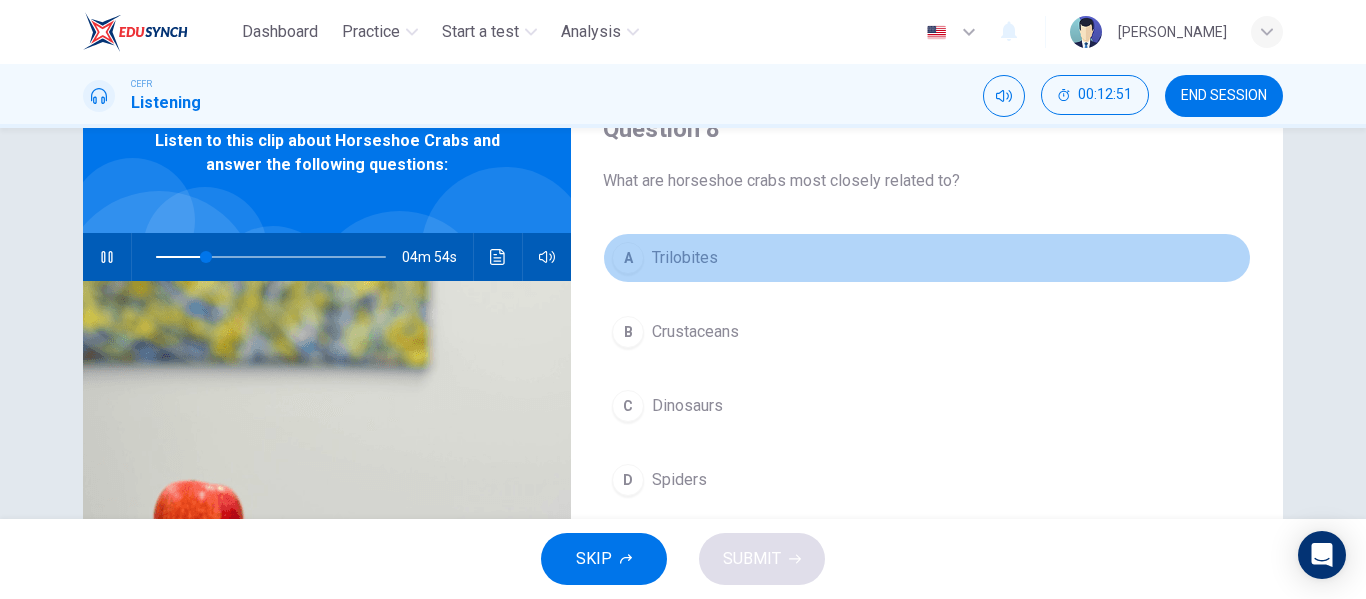 click on "Trilobites" at bounding box center [685, 258] 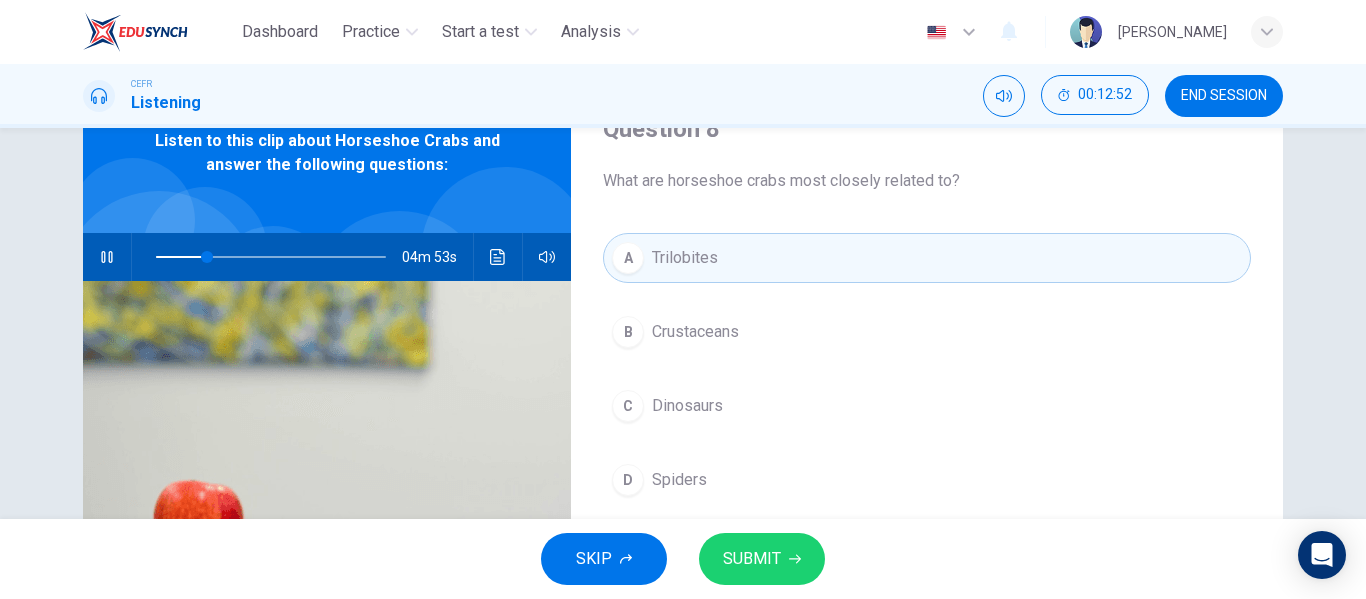 click on "SUBMIT" at bounding box center (752, 559) 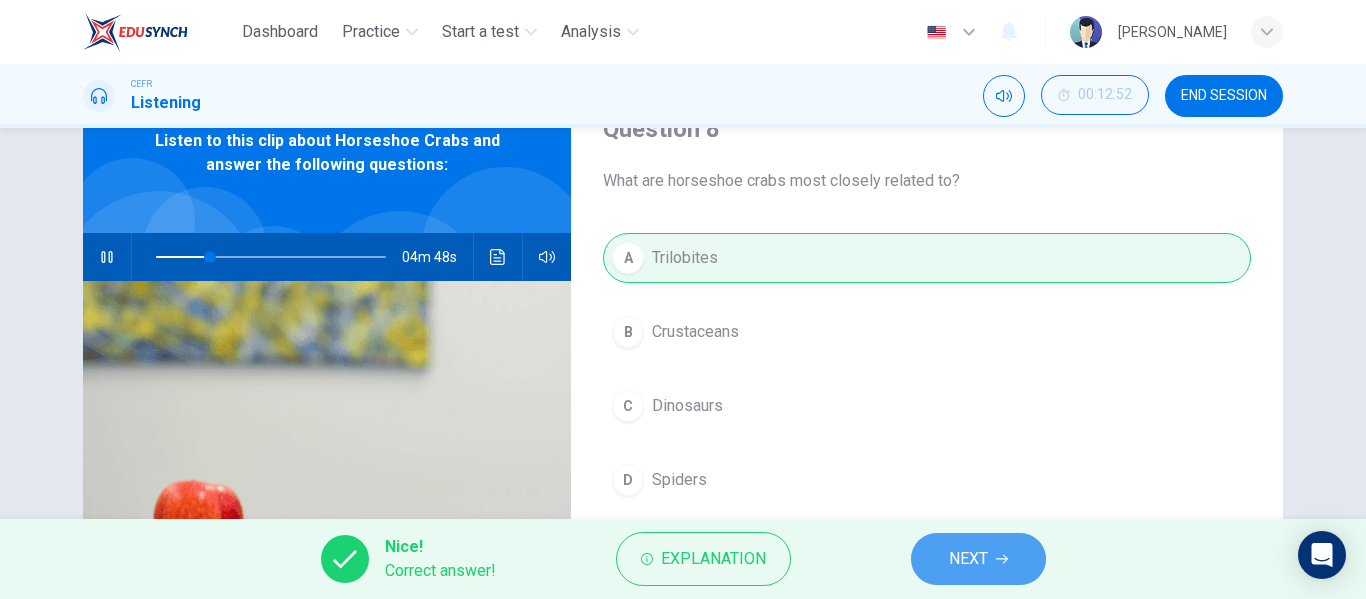 click on "NEXT" at bounding box center (968, 559) 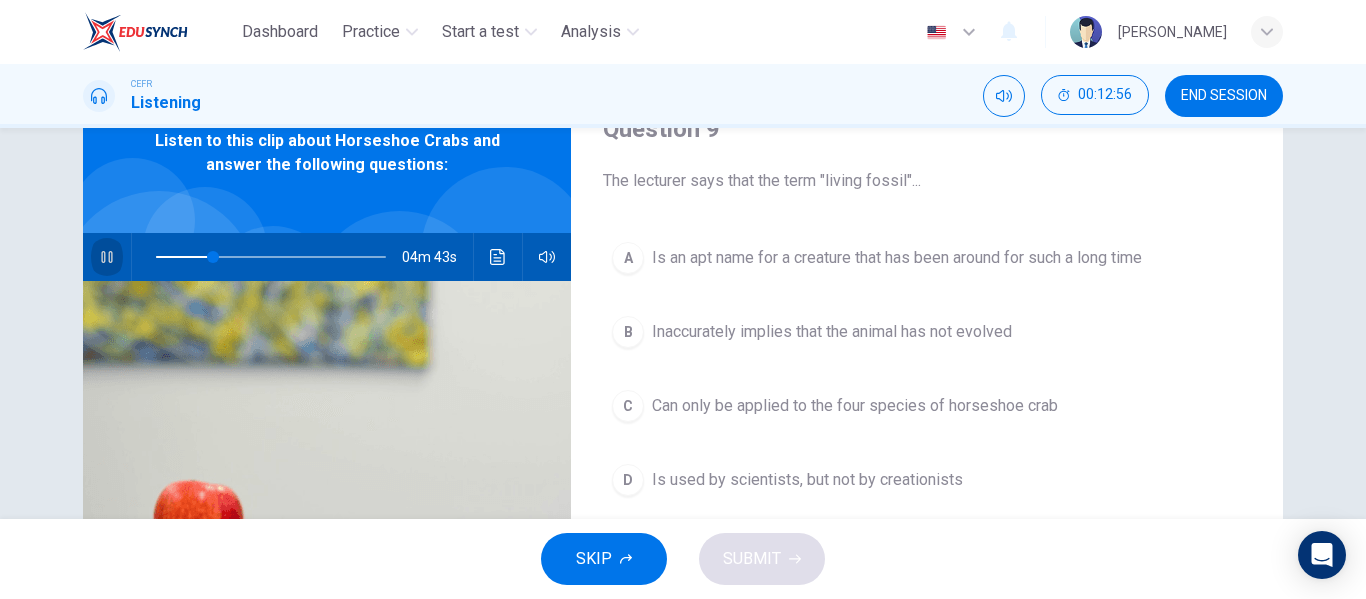 click at bounding box center [107, 257] 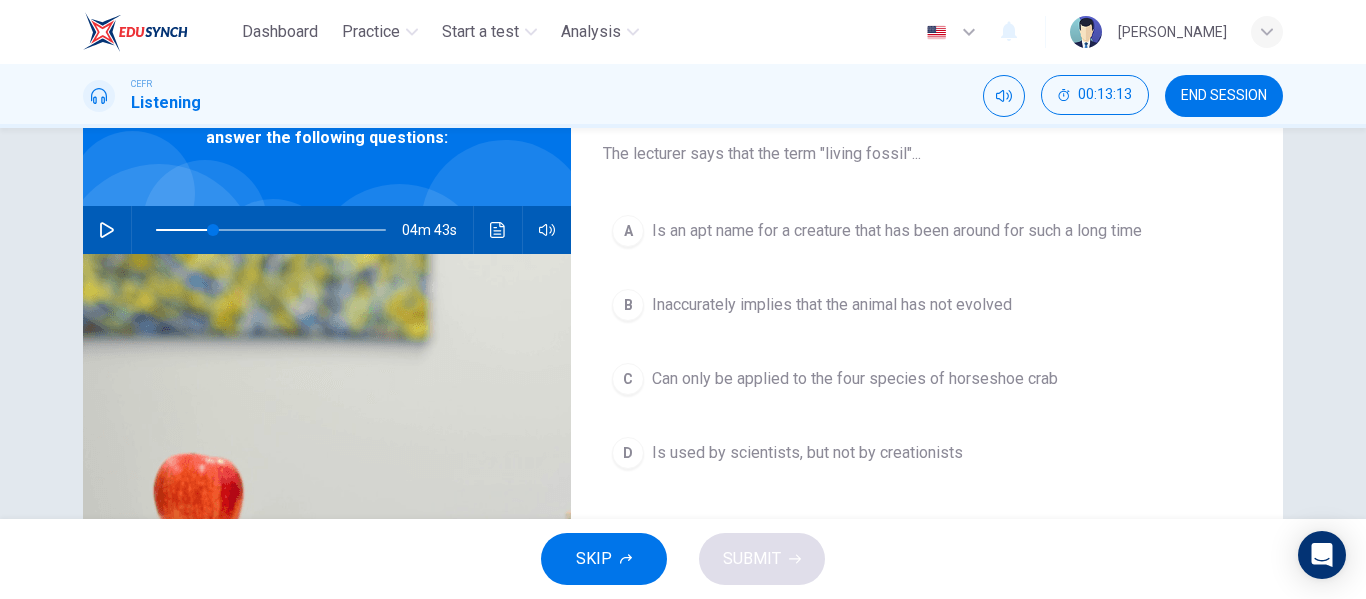 scroll, scrollTop: 123, scrollLeft: 0, axis: vertical 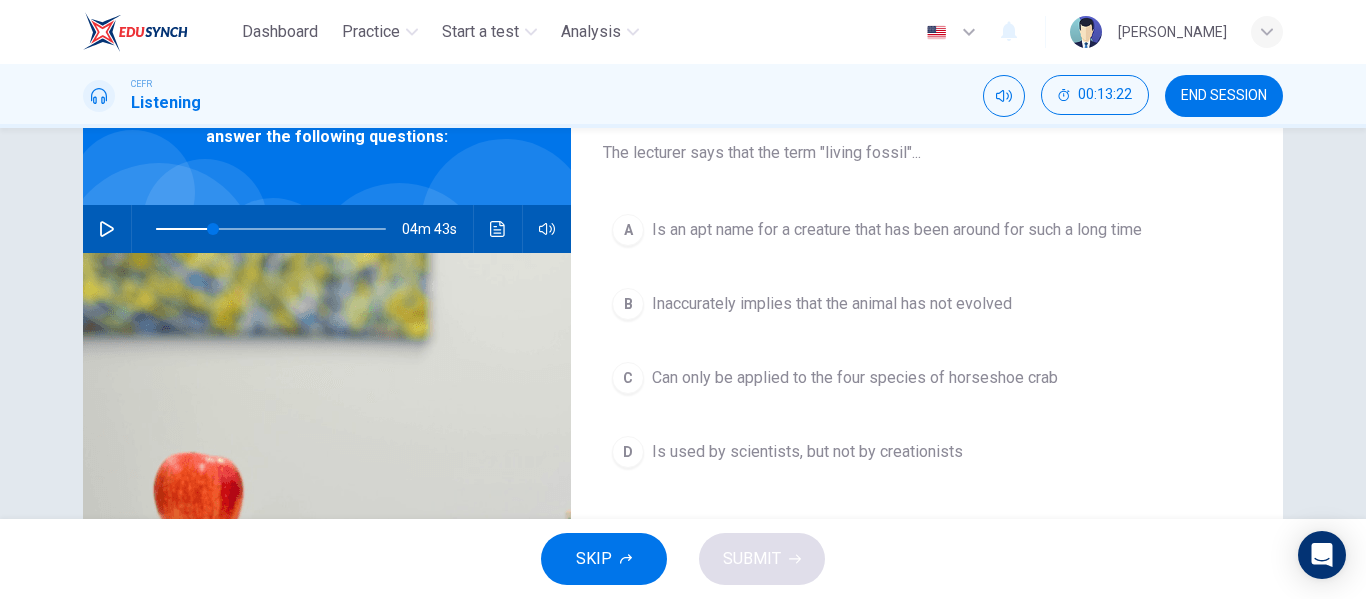 click on "Is an apt name for a creature that has been around for such a long time" at bounding box center [897, 230] 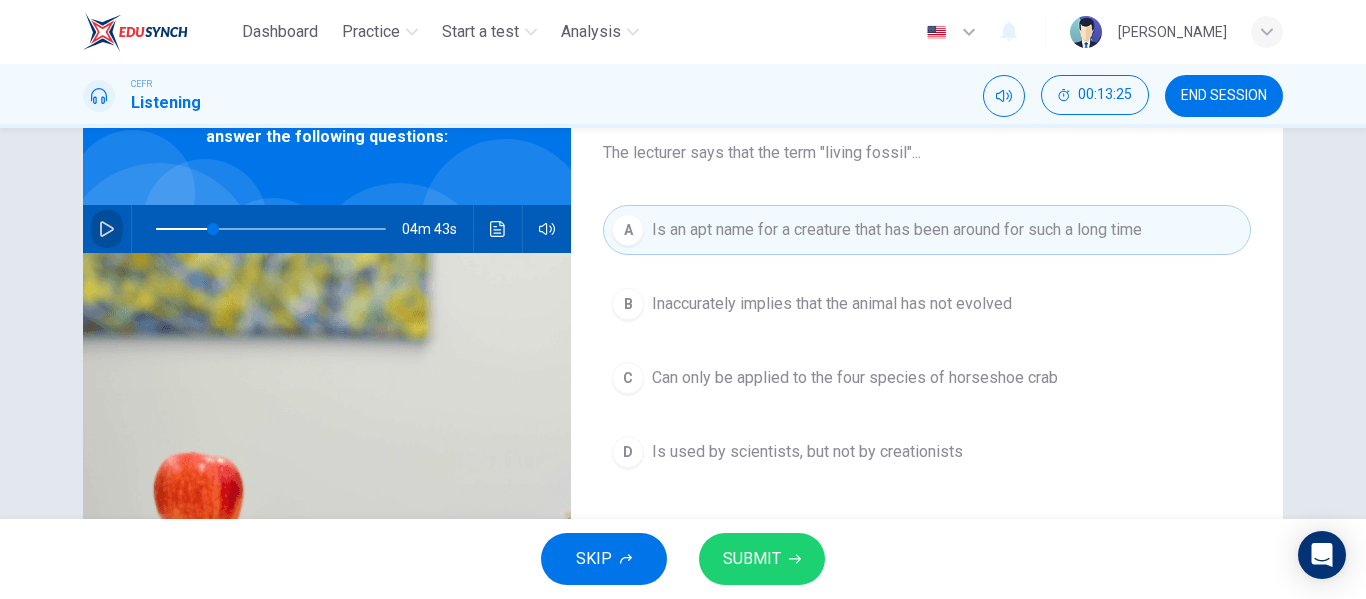 click 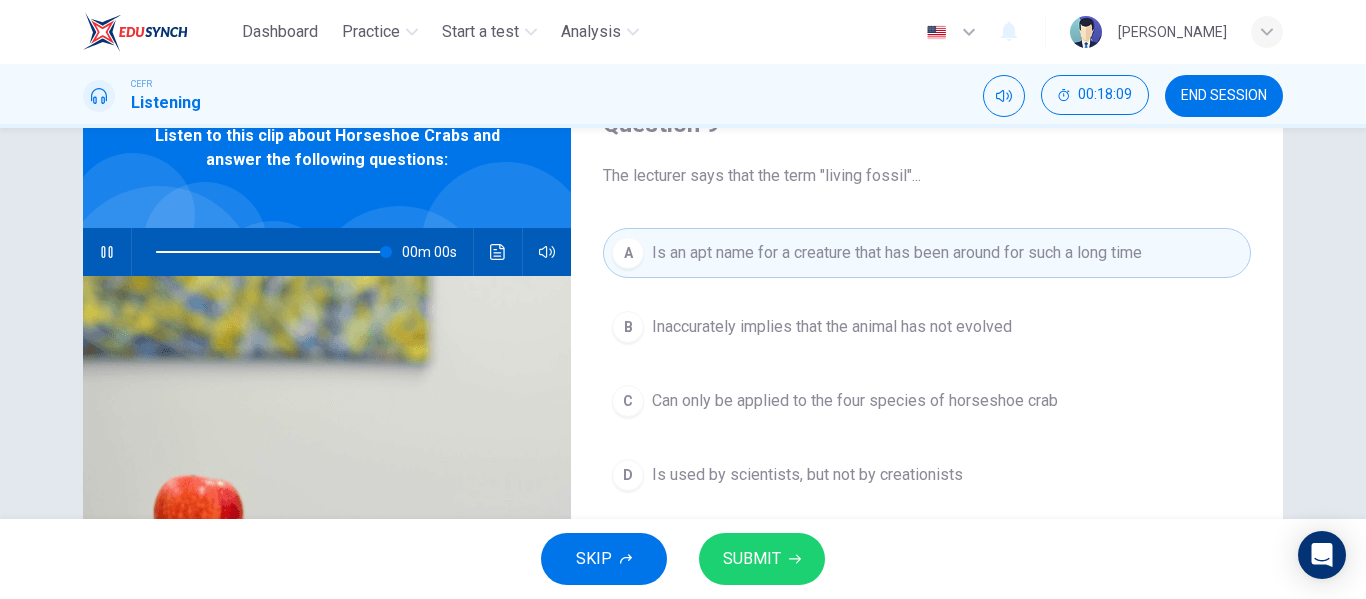 scroll, scrollTop: 99, scrollLeft: 0, axis: vertical 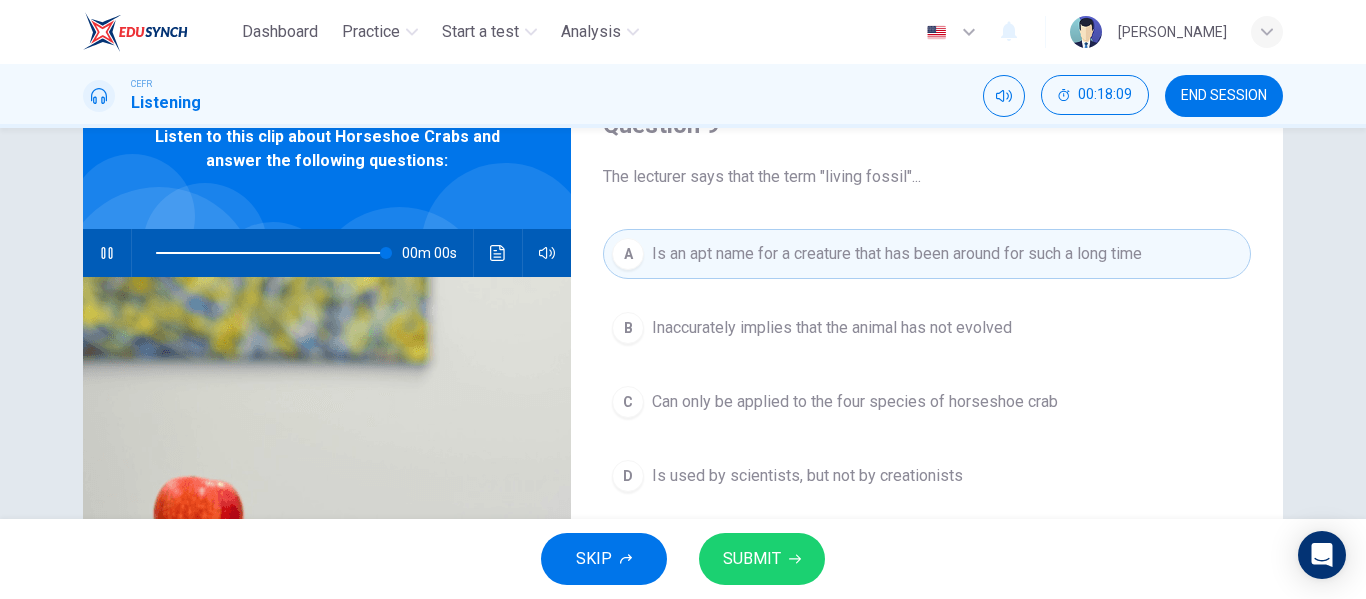 type on "0" 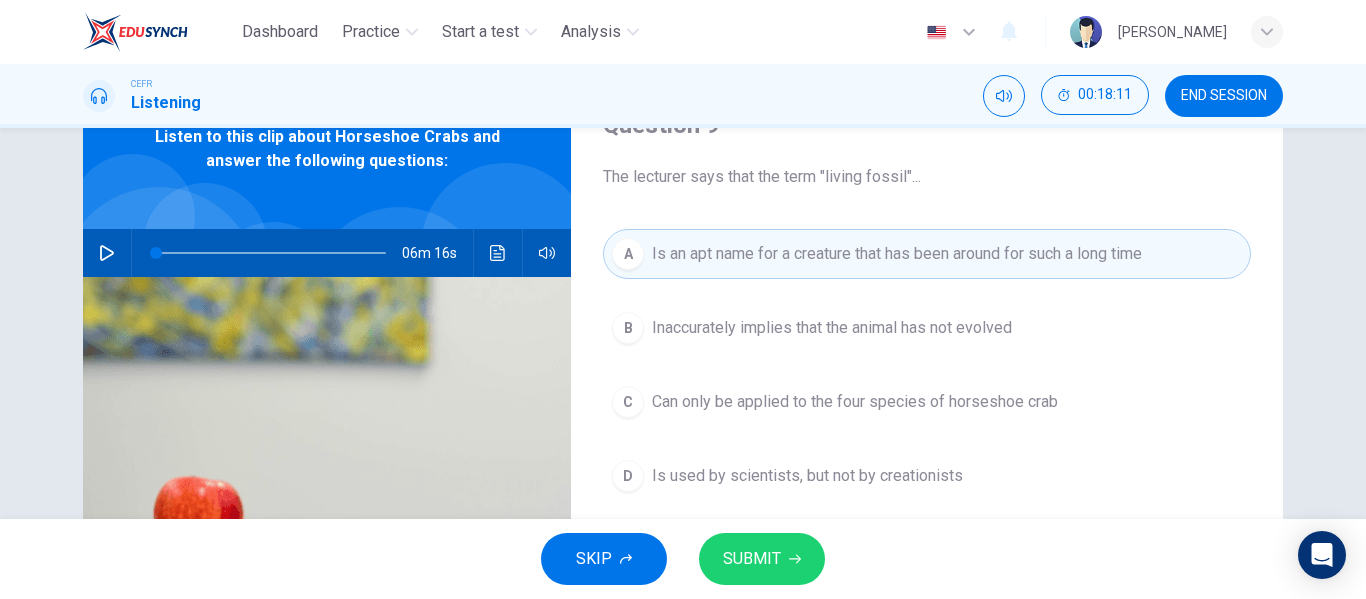 click on "SUBMIT" at bounding box center (752, 559) 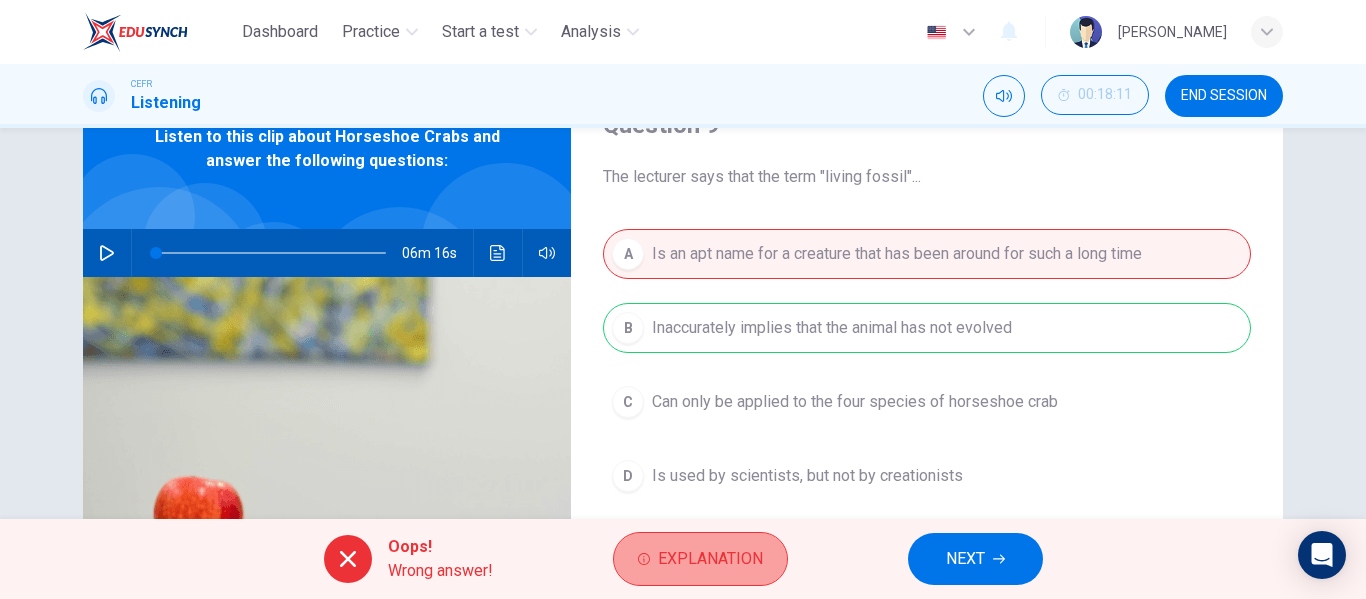 click on "Explanation" at bounding box center (710, 559) 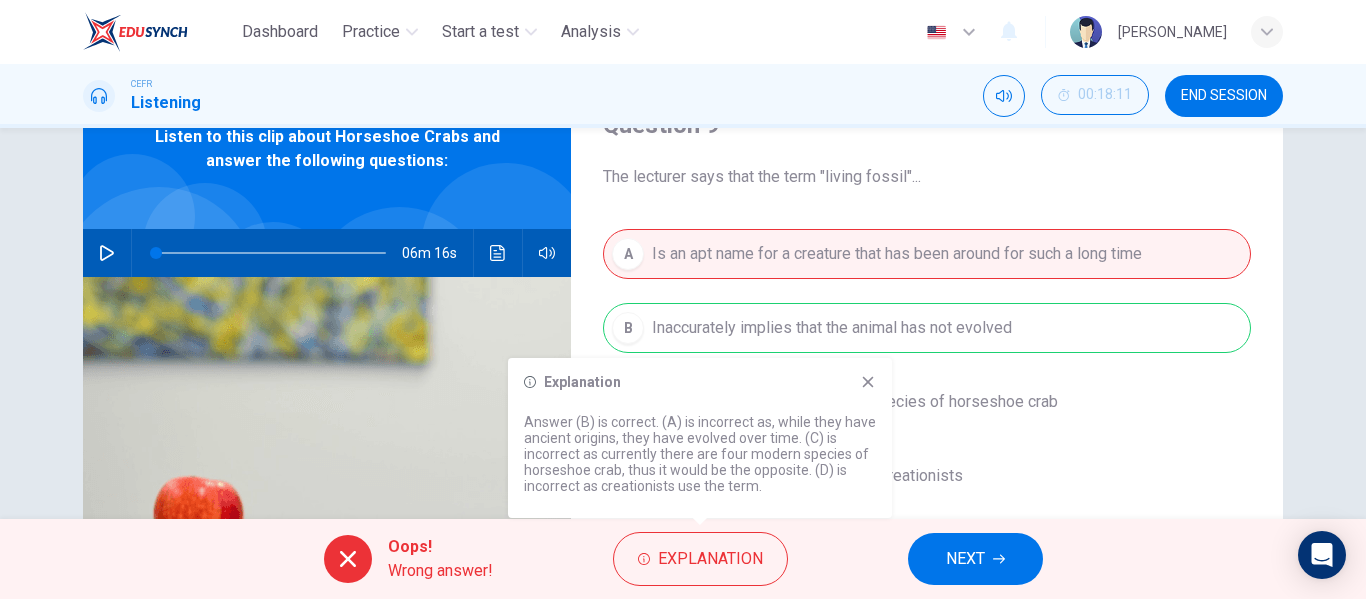 click 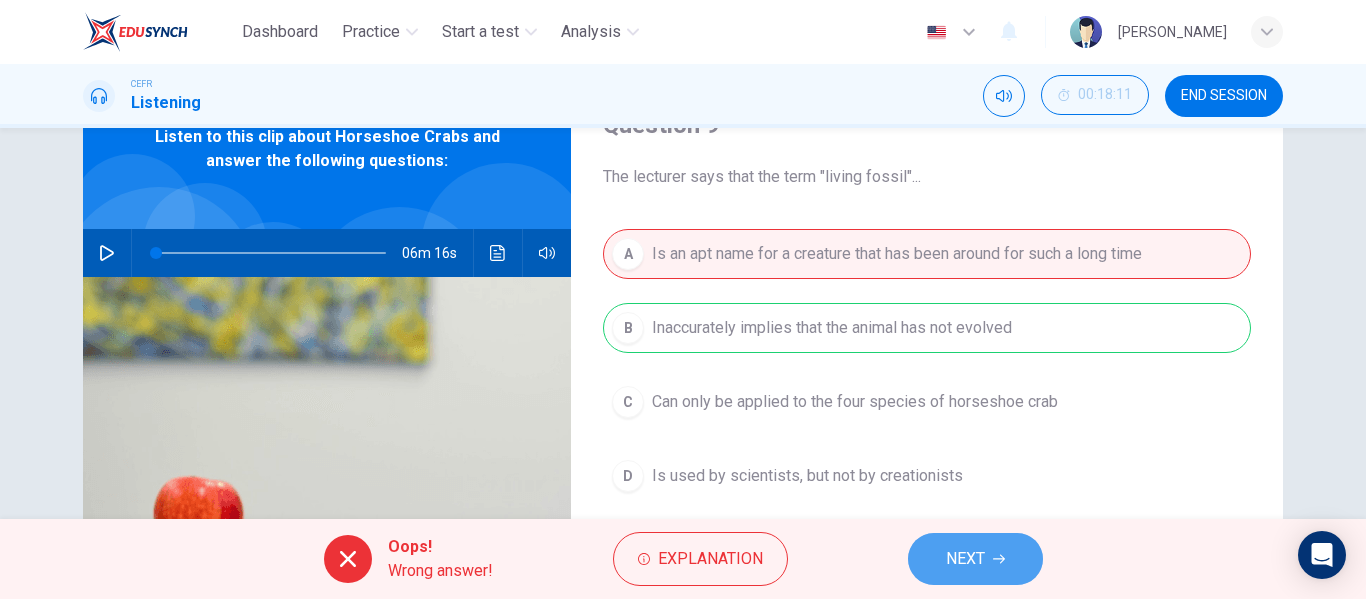 click on "NEXT" at bounding box center [965, 559] 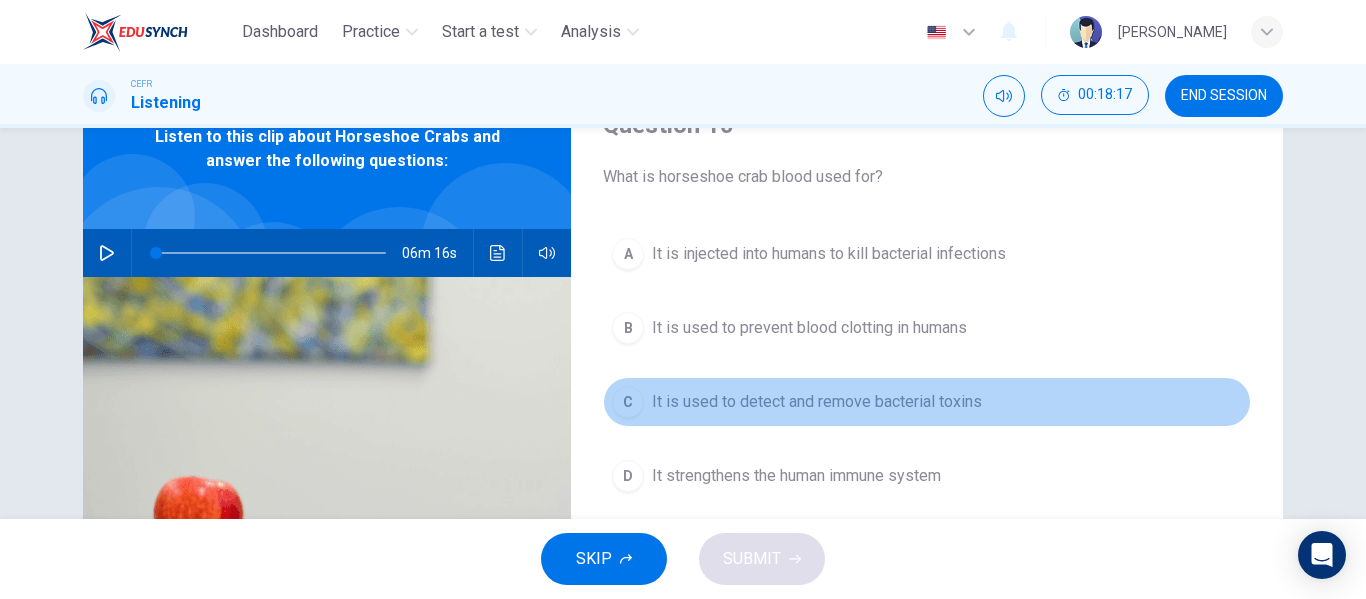click on "It is used to detect and remove bacterial toxins" at bounding box center [817, 402] 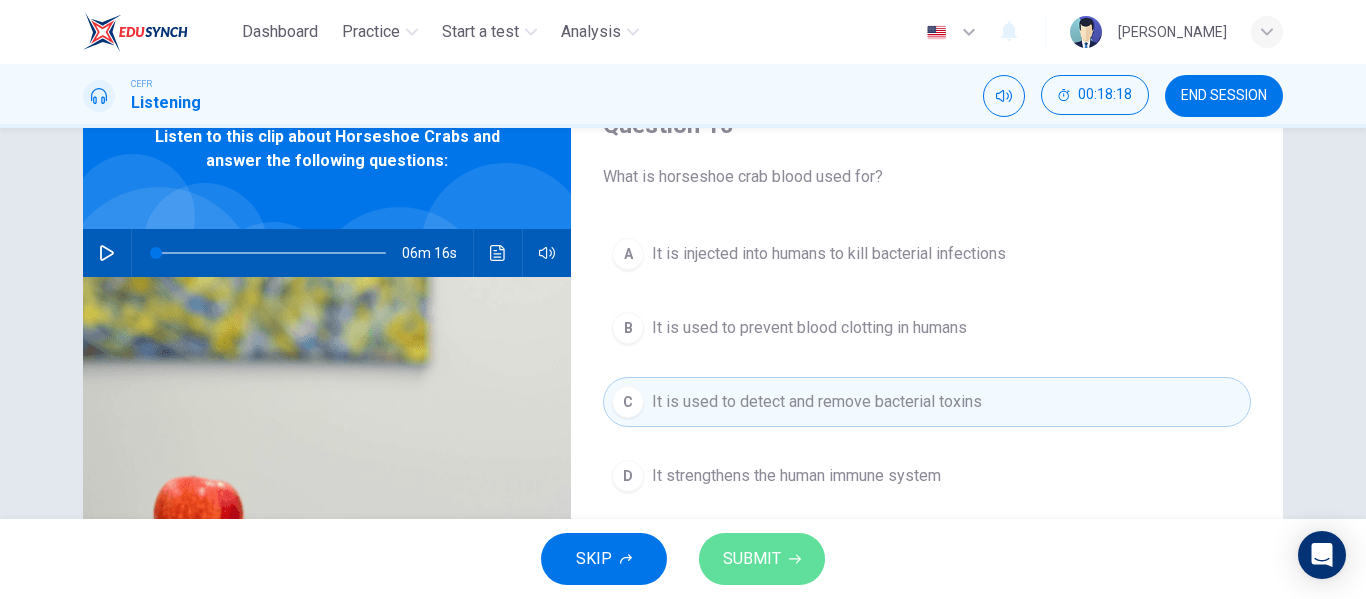 click on "SUBMIT" at bounding box center (762, 559) 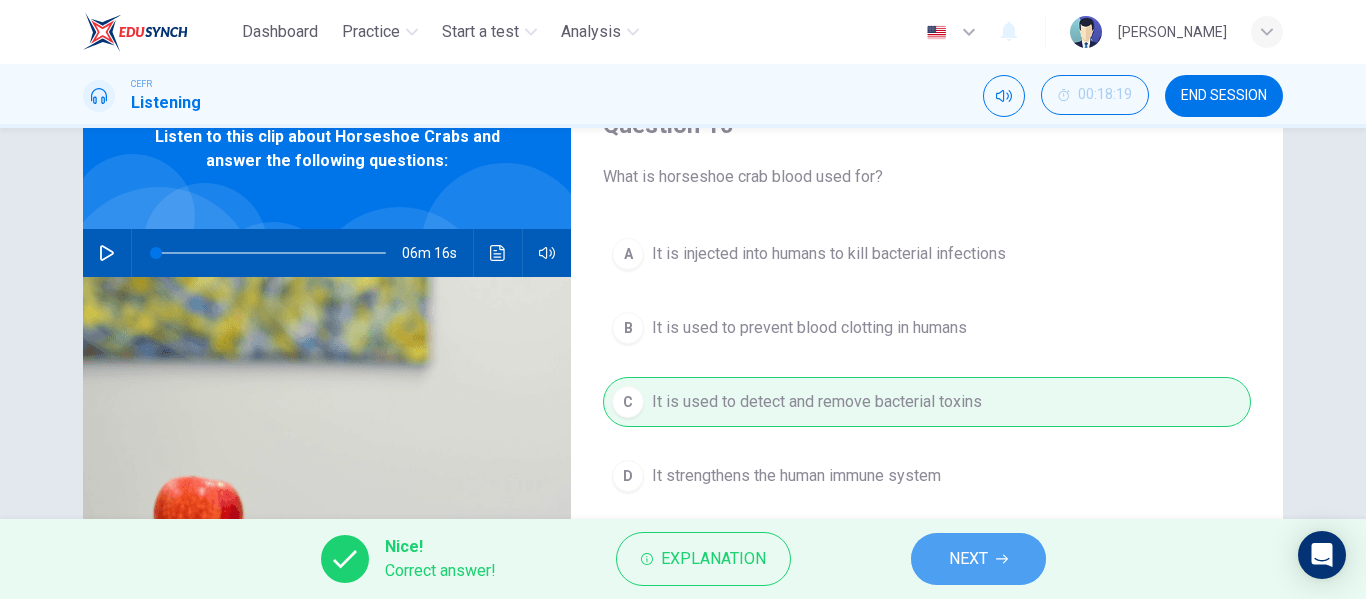 click on "NEXT" at bounding box center (978, 559) 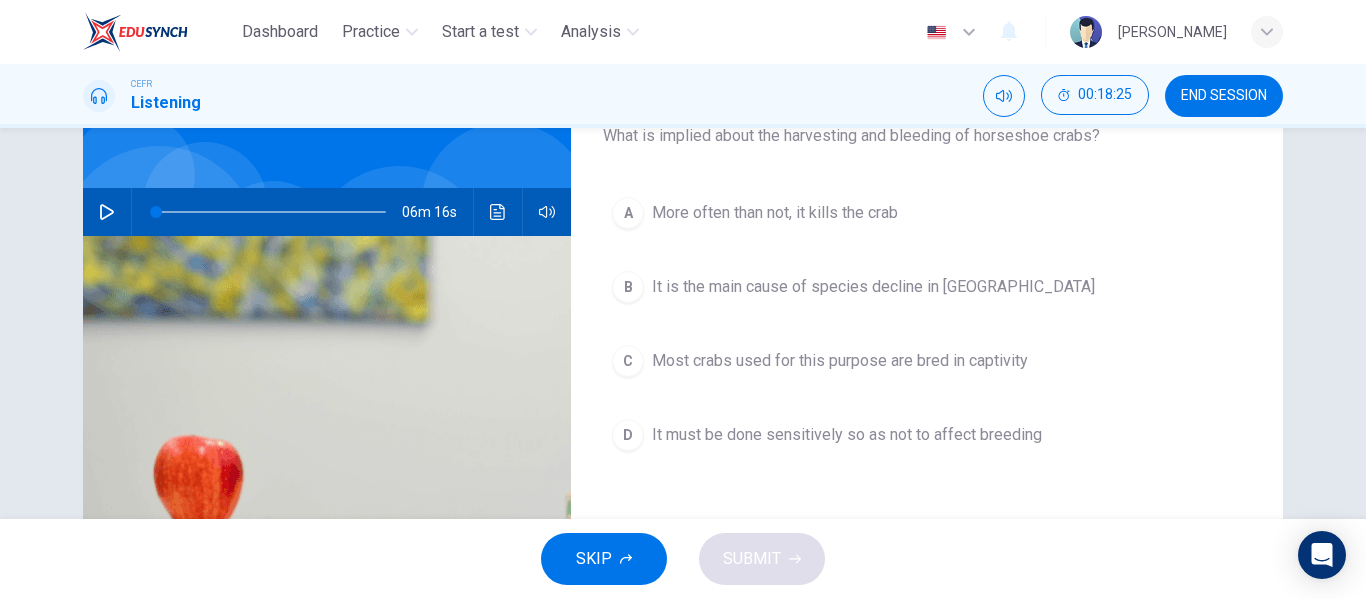 scroll, scrollTop: 140, scrollLeft: 0, axis: vertical 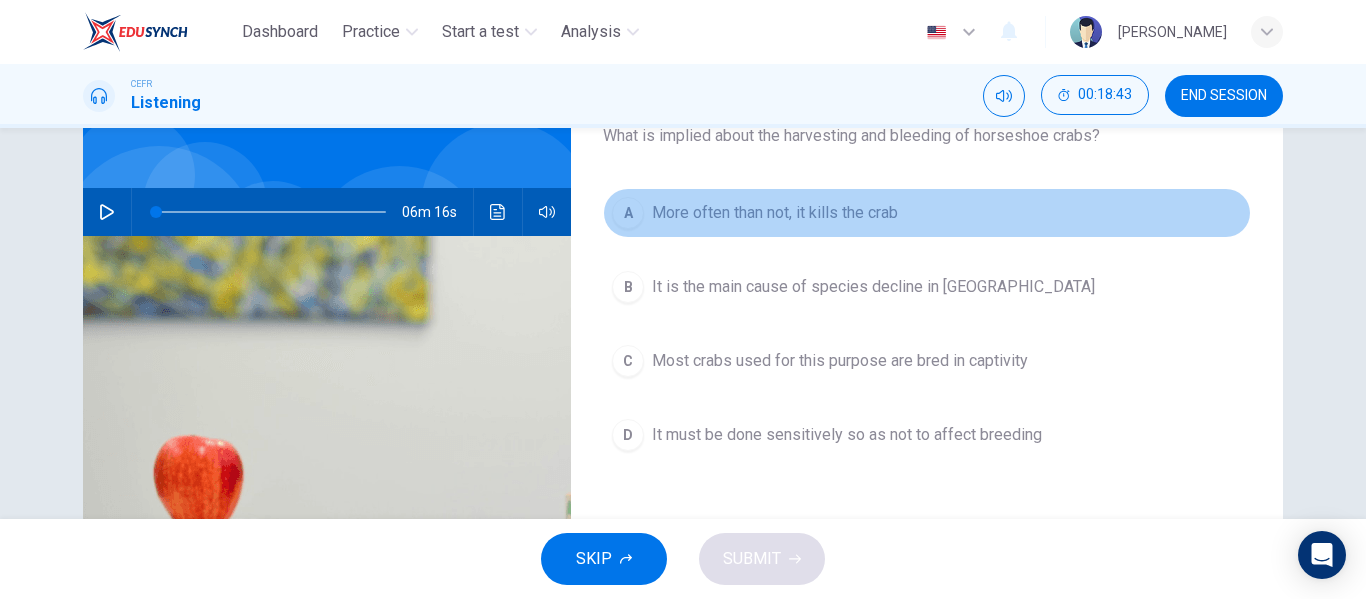 click on "More often than not, it kills the crab" at bounding box center (775, 213) 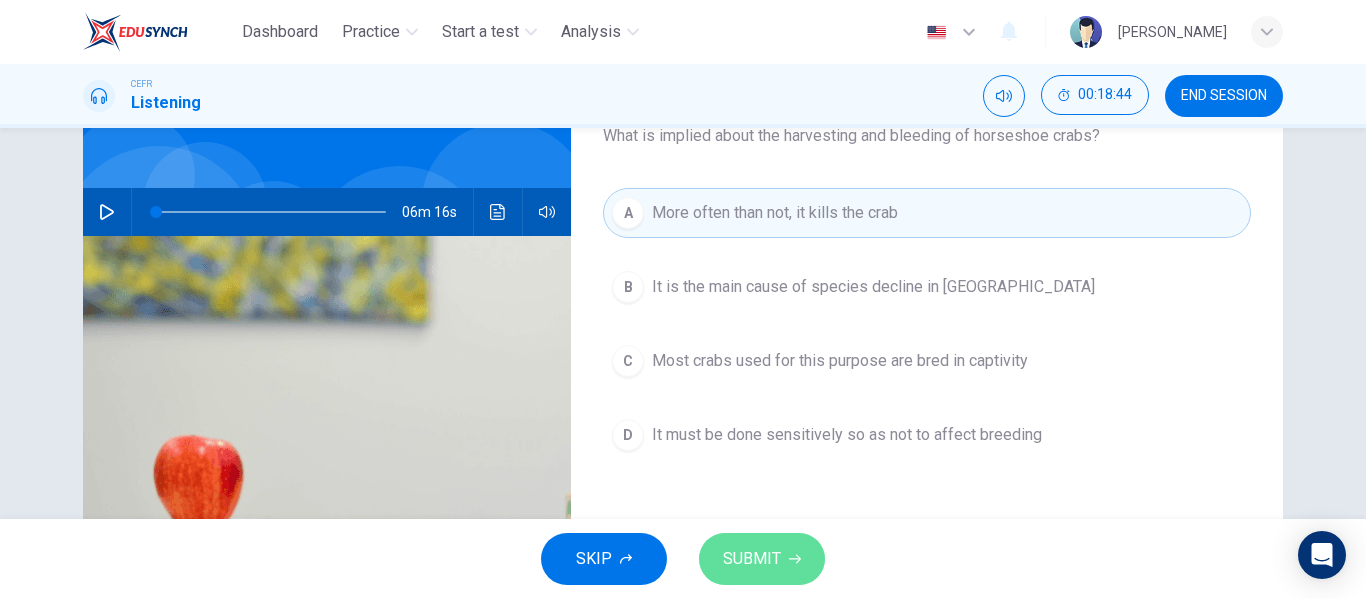 click on "SUBMIT" at bounding box center [762, 559] 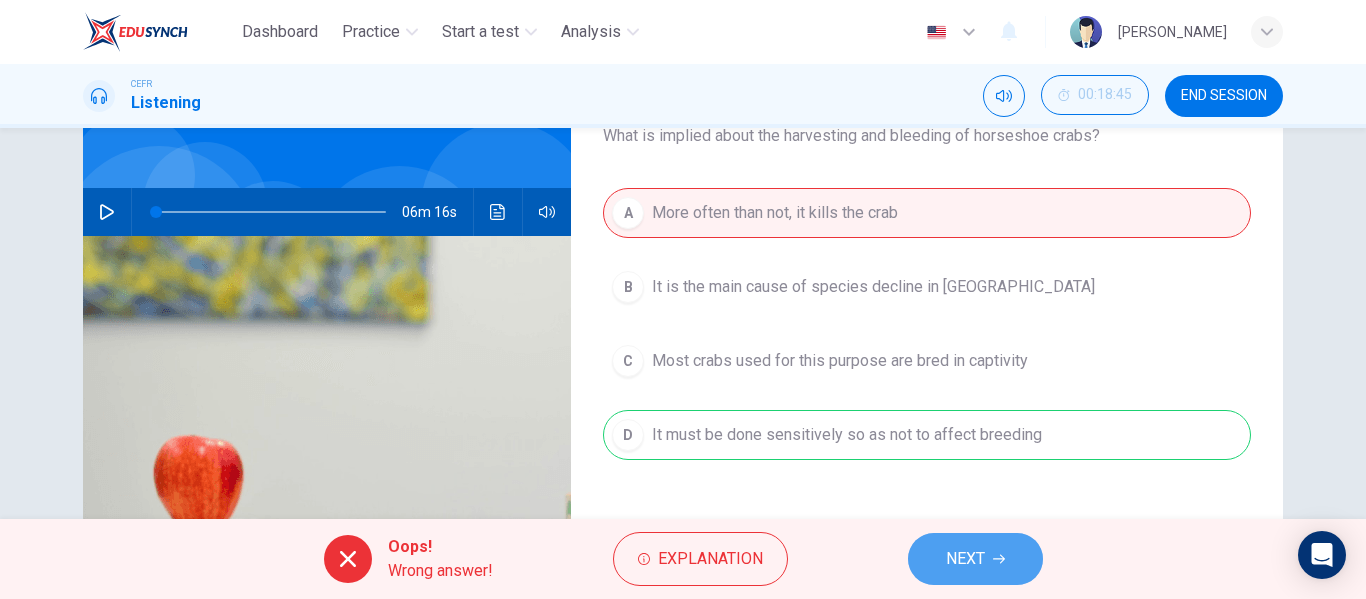 click on "NEXT" at bounding box center [965, 559] 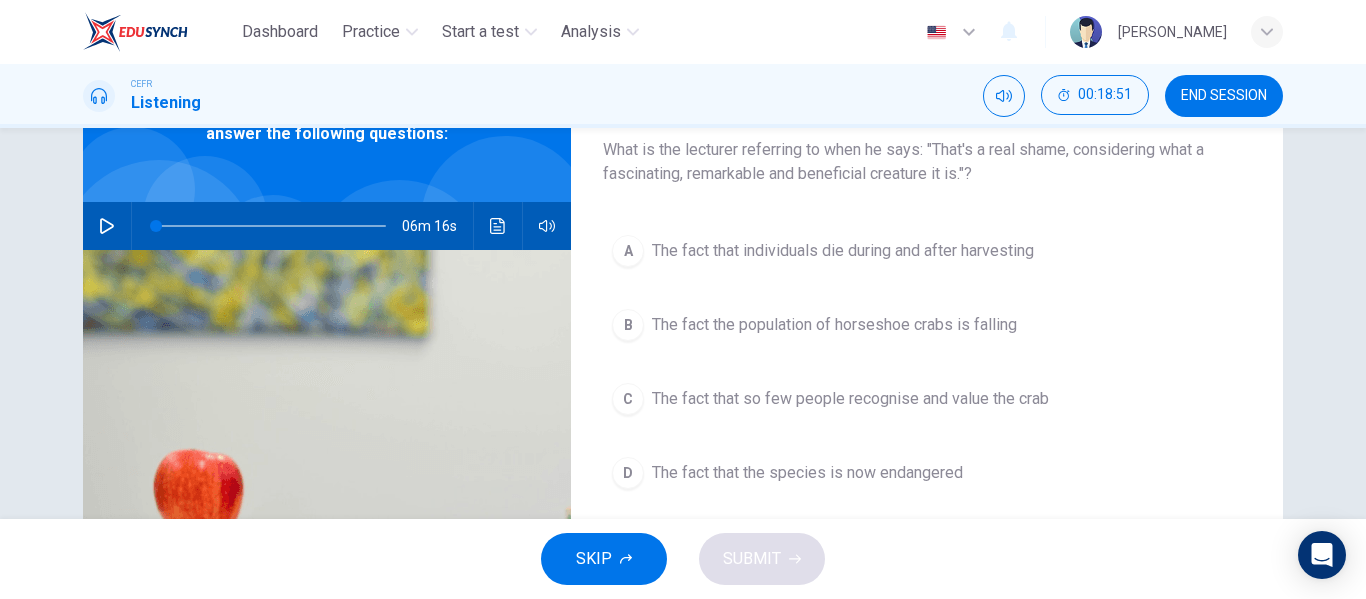 scroll, scrollTop: 127, scrollLeft: 0, axis: vertical 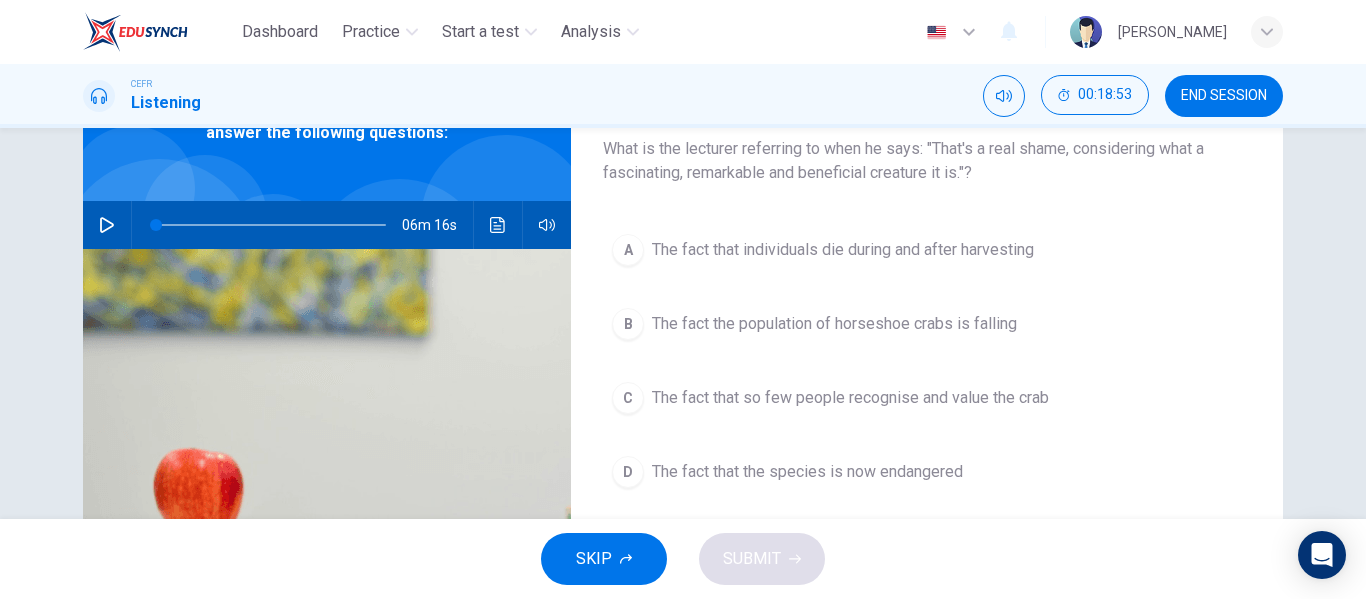 click on "B The fact the population of horseshoe crabs is falling" at bounding box center (927, 324) 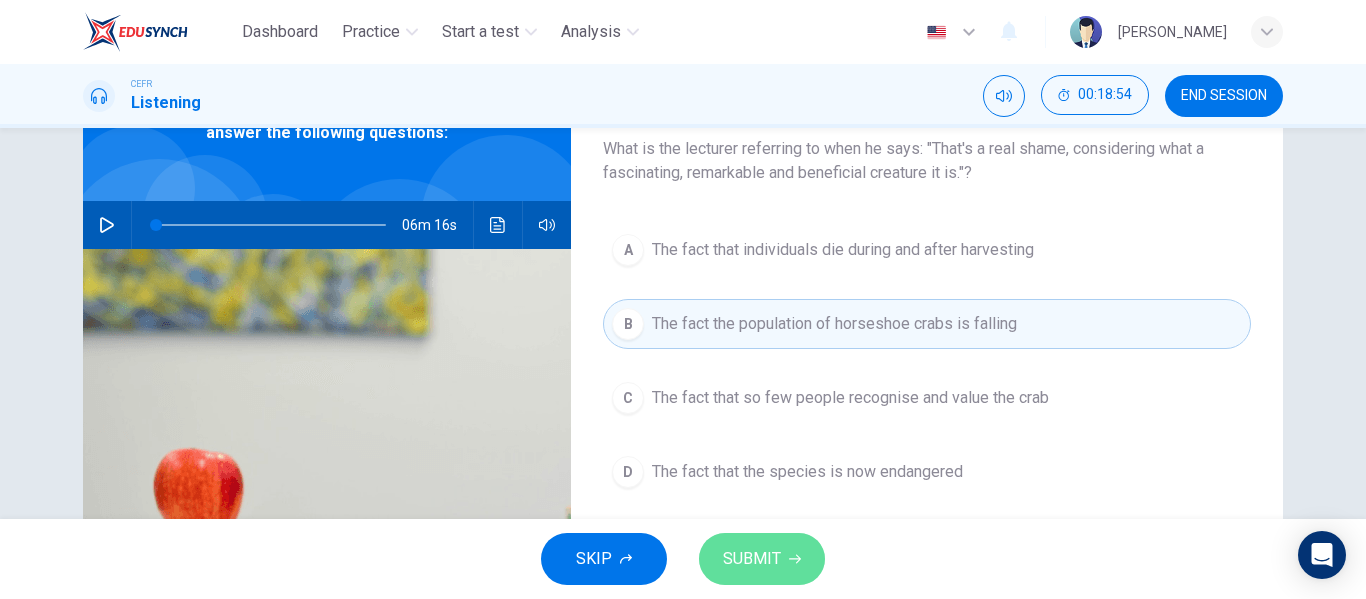 click on "SUBMIT" at bounding box center (762, 559) 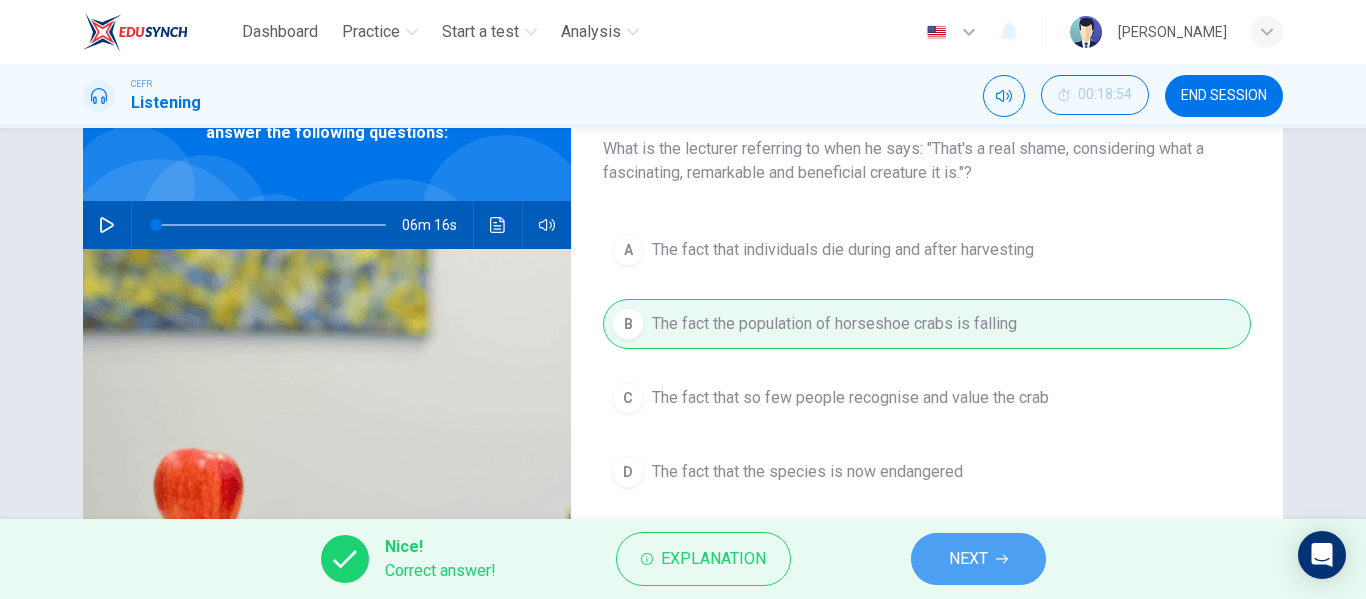 click on "NEXT" at bounding box center [978, 559] 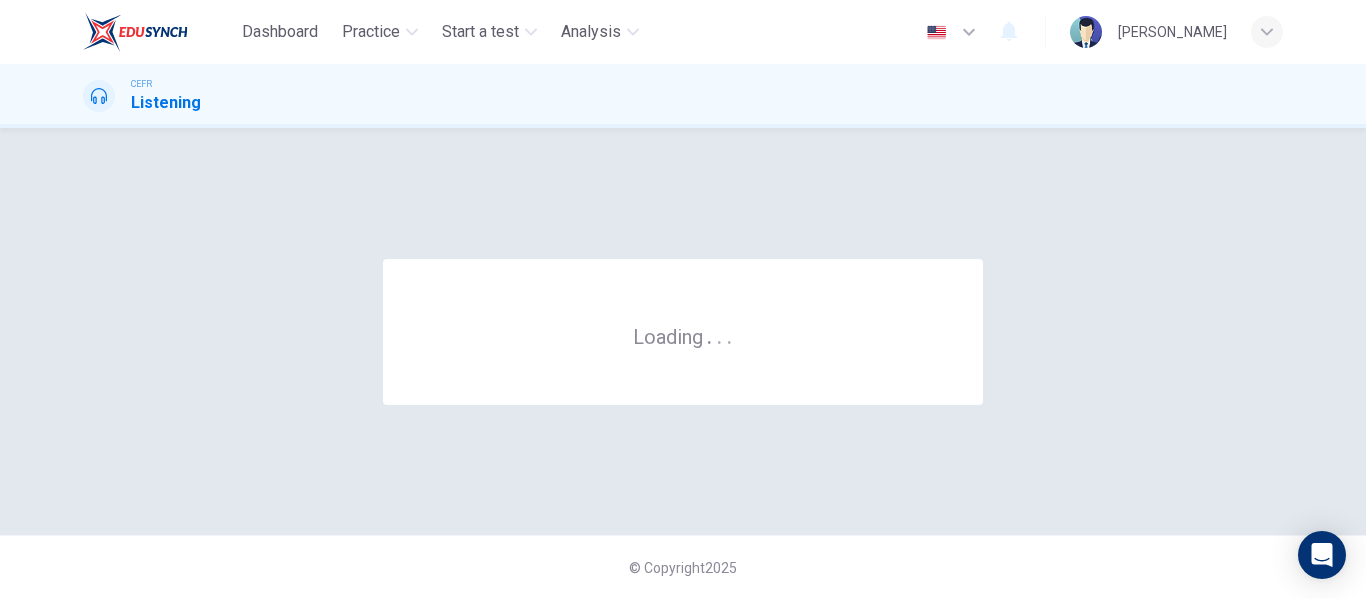 scroll, scrollTop: 0, scrollLeft: 0, axis: both 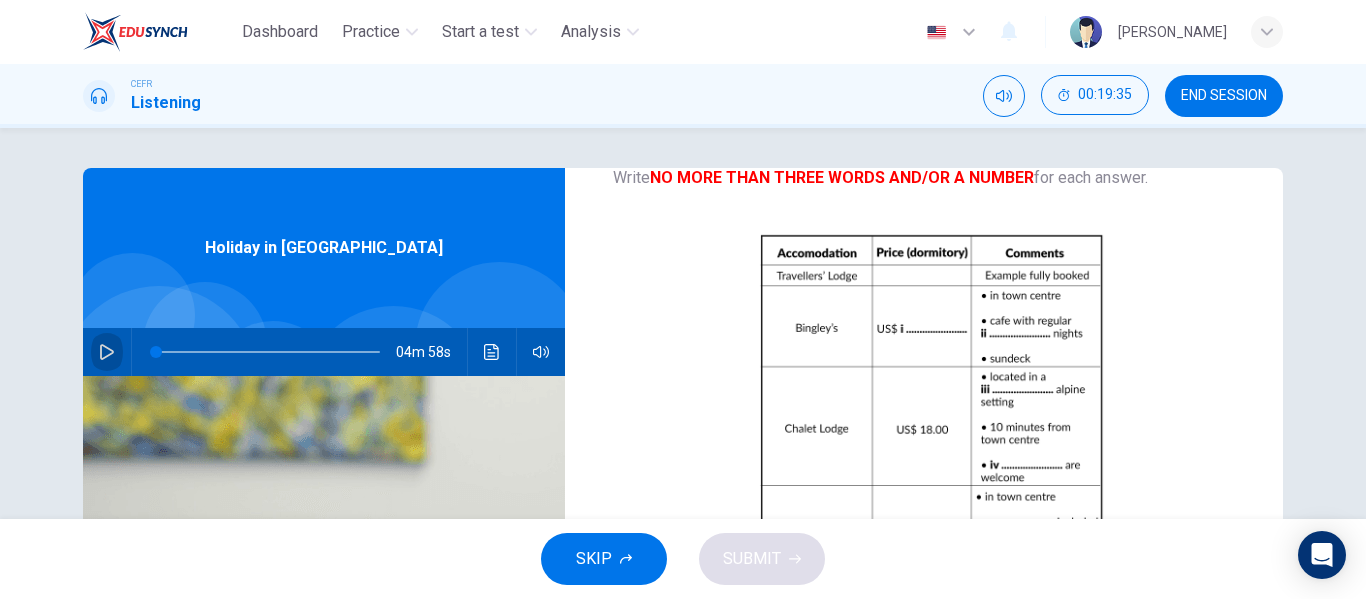 click 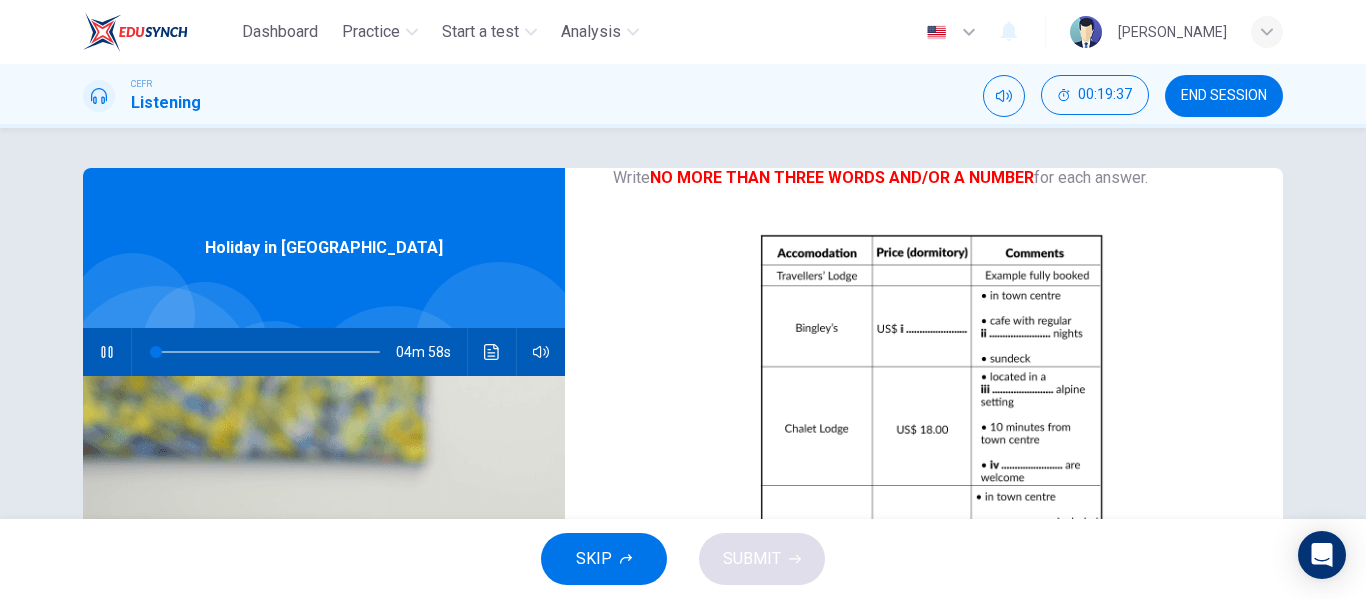 type on "0" 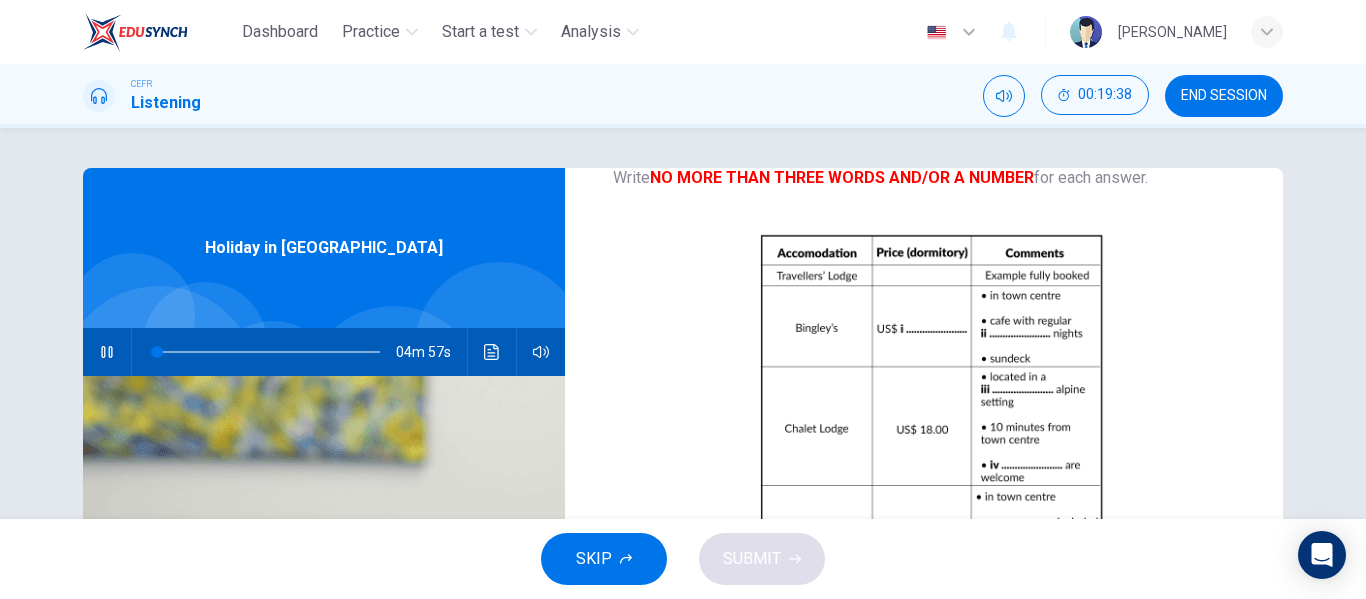 type 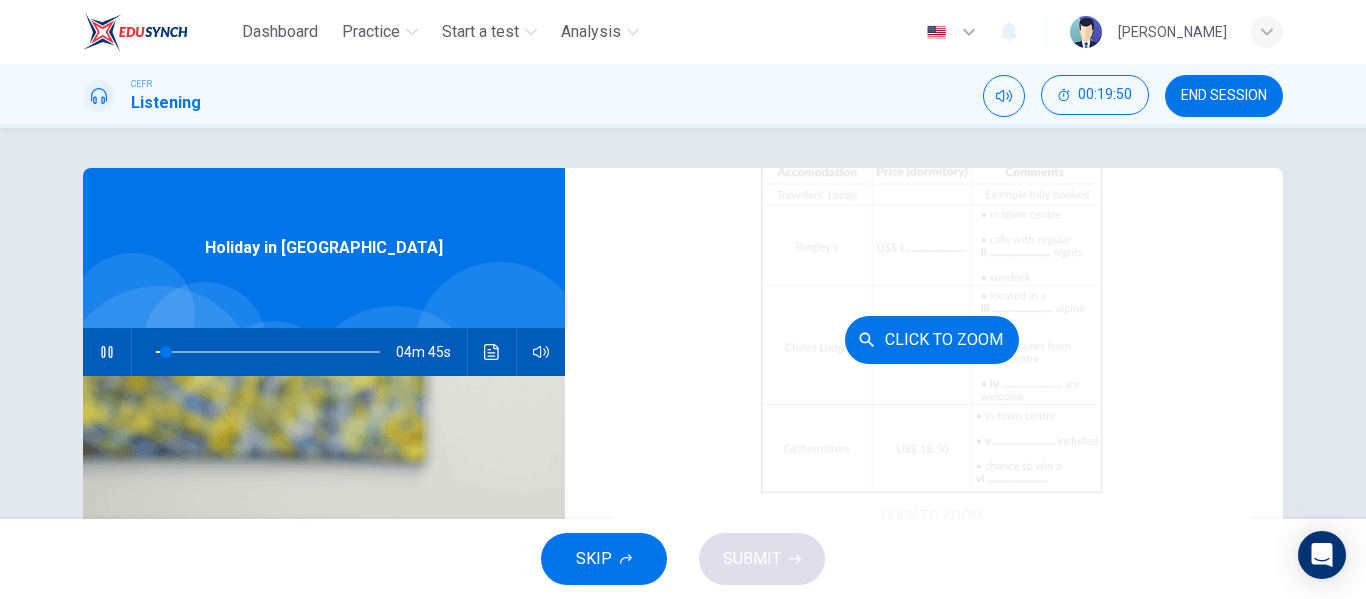 scroll, scrollTop: 286, scrollLeft: 0, axis: vertical 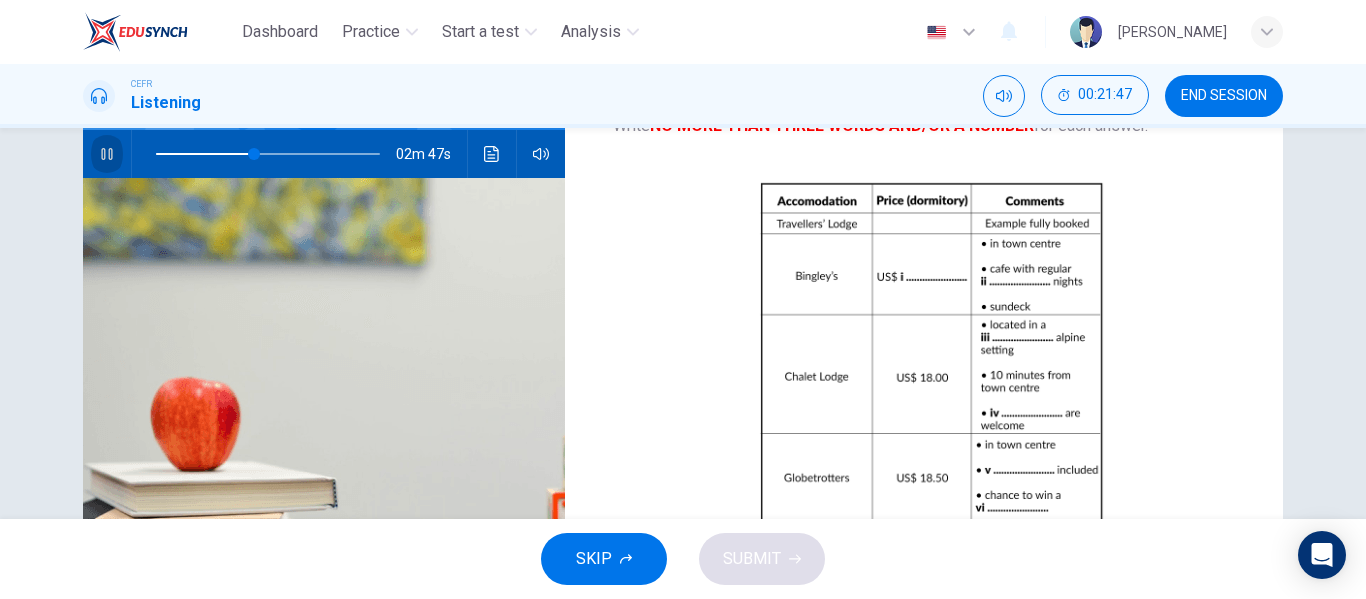 click 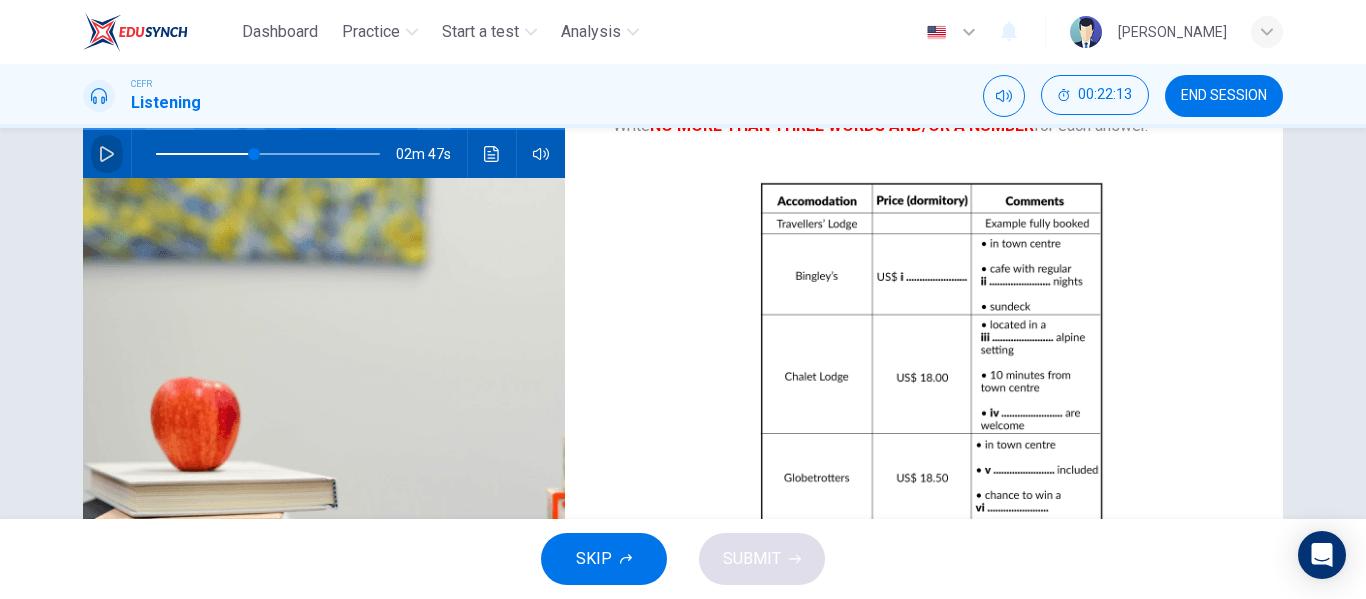 click 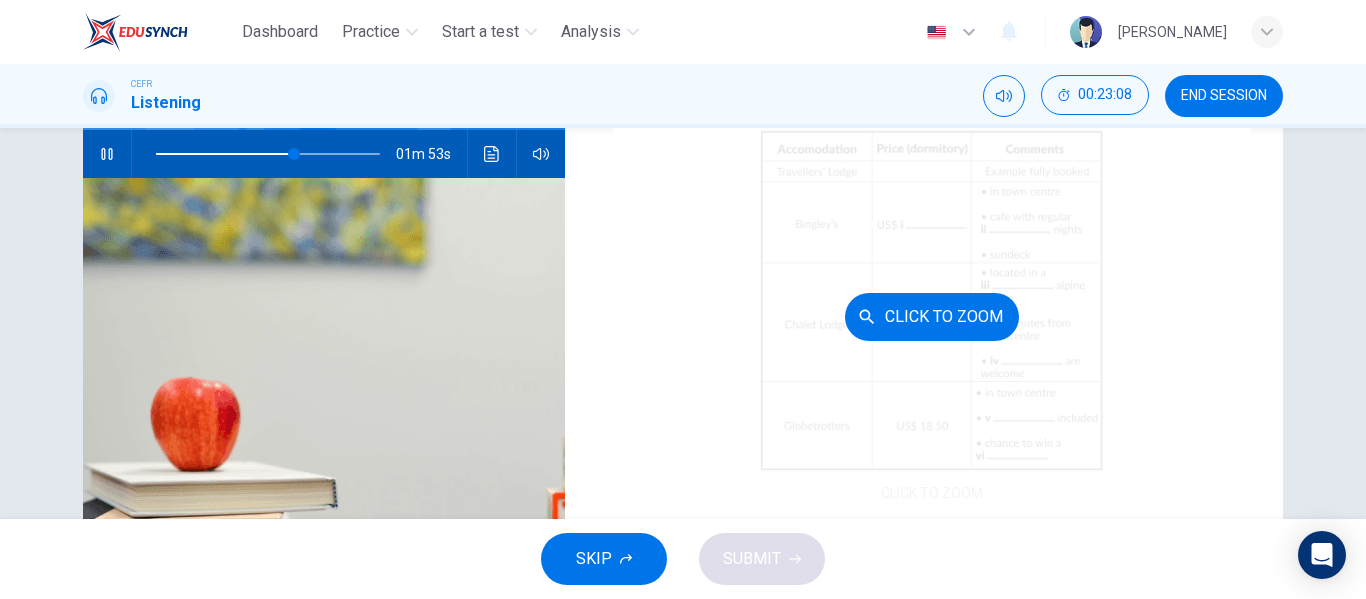 scroll, scrollTop: 286, scrollLeft: 0, axis: vertical 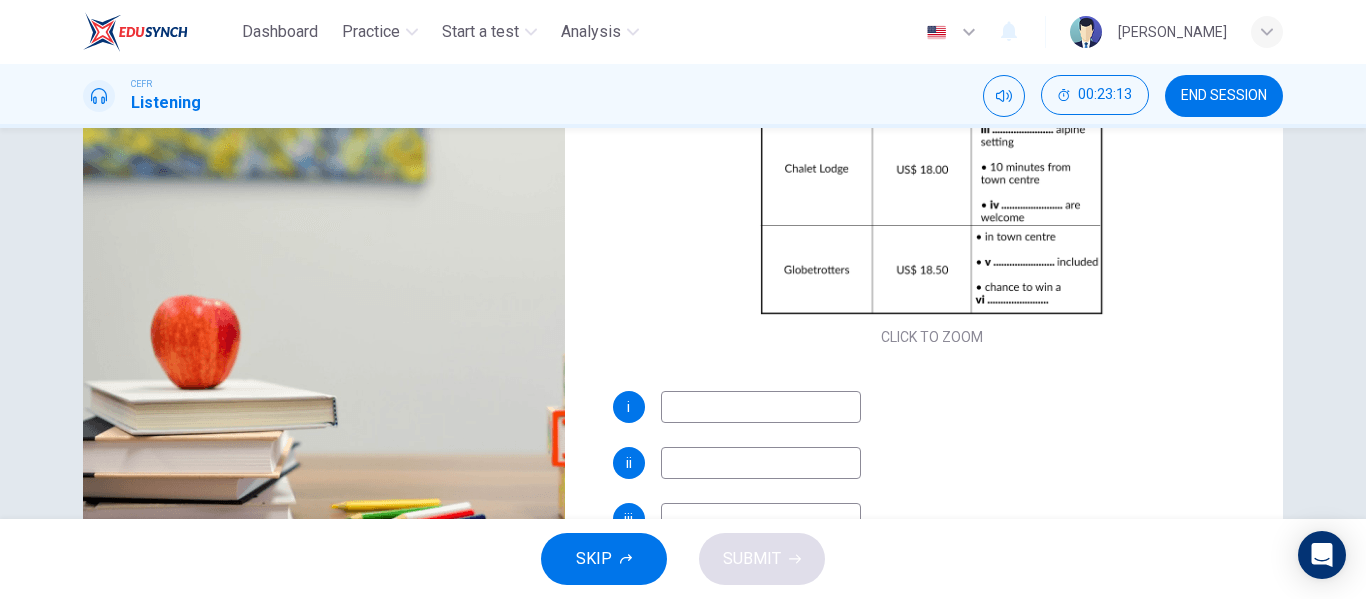 click at bounding box center [761, 407] 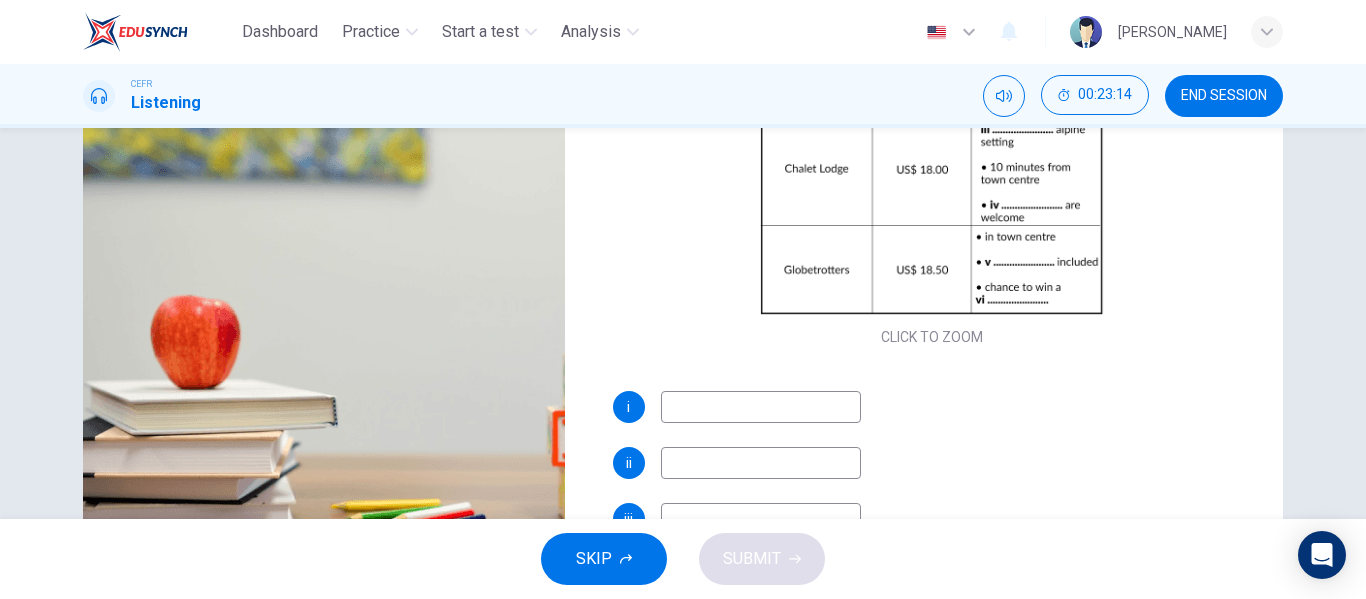 type on "64" 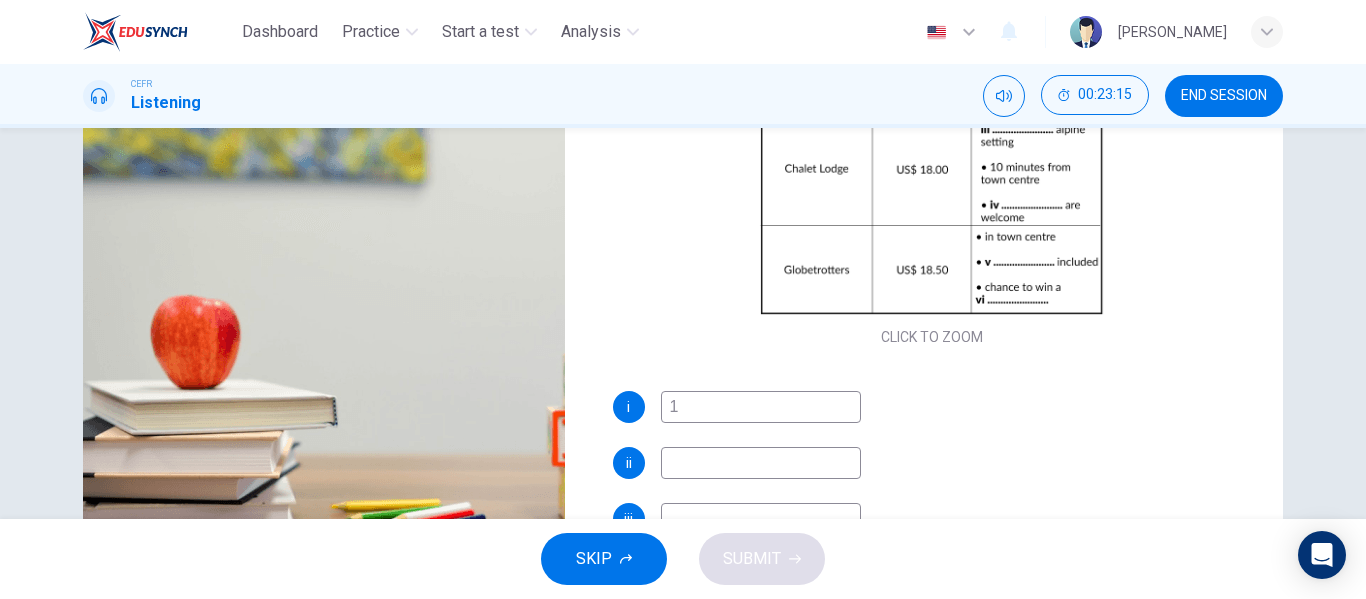 type on "19" 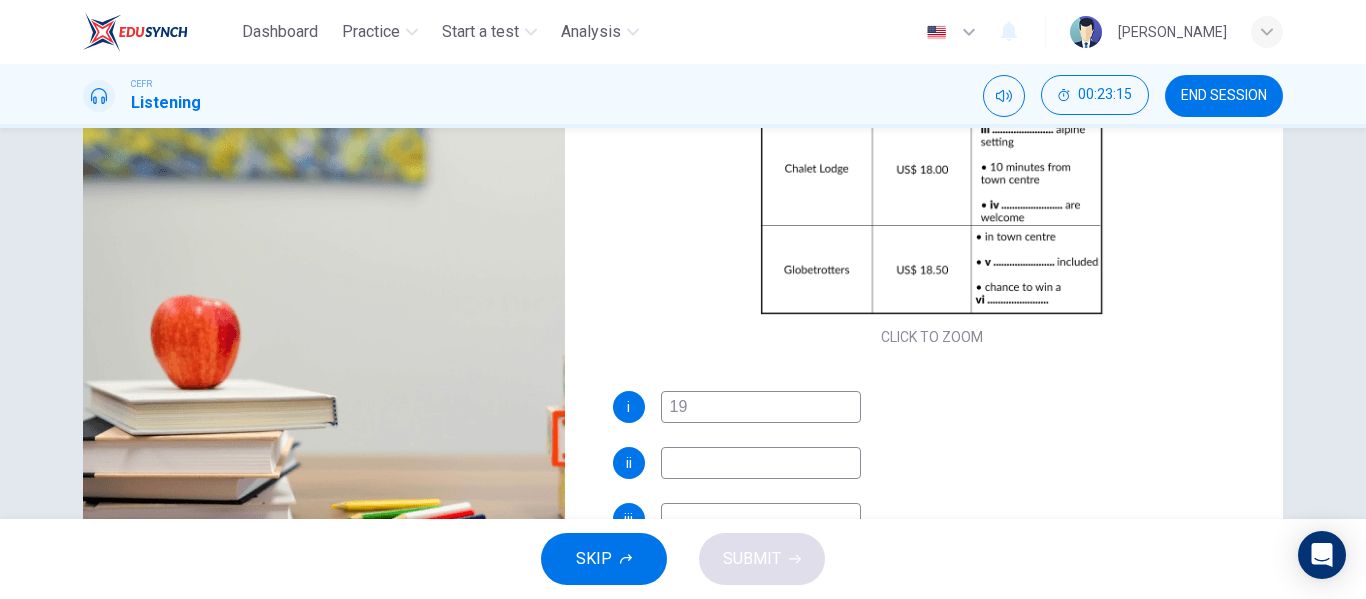 type on "65" 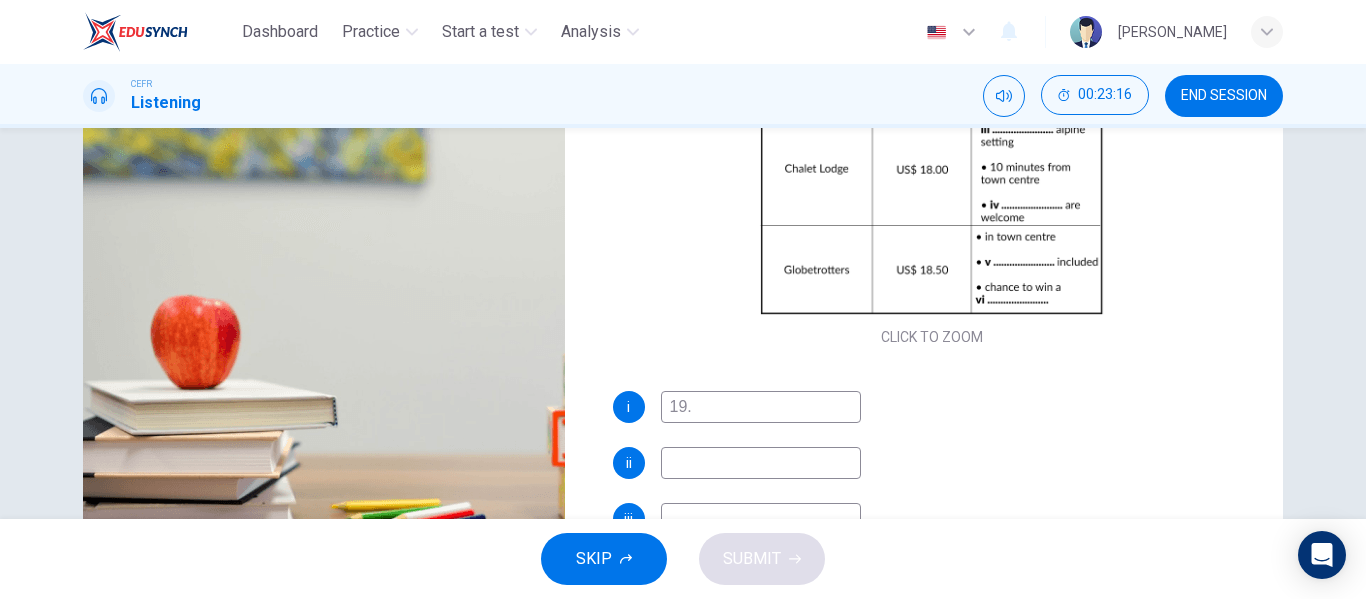 type on "19.7" 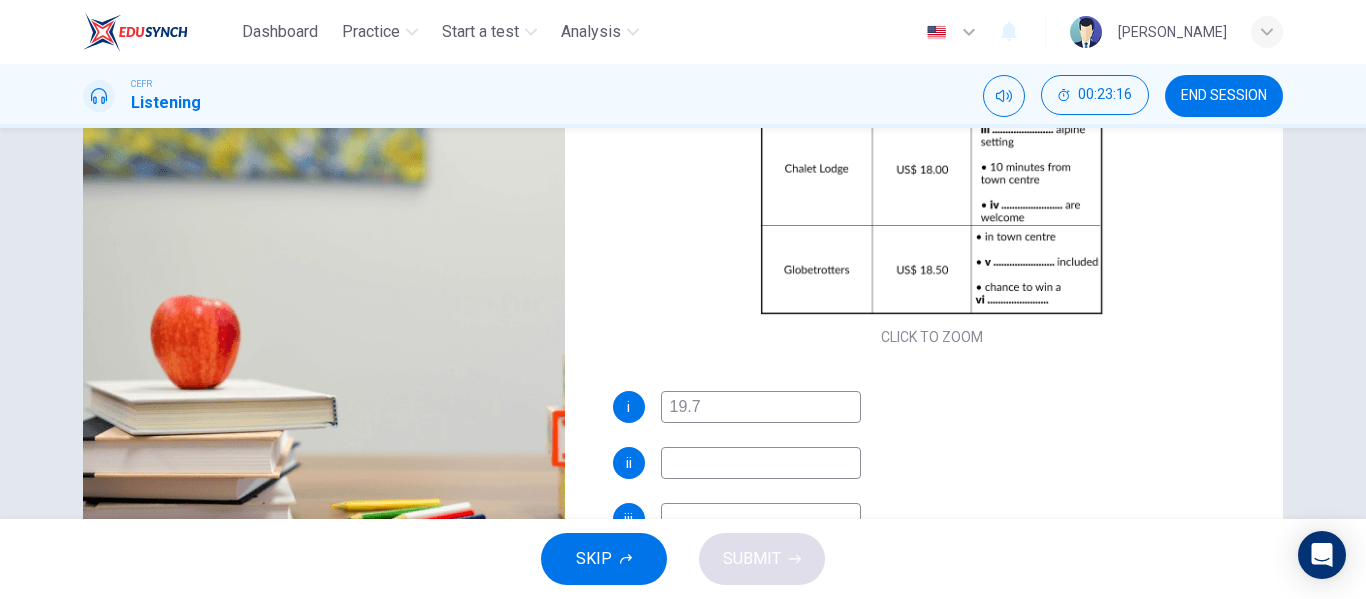 type on "65" 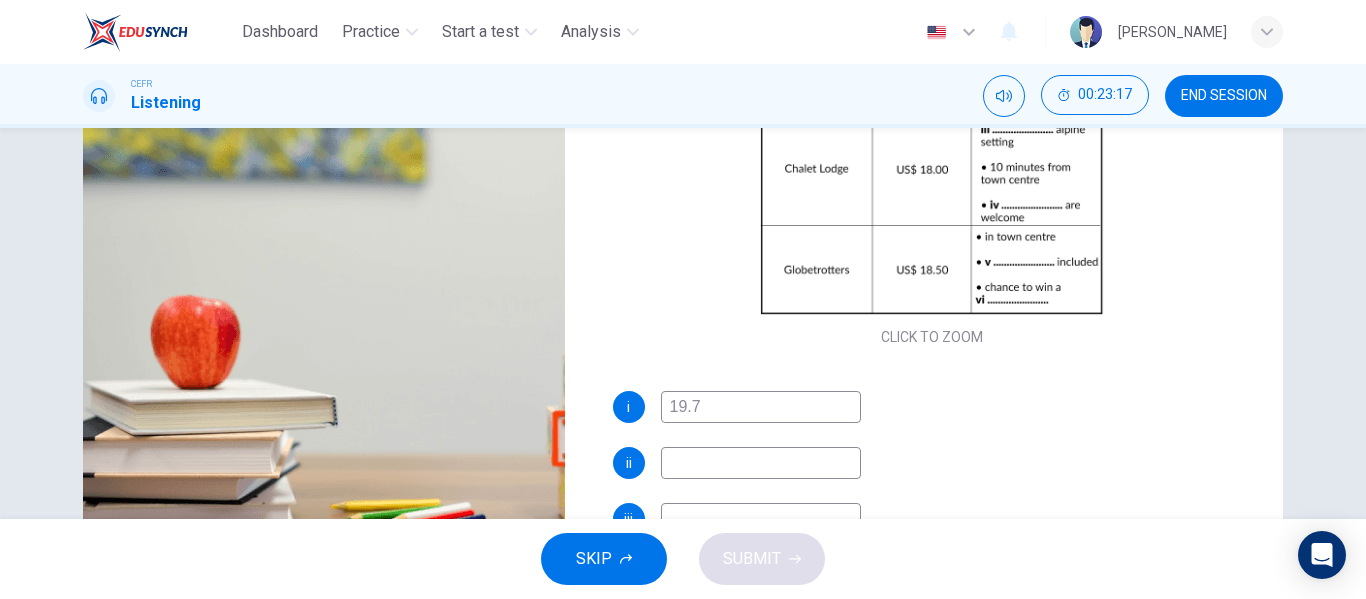 type on "19.75" 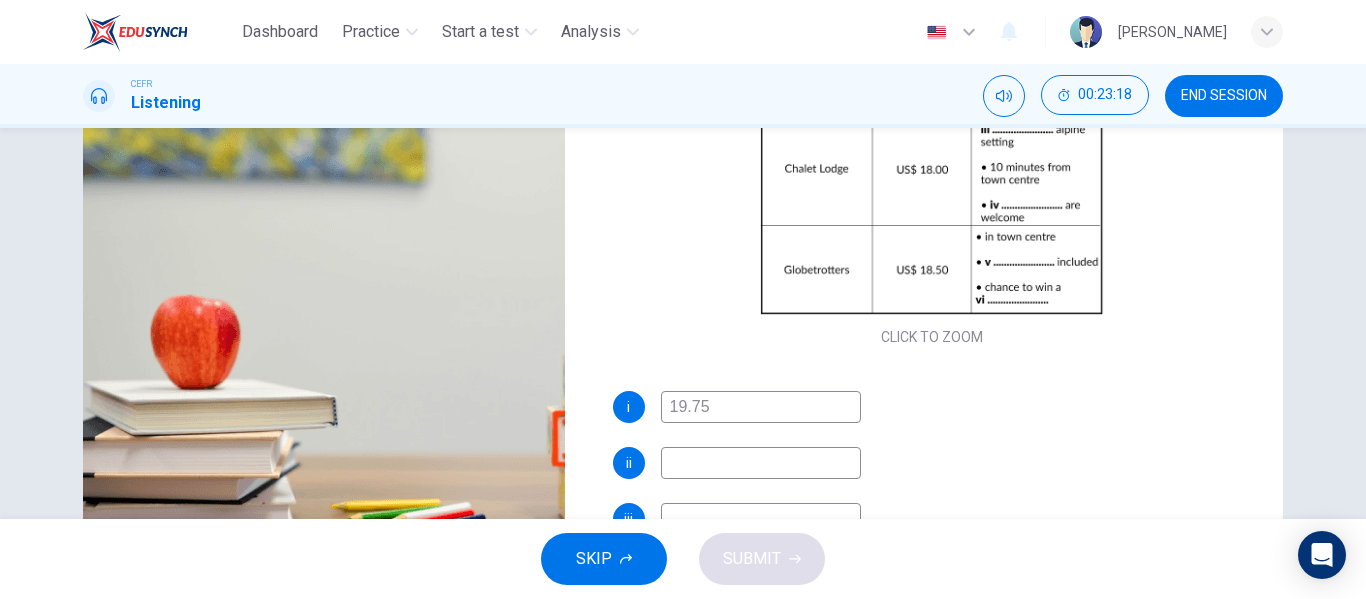 type on "66" 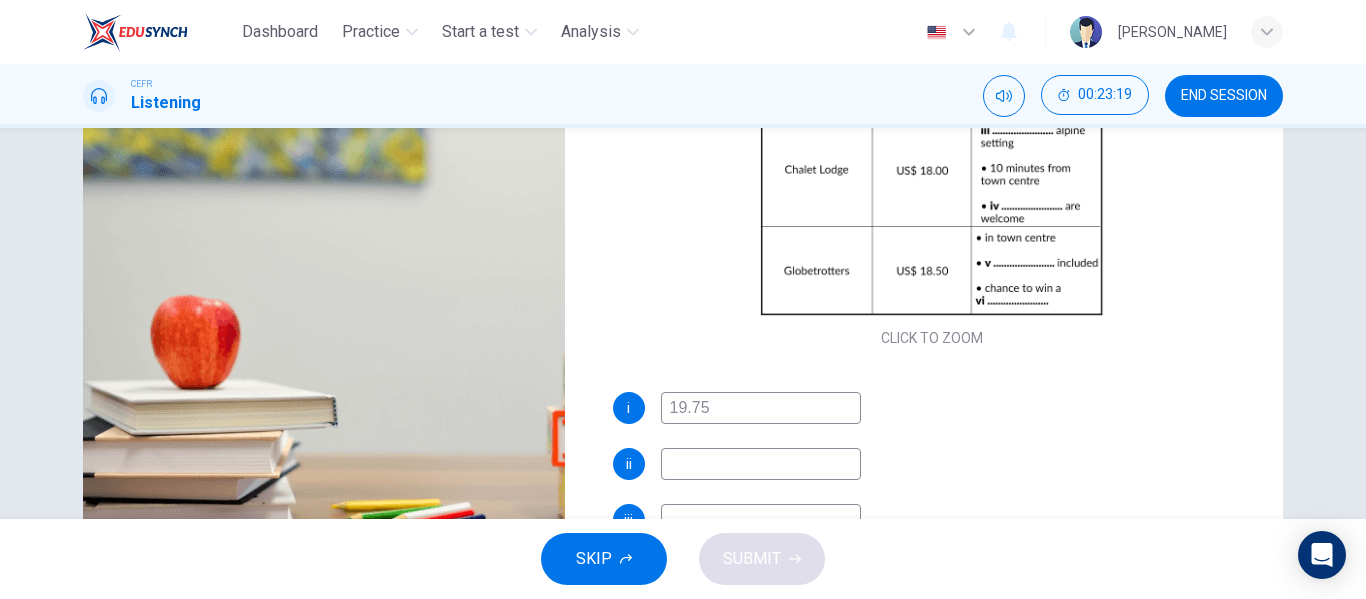 type on "19.75" 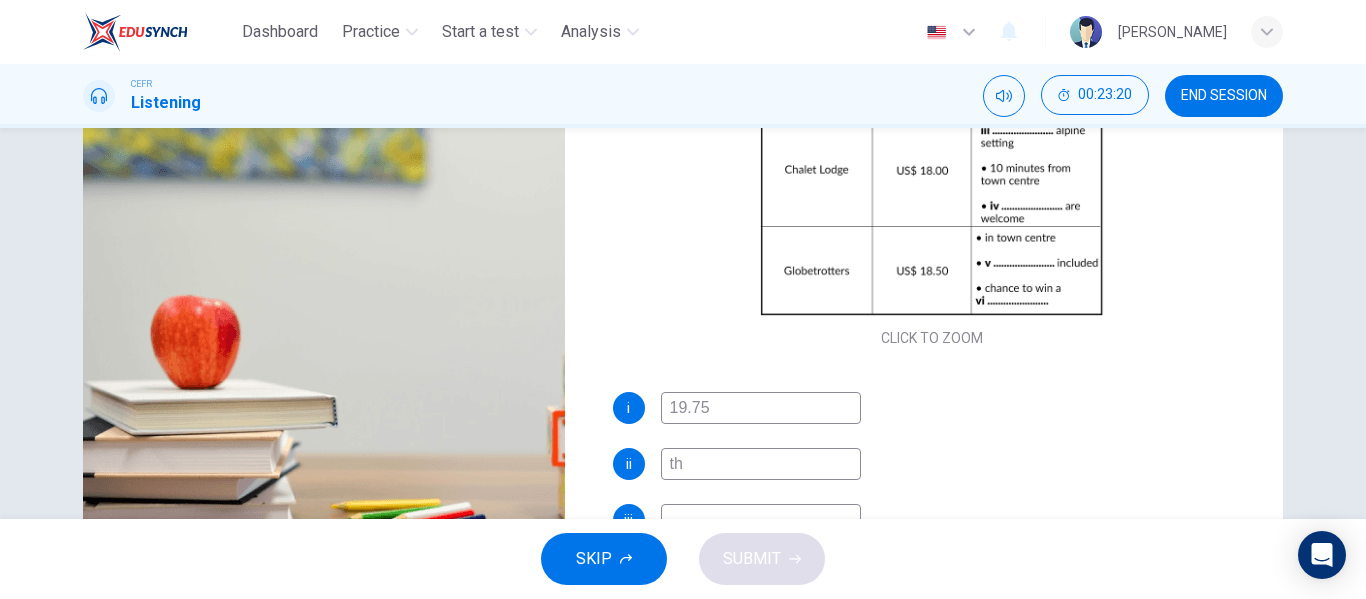 type on "the" 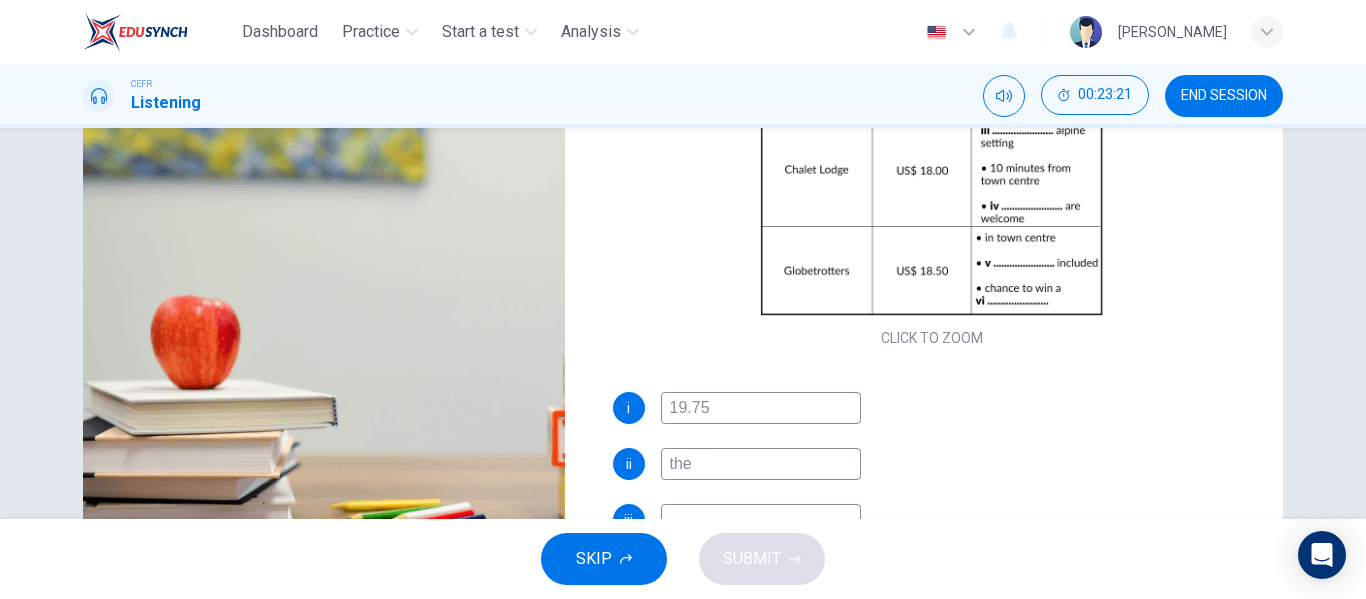 type on "67" 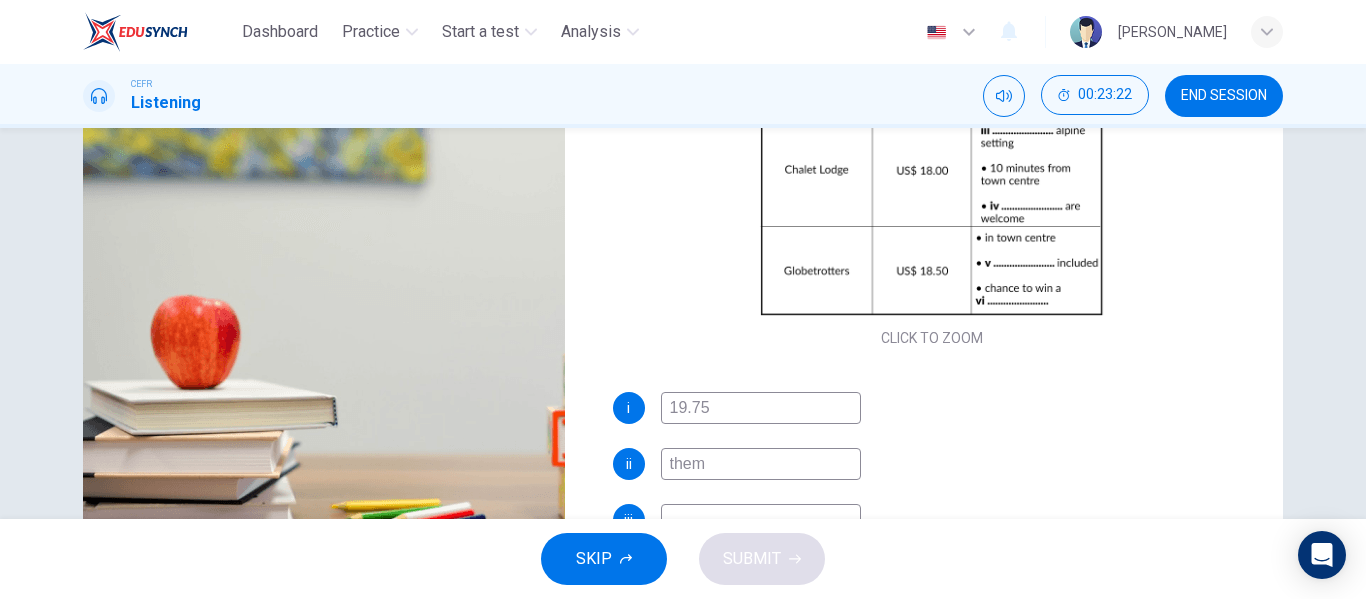 type on "theme" 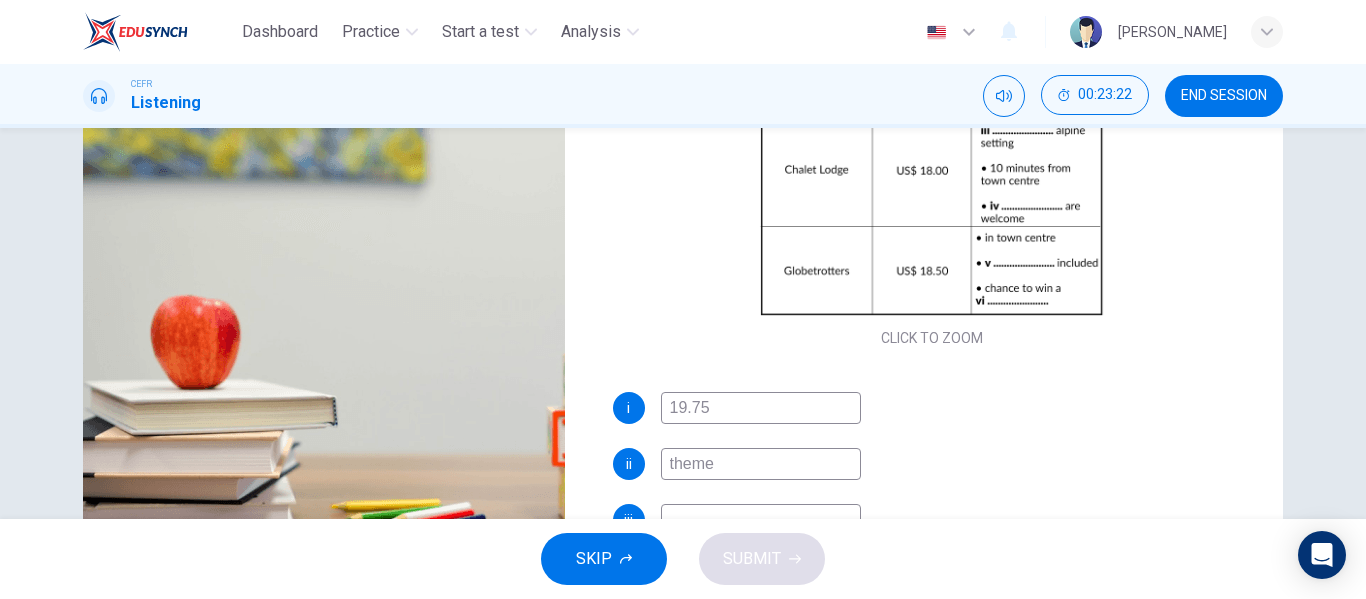 type on "67" 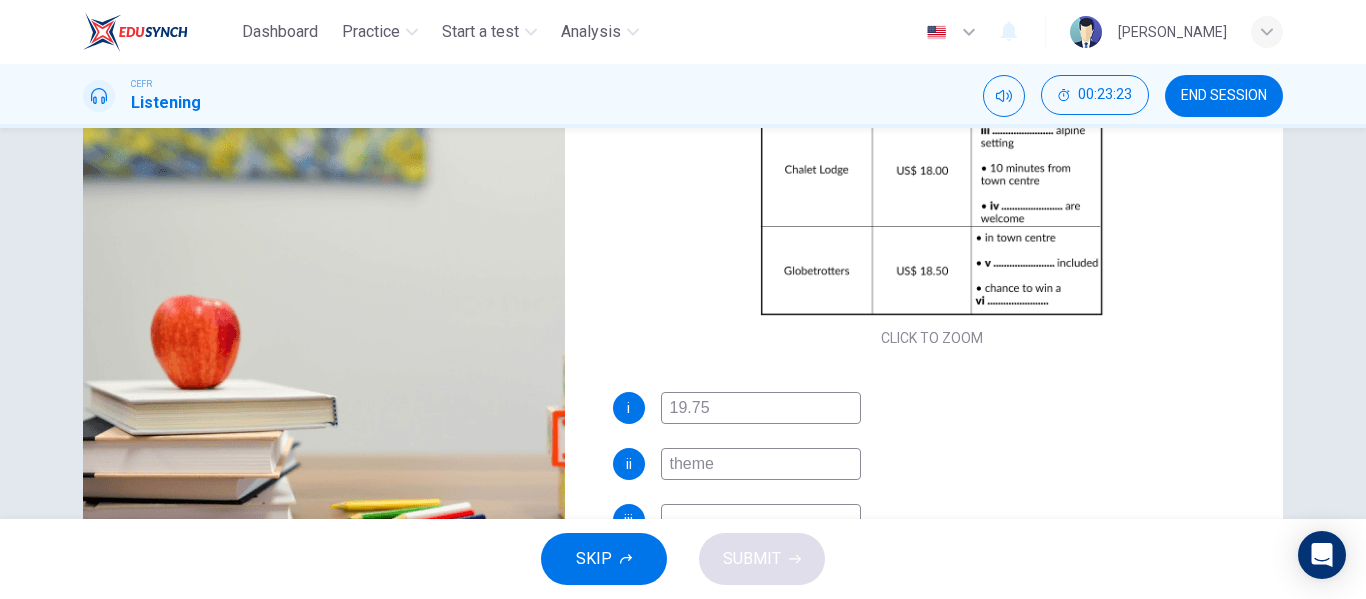 scroll, scrollTop: 286, scrollLeft: 0, axis: vertical 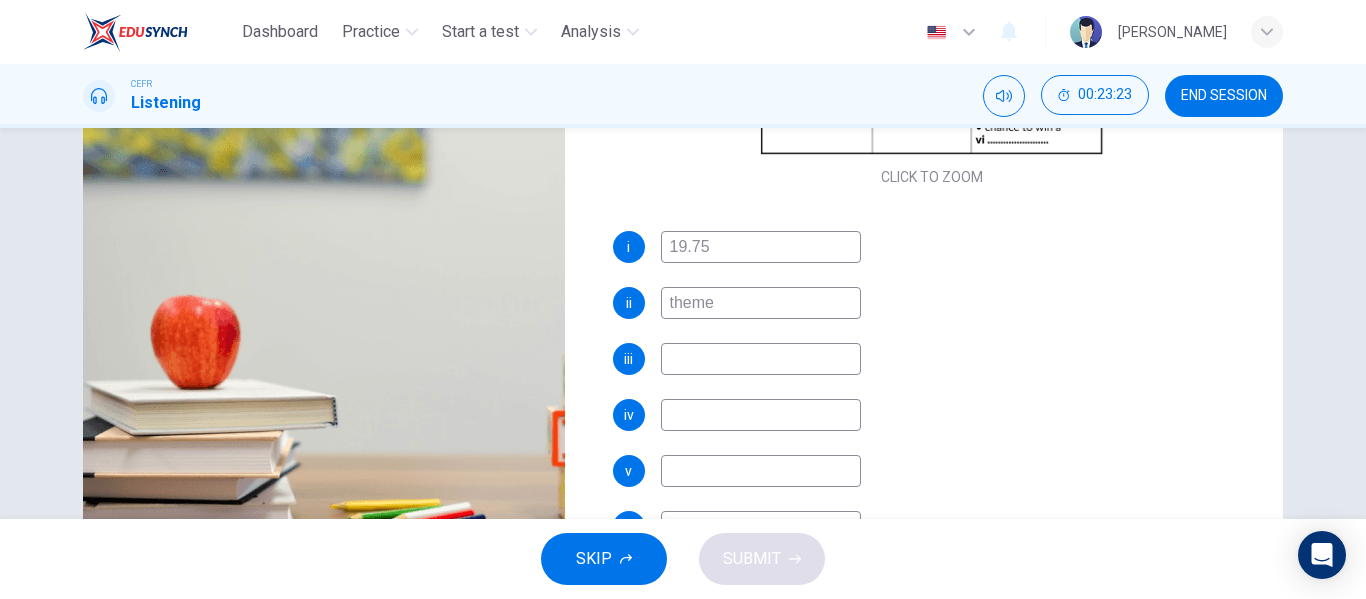 type on "theme" 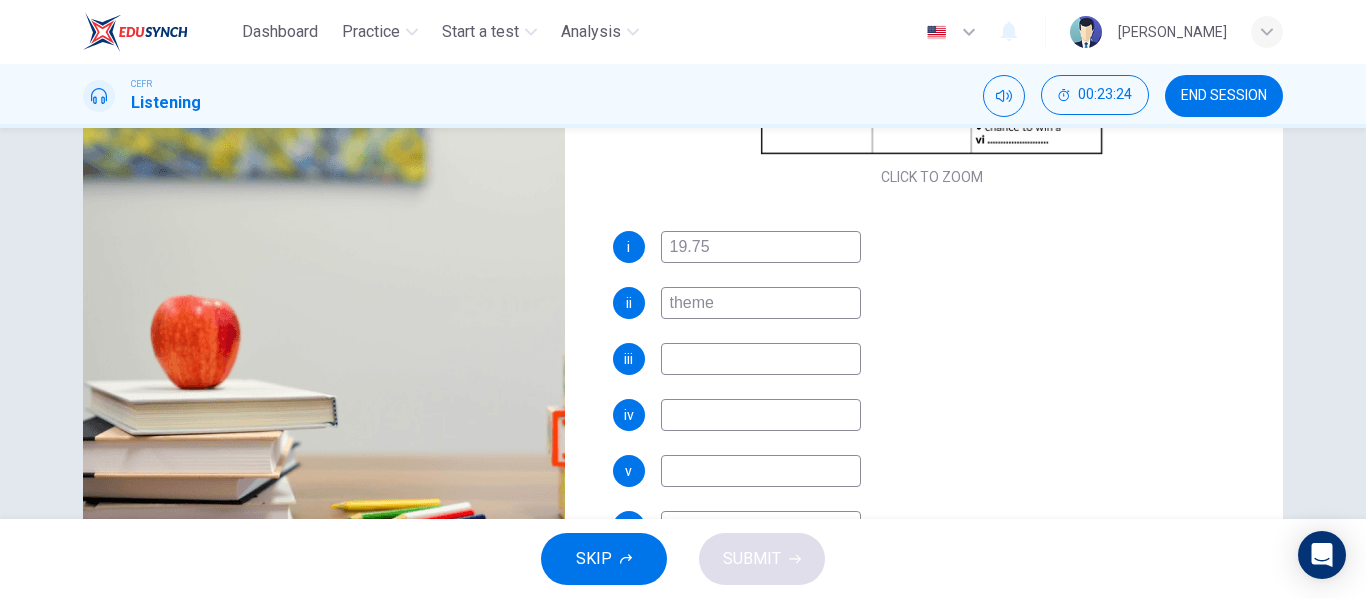 type on "68" 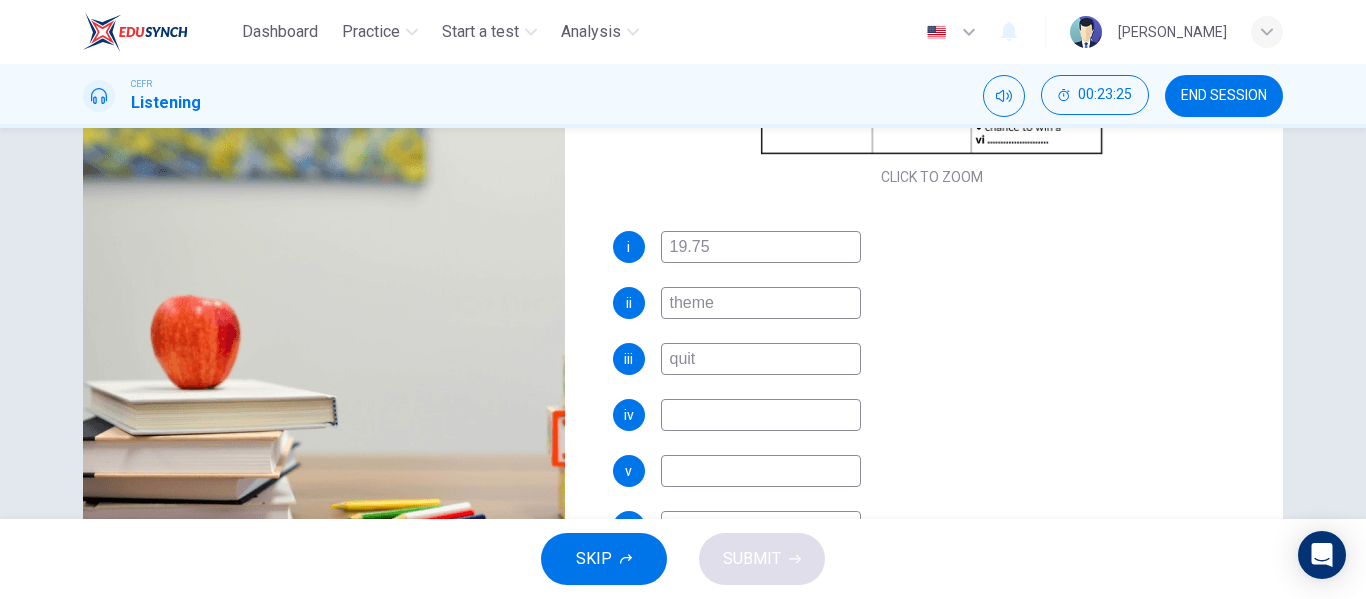 type on "quite" 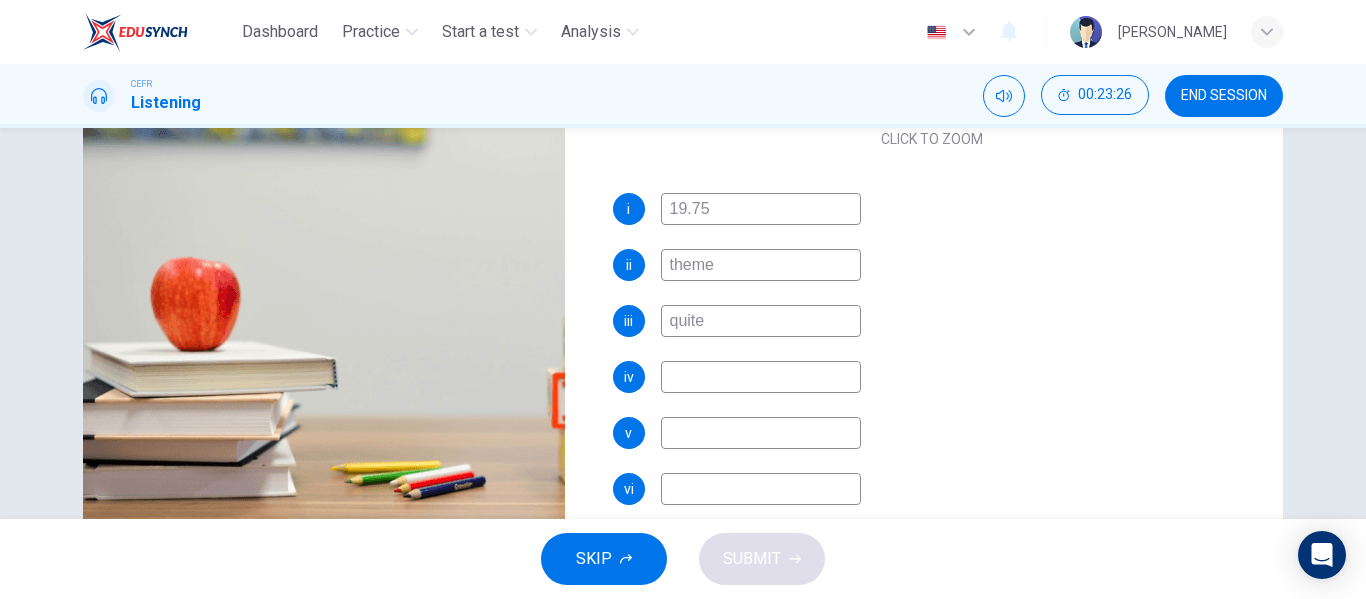 scroll, scrollTop: 323, scrollLeft: 0, axis: vertical 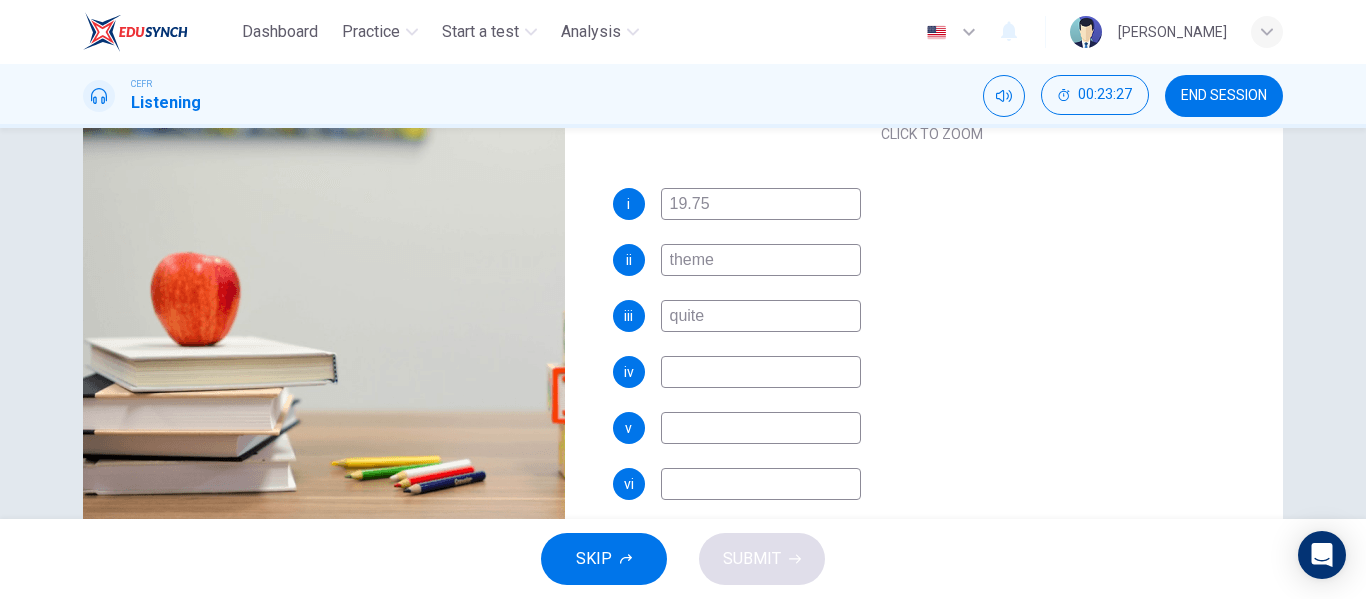 type on "69" 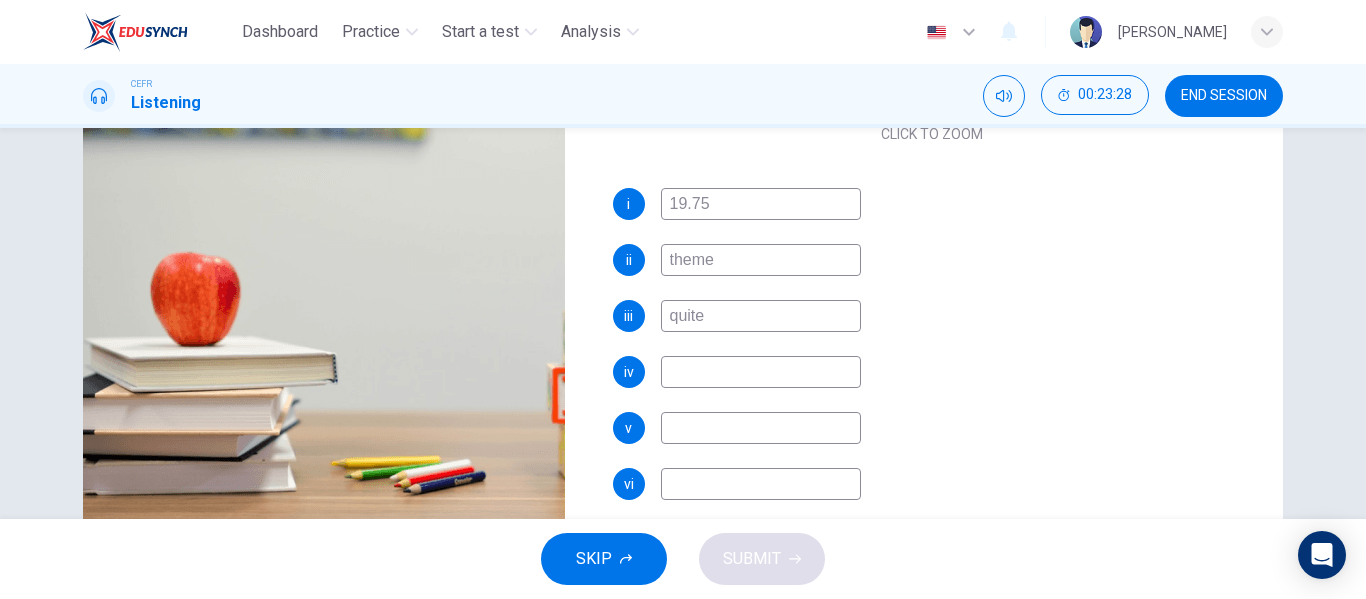 type on "quite" 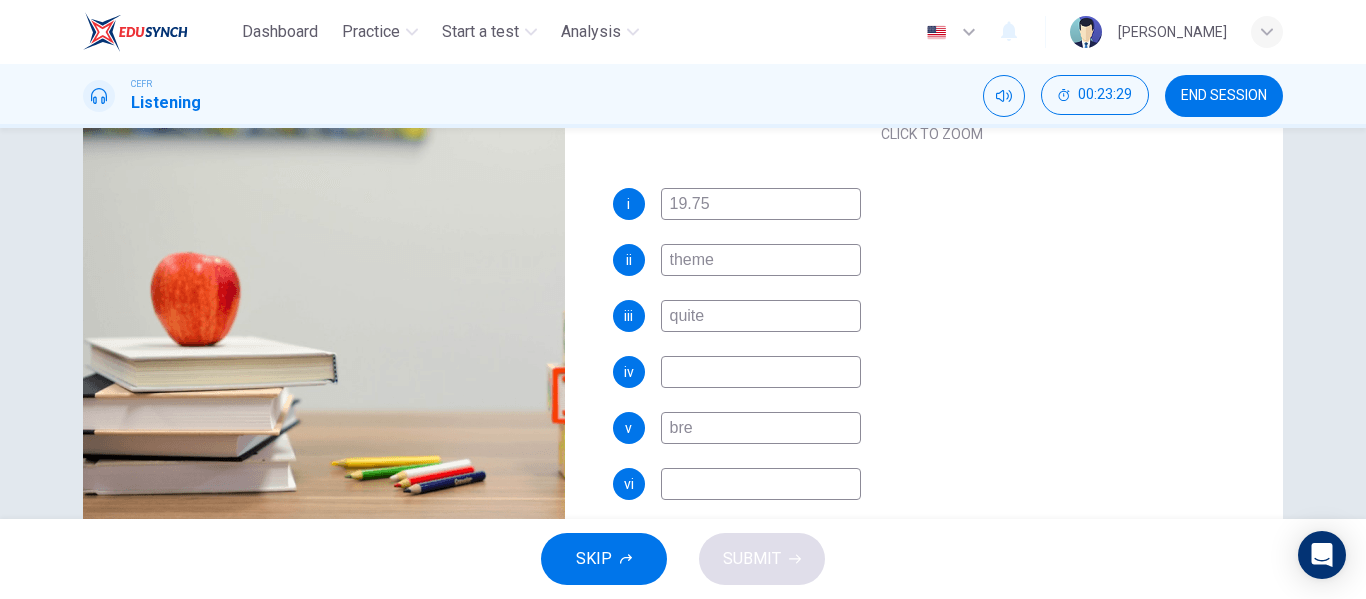 type on "brea" 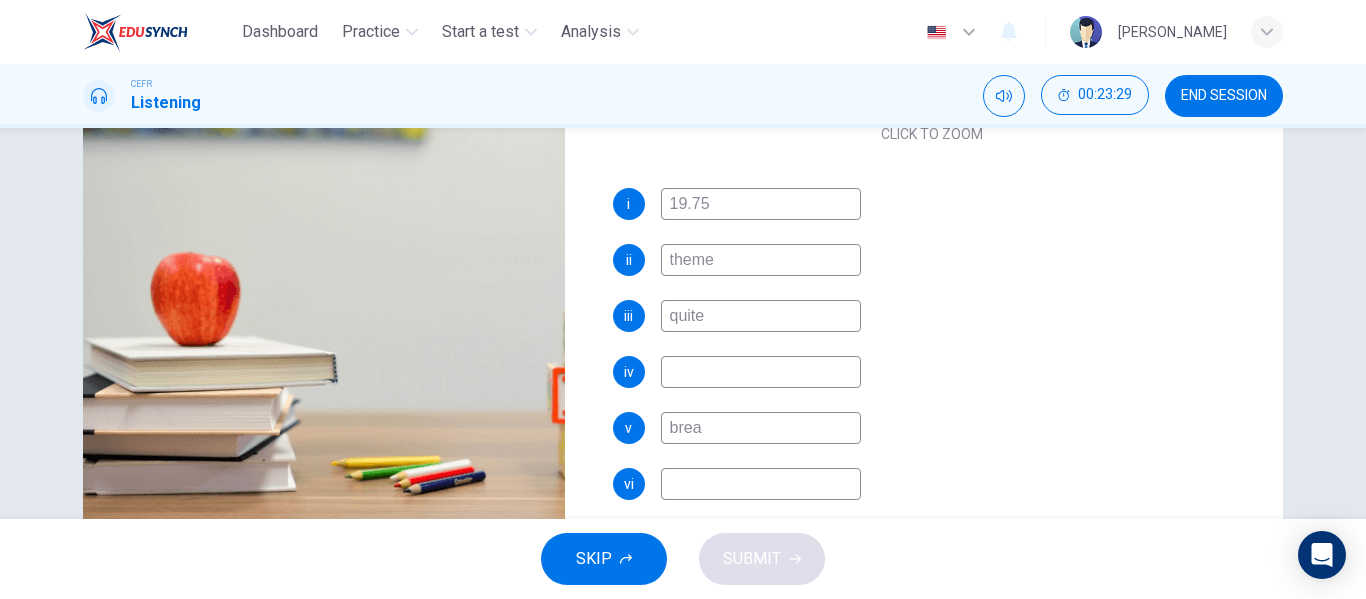 type on "69" 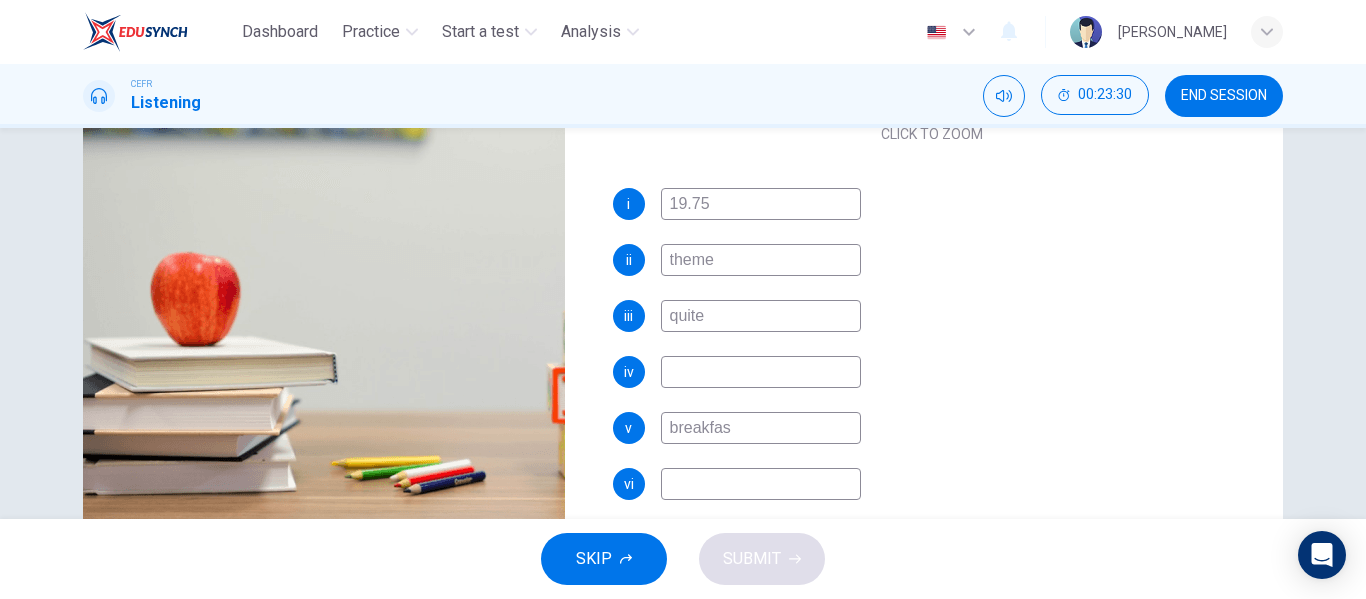 type on "breakfasr" 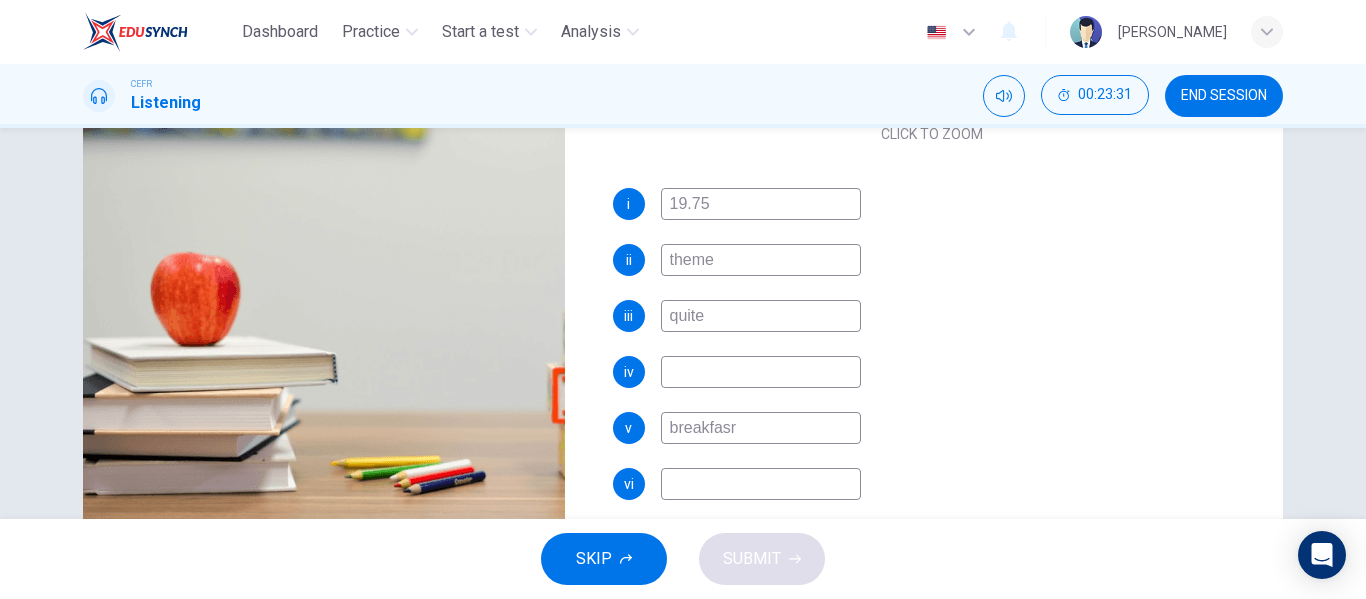 type on "70" 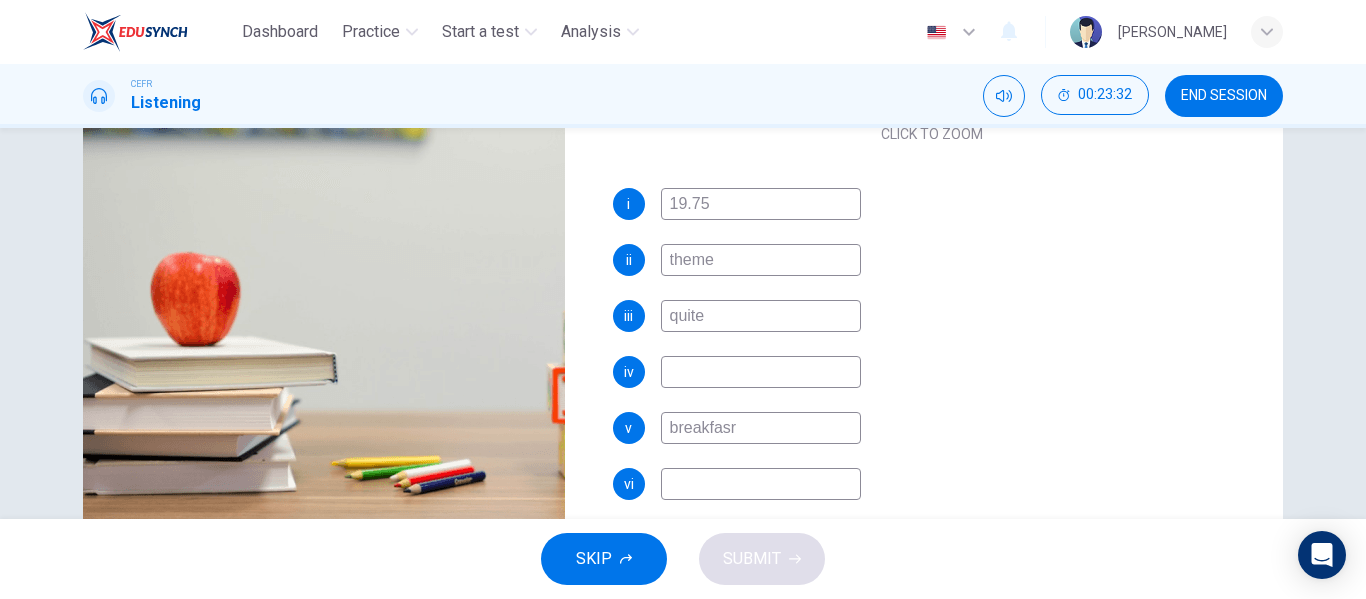 type on "breakfasr" 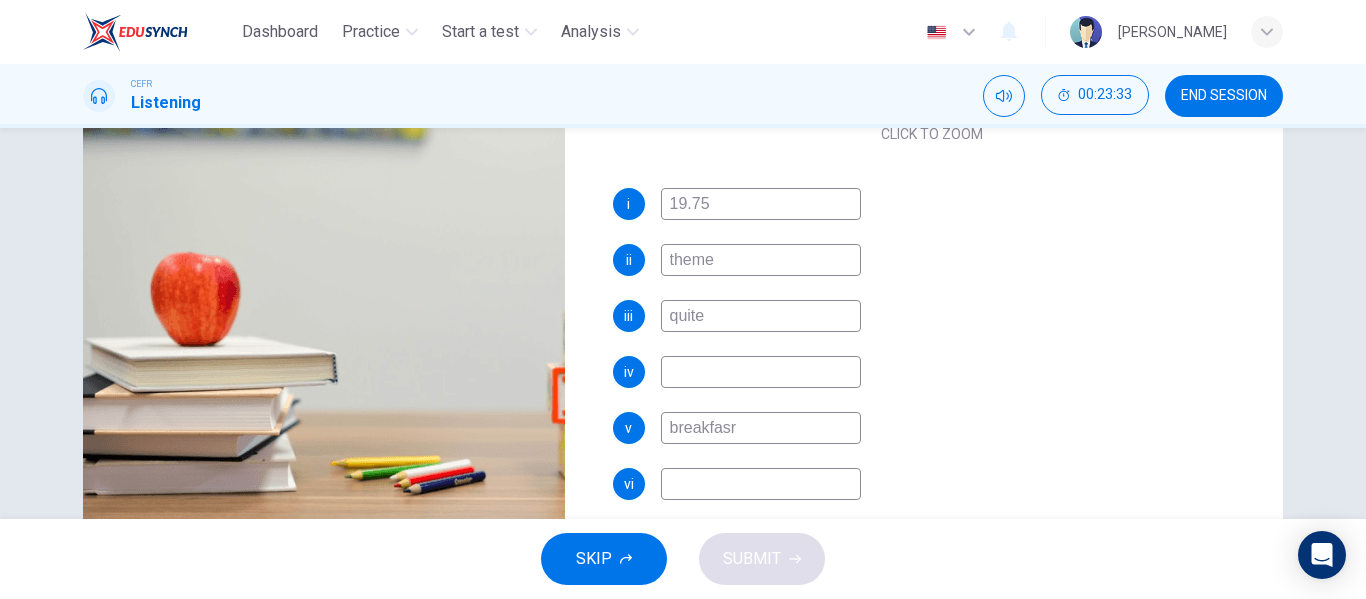 type on "71" 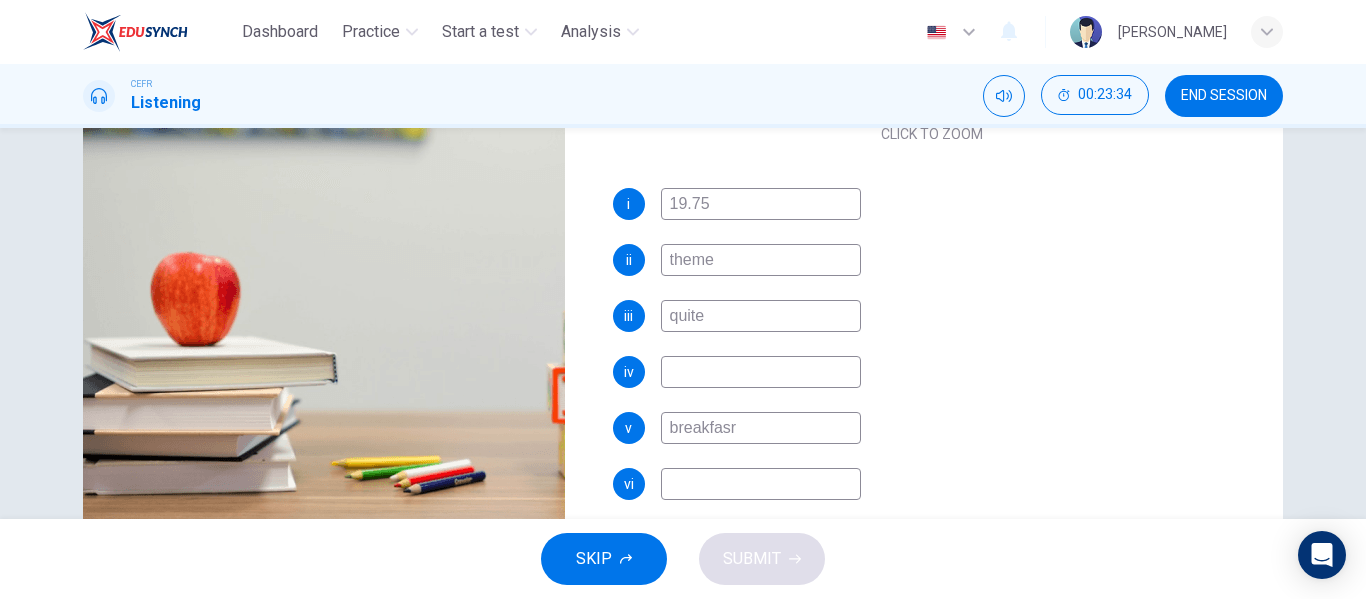 click on "breakfasr" at bounding box center [761, 428] 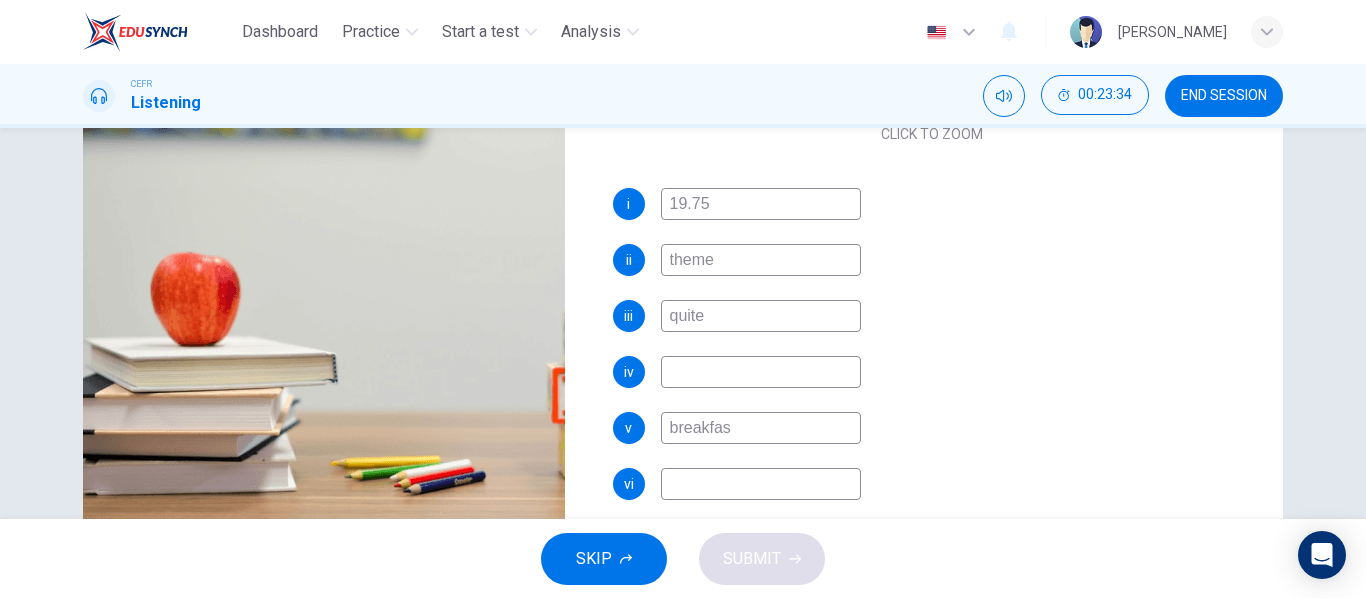 type on "71" 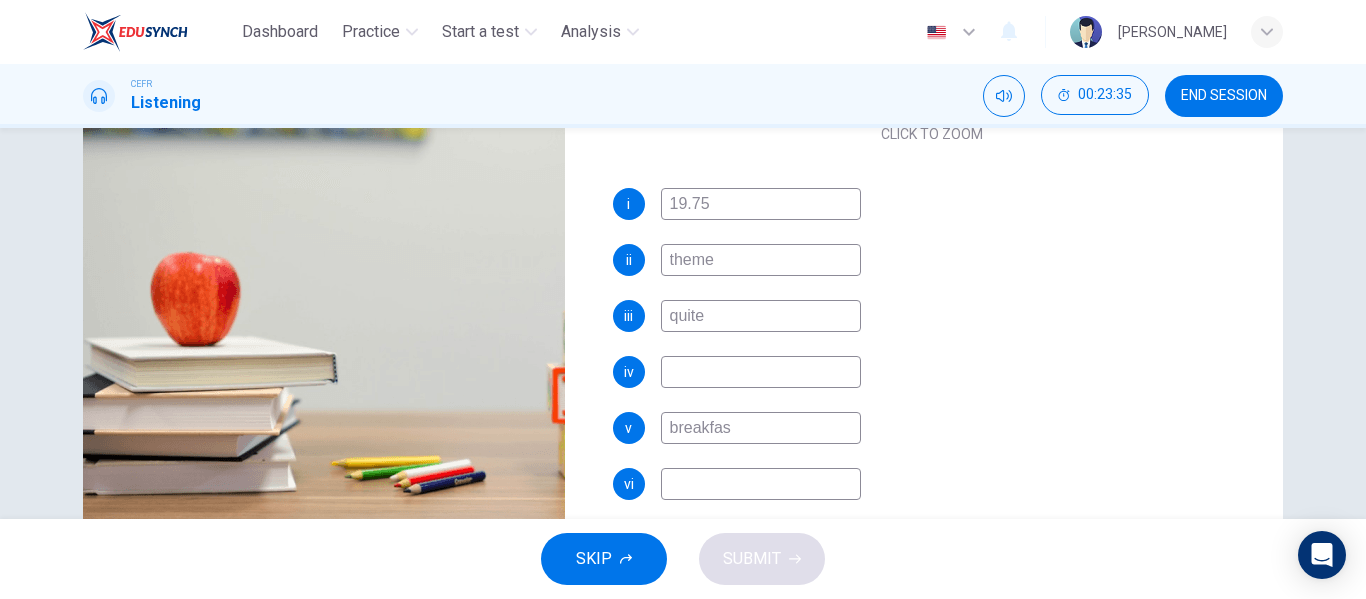type on "breakfast" 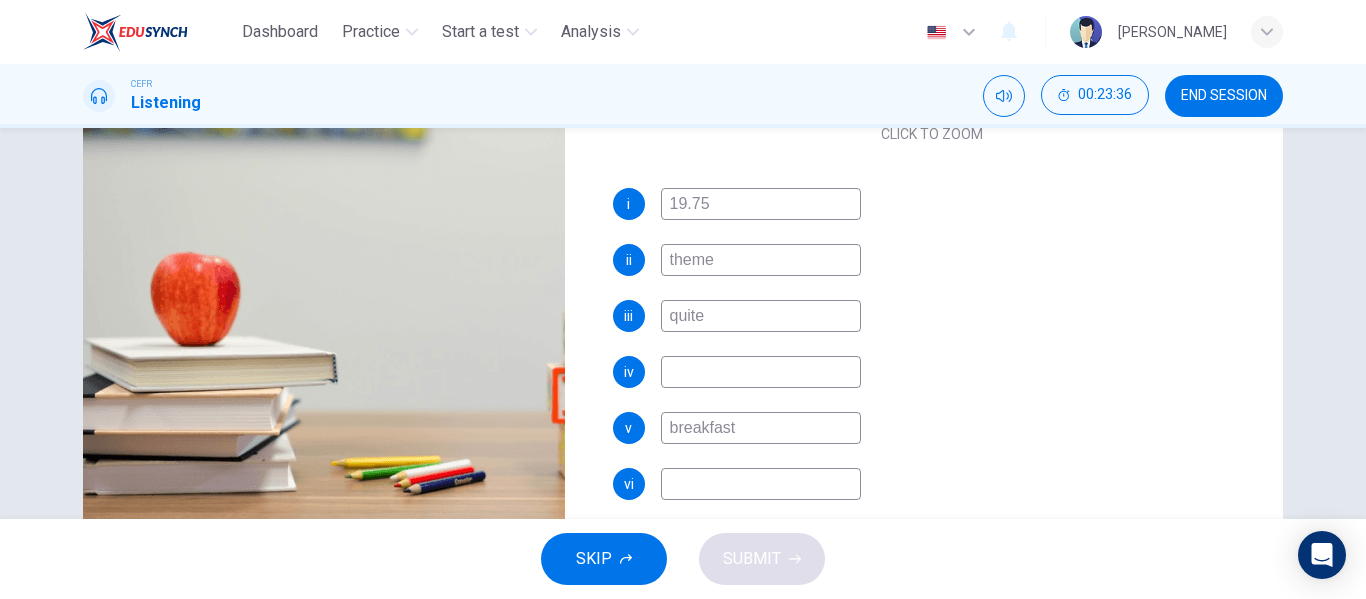 type on "71" 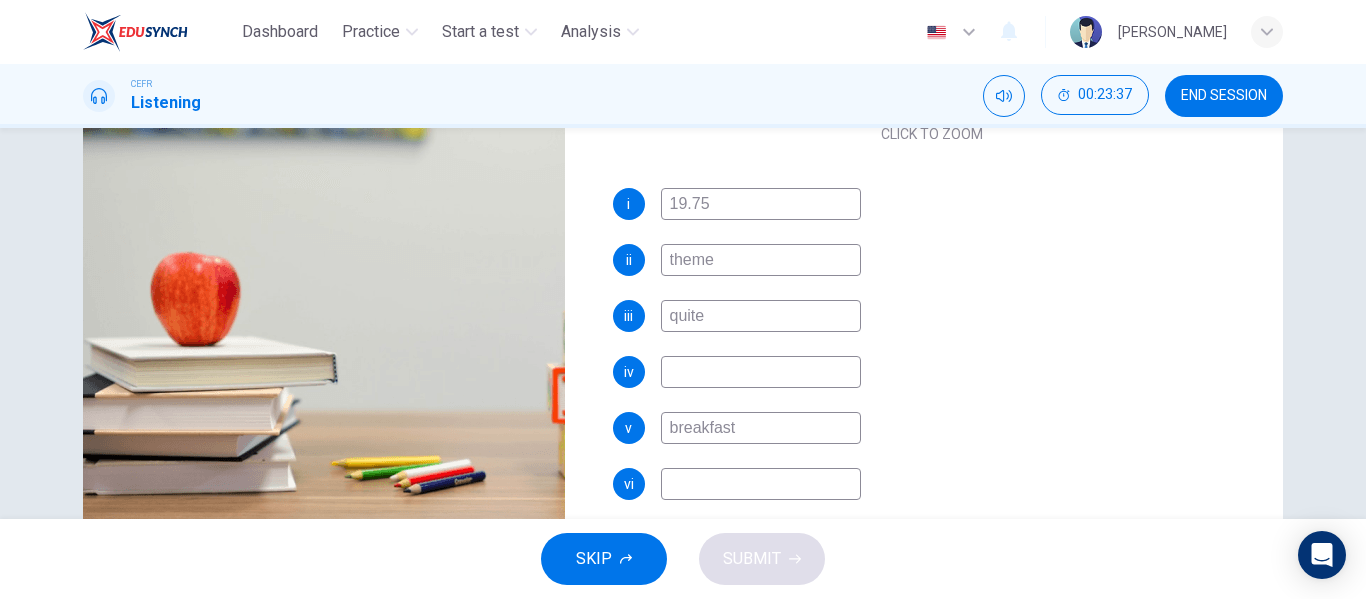 click at bounding box center (761, 484) 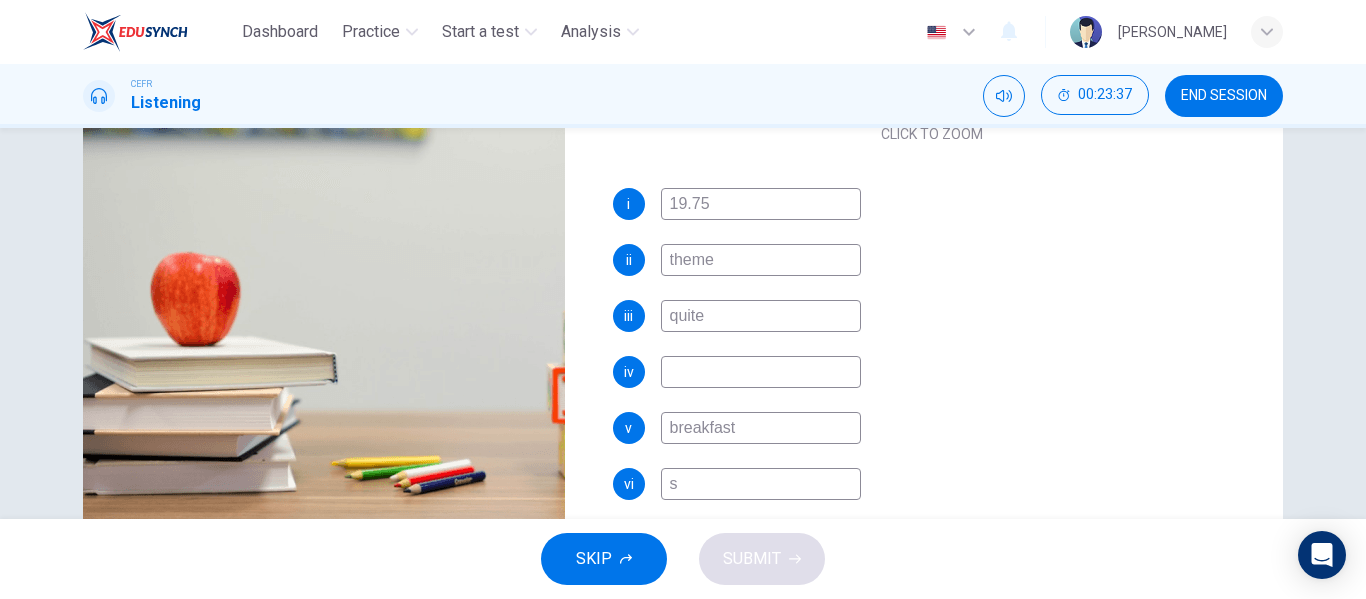 type on "72" 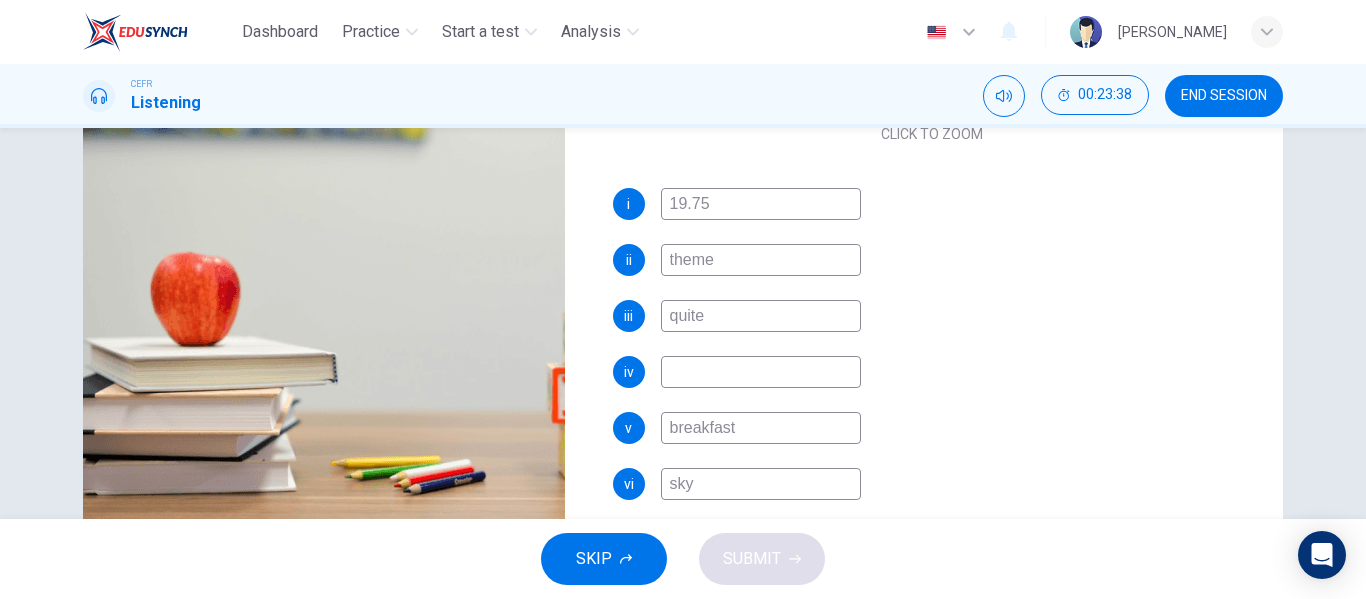 type on "skyd" 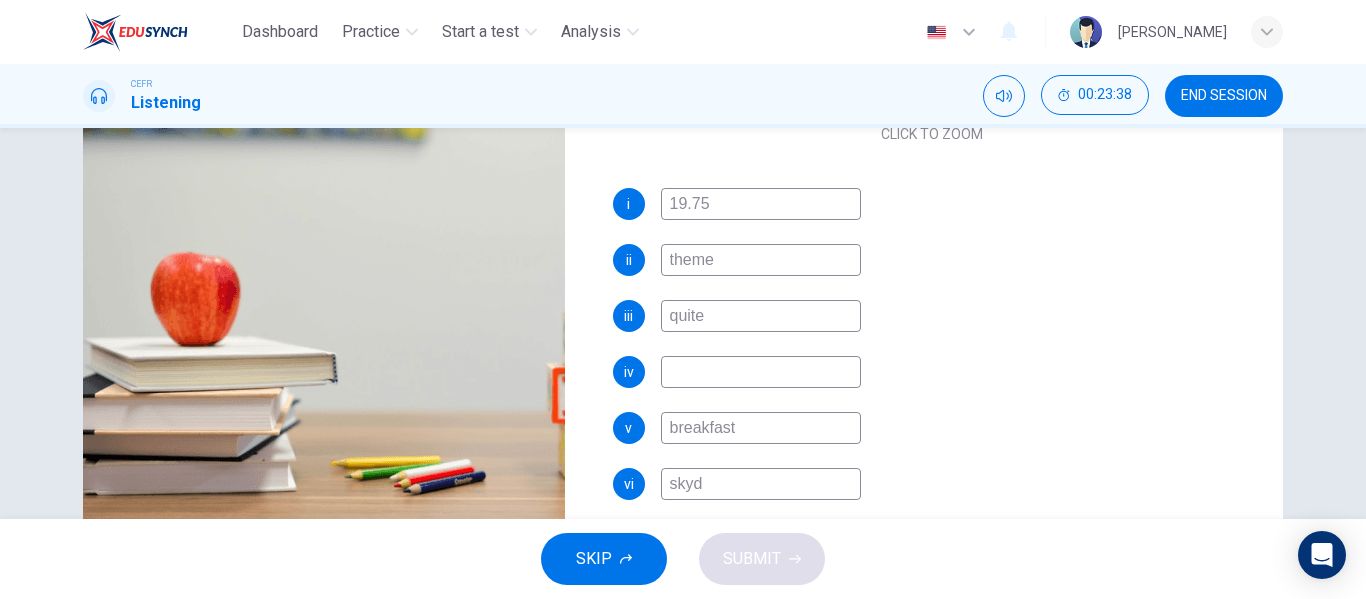 type on "72" 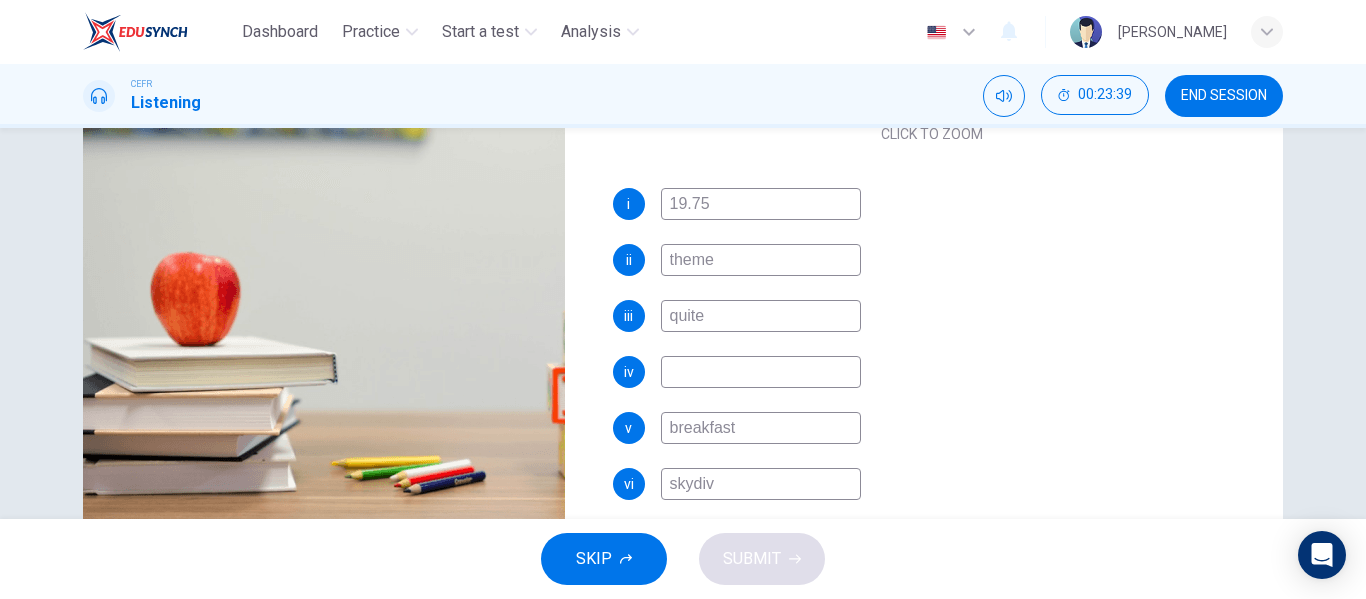type on "skydive" 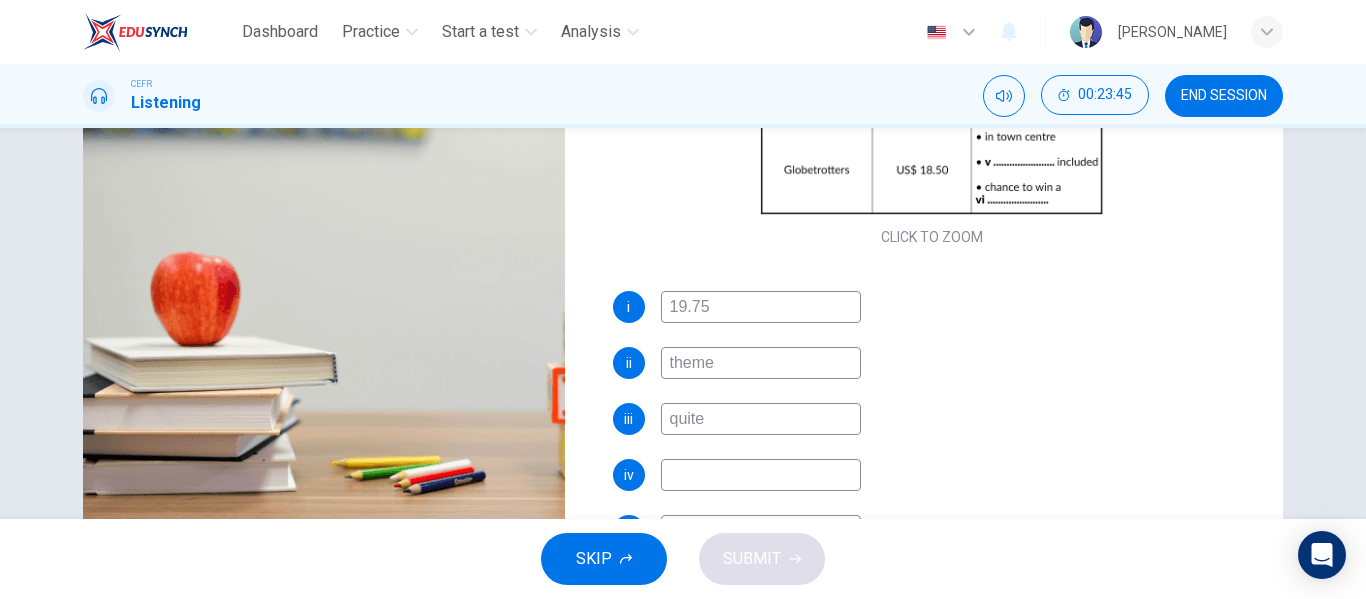 scroll, scrollTop: 0, scrollLeft: 0, axis: both 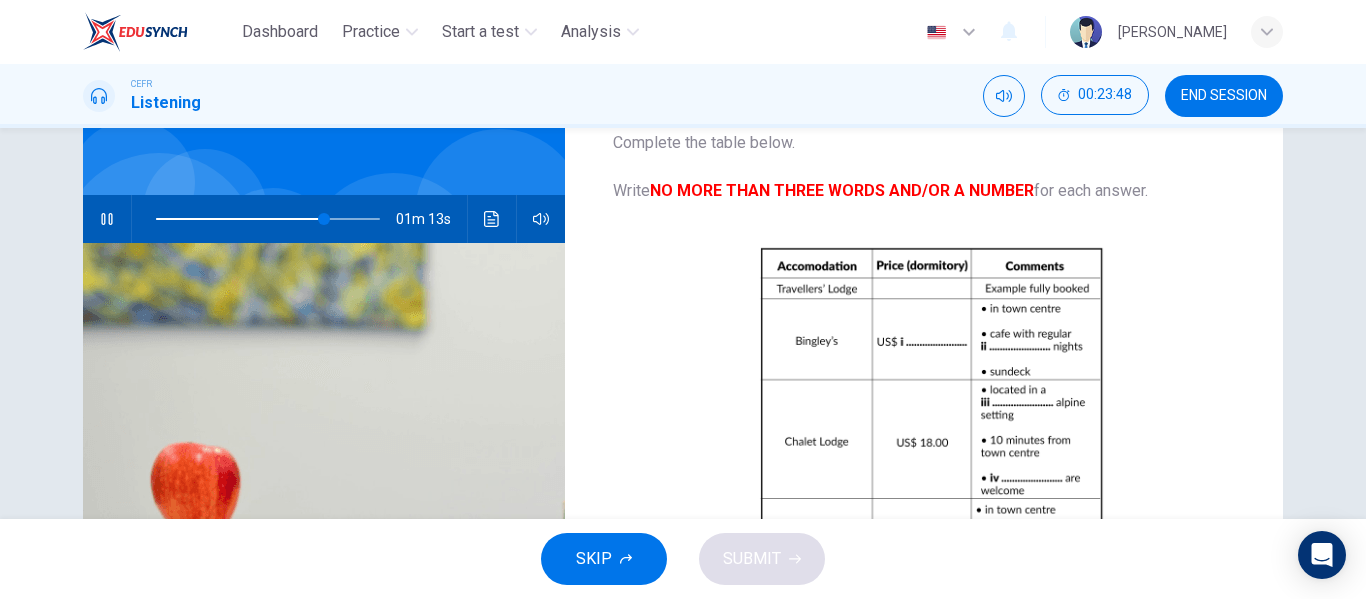 type on "76" 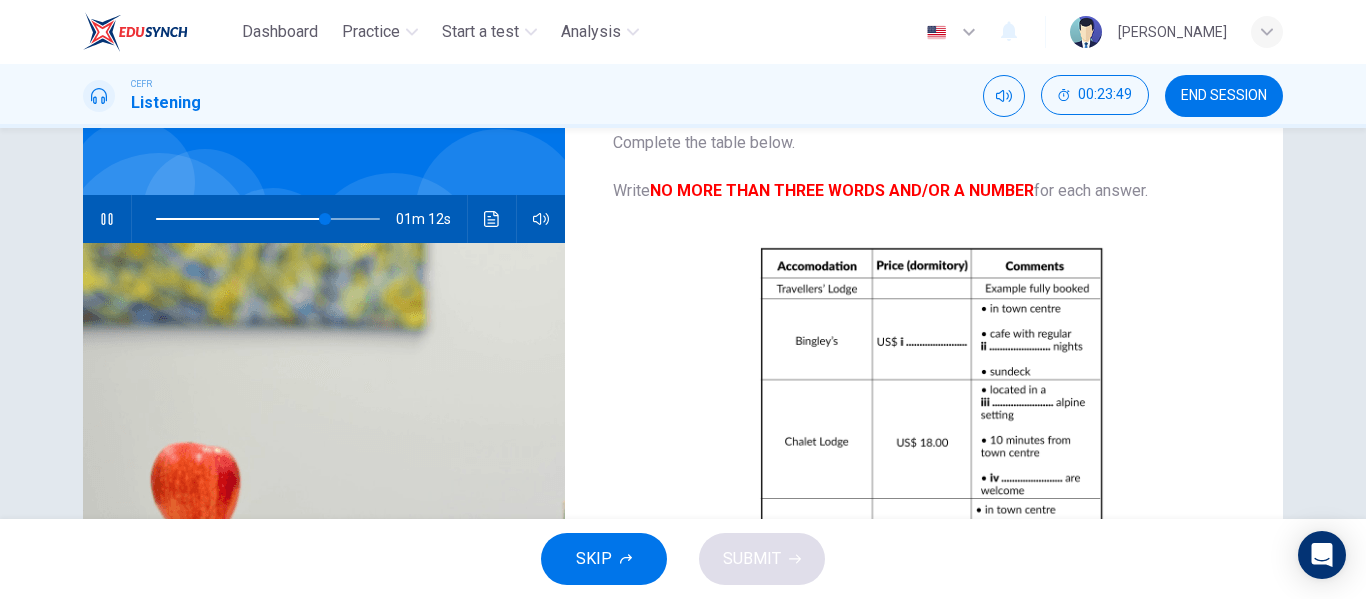 type on "skydive" 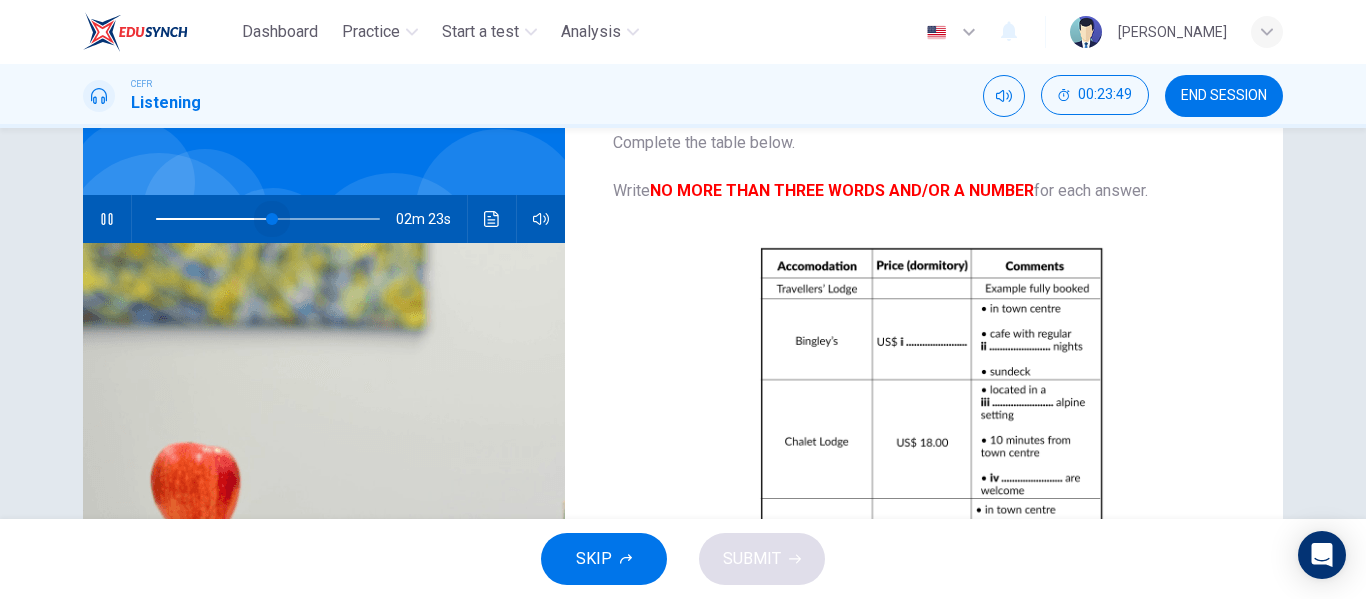click at bounding box center (268, 219) 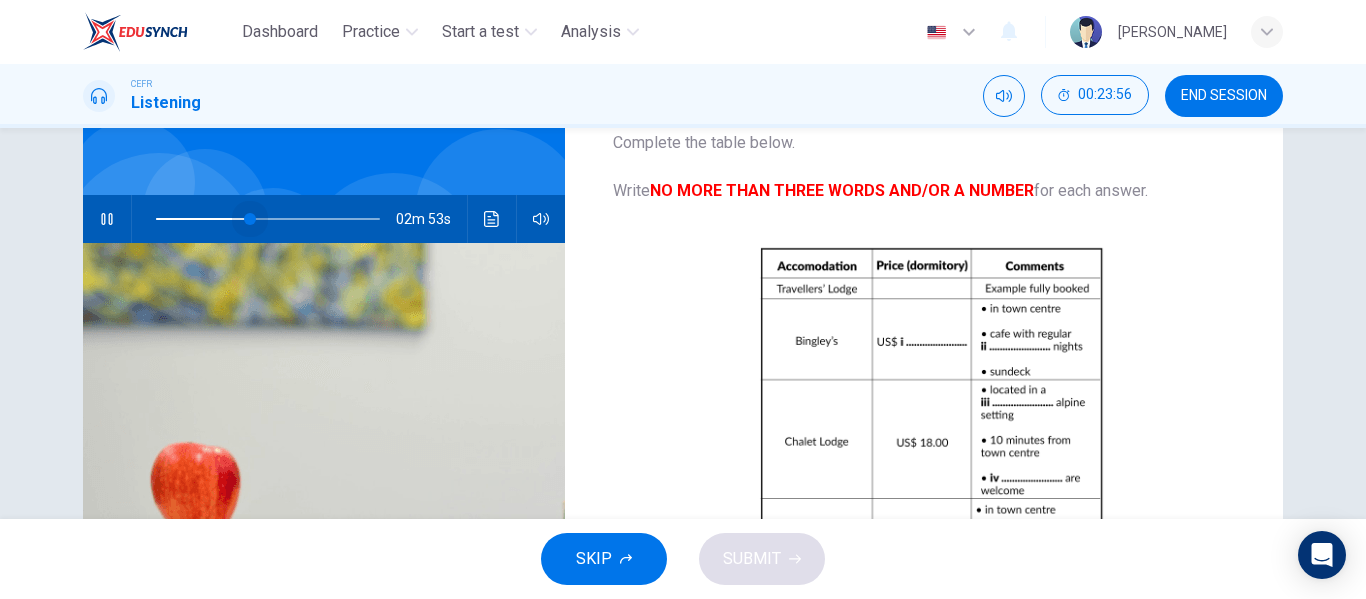 click at bounding box center [268, 219] 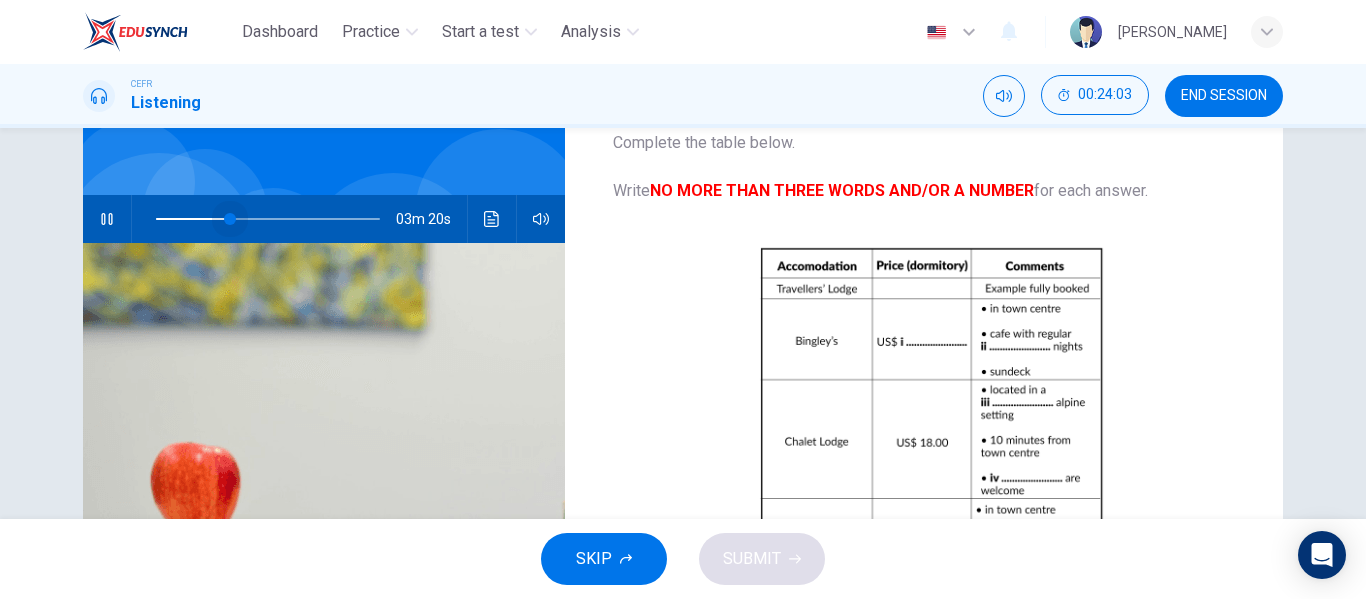 click at bounding box center [268, 219] 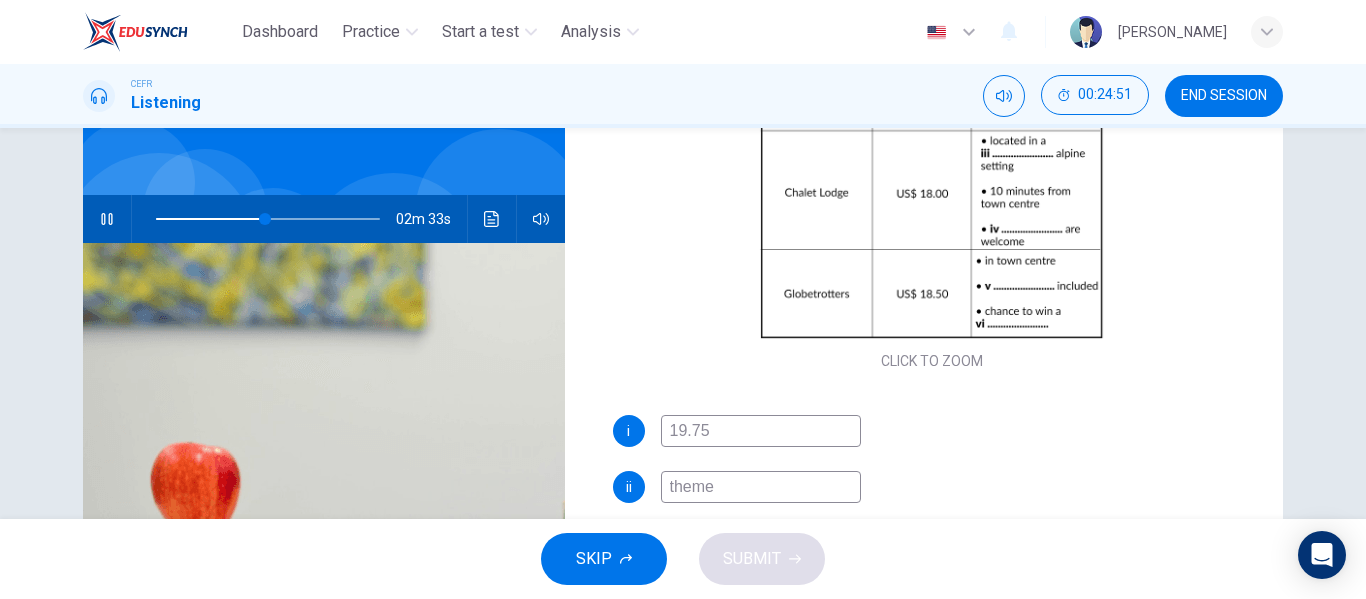 scroll, scrollTop: 286, scrollLeft: 0, axis: vertical 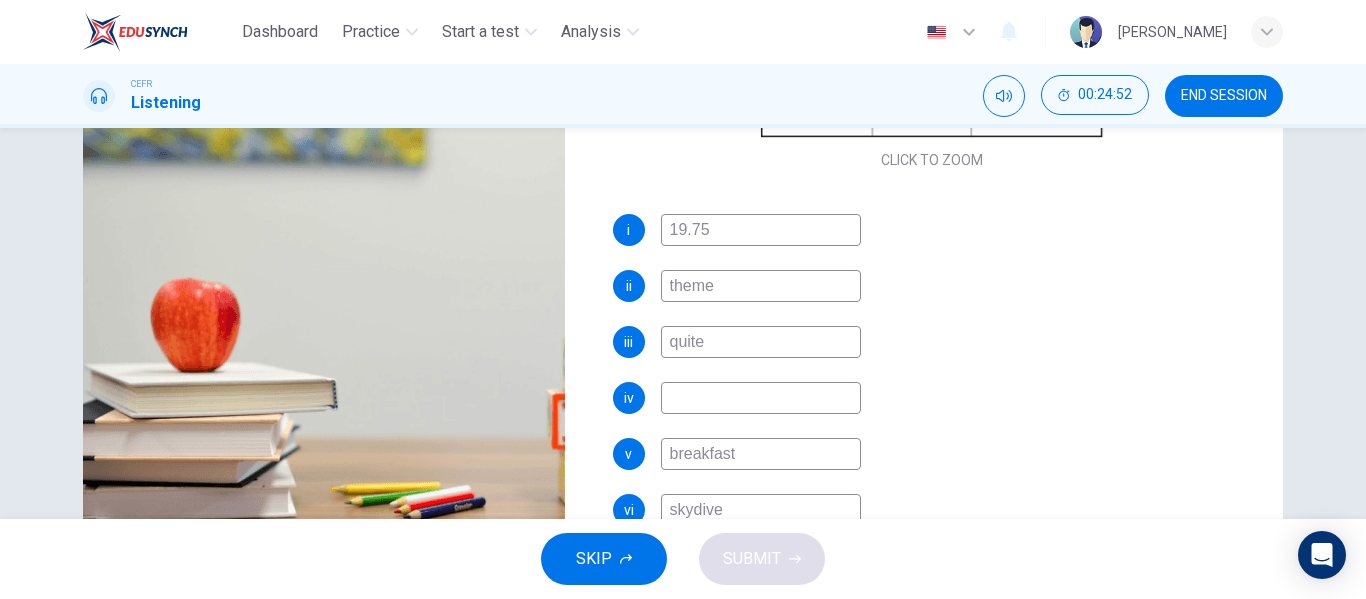 type on "49" 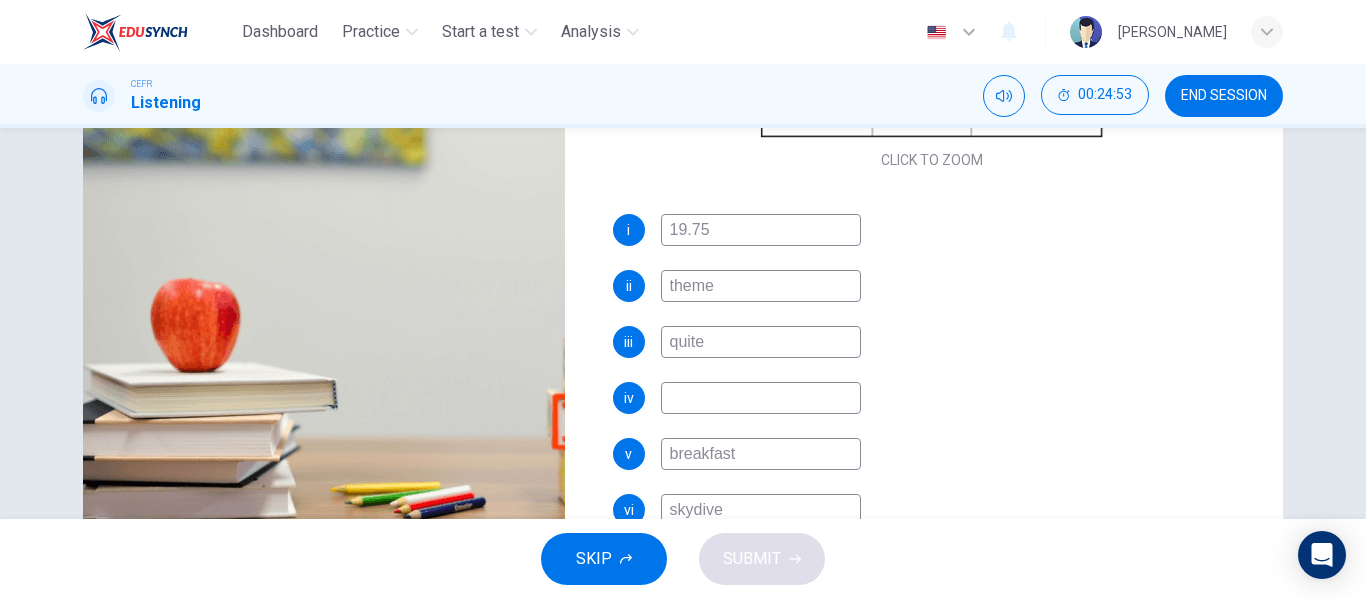 click at bounding box center [761, 398] 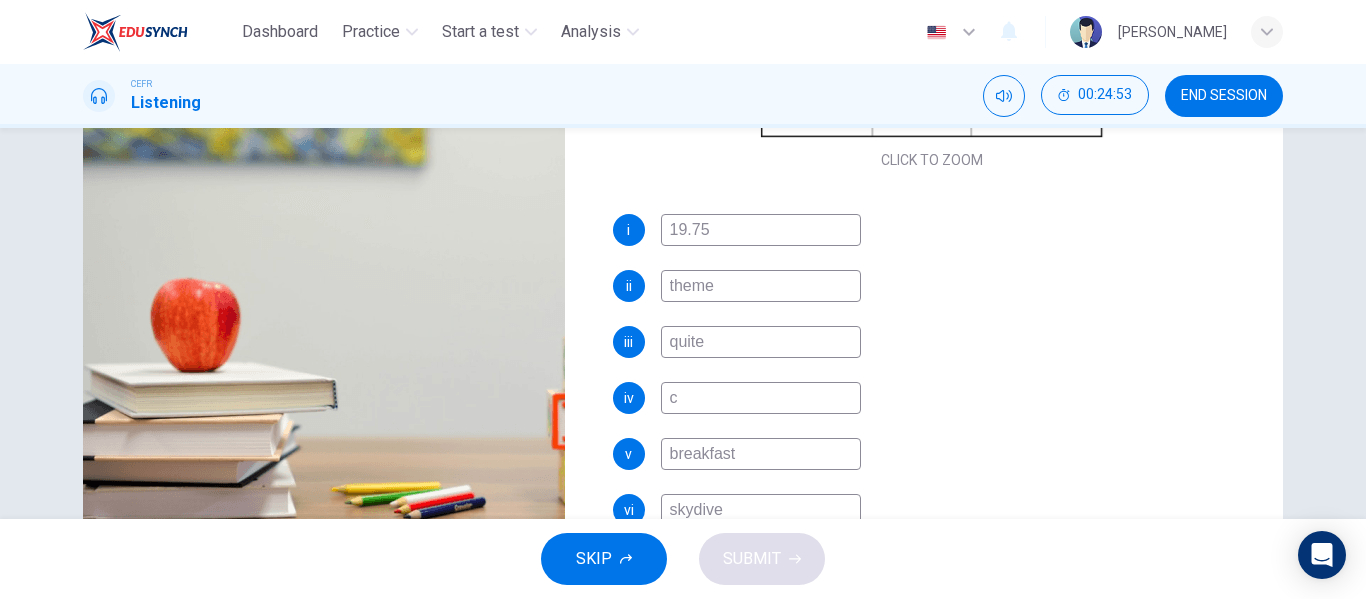 type on "ch" 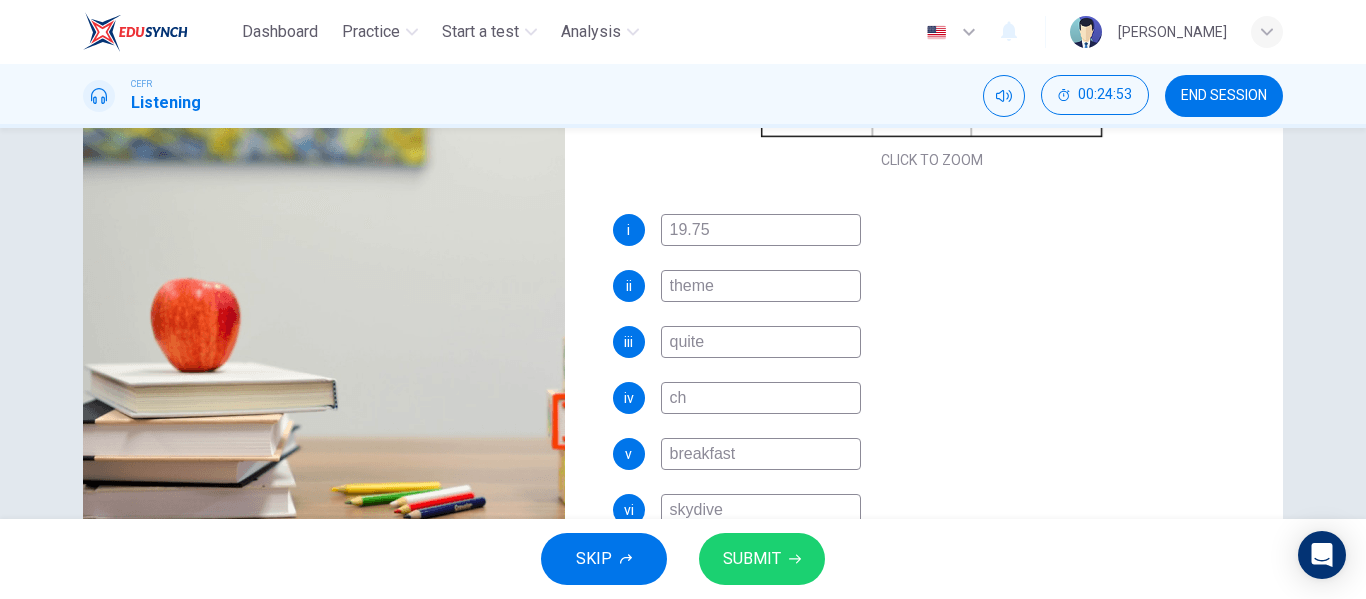 type on "50" 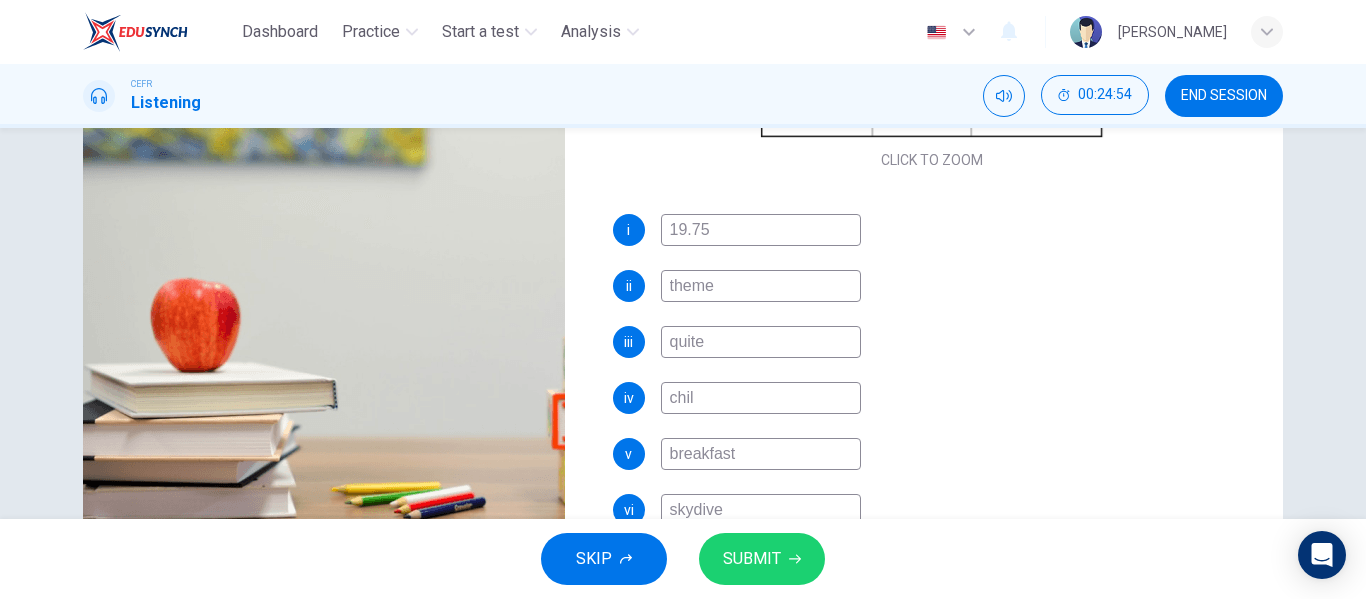 type on "child" 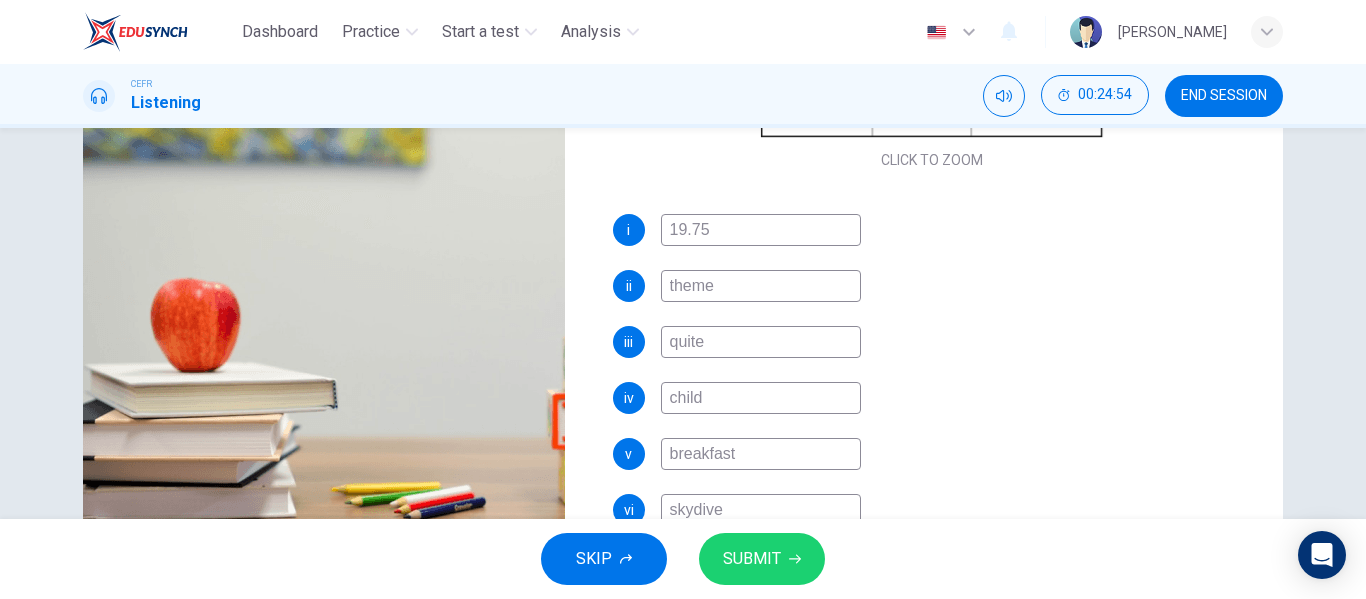 type on "50" 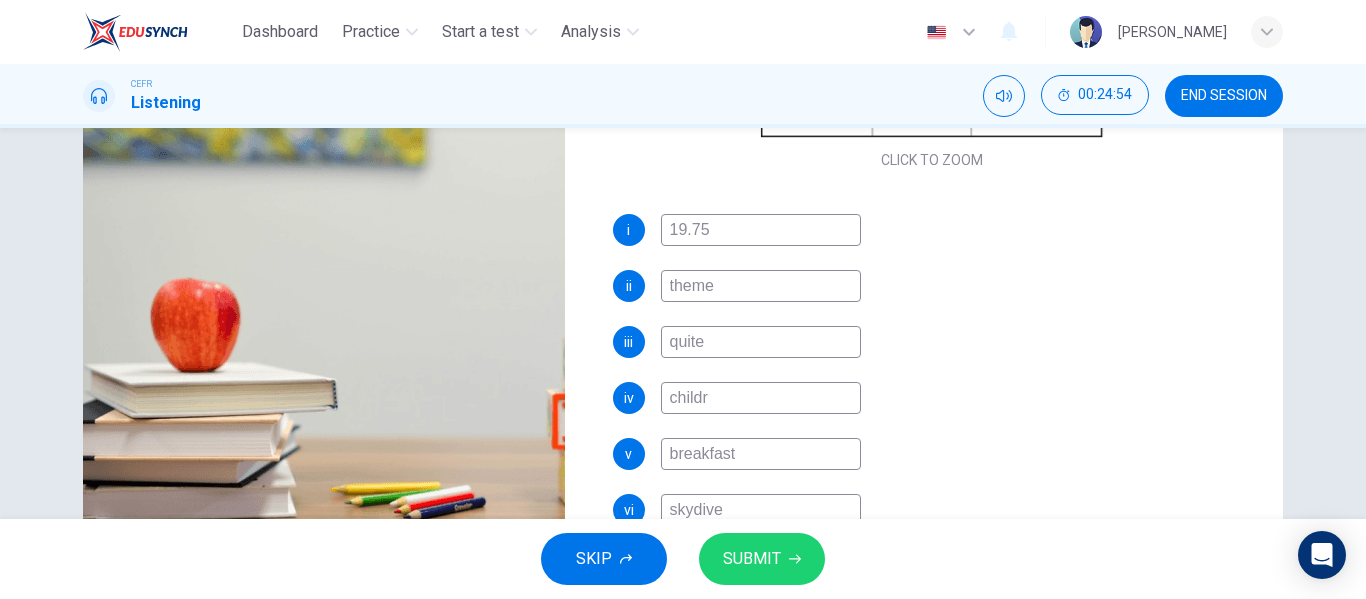 type on "50" 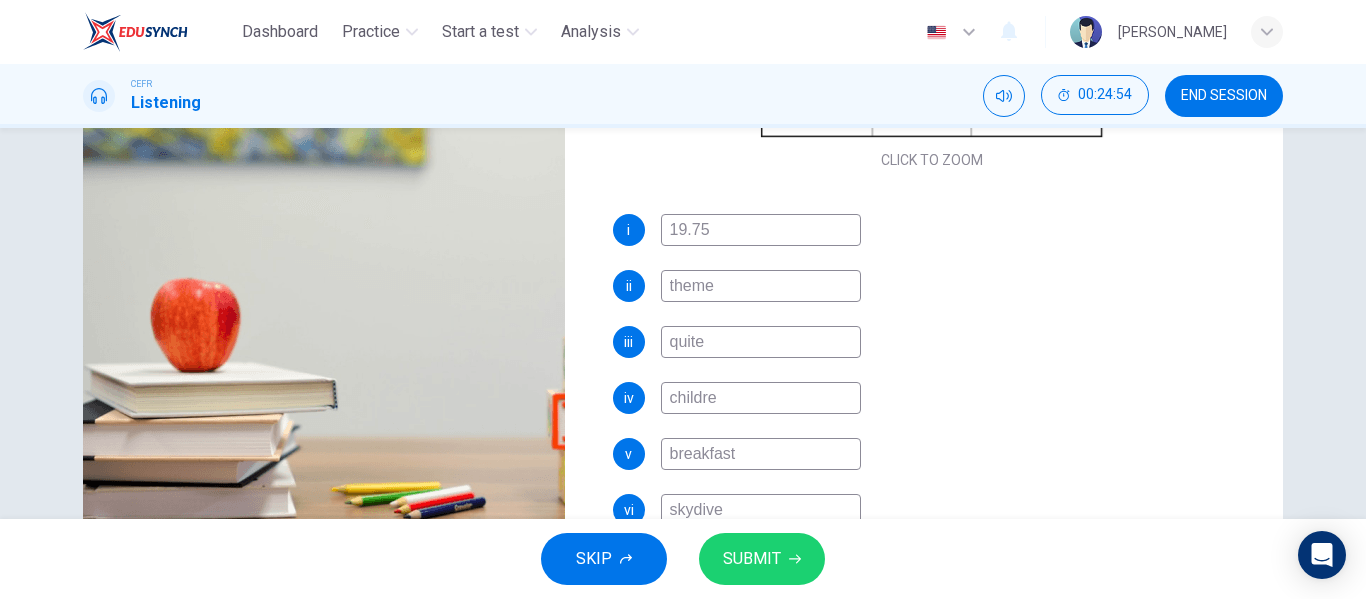 type on "children" 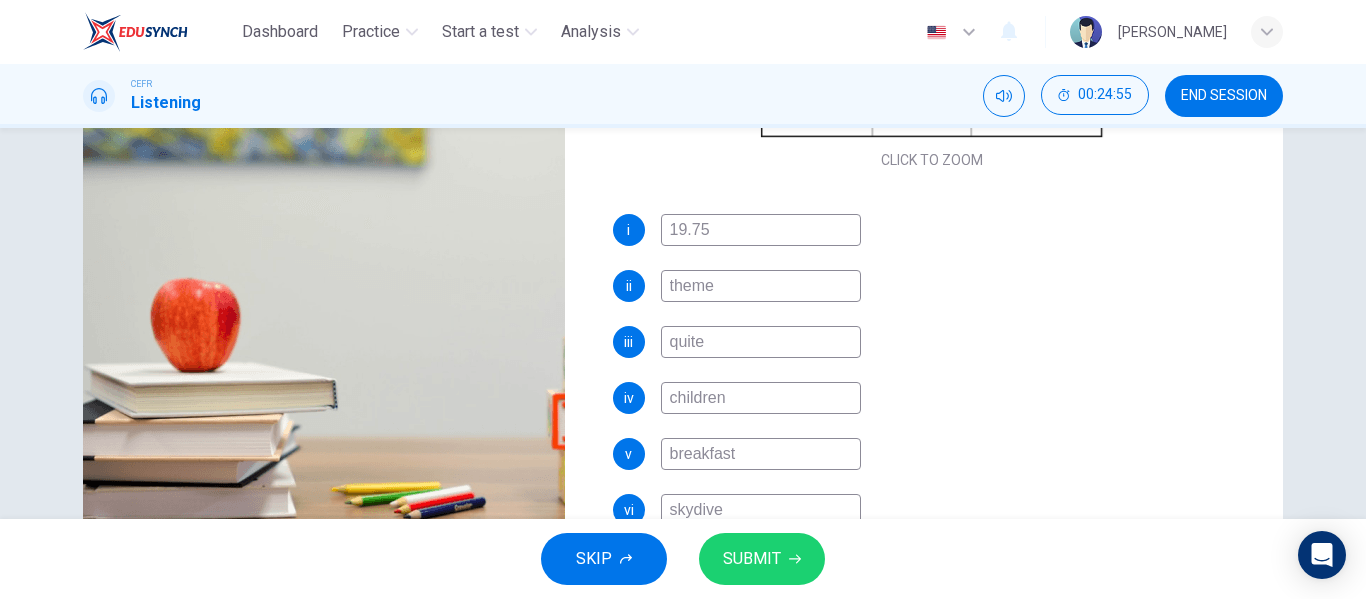 type on "50" 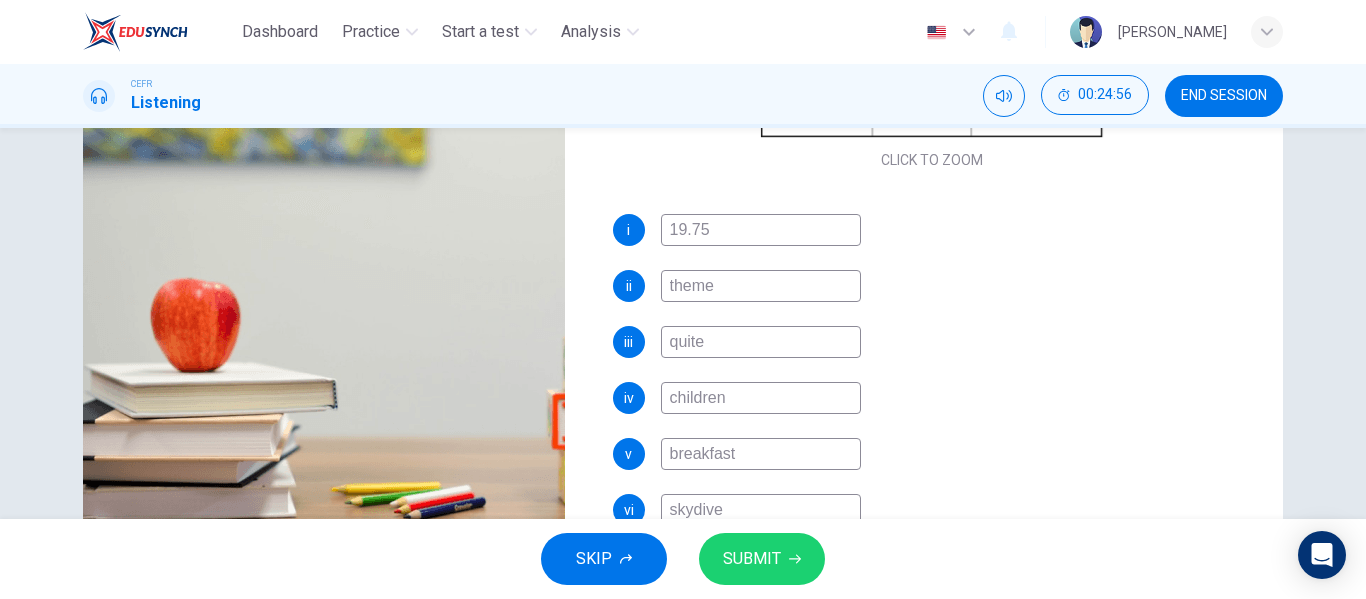 type on "children" 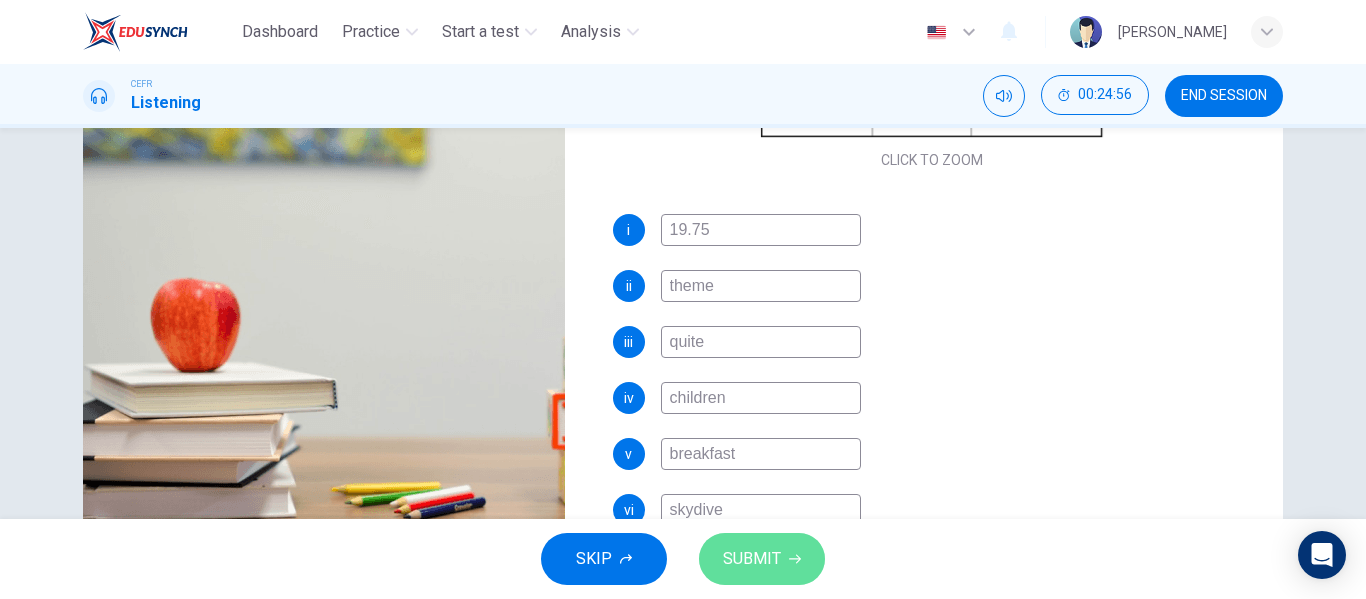 click on "SUBMIT" at bounding box center (752, 559) 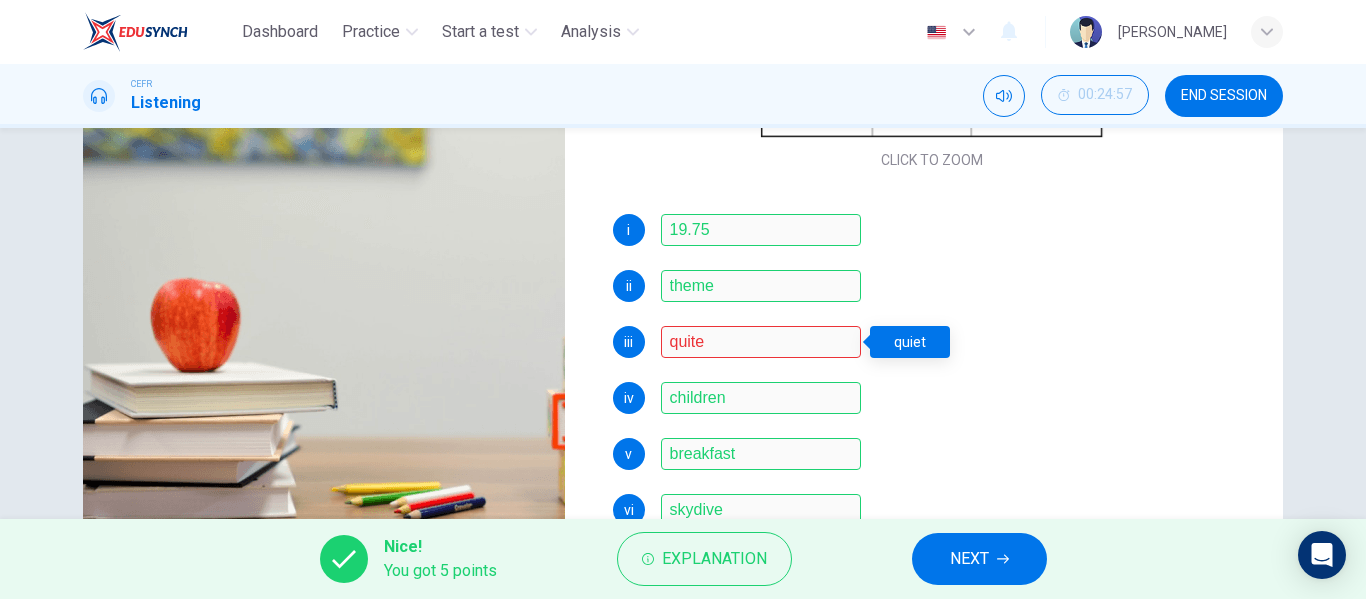 scroll, scrollTop: 384, scrollLeft: 0, axis: vertical 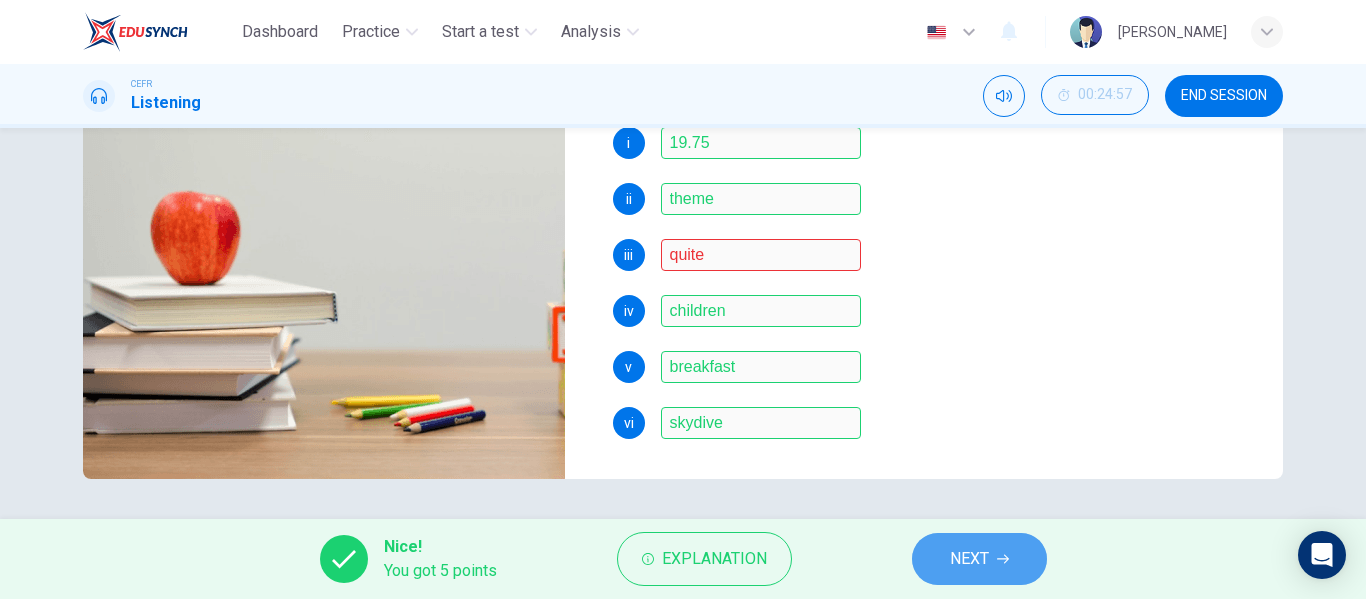 click on "NEXT" at bounding box center (969, 559) 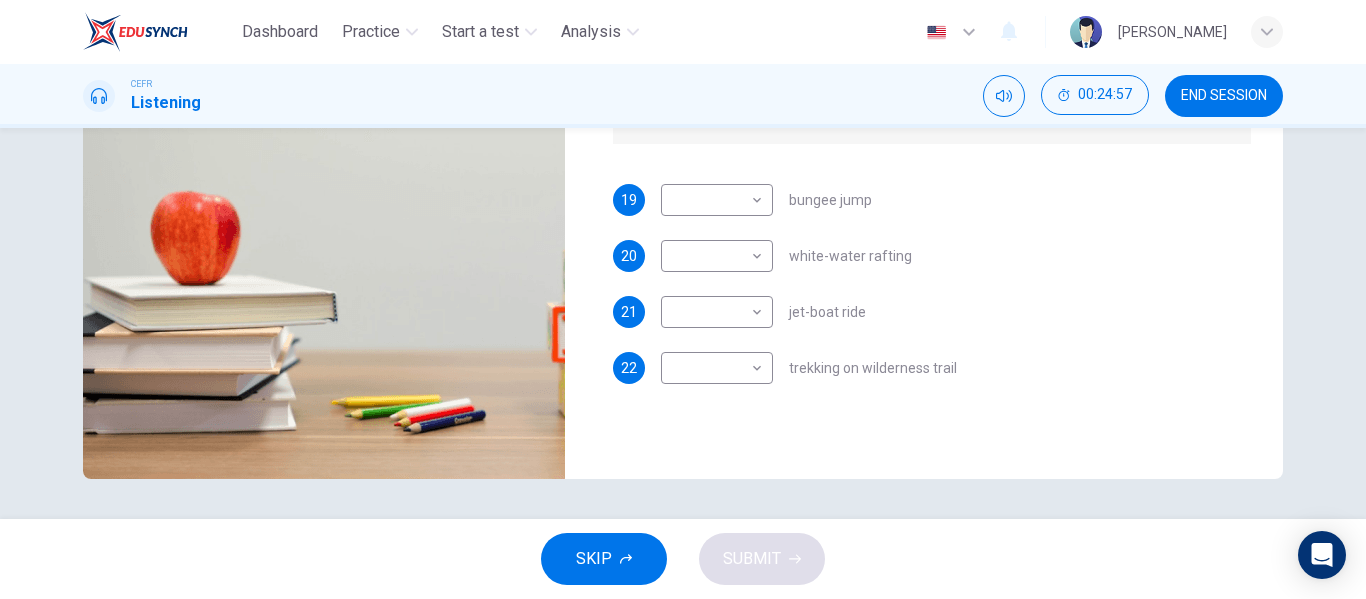 scroll, scrollTop: 0, scrollLeft: 0, axis: both 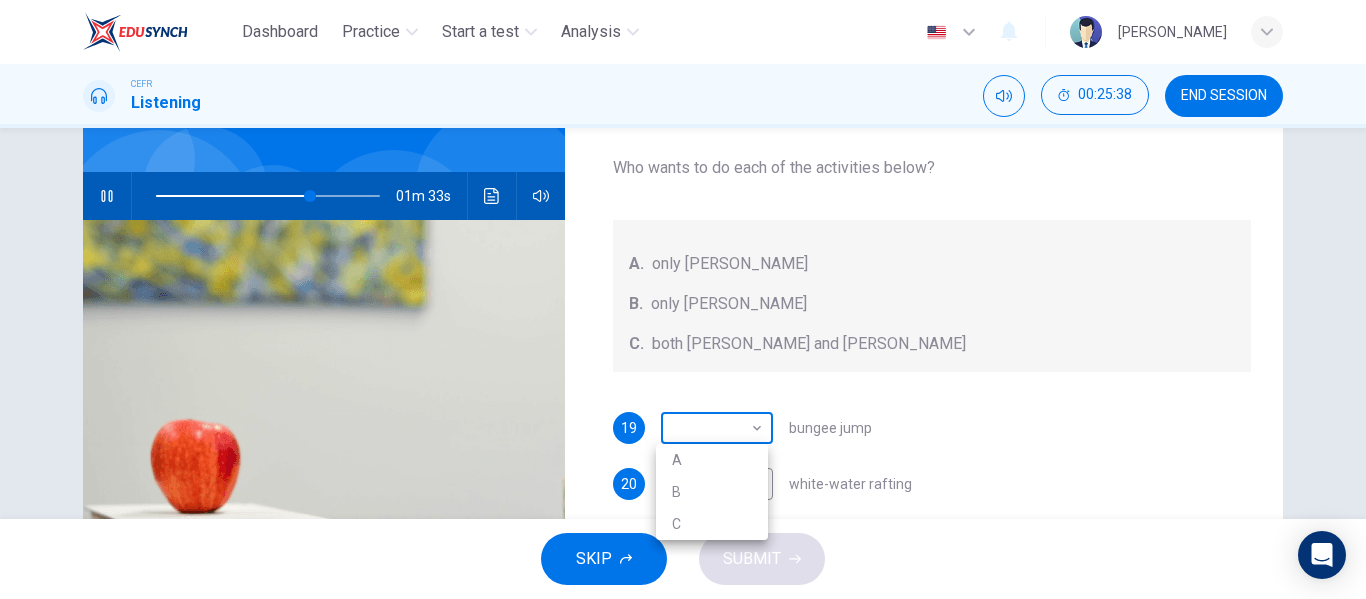click on "Dashboard Practice Start a test Analysis English en ​ [PERSON_NAME] CEFR Listening 00:25:38 END SESSION Questions 19 - 22 Write the correct letter,  A ,  B , or  C  next to the questions below.
Who wants to do each of the activities below? A. only [PERSON_NAME] only [PERSON_NAME] both [PERSON_NAME] and [PERSON_NAME] 19 ​ ​ bungee jump 20 ​ ​ white-water rafting 21 ​ ​ jet-boat ride 22 ​ ​ trekking on wilderness trail Holiday in [GEOGRAPHIC_DATA] 01m 33s SKIP SUBMIT EduSynch - Online Language Proficiency Testing
Dashboard Practice Start a test Analysis Notifications © Copyright  2025 A B C" at bounding box center [683, 299] 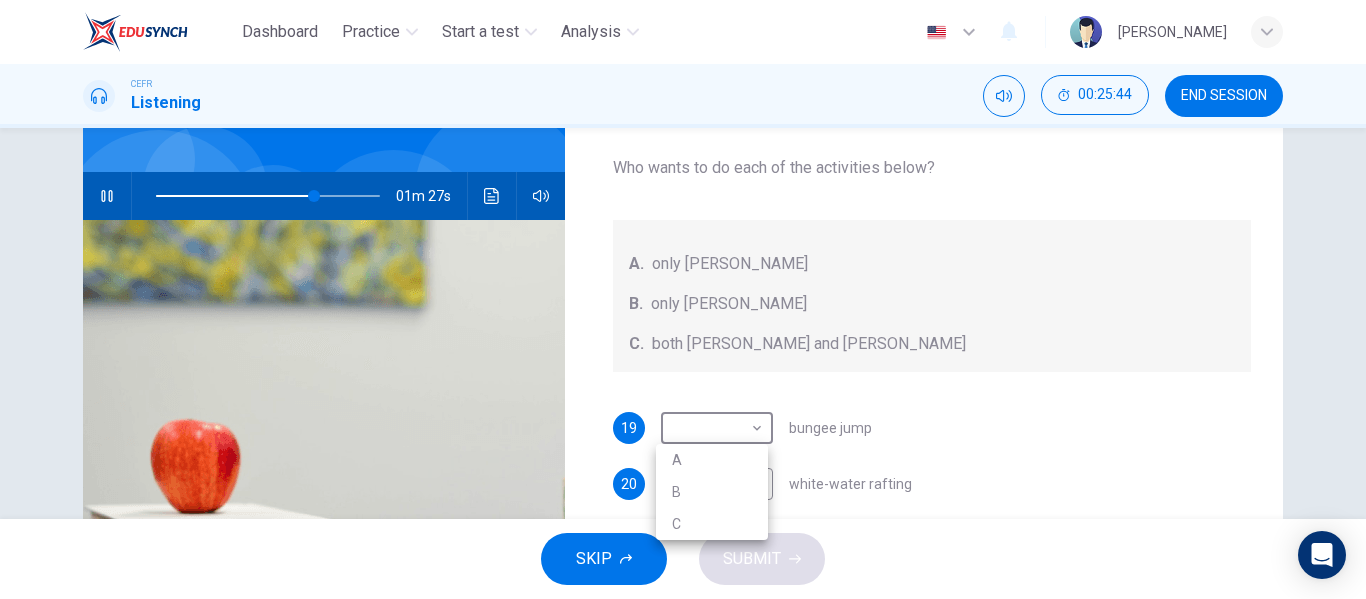 click on "A" at bounding box center [712, 460] 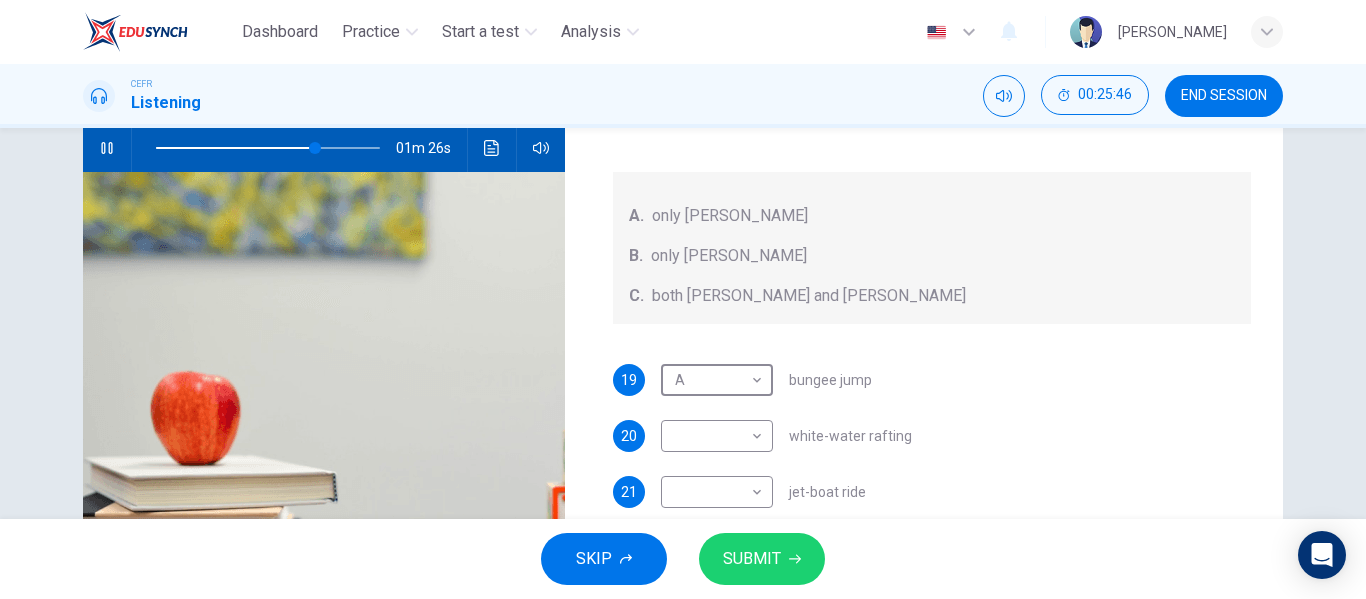 scroll, scrollTop: 203, scrollLeft: 0, axis: vertical 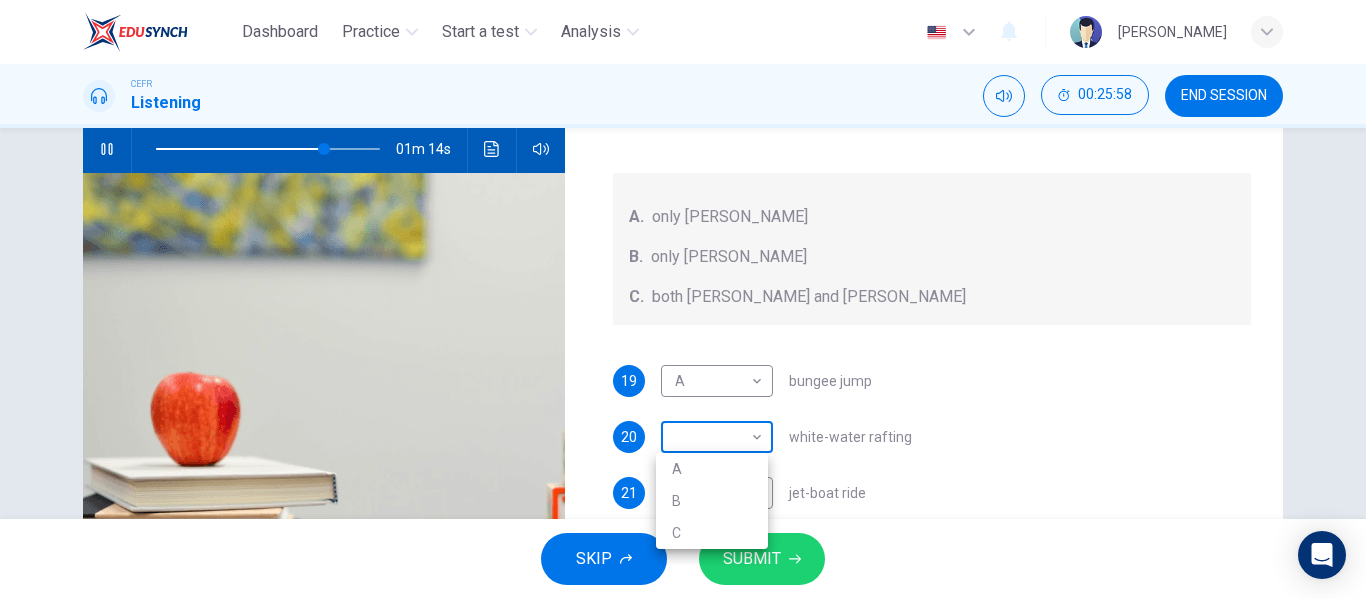 click on "Dashboard Practice Start a test Analysis English en ​ [PERSON_NAME] Listening 00:25:58 END SESSION Questions 19 - 22 Write the correct letter,  A ,  B , or  C  next to the questions below.
Who wants to do each of the activities below? A. only [PERSON_NAME] only [PERSON_NAME] both [PERSON_NAME] and [PERSON_NAME] 19 A A ​ bungee jump 20 ​ ​ white-water rafting 21 ​ ​ jet-boat ride 22 ​ ​ trekking on wilderness trail Holiday in [GEOGRAPHIC_DATA] 01m 14s SKIP SUBMIT EduSynch - Online Language Proficiency Testing
Dashboard Practice Start a test Analysis Notifications © Copyright  2025 A B C" at bounding box center (683, 299) 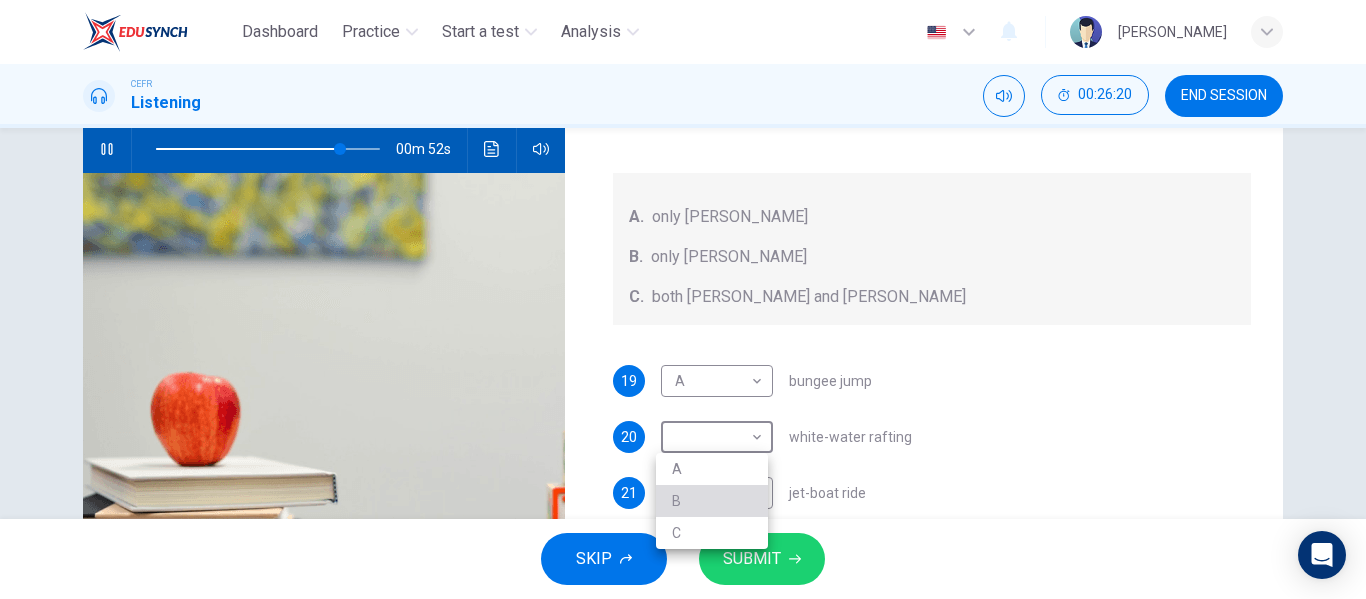 click on "B" at bounding box center (712, 501) 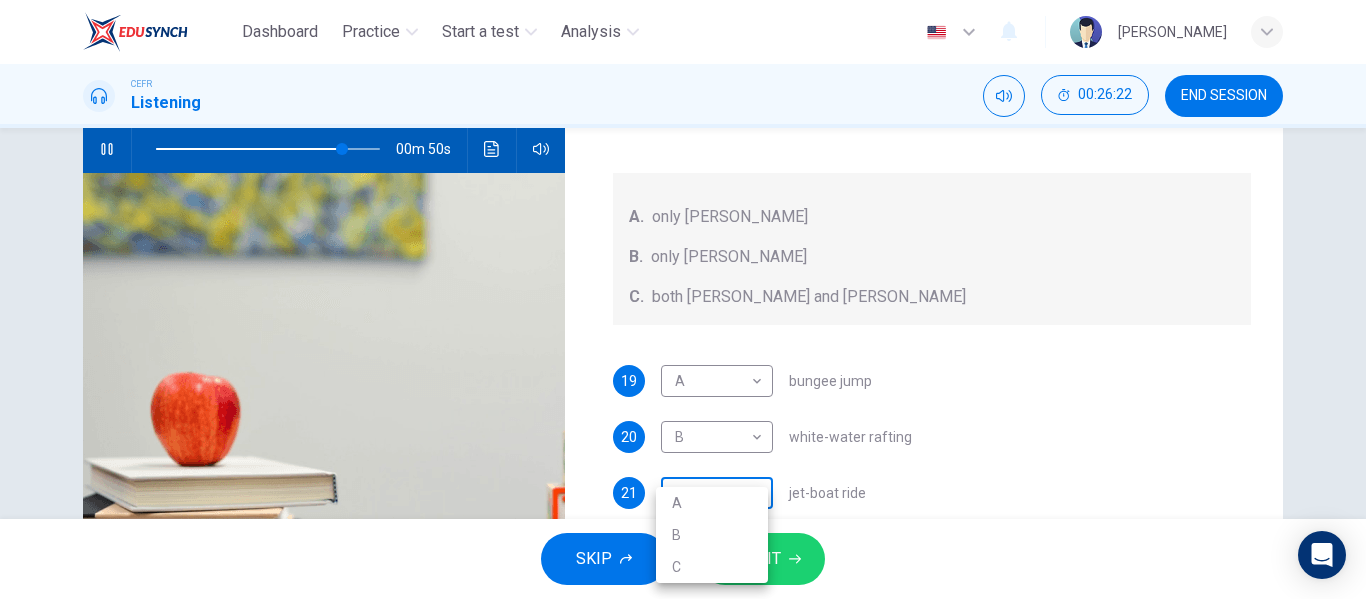scroll, scrollTop: 206, scrollLeft: 0, axis: vertical 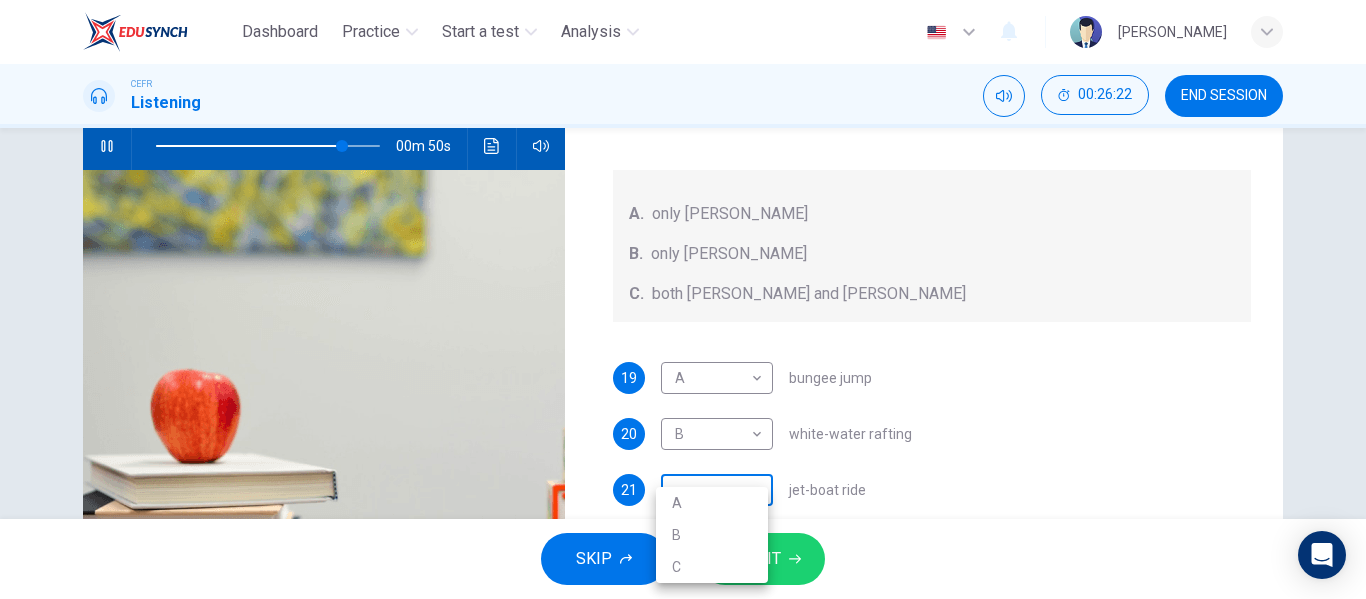 click on "Dashboard Practice Start a test Analysis English en ​ [PERSON_NAME] Listening 00:26:22 END SESSION Questions 19 - 22 Write the correct letter,  A ,  B , or  C  next to the questions below.
Who wants to do each of the activities below? A. only [PERSON_NAME] only [PERSON_NAME] both [PERSON_NAME] and [PERSON_NAME] 19 A A ​ bungee jump 20 B B ​ white-water rafting 21 ​ ​ jet-boat ride 22 ​ ​ trekking on wilderness trail Holiday in [GEOGRAPHIC_DATA] 00m 50s SKIP SUBMIT EduSynch - Online Language Proficiency Testing
Dashboard Practice Start a test Analysis Notifications © Copyright  2025 A B C" at bounding box center [683, 299] 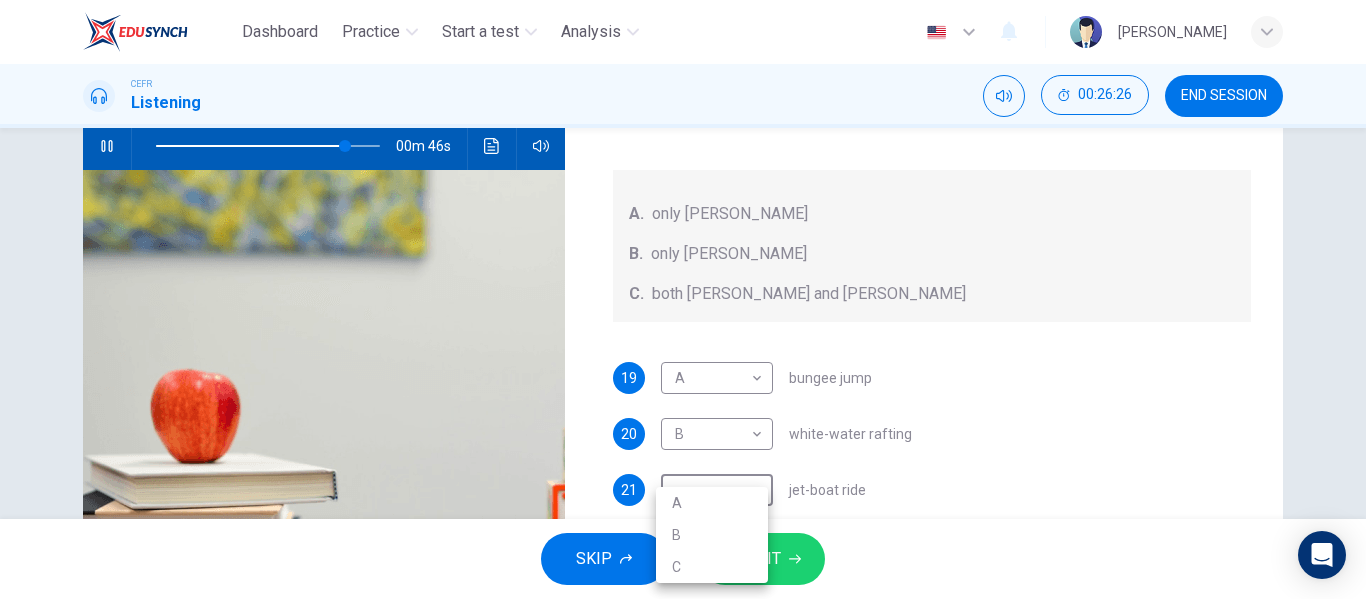 click at bounding box center (683, 299) 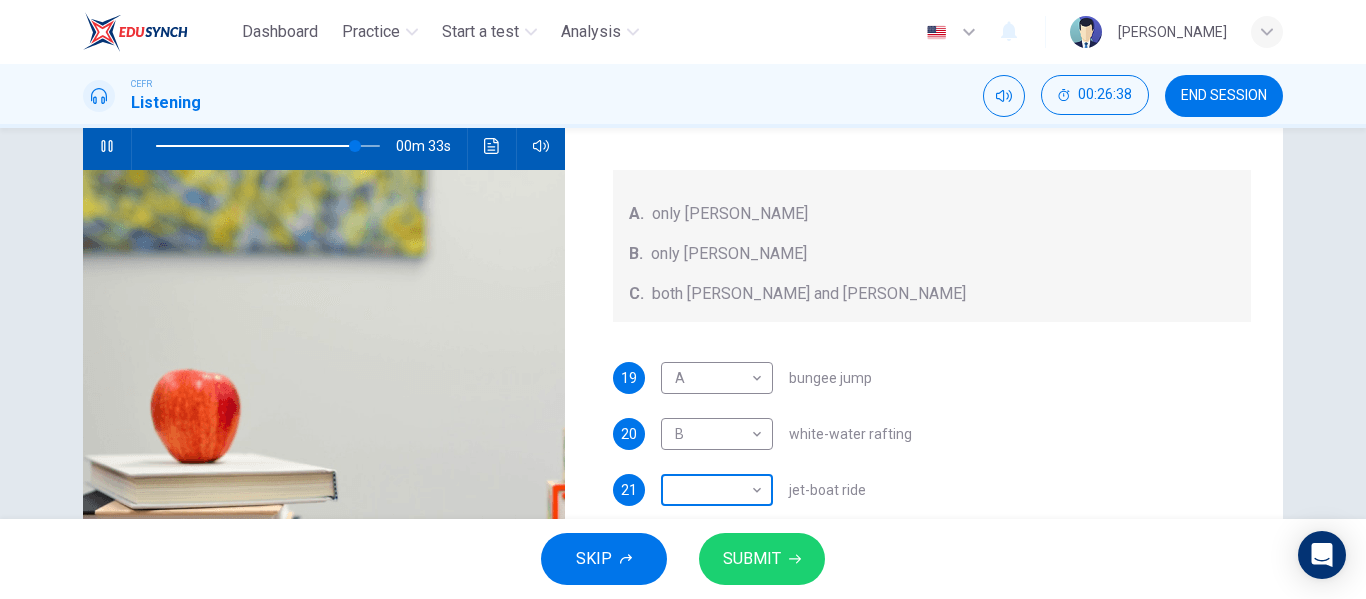 click on "Dashboard Practice Start a test Analysis English en ​ [PERSON_NAME] CEFR Listening 00:26:38 END SESSION Questions 19 - 22 Write the correct letter,  A ,  B , or  C  next to the questions below.
Who wants to do each of the activities below? A. only [PERSON_NAME] only [PERSON_NAME] both [PERSON_NAME] and [PERSON_NAME] 19 A A ​ bungee jump 20 B B ​ white-water rafting 21 ​ ​ jet-boat ride 22 ​ ​ trekking on wilderness trail Holiday in [GEOGRAPHIC_DATA] 00m 33s SKIP SUBMIT EduSynch - Online Language Proficiency Testing
Dashboard Practice Start a test Analysis Notifications © Copyright  2025" at bounding box center [683, 299] 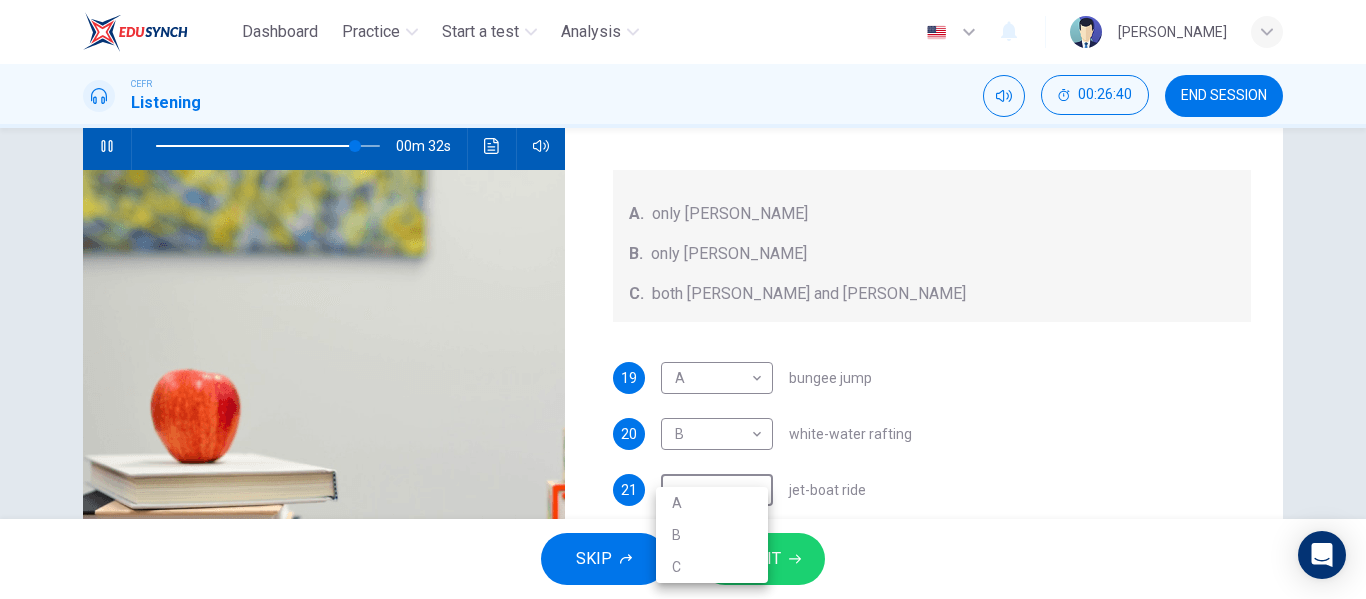 click on "B" at bounding box center (712, 535) 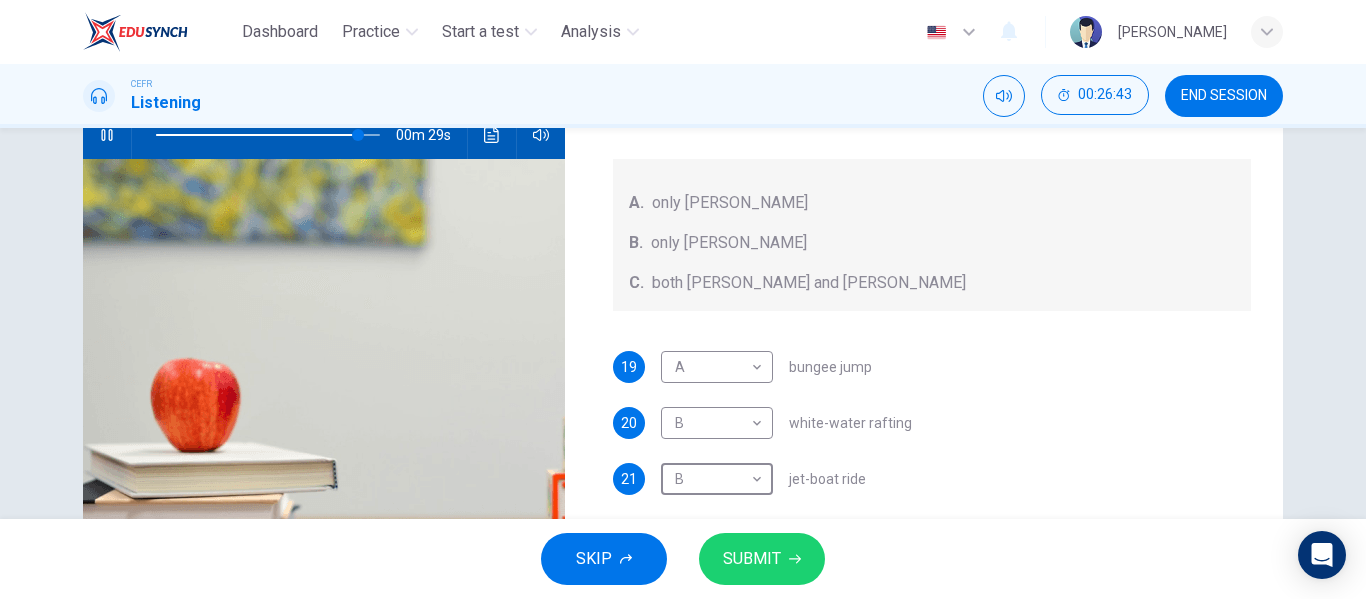 scroll, scrollTop: 216, scrollLeft: 0, axis: vertical 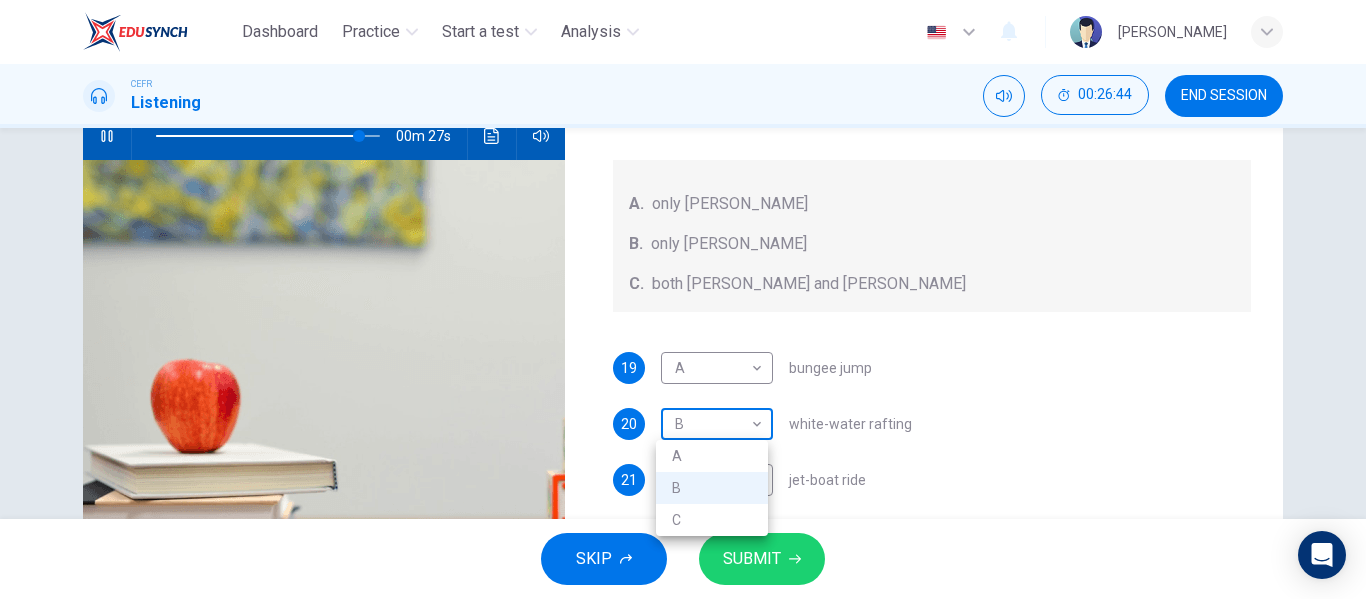 click on "Dashboard Practice Start a test Analysis English en ​ [PERSON_NAME] Listening 00:26:44 END SESSION Questions 19 - 22 Write the correct letter,  A ,  B , or  C  next to the questions below.
Who wants to do each of the activities below? A. only [PERSON_NAME] only [PERSON_NAME] both [PERSON_NAME] and [PERSON_NAME] 19 A A ​ bungee jump 20 B B ​ white-water rafting 21 B B ​ jet-boat ride 22 ​ ​ trekking on wilderness trail Holiday in [GEOGRAPHIC_DATA] 00m 27s SKIP SUBMIT EduSynch - Online Language Proficiency Testing
Dashboard Practice Start a test Analysis Notifications © Copyright  2025 A B C" at bounding box center (683, 299) 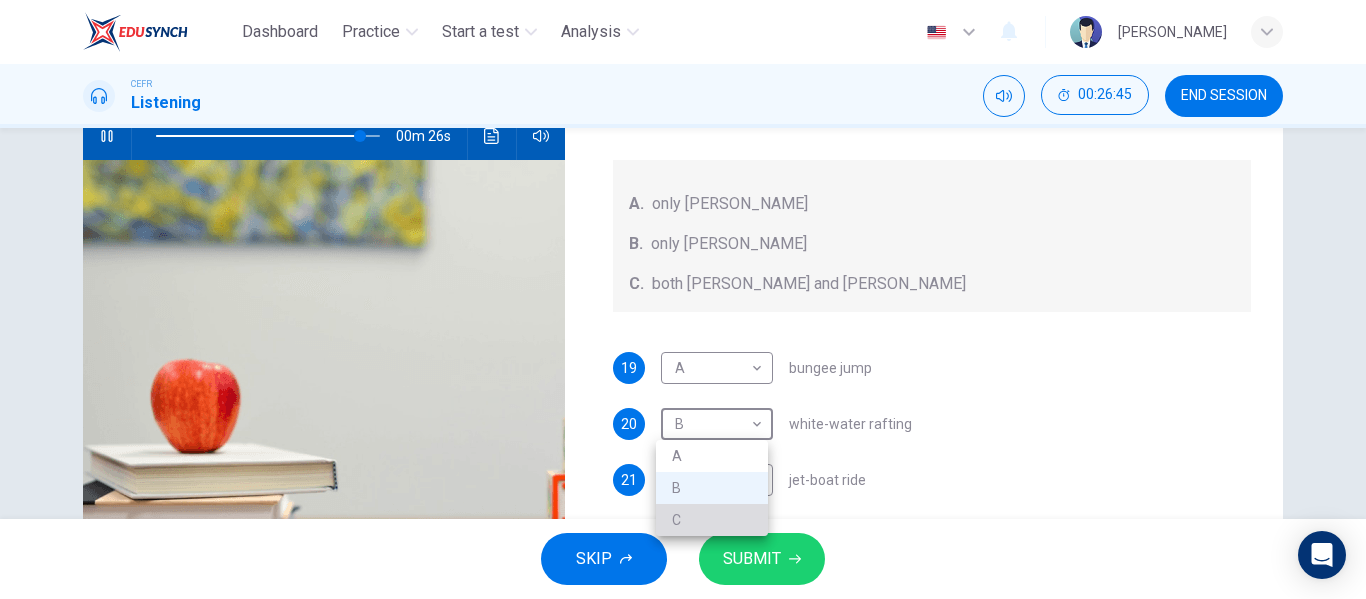 click on "C" at bounding box center [712, 520] 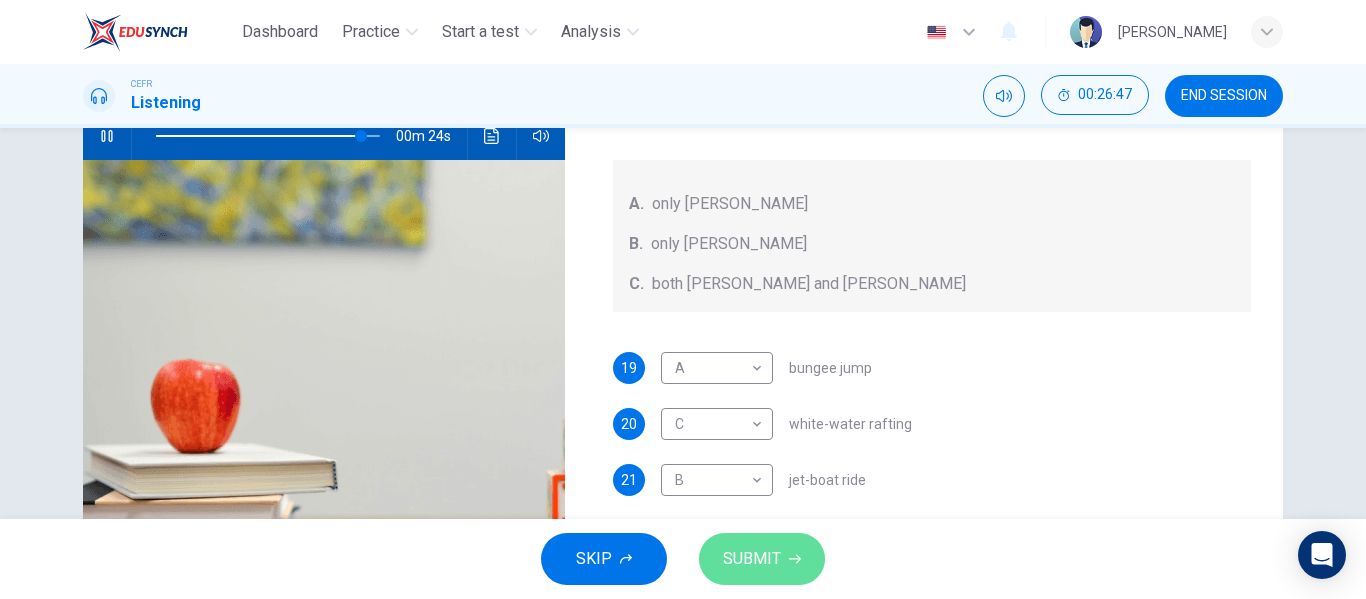 click on "SUBMIT" at bounding box center (752, 559) 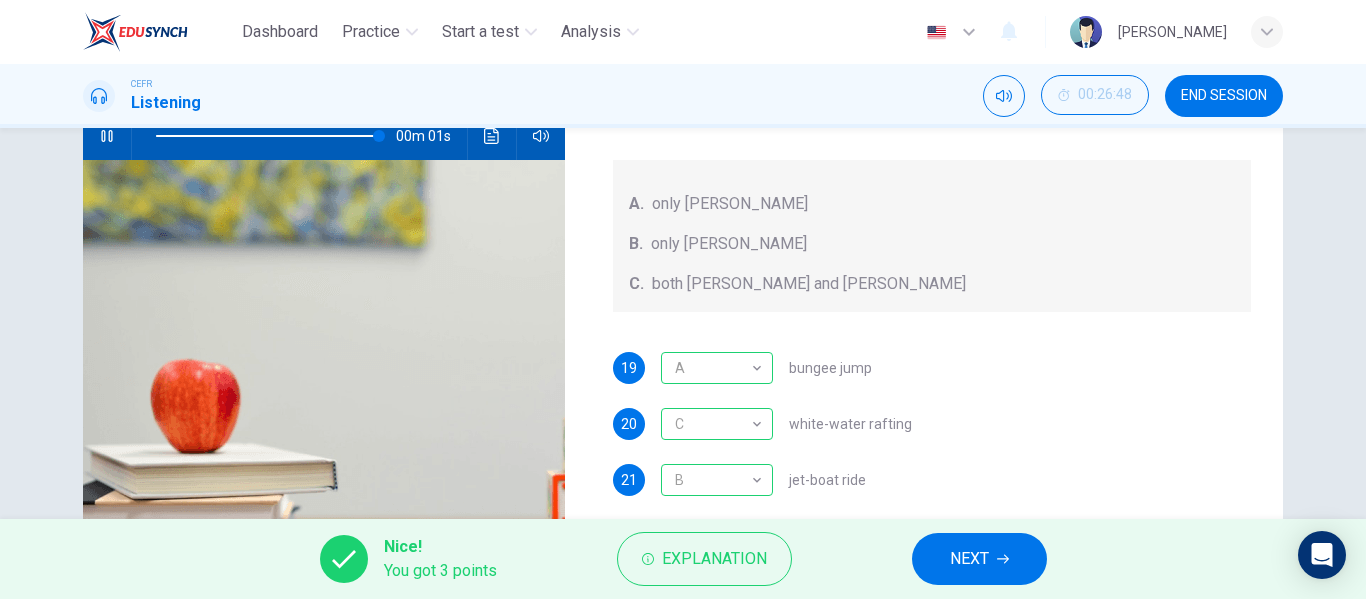 type on "0" 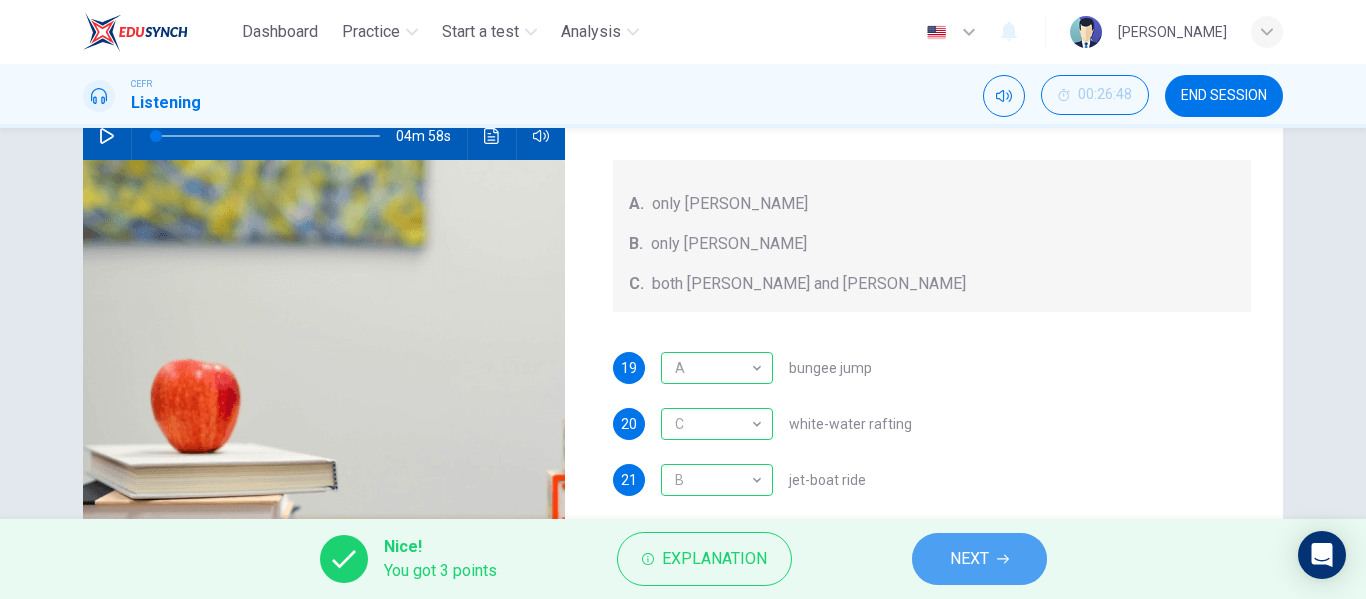 click on "NEXT" at bounding box center [969, 559] 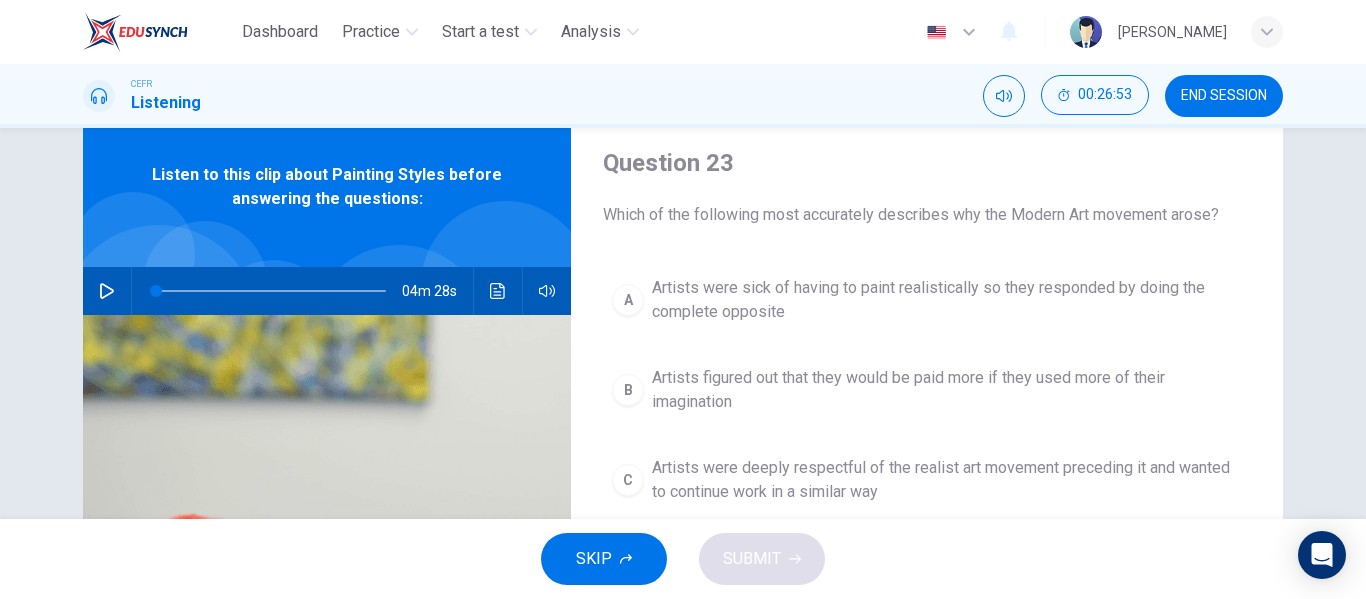 scroll, scrollTop: 60, scrollLeft: 0, axis: vertical 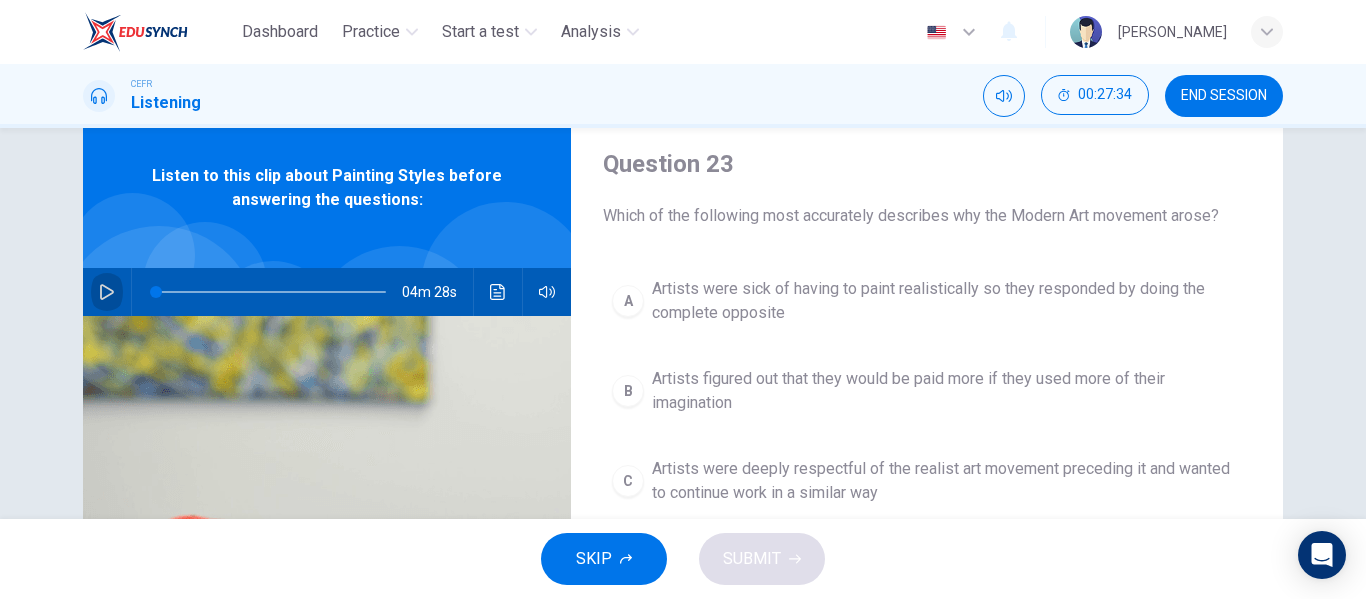 click 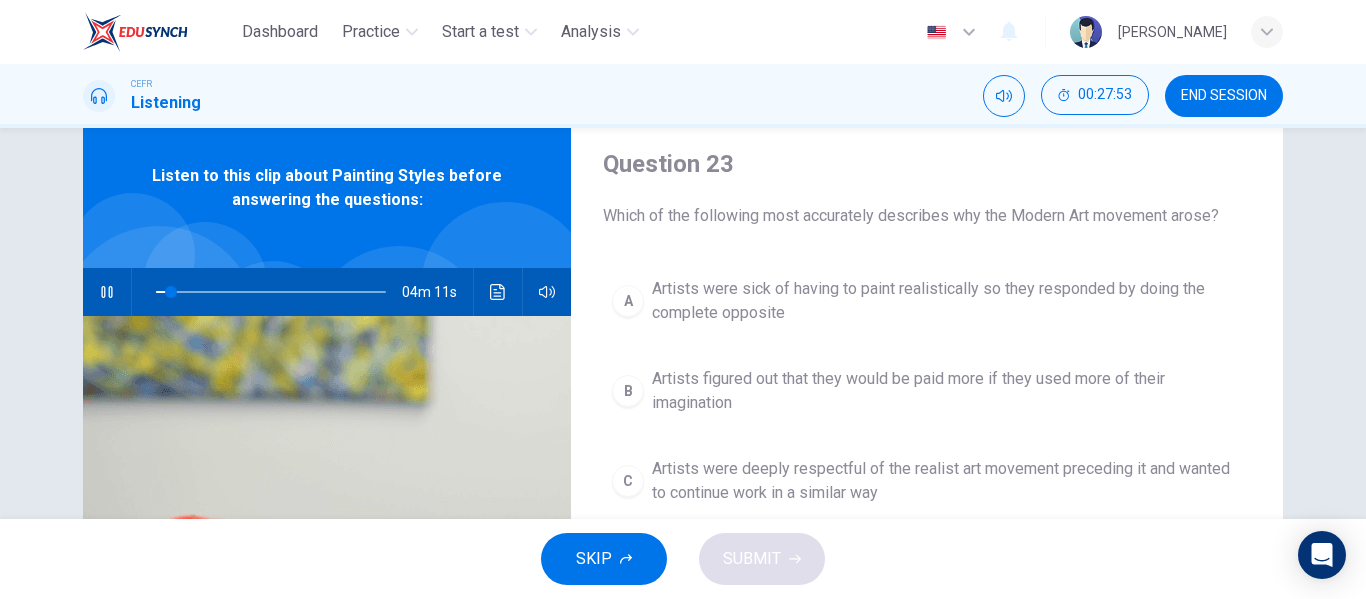type on "7" 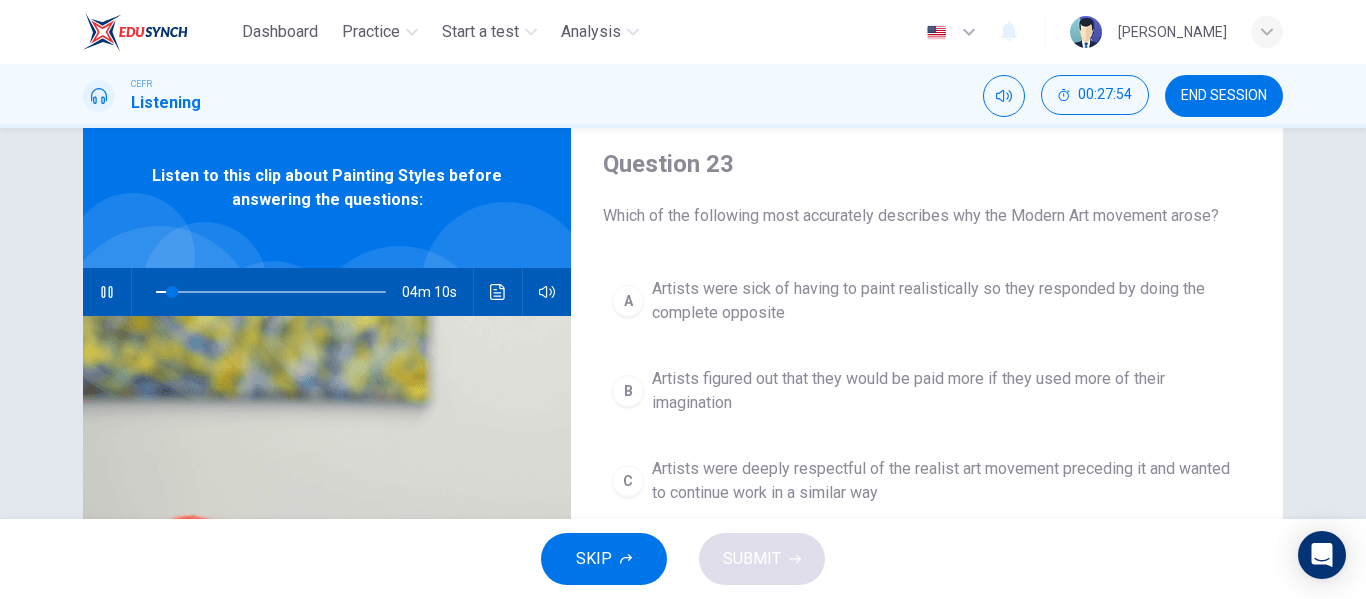 type 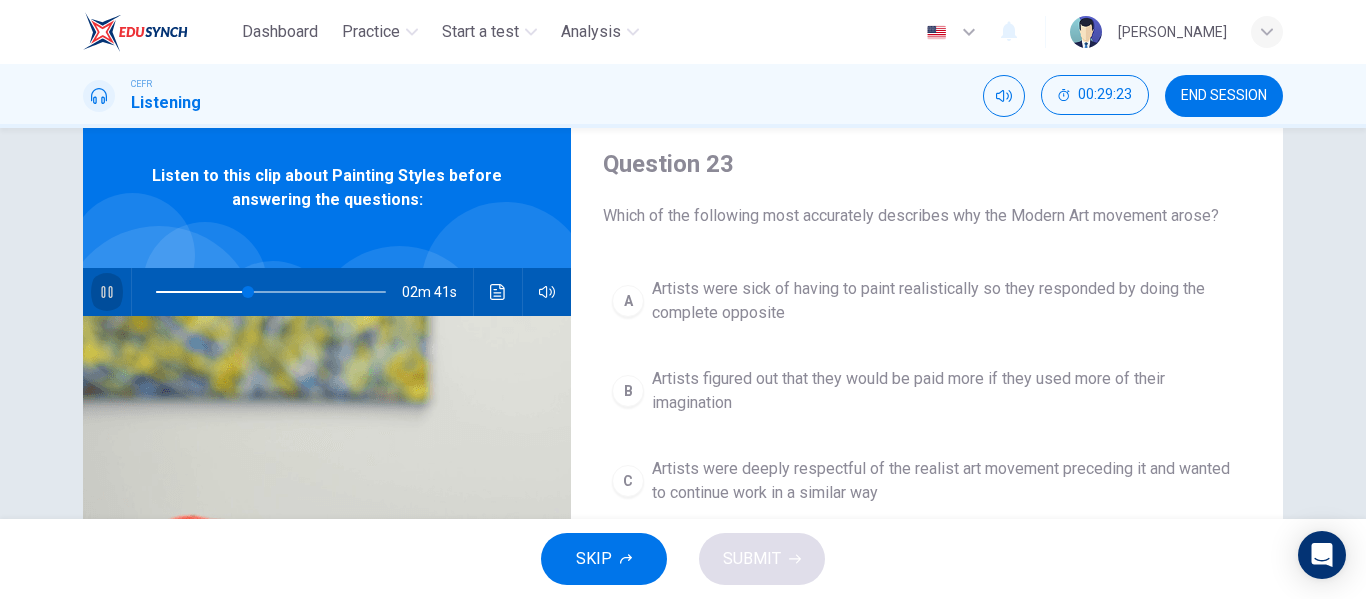 click 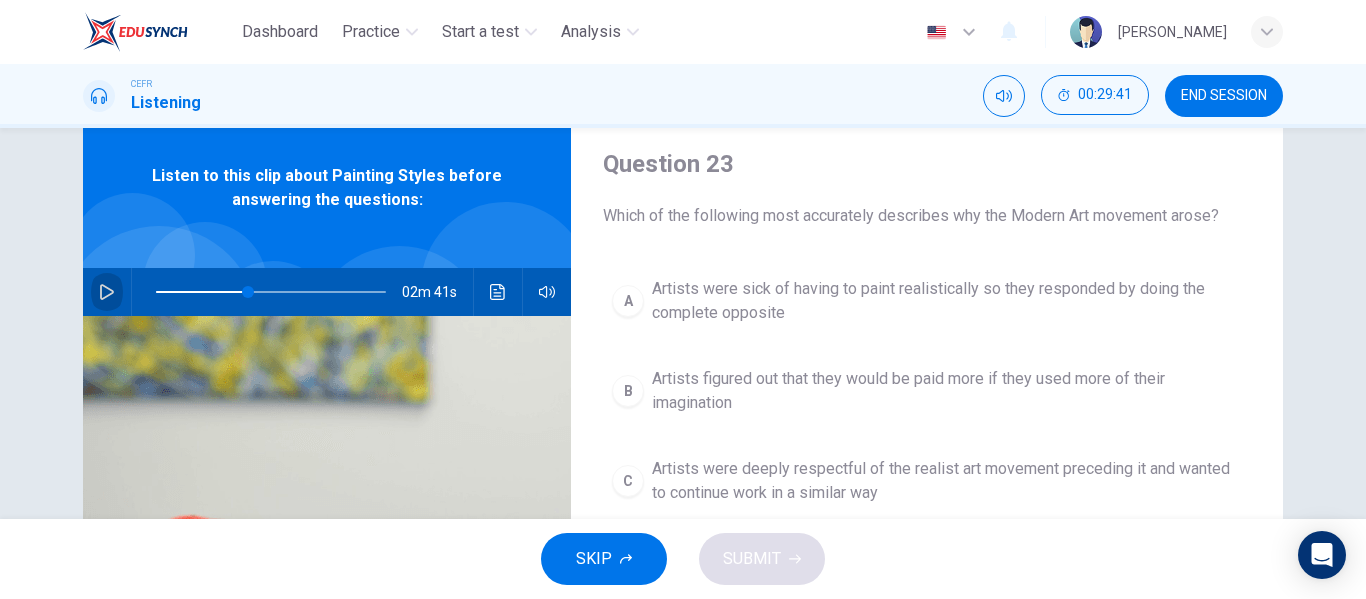 click 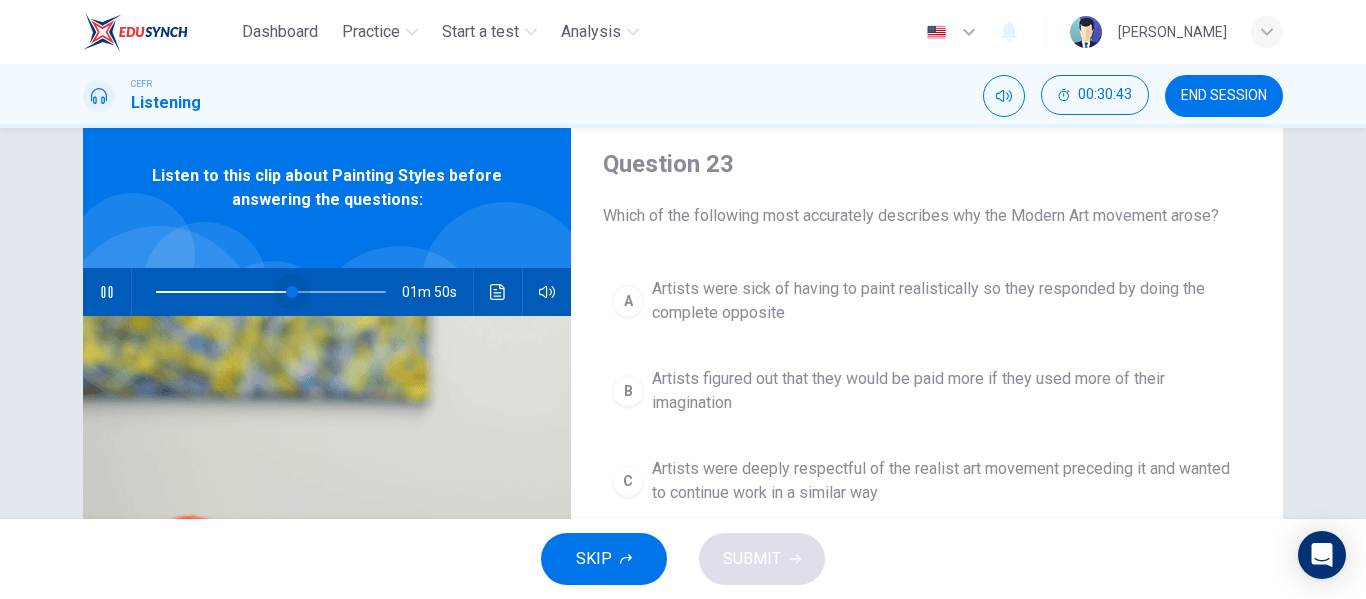 click at bounding box center (292, 292) 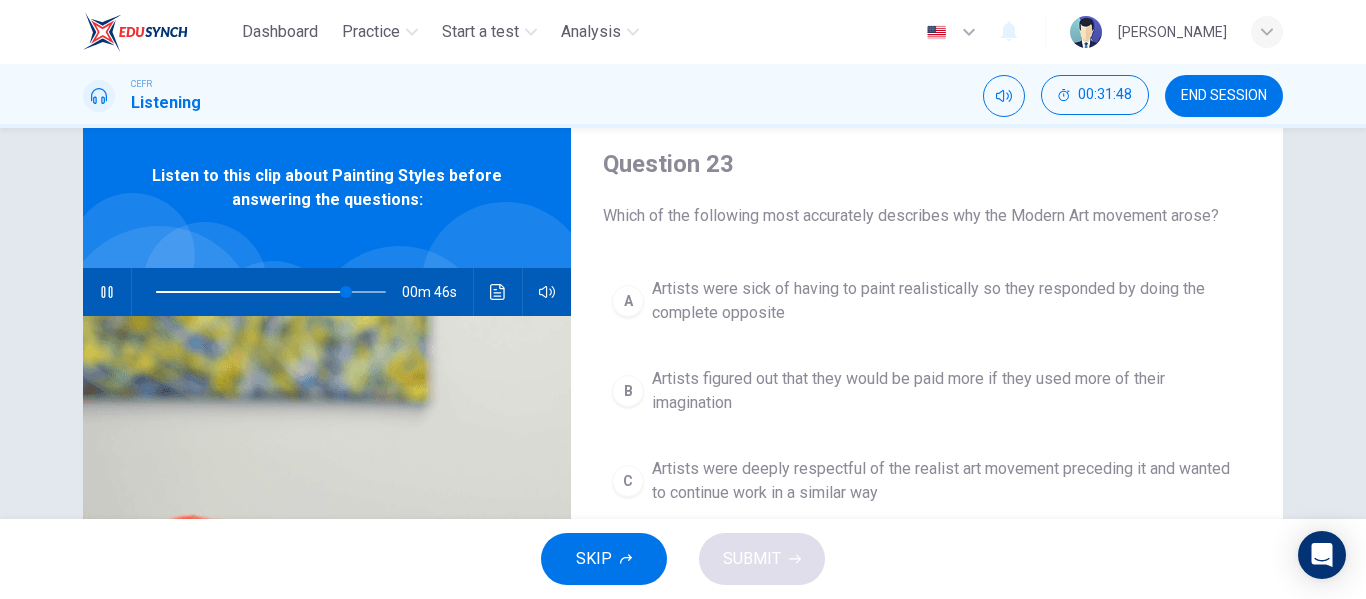 click 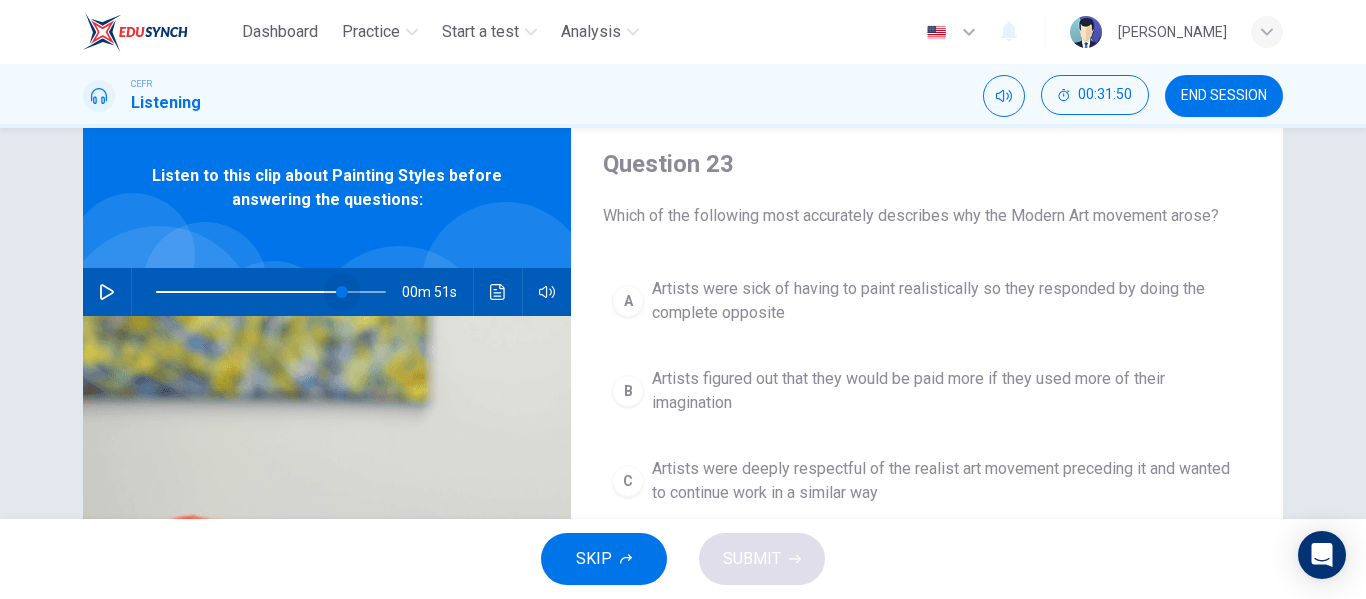 click at bounding box center (342, 292) 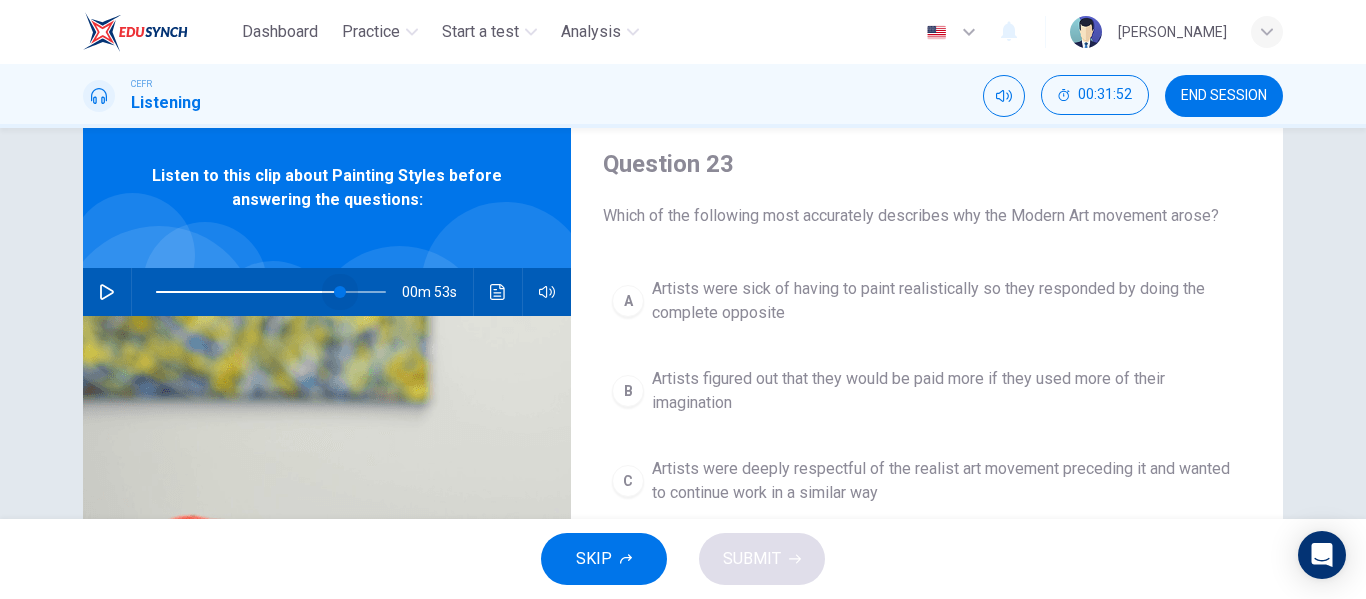 click at bounding box center (340, 292) 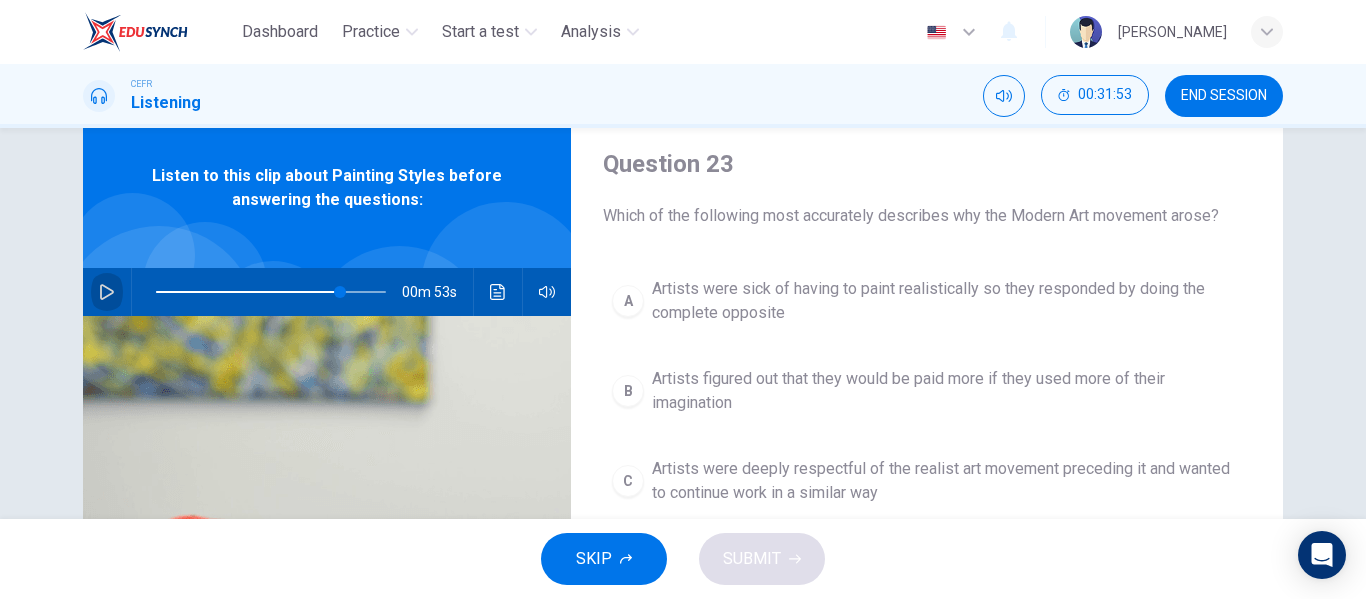 click at bounding box center (107, 292) 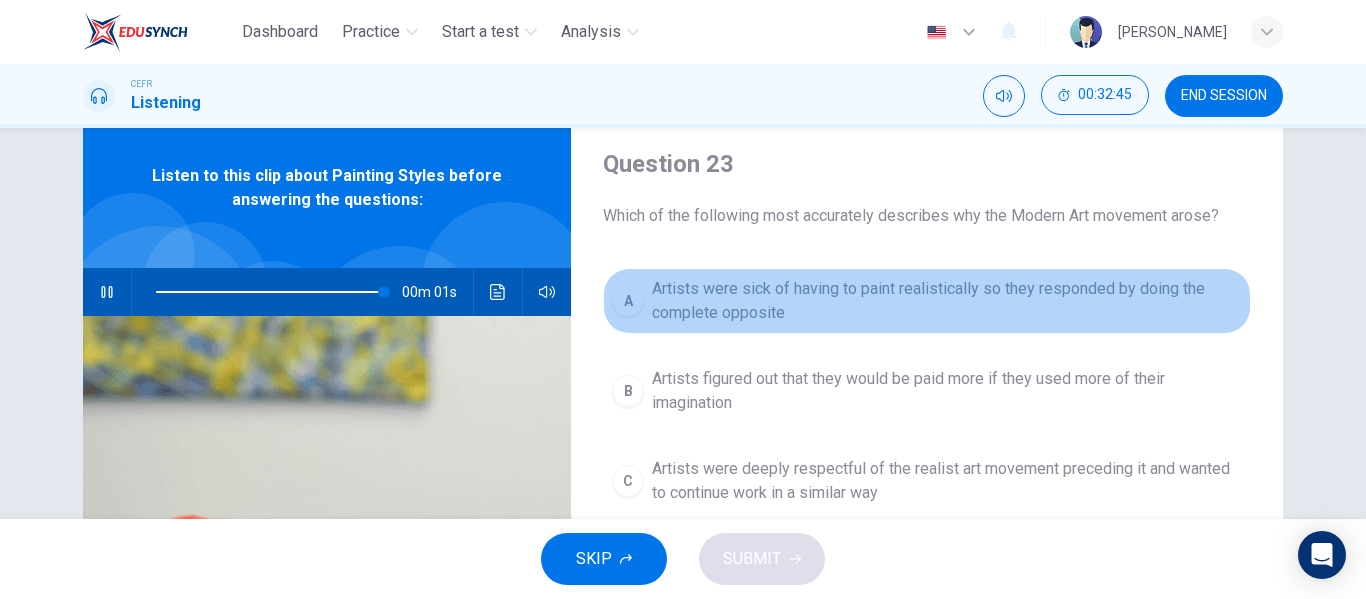 click on "Artists were sick of having to paint realistically so they responded by doing the complete opposite" at bounding box center [947, 301] 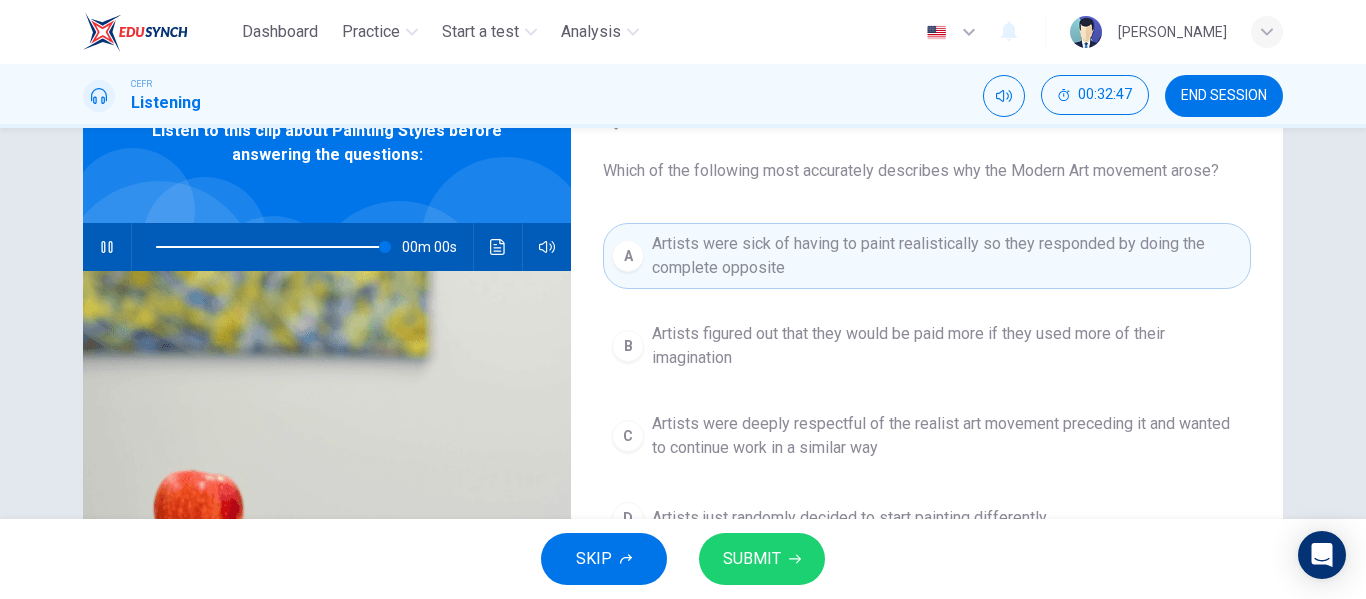 type on "0" 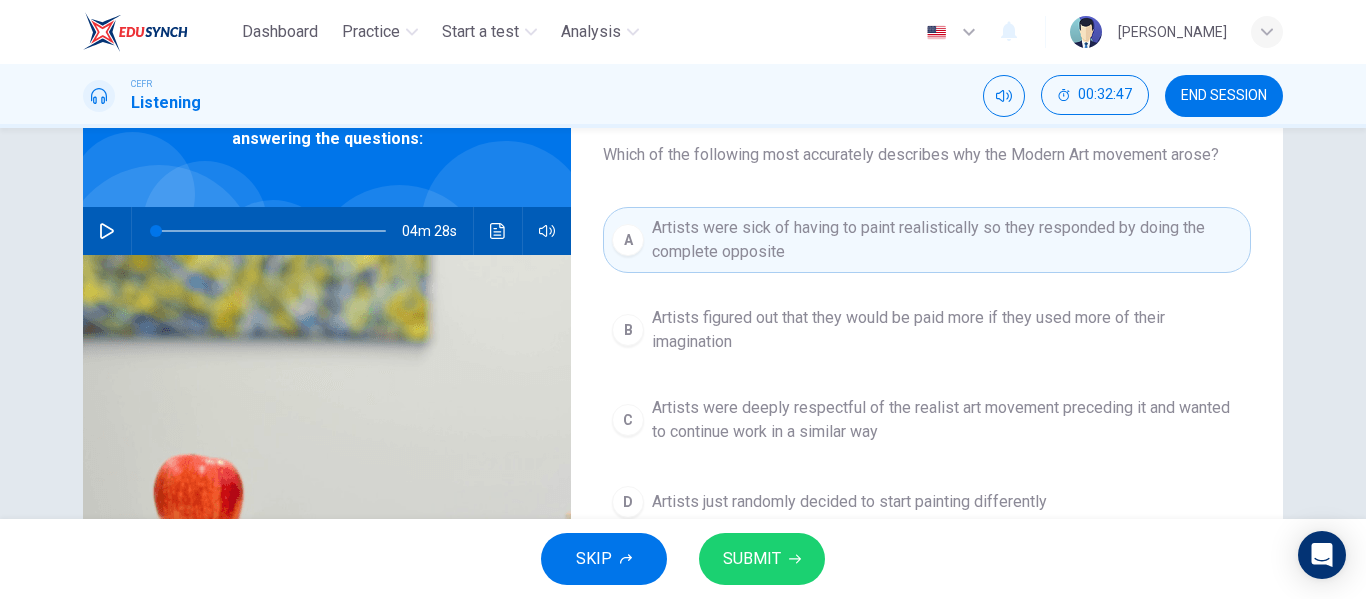 scroll, scrollTop: 121, scrollLeft: 0, axis: vertical 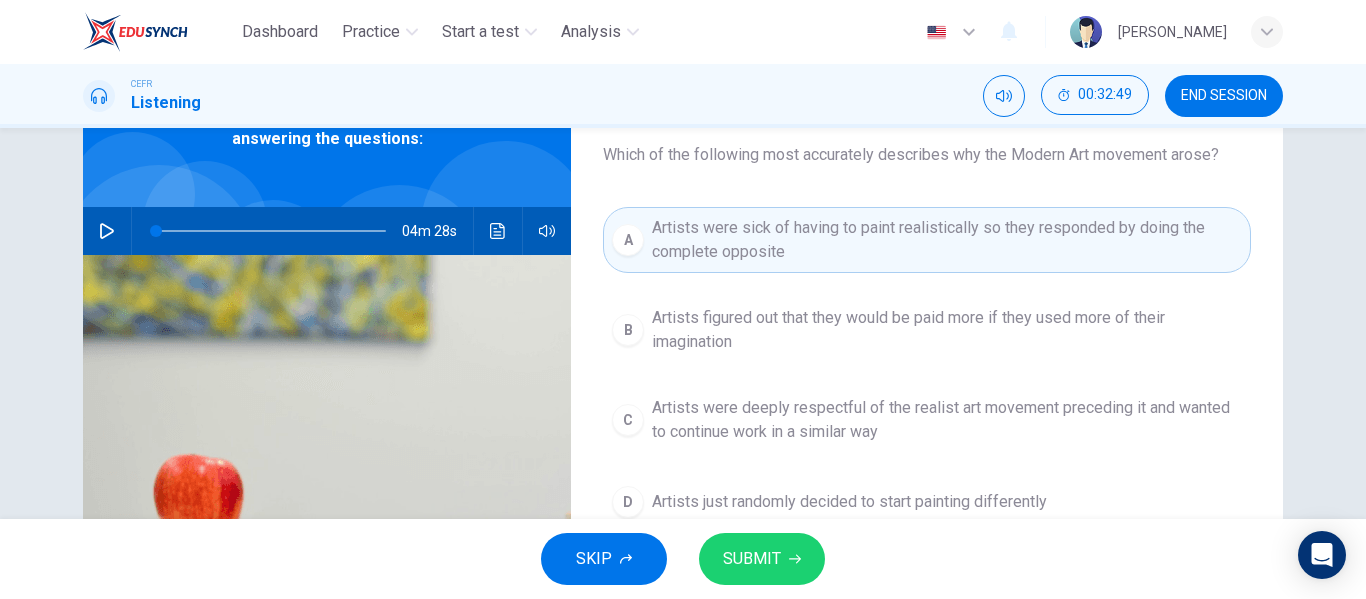 click on "SUBMIT" at bounding box center (752, 559) 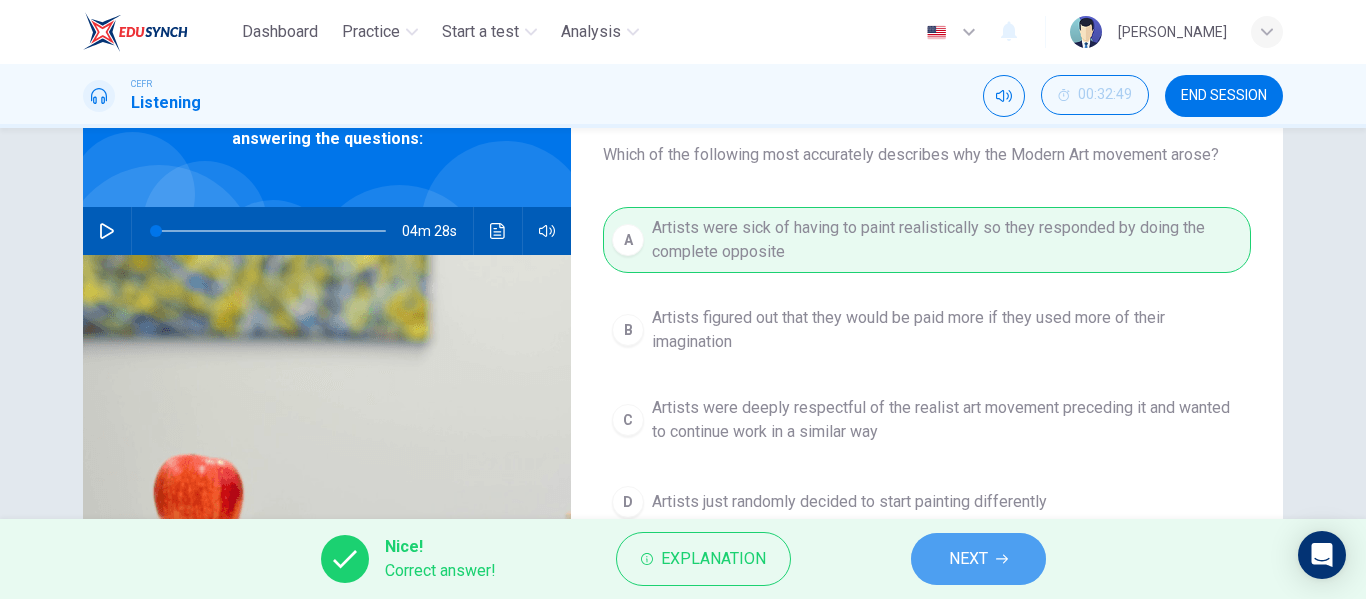 click on "NEXT" at bounding box center [968, 559] 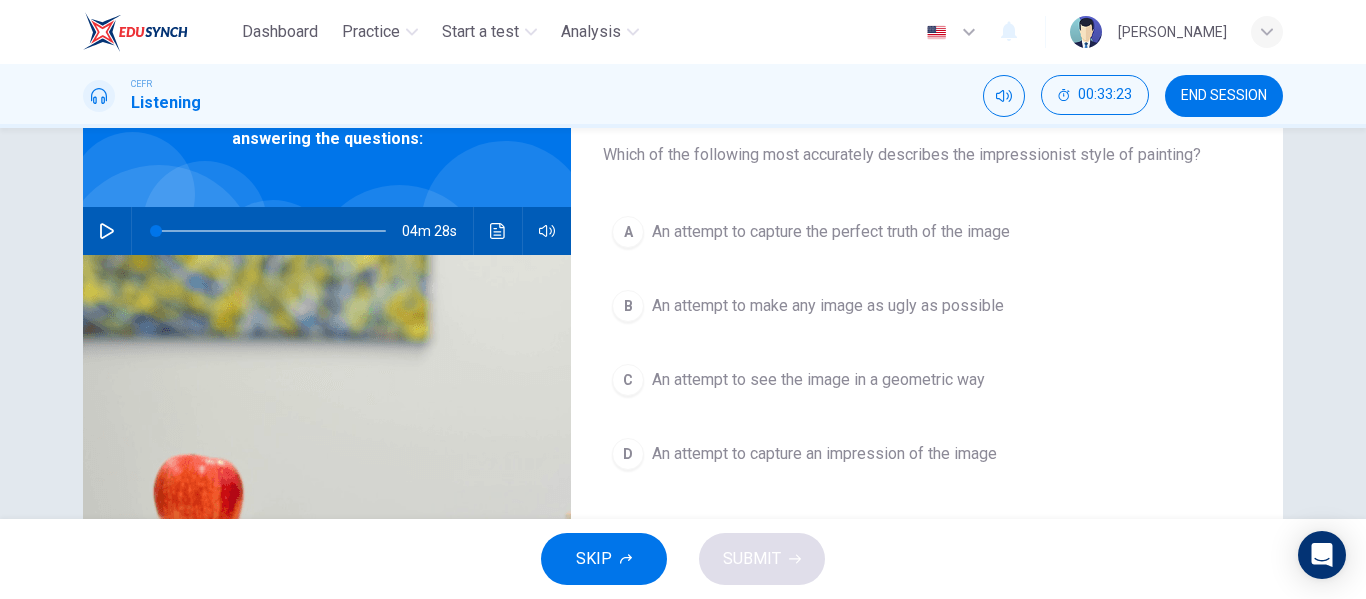 click on "An attempt to capture an impression of the image" at bounding box center (824, 454) 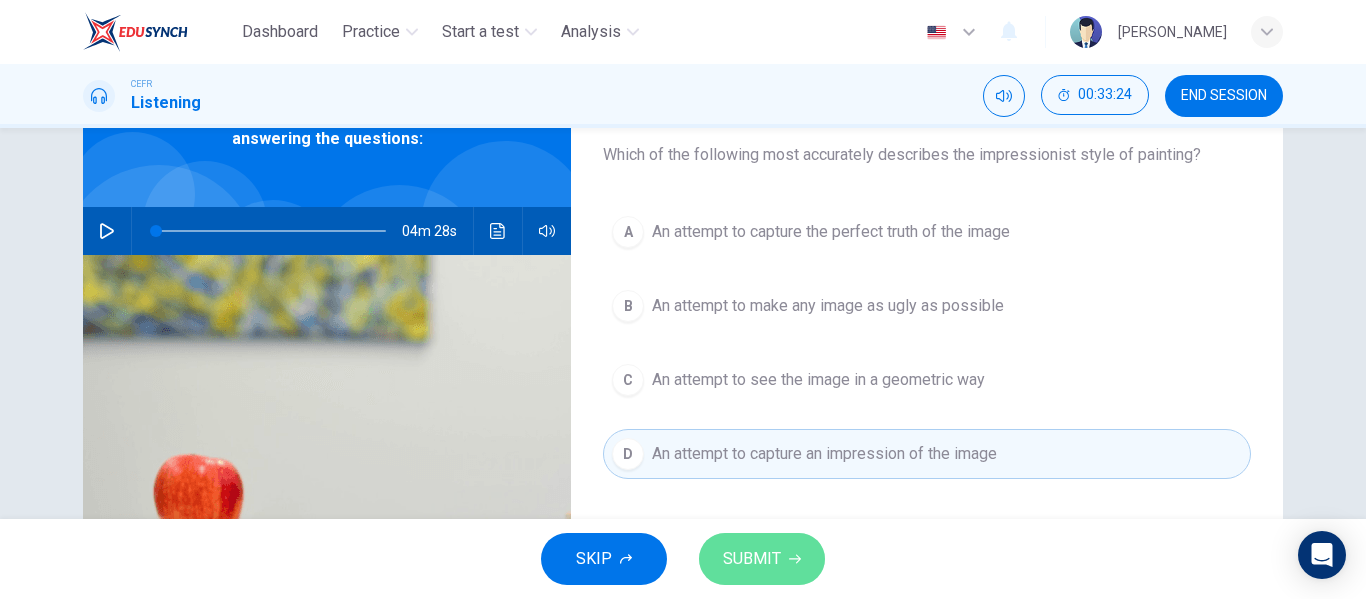 click on "SUBMIT" at bounding box center (762, 559) 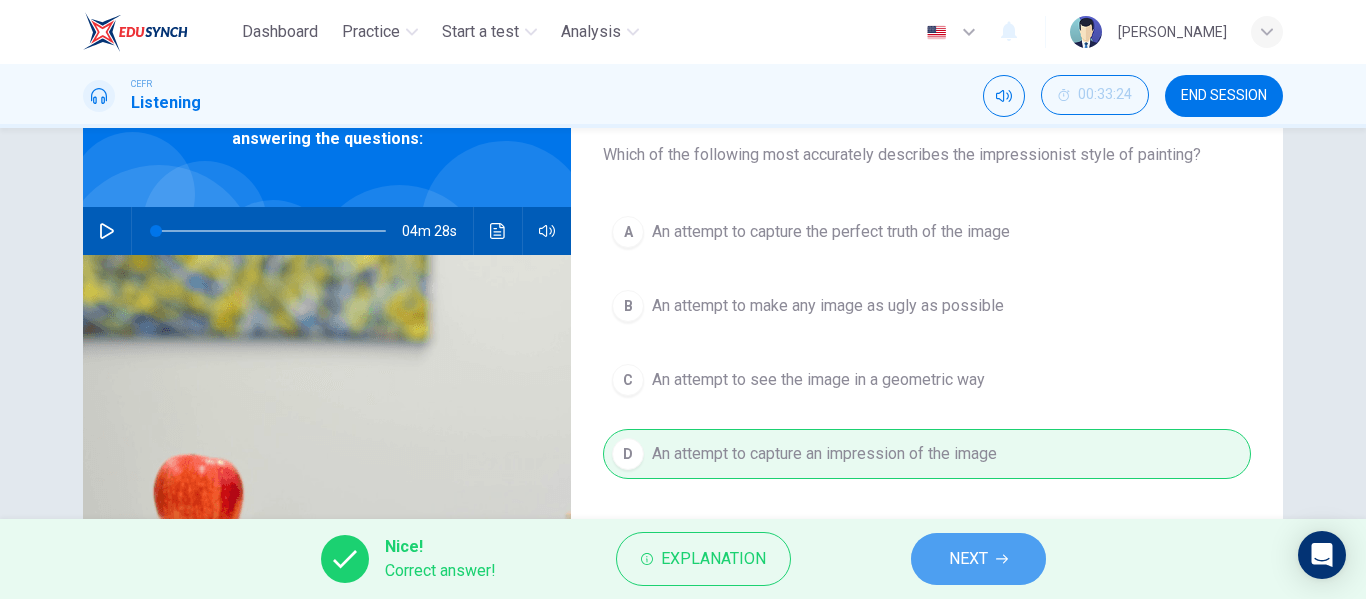 click on "NEXT" at bounding box center [968, 559] 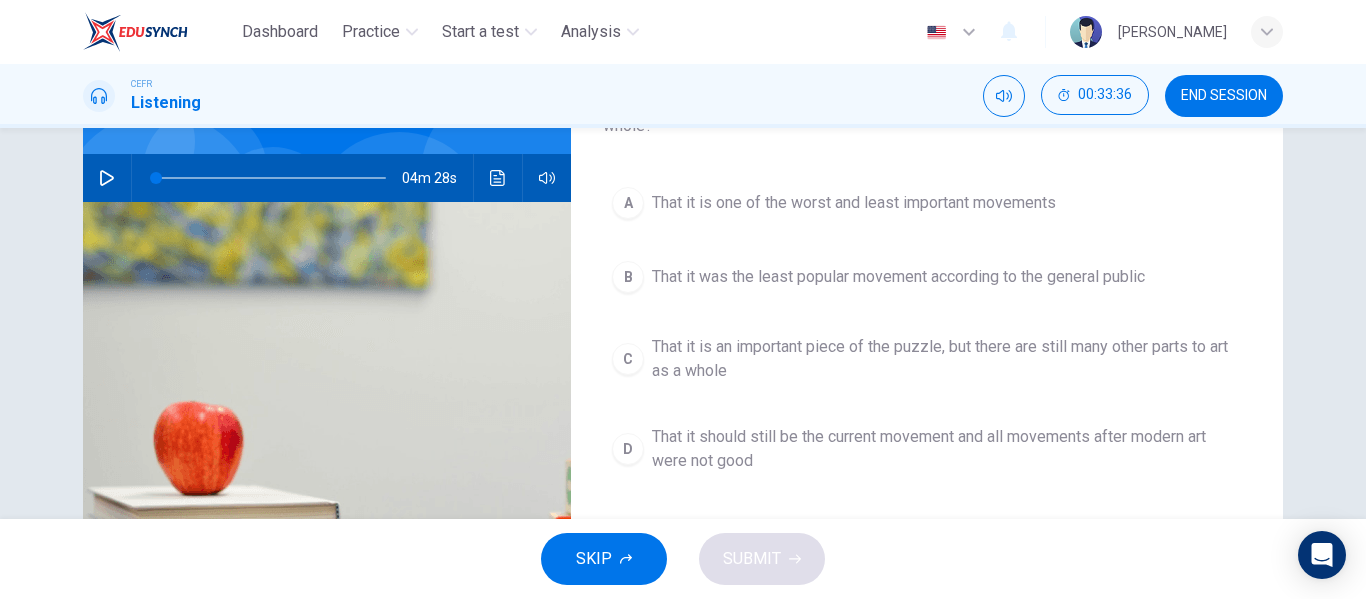 scroll, scrollTop: 175, scrollLeft: 0, axis: vertical 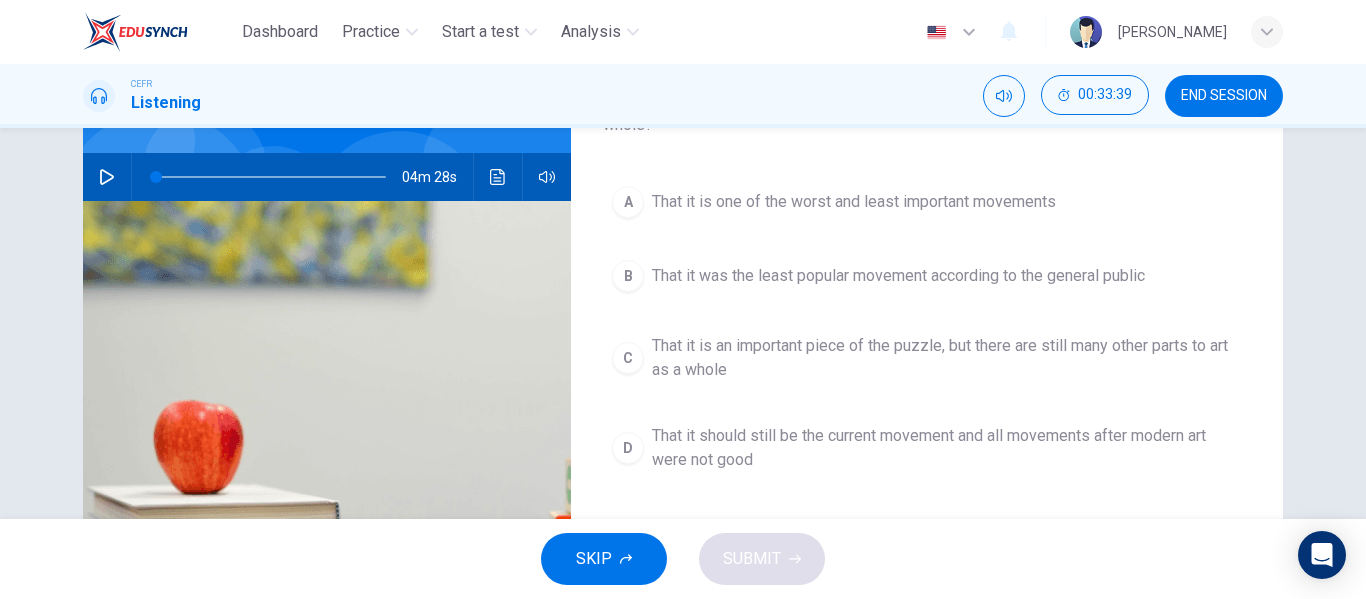 click on "That it is an important piece of the puzzle, but there are still many other parts to art as a whole" at bounding box center (947, 358) 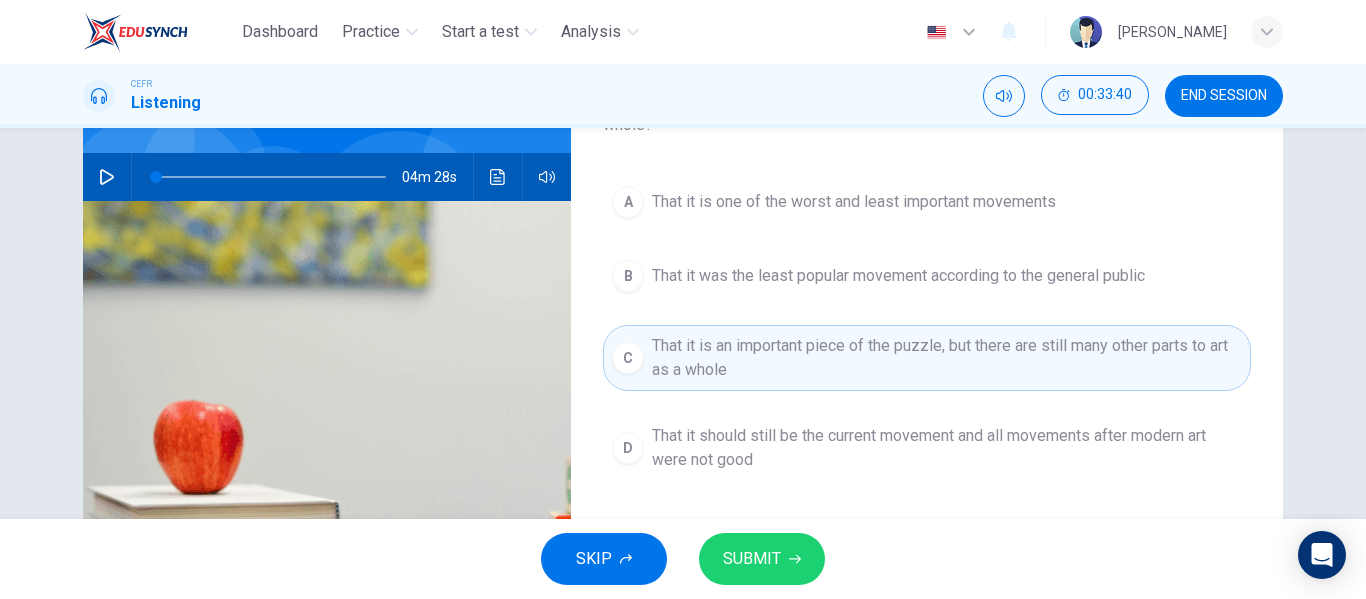 click on "SUBMIT" at bounding box center [752, 559] 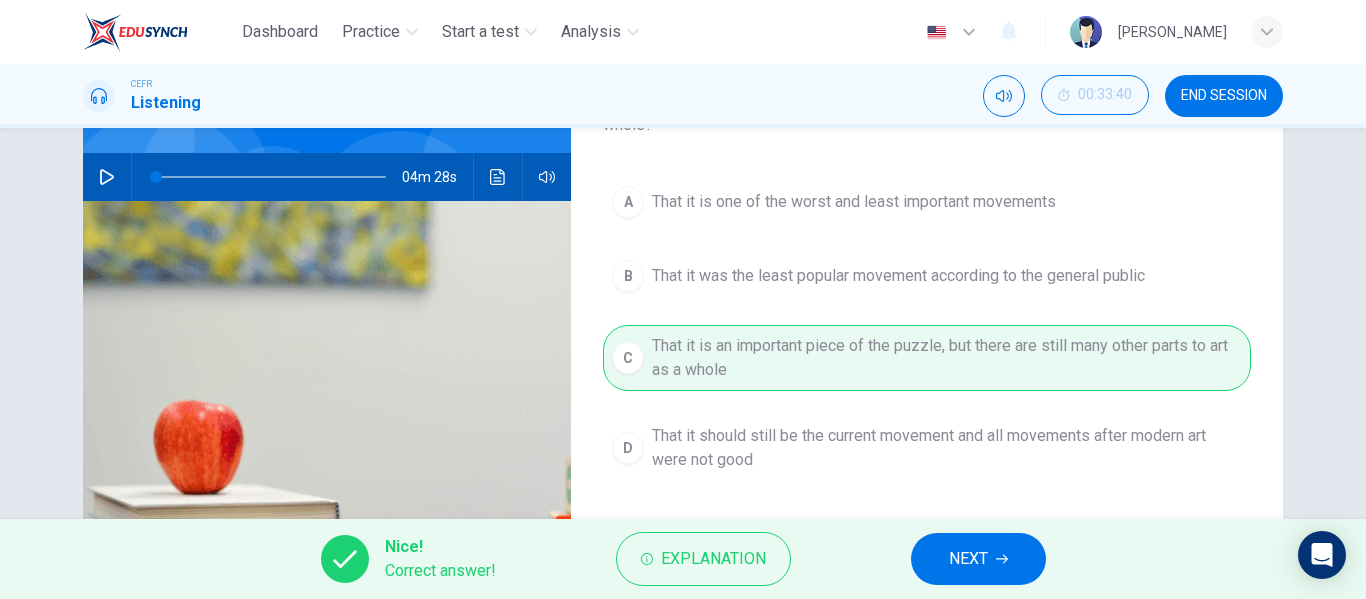 click on "NEXT" at bounding box center [968, 559] 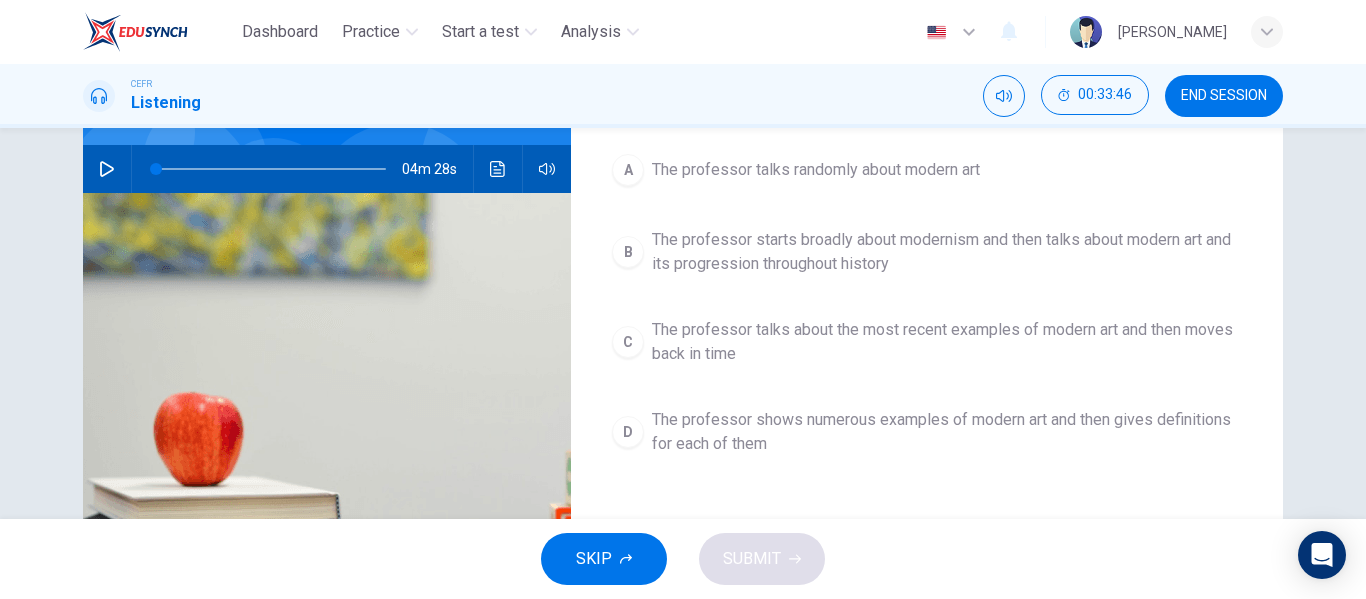 scroll, scrollTop: 189, scrollLeft: 0, axis: vertical 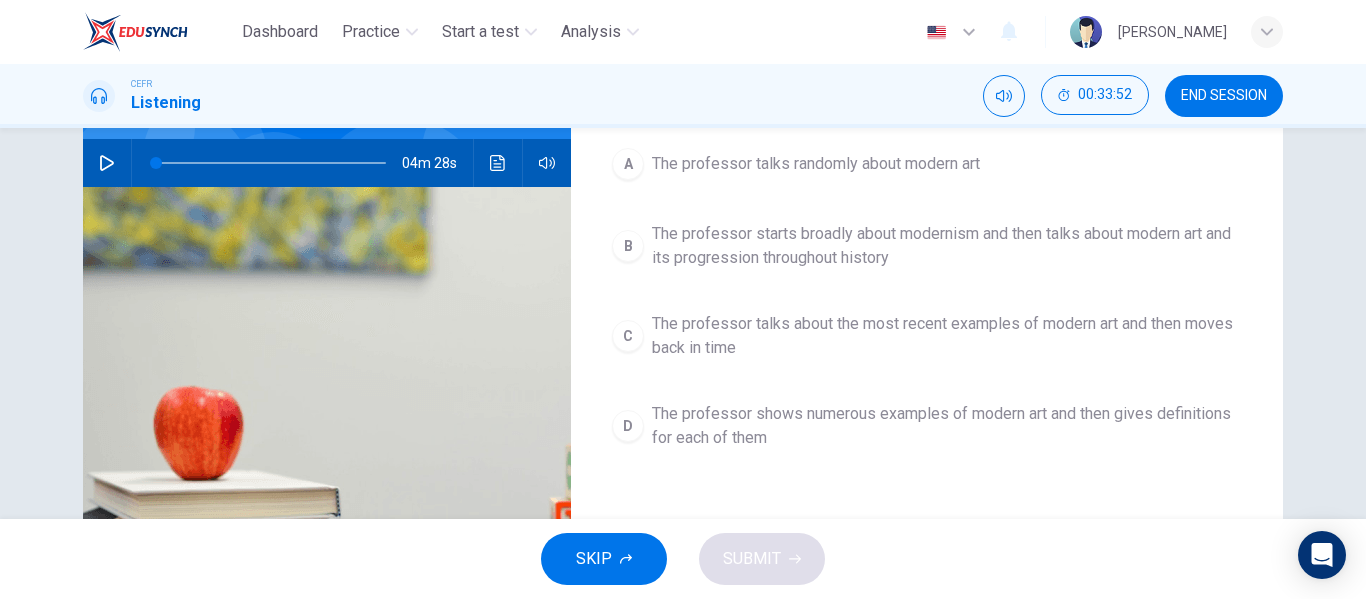 click on "The professor shows numerous examples of modern art and then gives definitions for each of them" at bounding box center [947, 426] 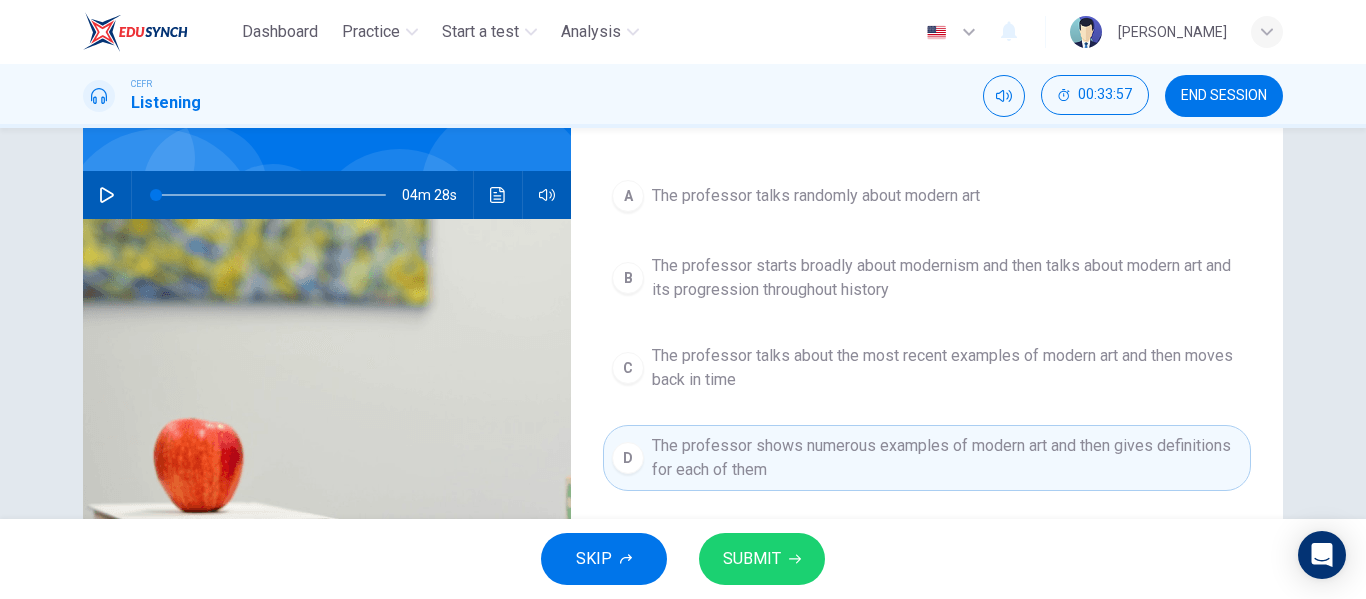 scroll, scrollTop: 156, scrollLeft: 0, axis: vertical 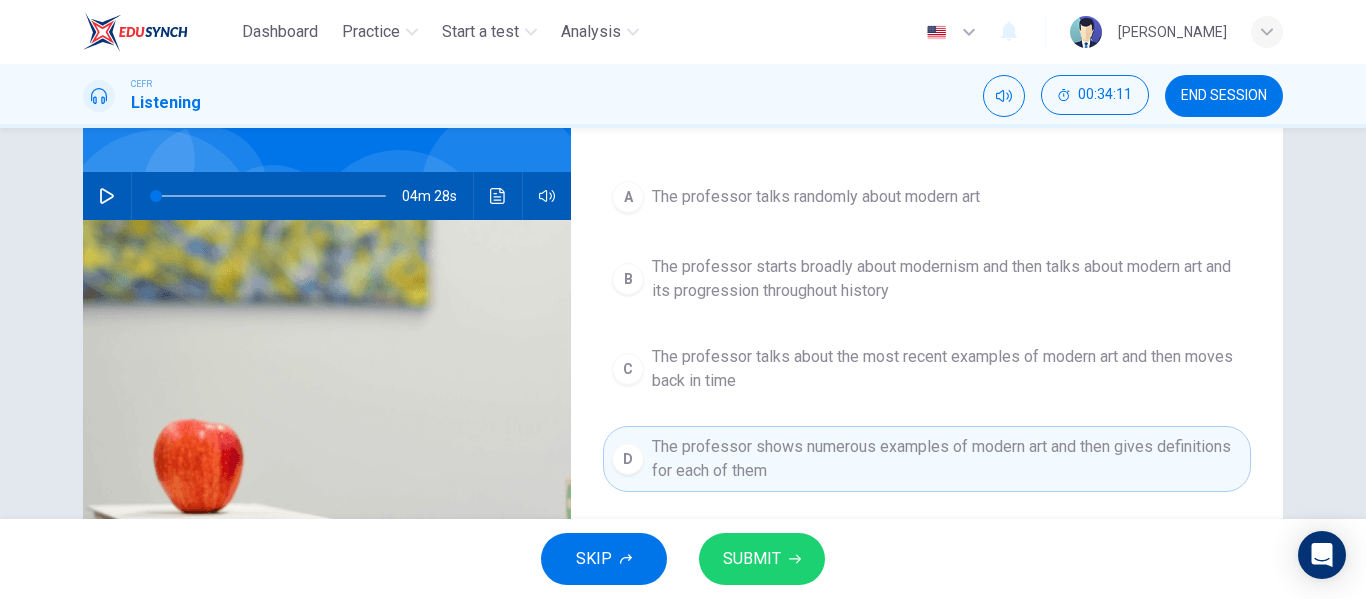 click on "The professor starts broadly about modernism and then talks about modern art and its progression throughout history" at bounding box center (947, 279) 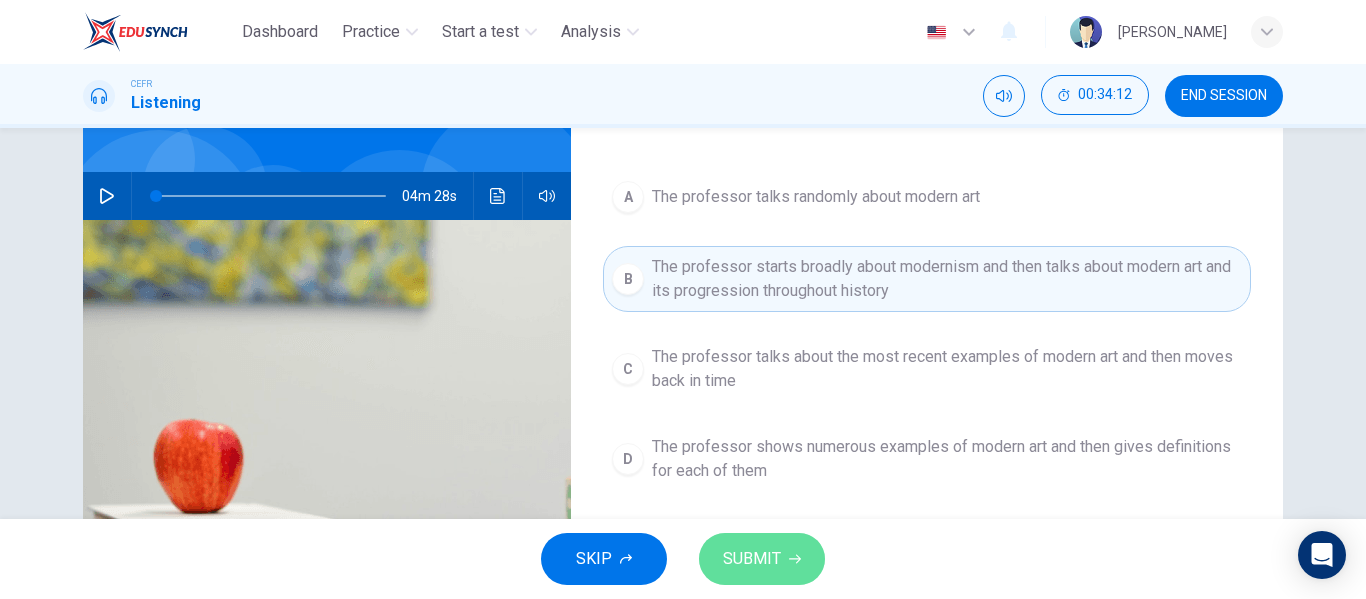 click on "SUBMIT" at bounding box center (752, 559) 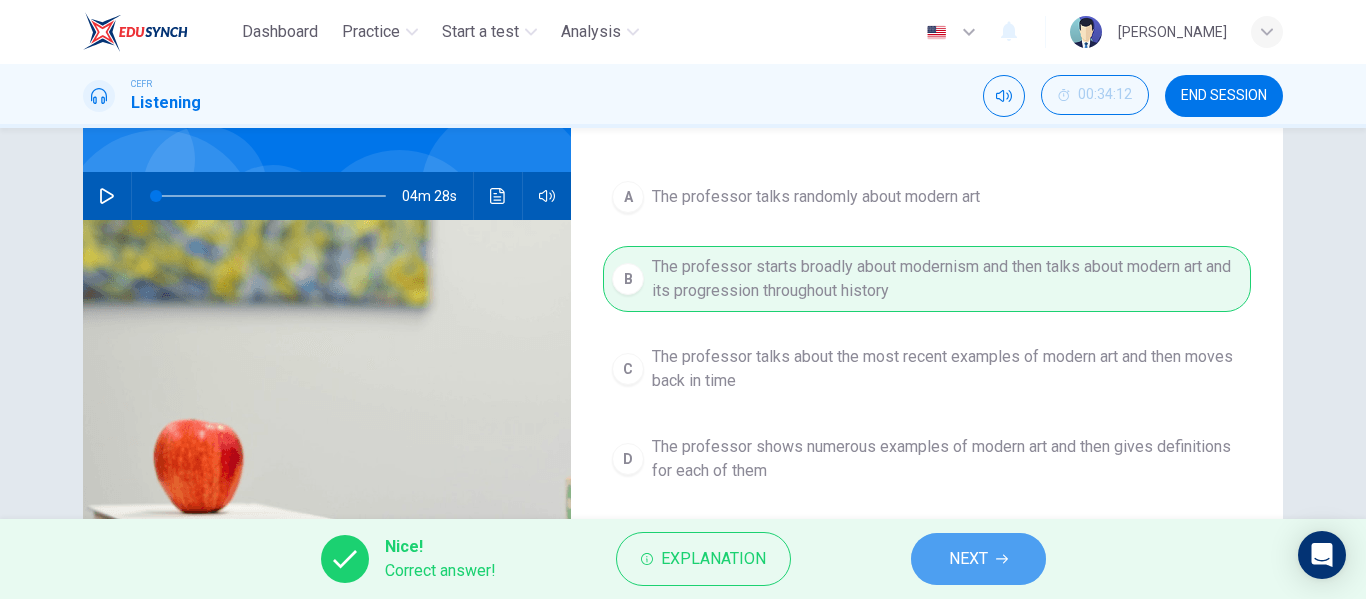click on "NEXT" at bounding box center [978, 559] 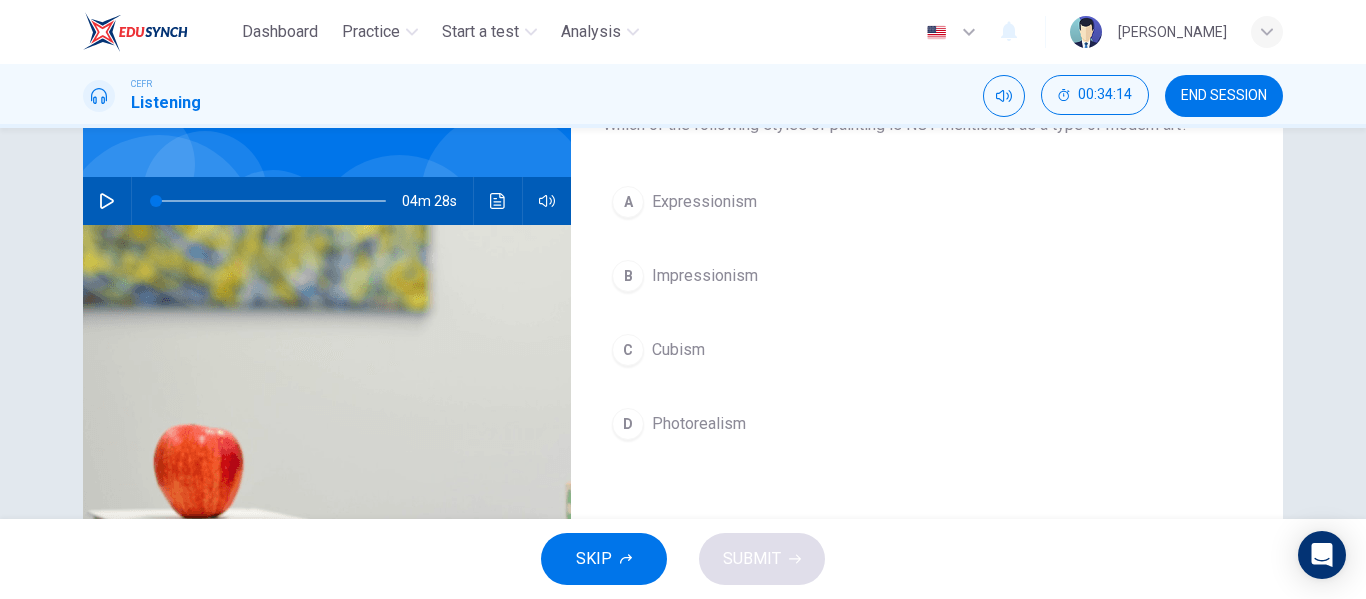 scroll, scrollTop: 151, scrollLeft: 0, axis: vertical 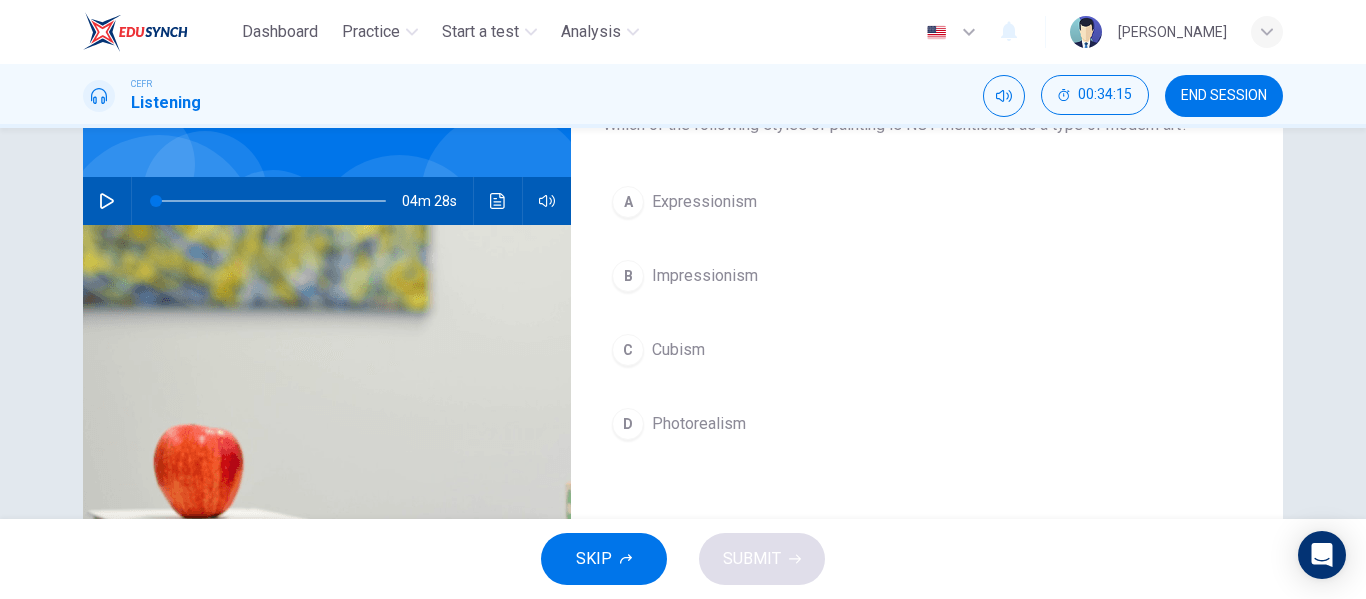 click on "D Photorealism" at bounding box center (927, 424) 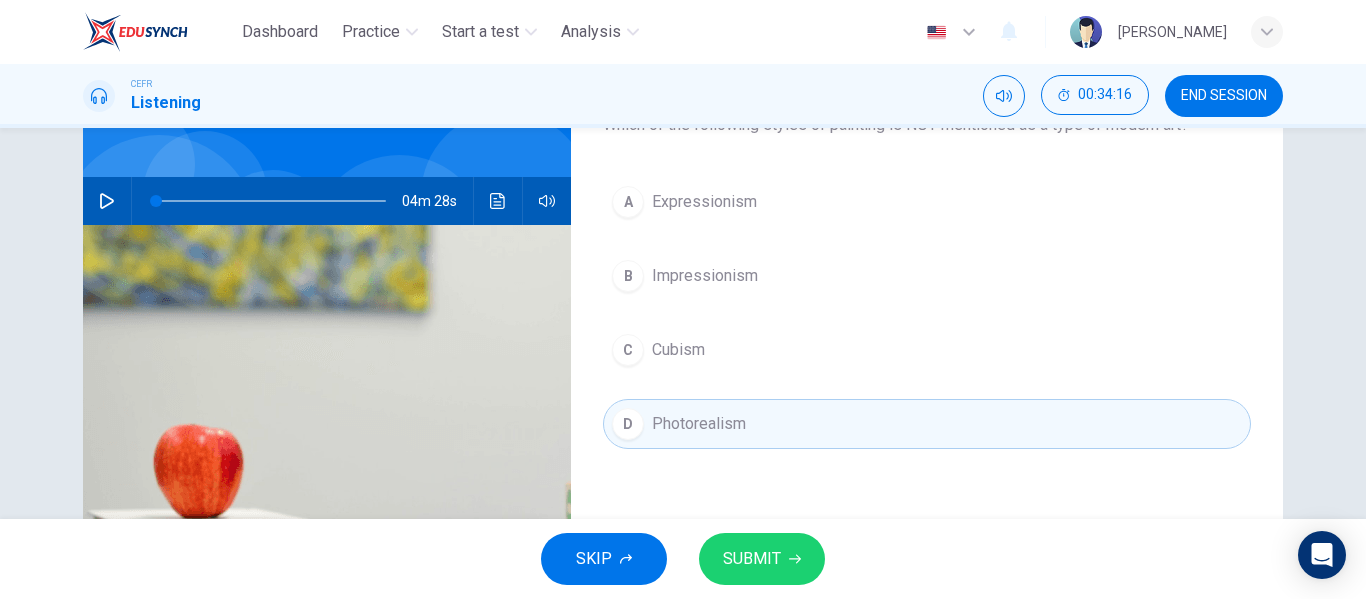 click on "SUBMIT" at bounding box center [752, 559] 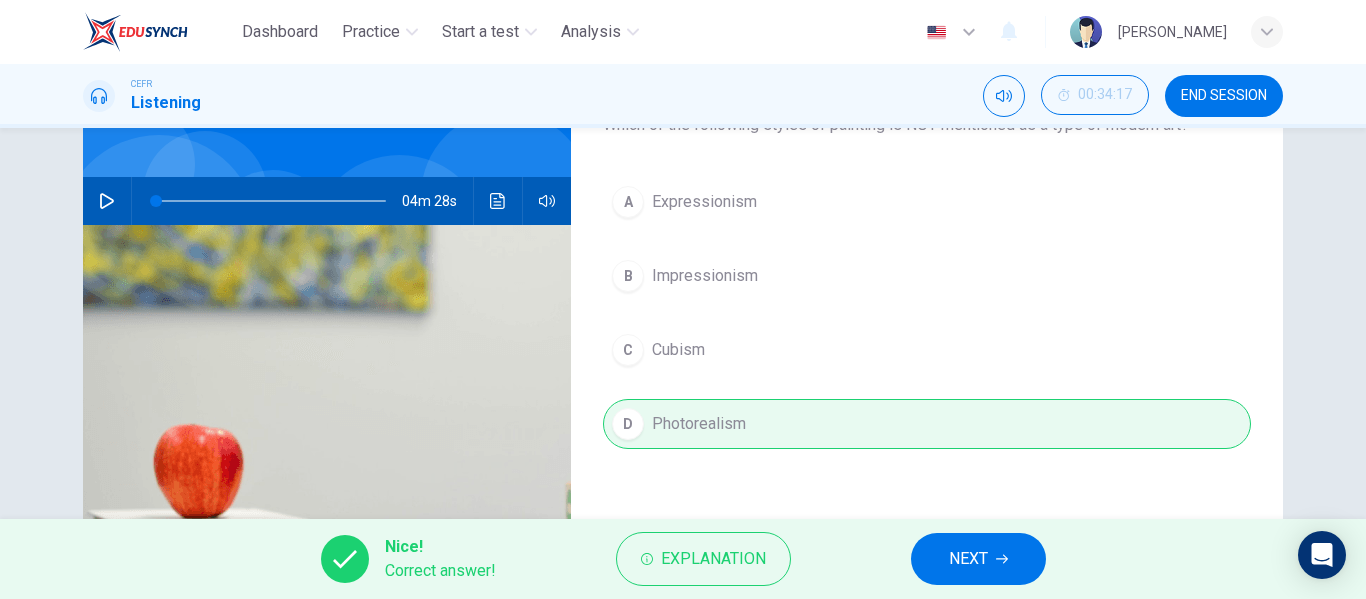 click on "NEXT" at bounding box center (968, 559) 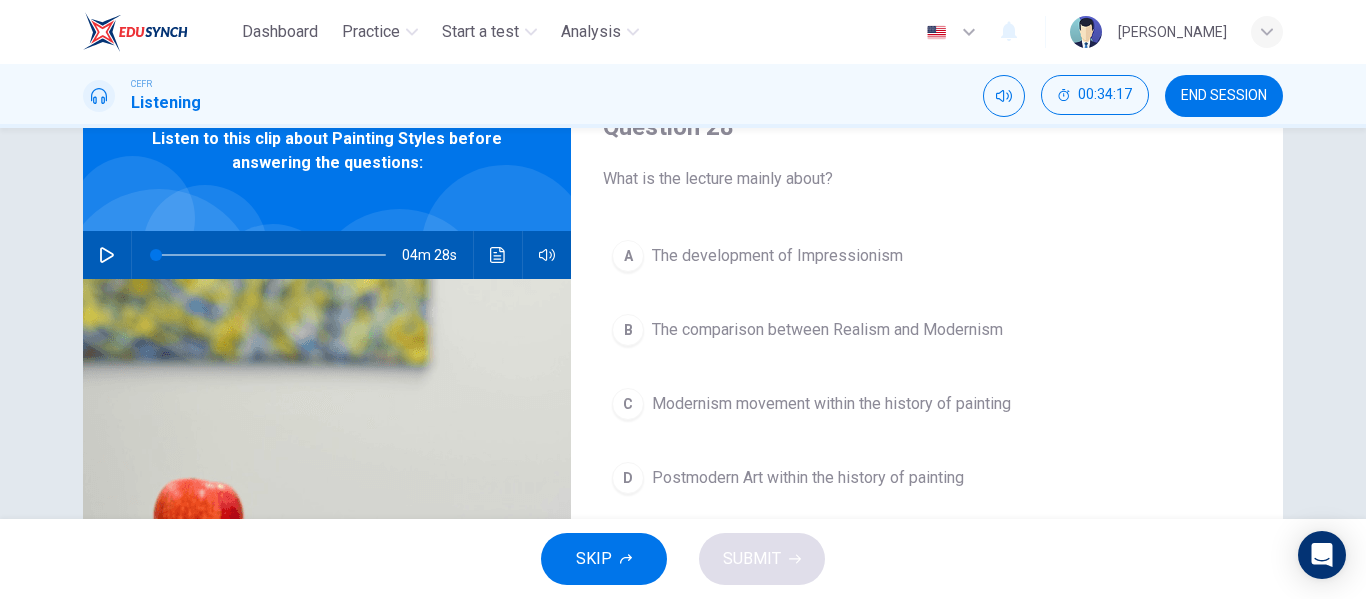 scroll, scrollTop: 98, scrollLeft: 0, axis: vertical 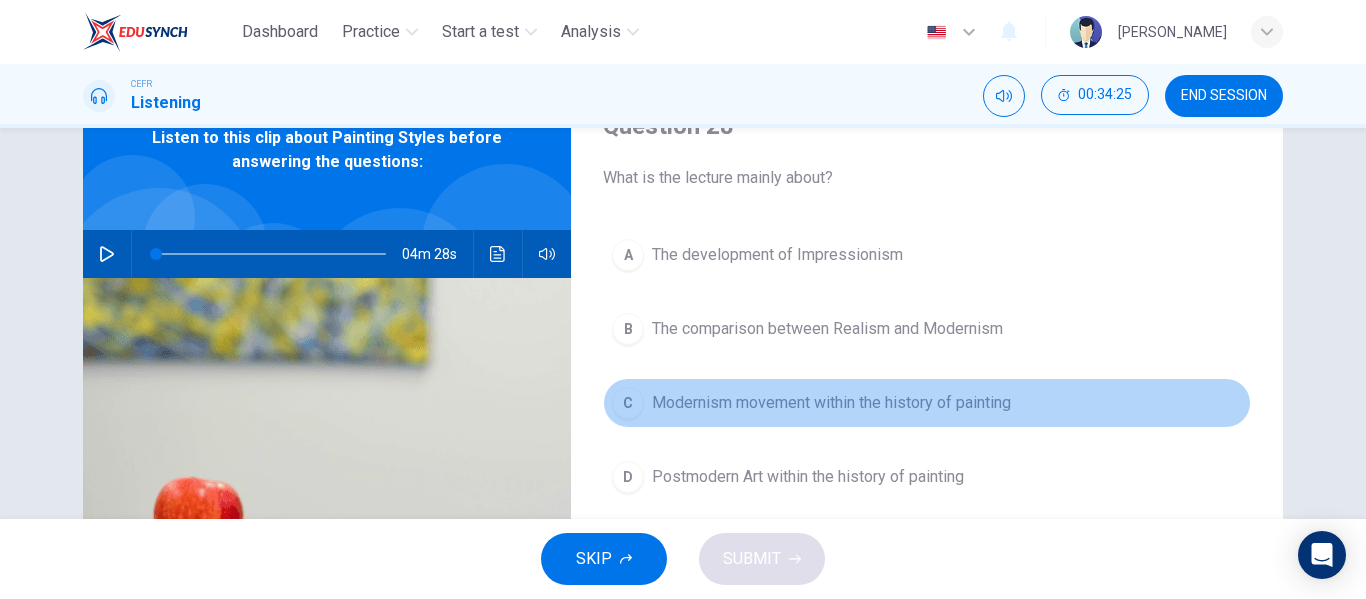 click on "C Modernism movement within the history of painting" at bounding box center (927, 403) 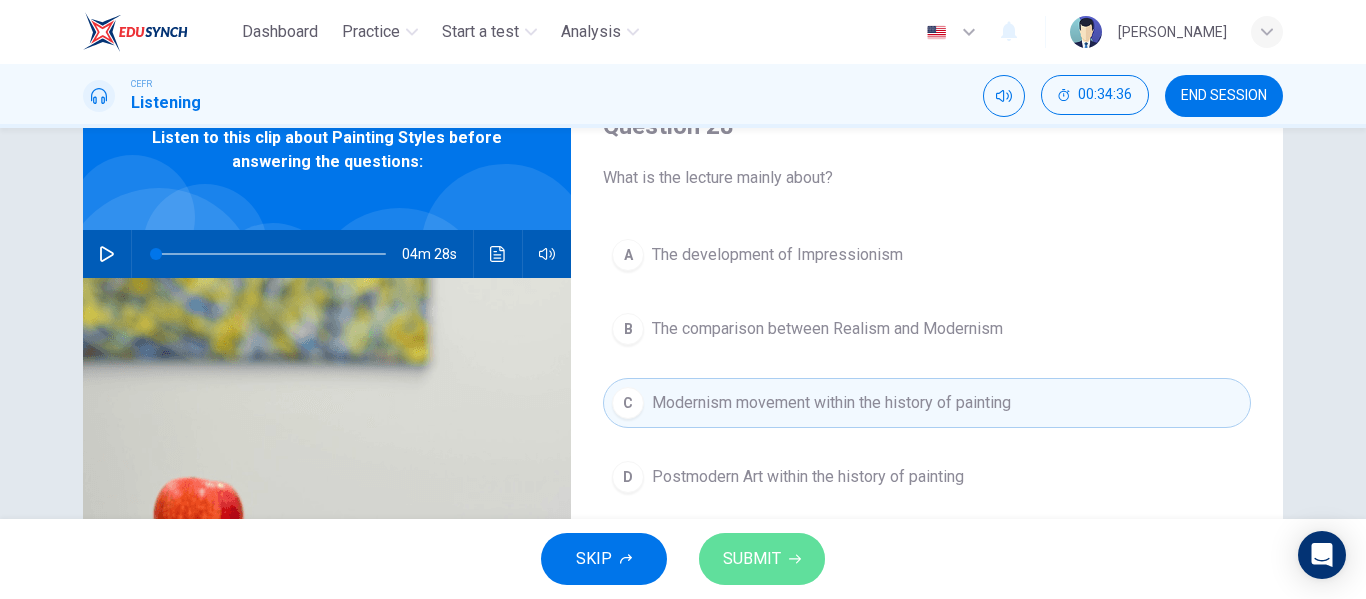 click on "SUBMIT" at bounding box center [762, 559] 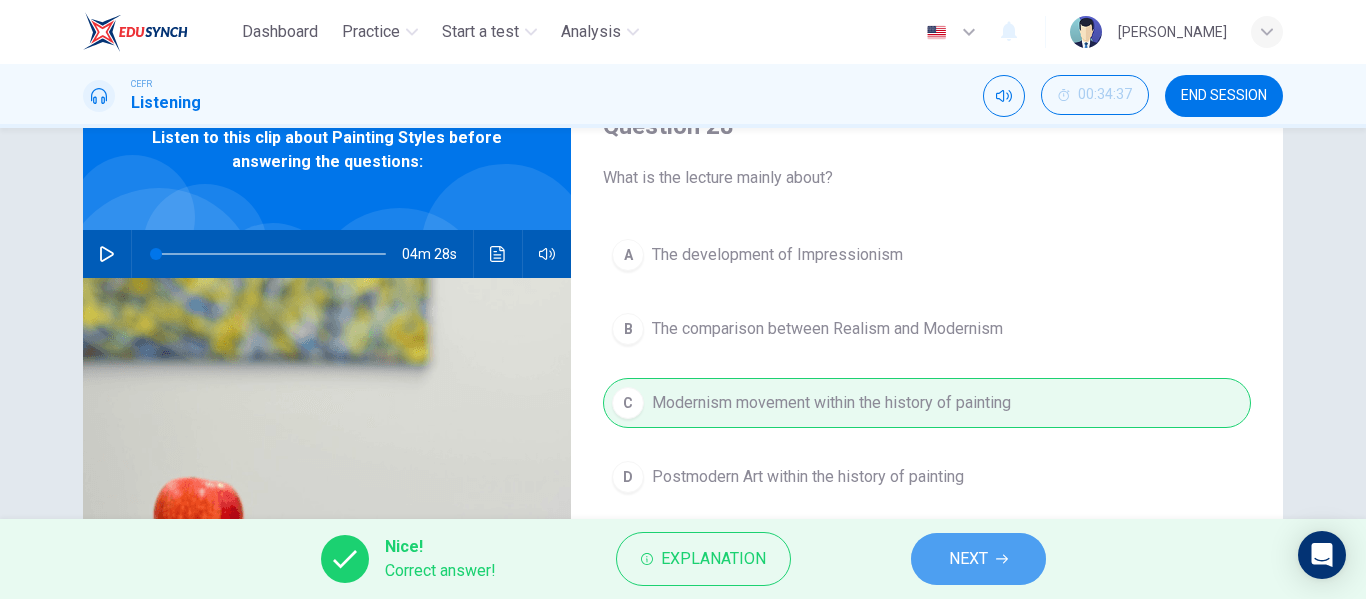 click on "NEXT" at bounding box center [968, 559] 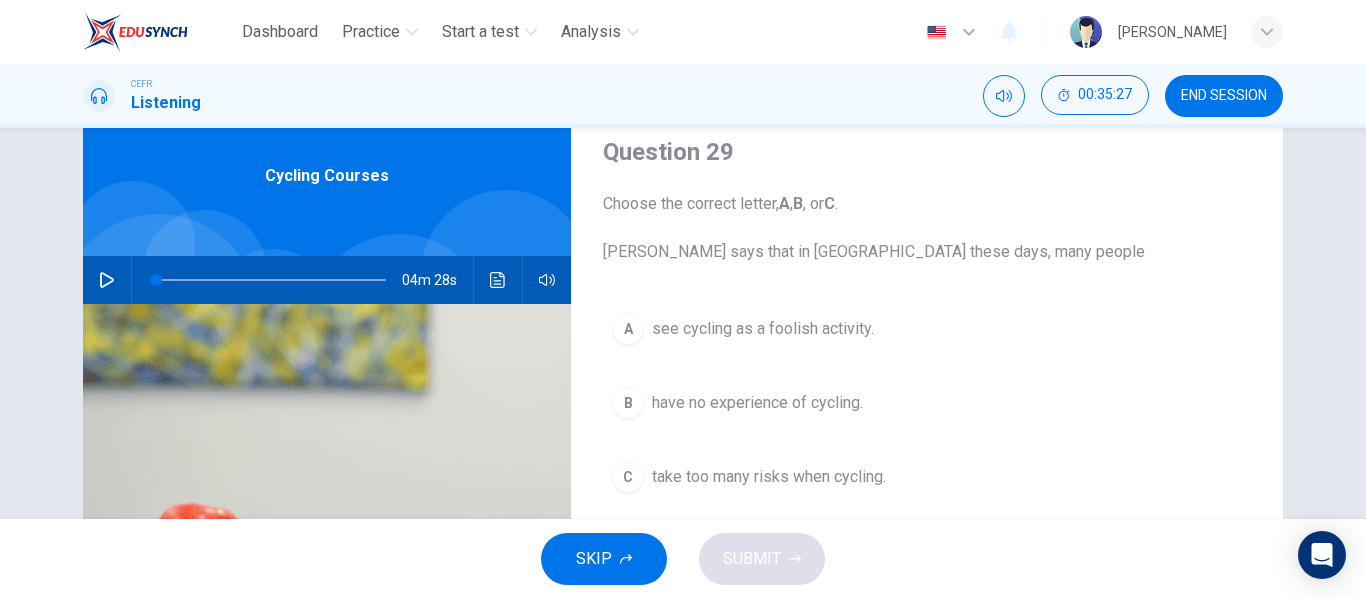 scroll, scrollTop: 71, scrollLeft: 0, axis: vertical 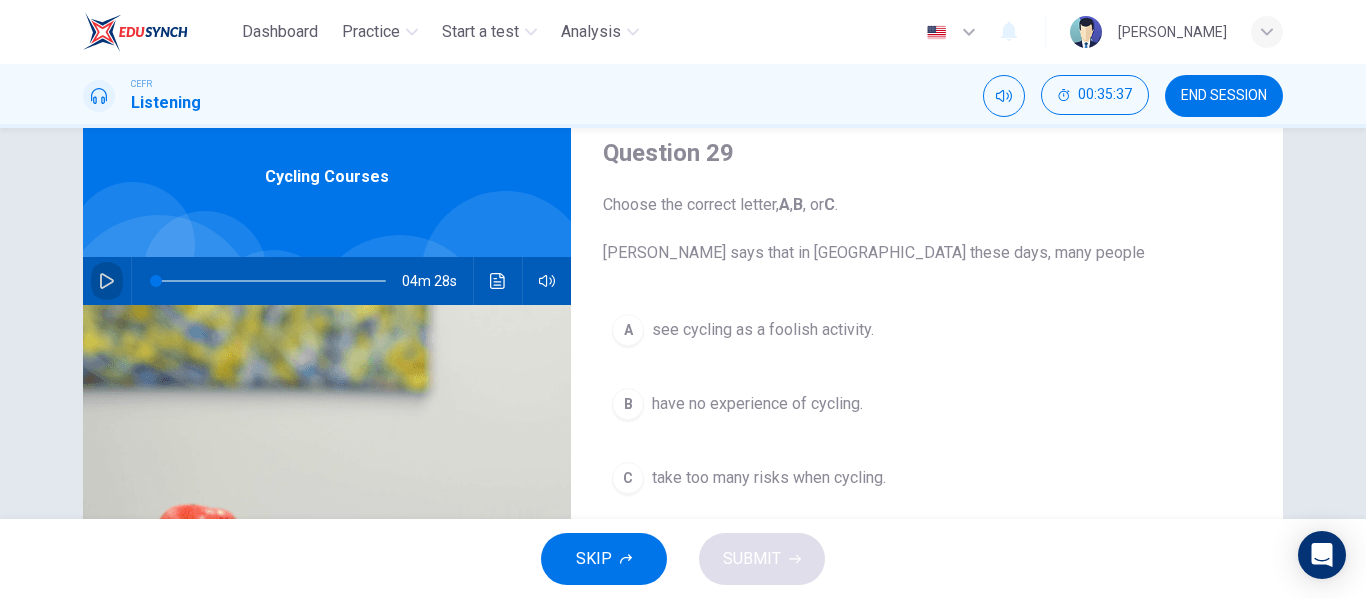 click 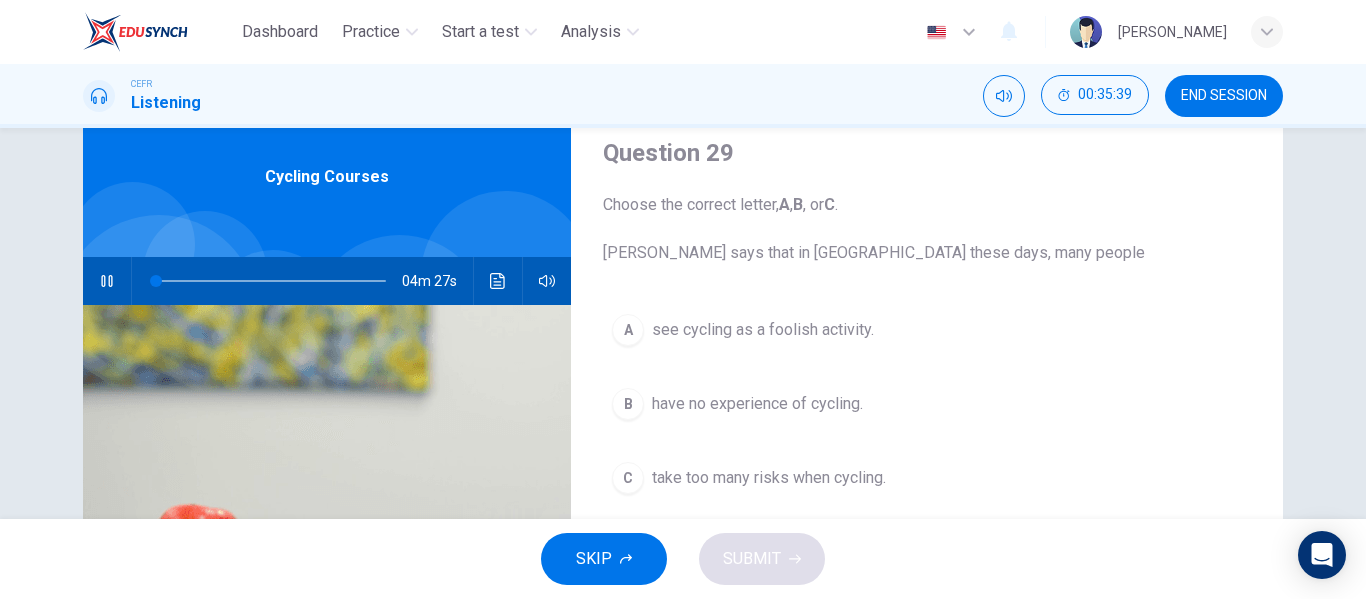 type on "1" 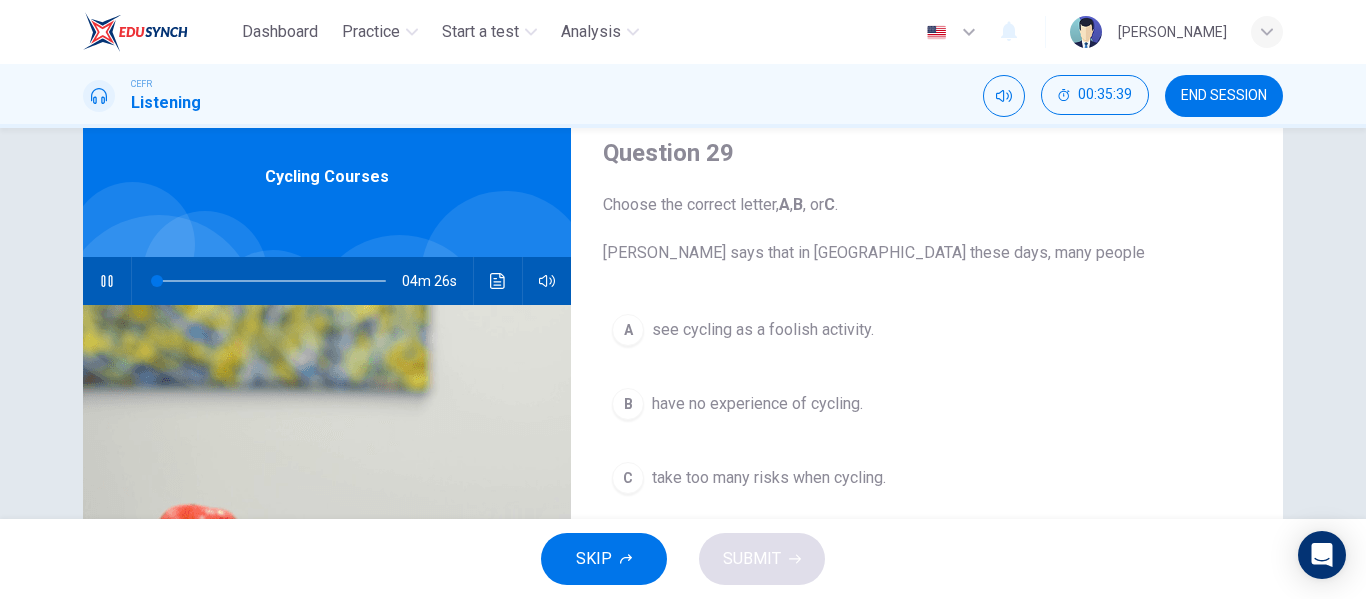 type 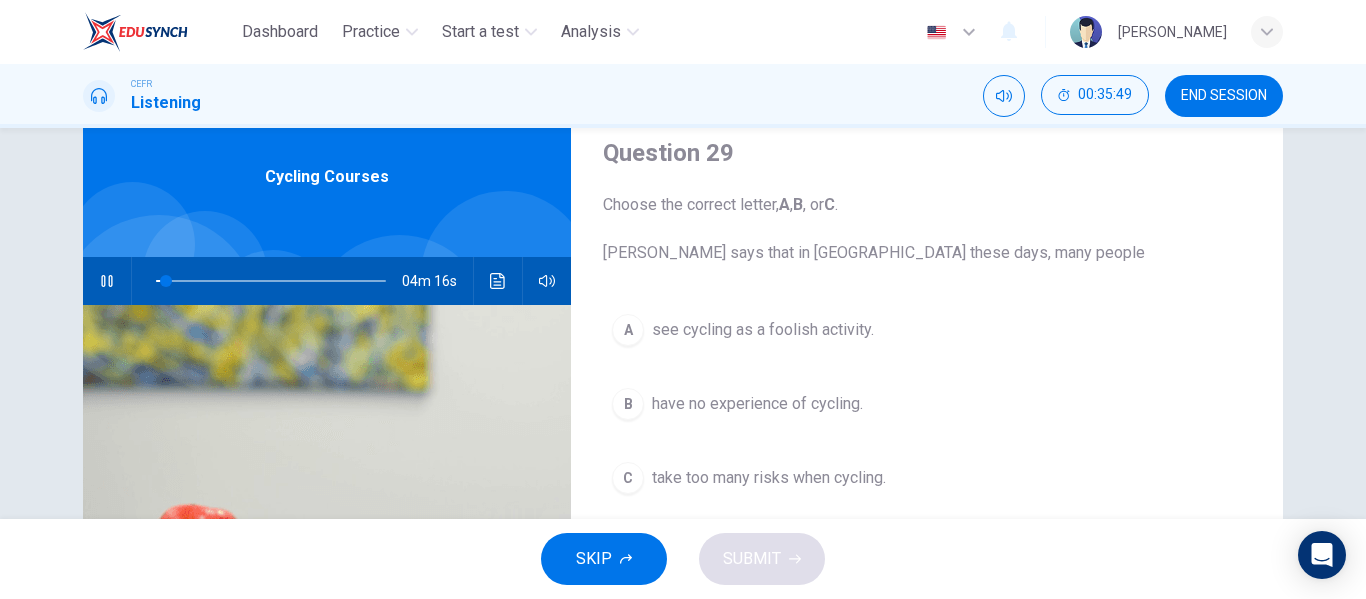 click 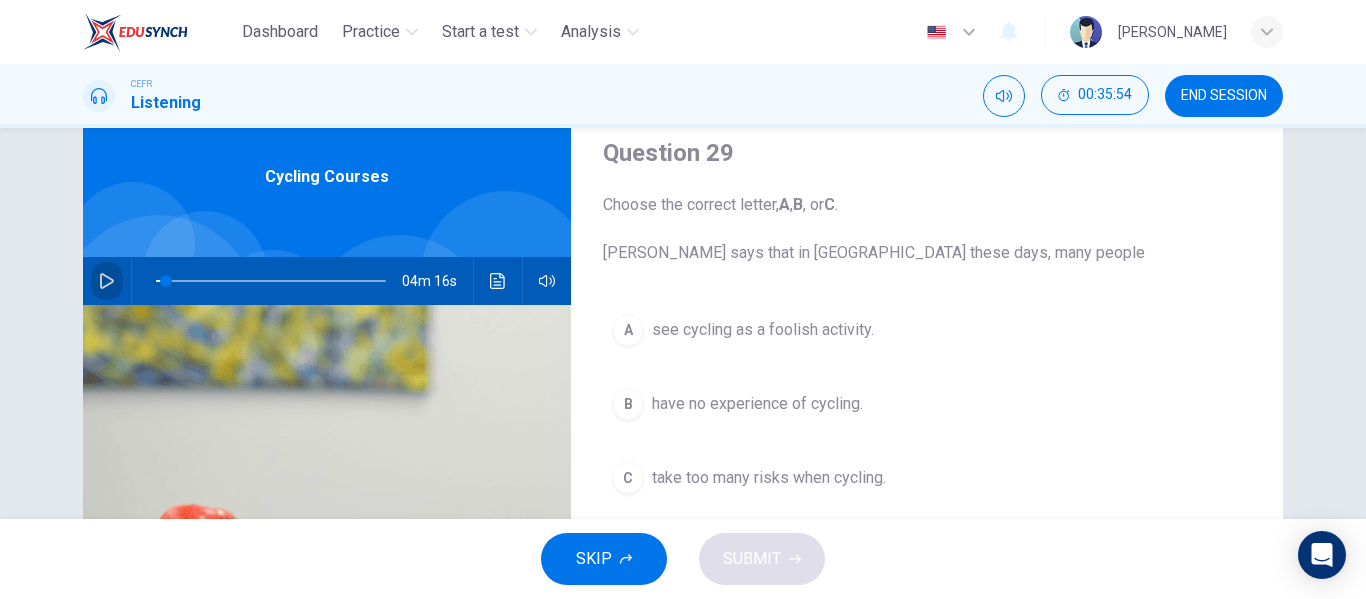 click at bounding box center [107, 281] 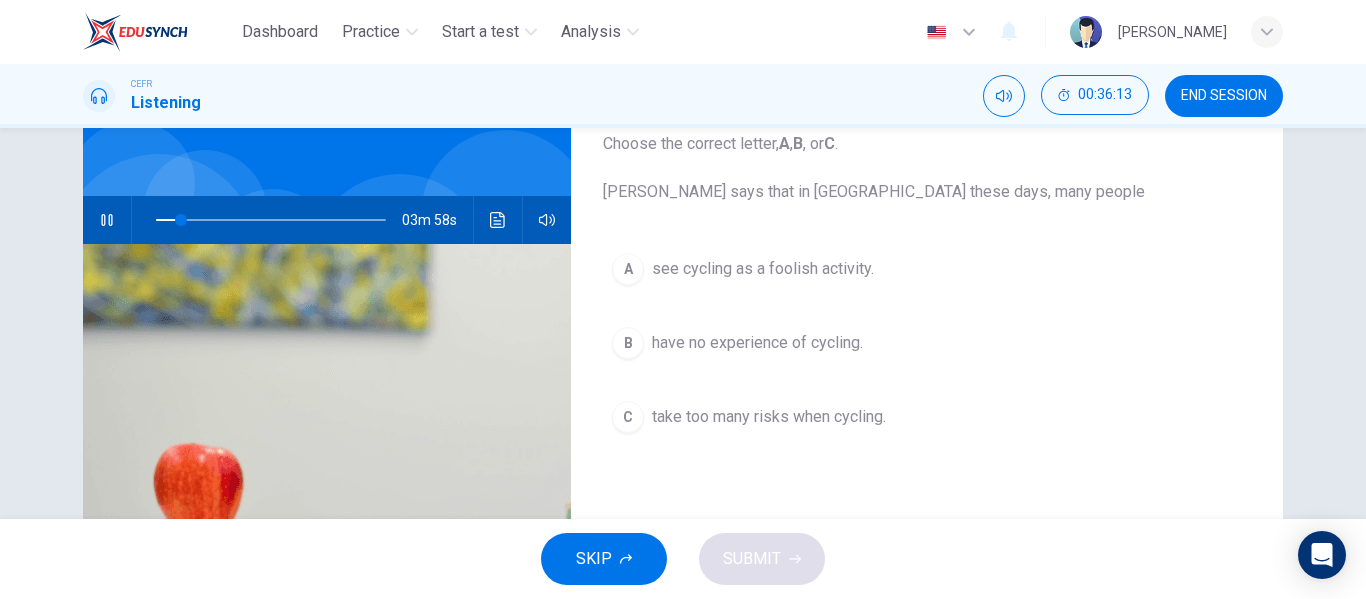 scroll, scrollTop: 131, scrollLeft: 0, axis: vertical 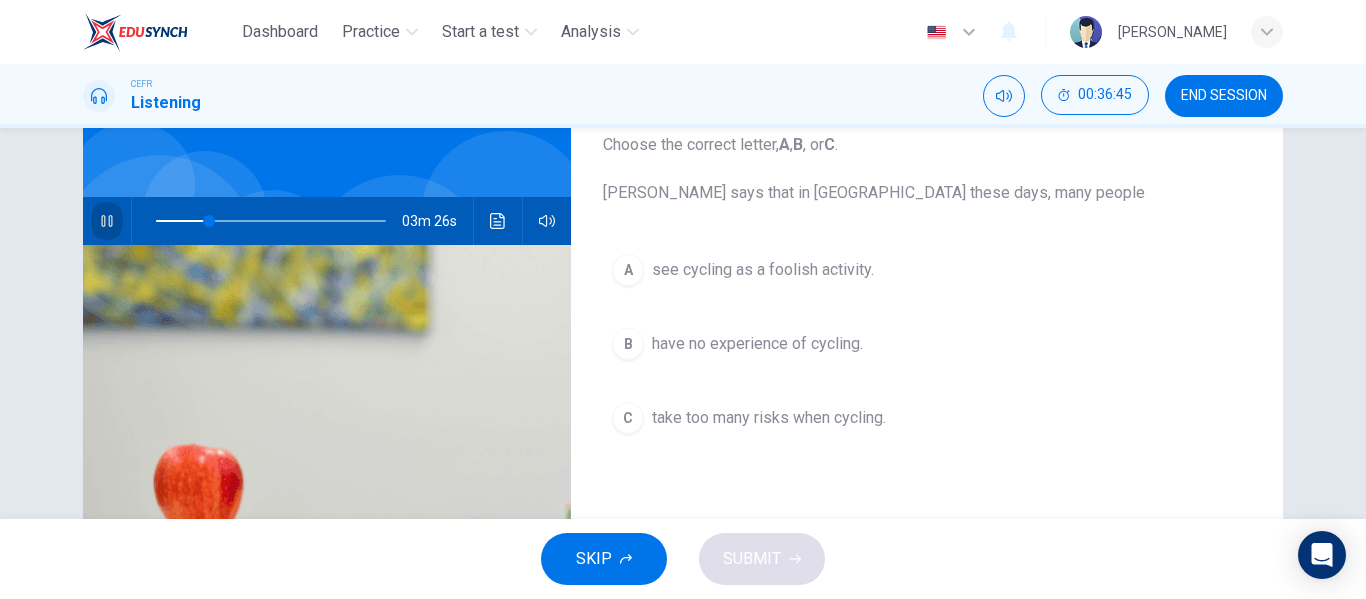 click 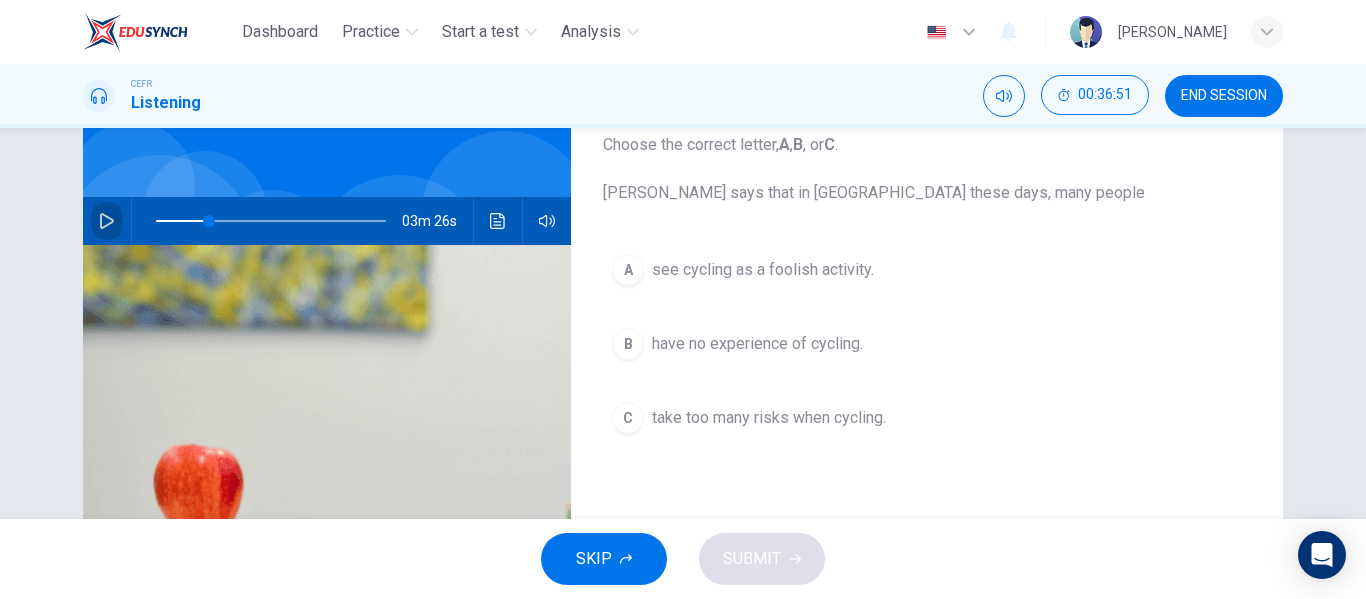 click 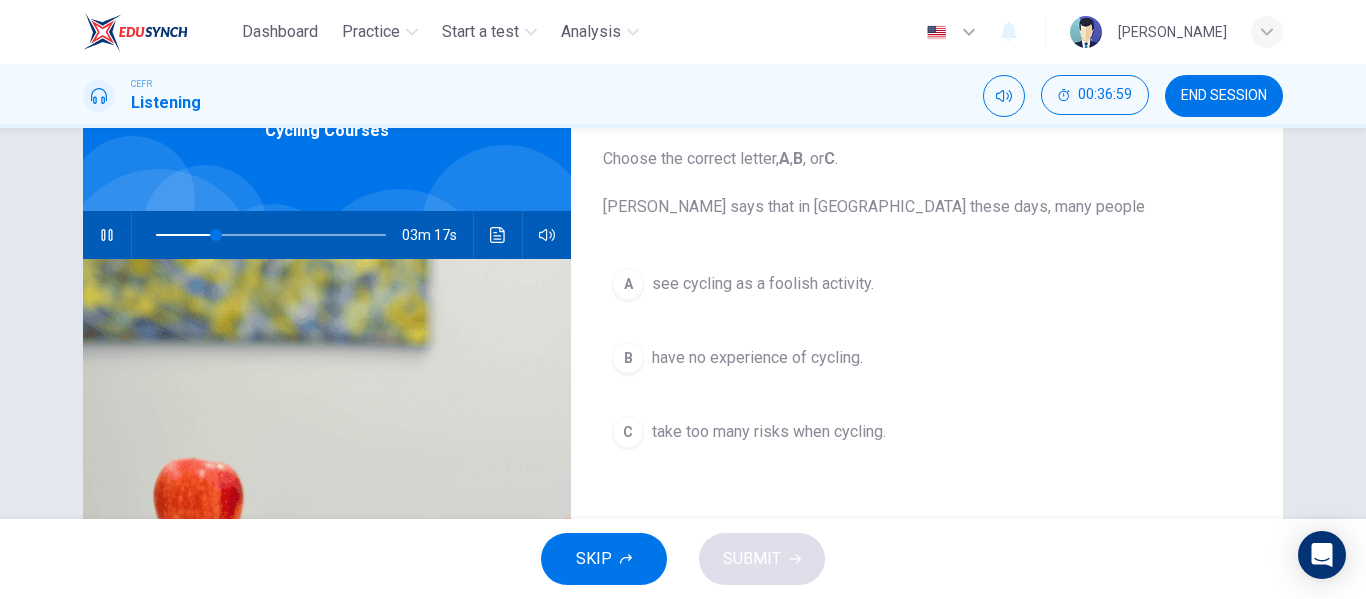 scroll, scrollTop: 116, scrollLeft: 0, axis: vertical 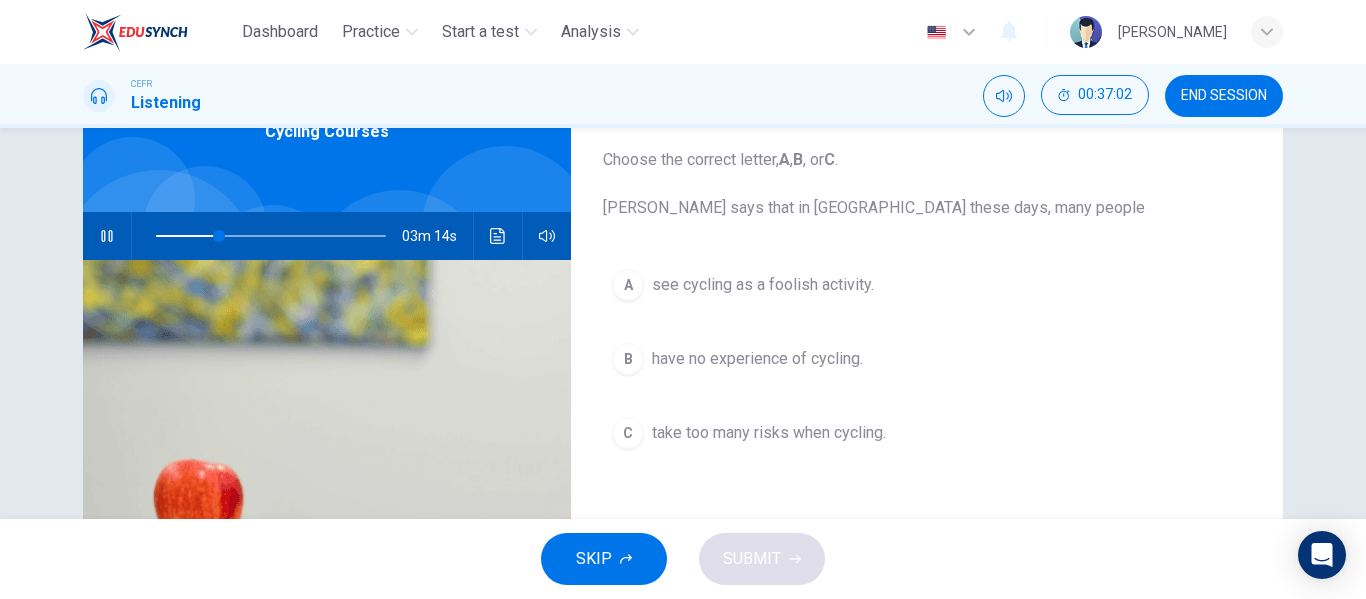 click on "take too many risks when cycling." at bounding box center (769, 433) 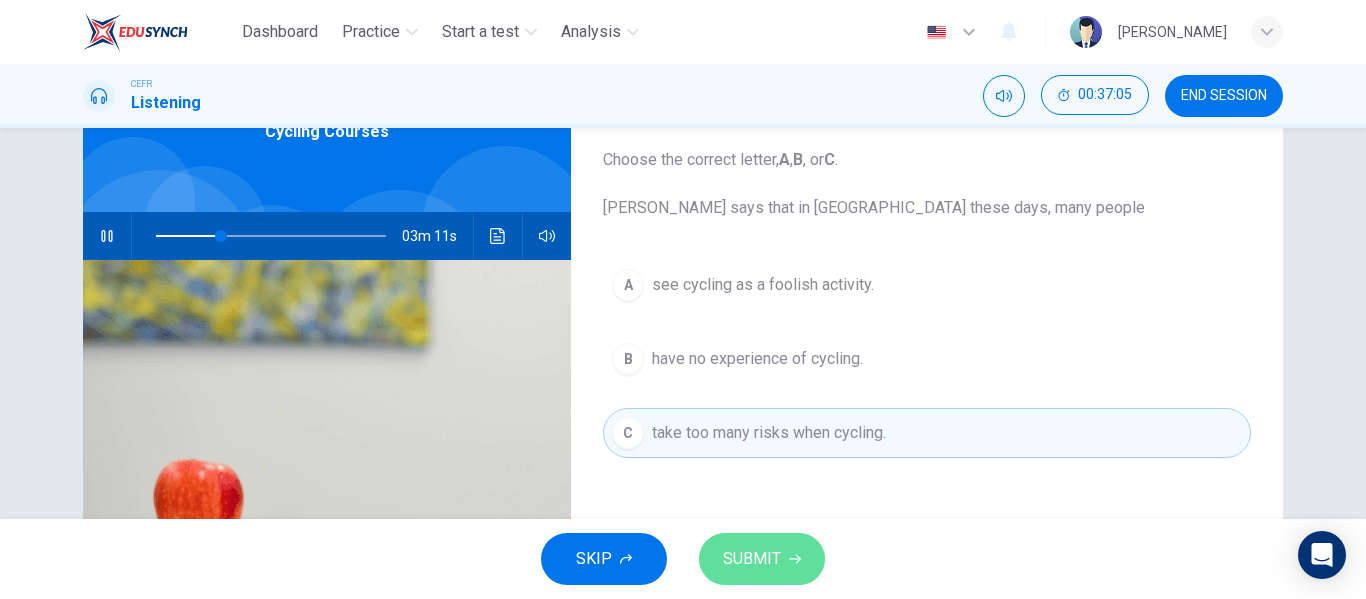 click on "SUBMIT" at bounding box center [752, 559] 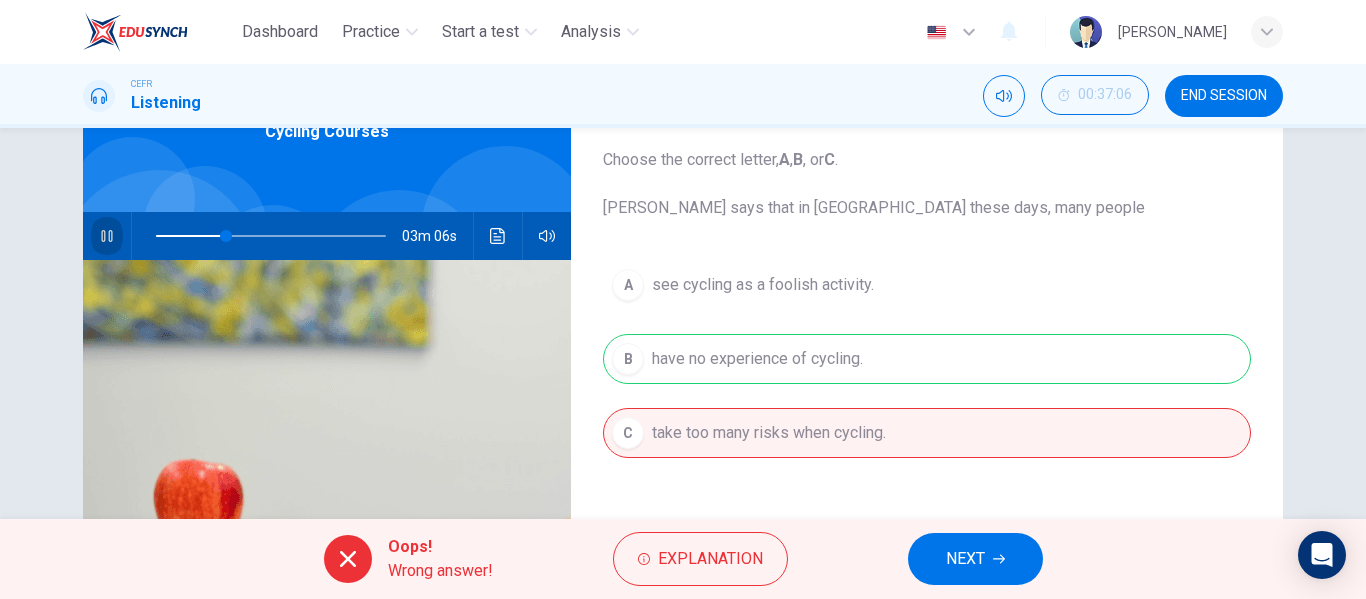 click 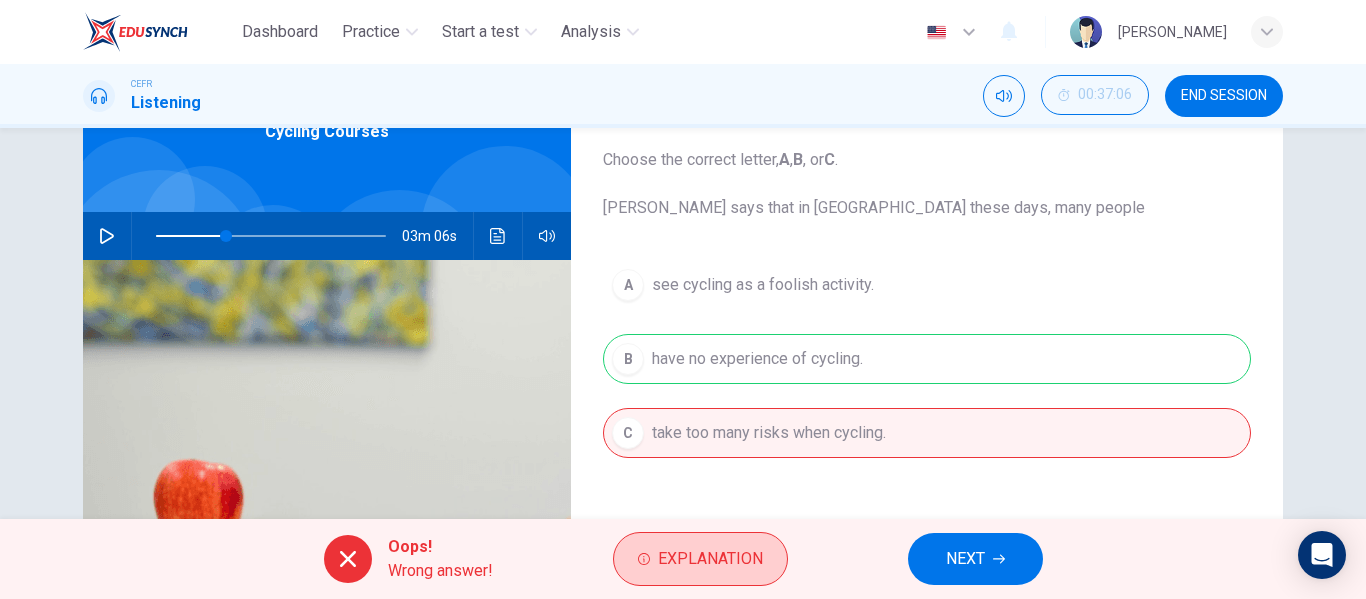 click on "Explanation" at bounding box center [710, 559] 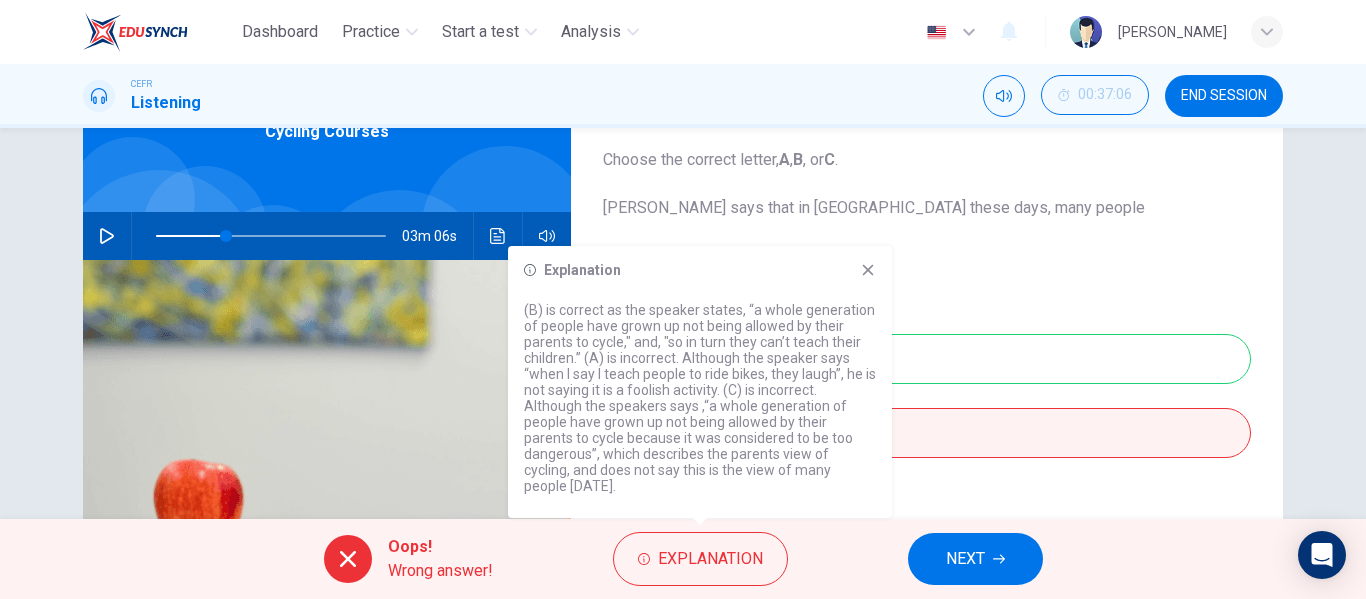 click 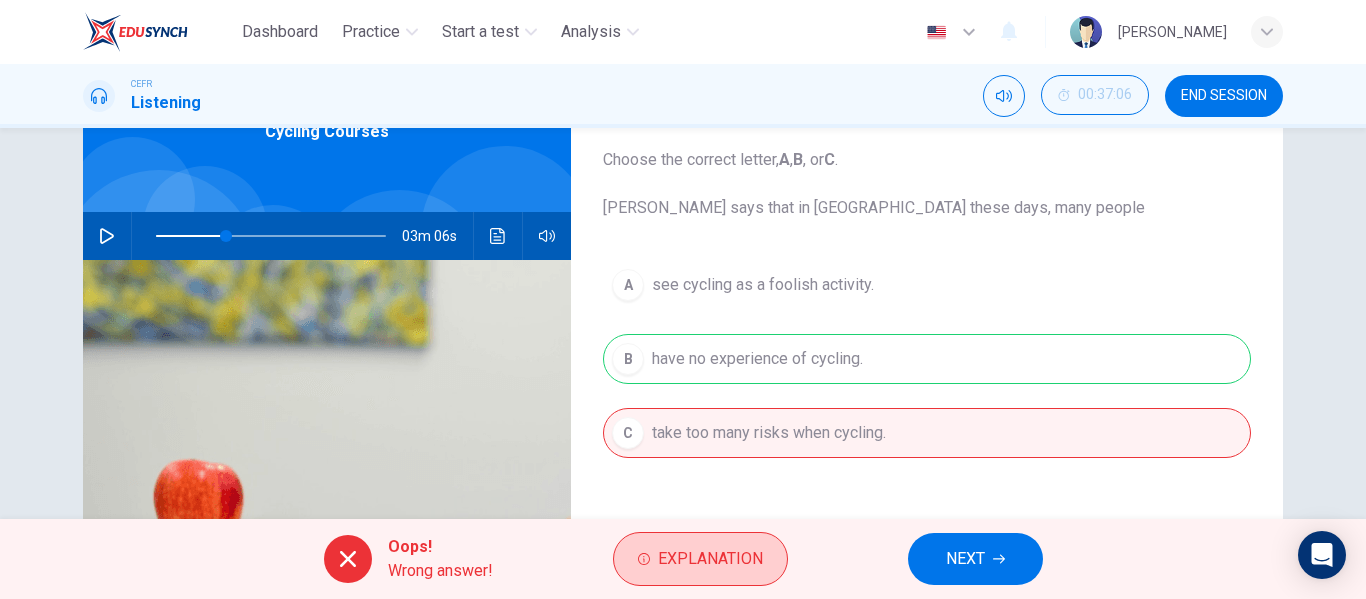 click on "Explanation" at bounding box center [710, 559] 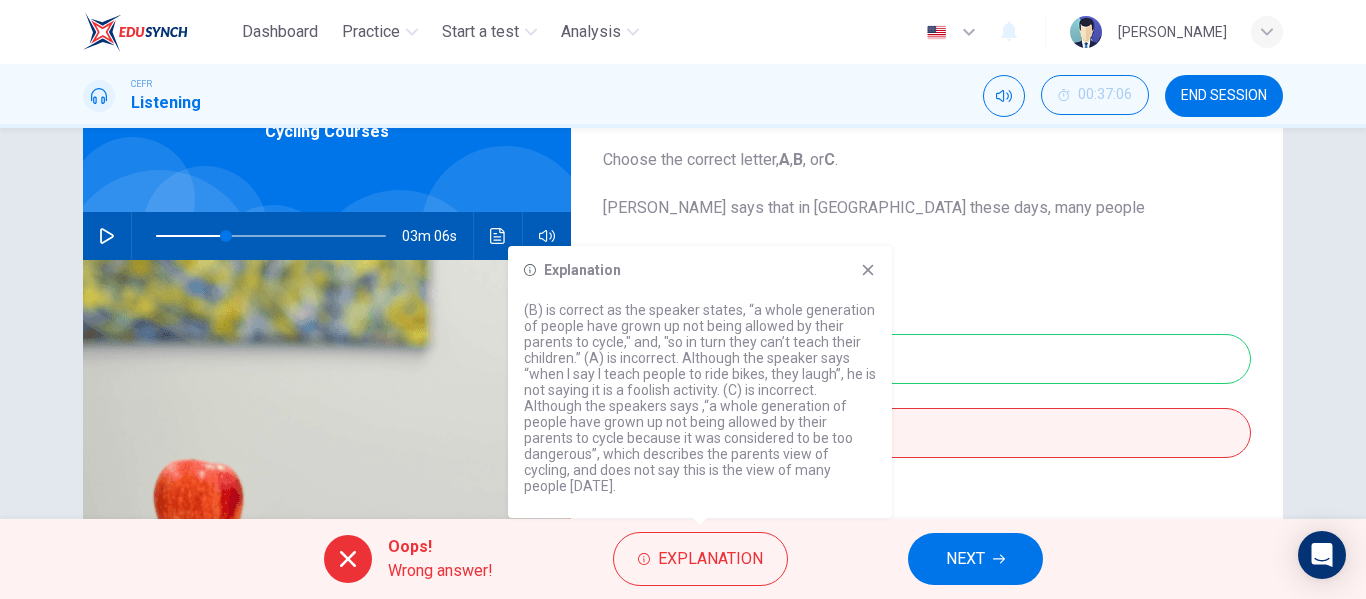click on "(B) is correct as the speaker states, “a whole generation of people have grown up not being allowed by their parents to cycle," and, "so in turn they can’t teach their children.”
(A) is incorrect. Although the speaker says “when I say I teach people to ride bikes, they laugh”, he is not saying it is a foolish activity.
(C) is incorrect. Although the speakers says ,“a whole generation of people have grown up not being allowed by their parents to cycle because it was considered to be too dangerous”, which describes the parents view of cycling, and does not say this is the view of many people [DATE]." at bounding box center (700, 398) 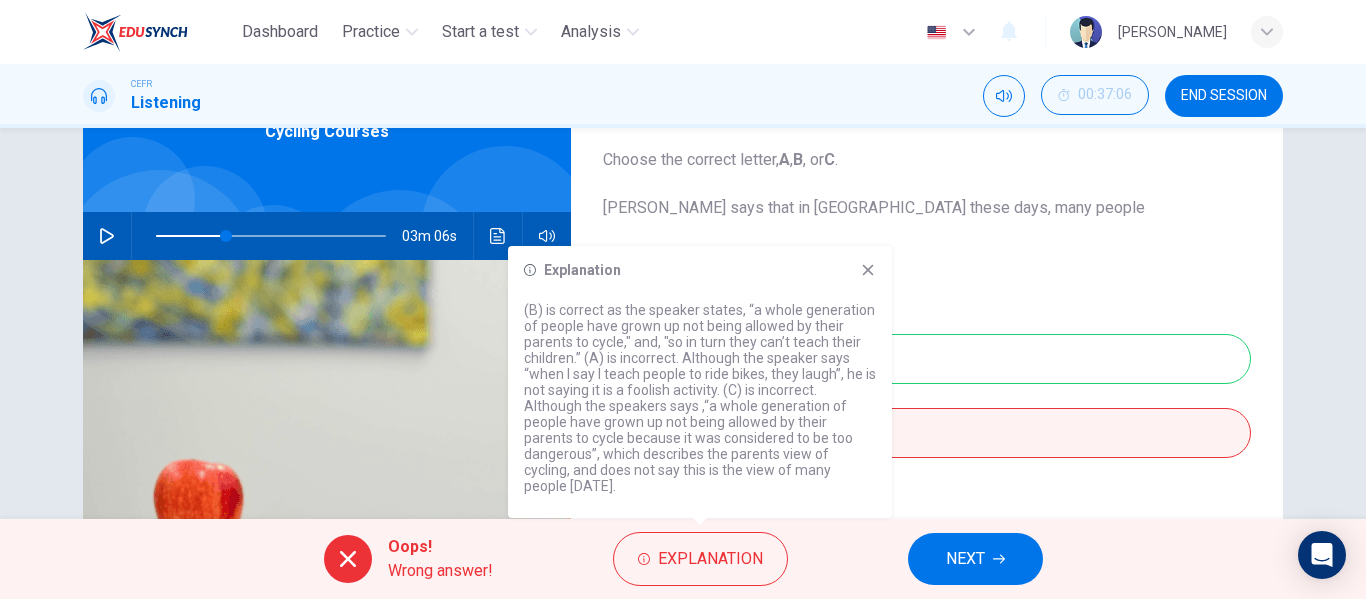 click 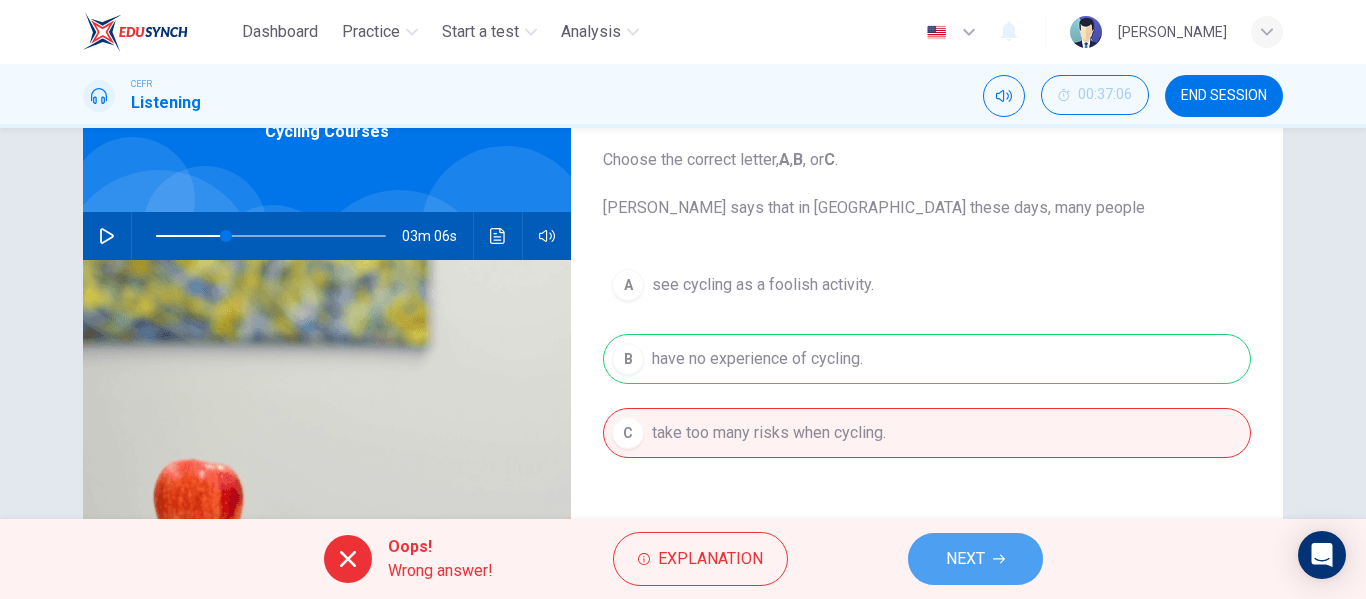 click on "NEXT" at bounding box center (965, 559) 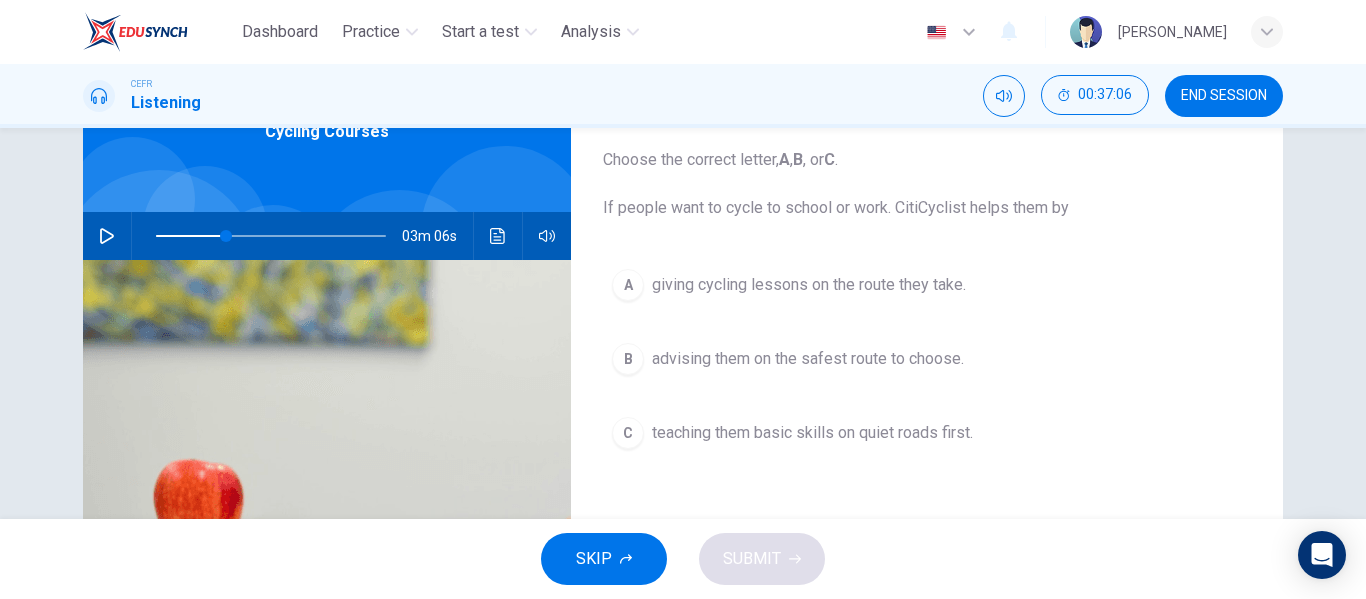 click 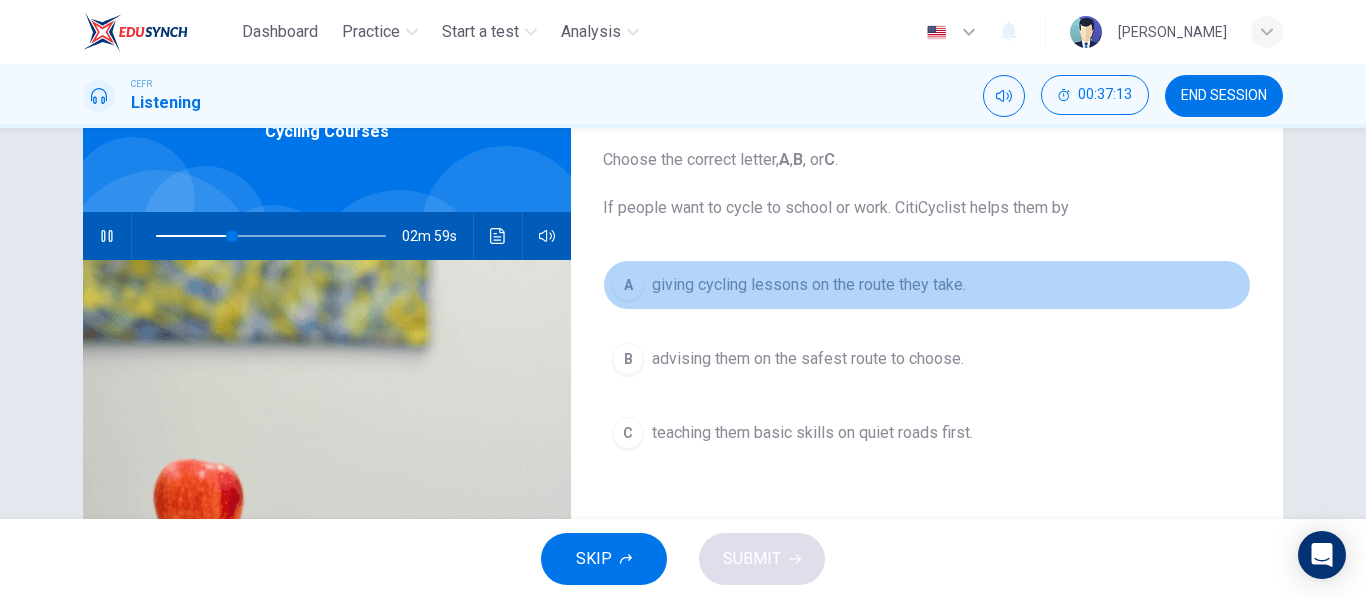 click on "giving cycling lessons on the route they take." at bounding box center [809, 285] 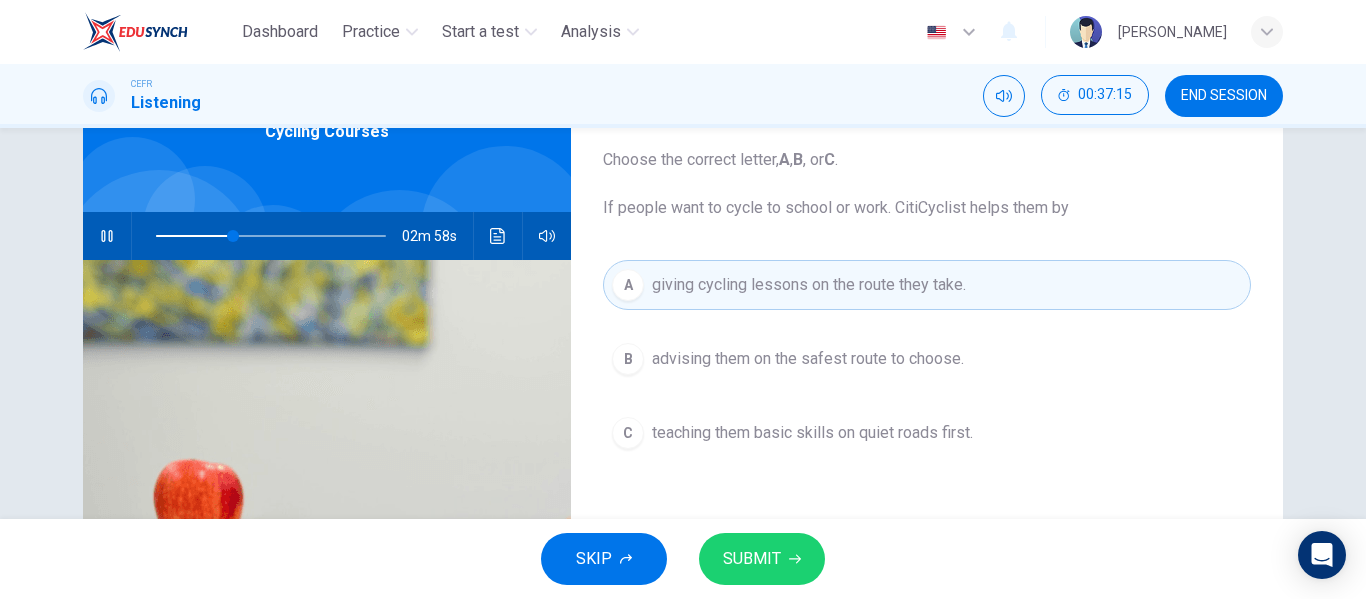 click on "SUBMIT" at bounding box center (762, 559) 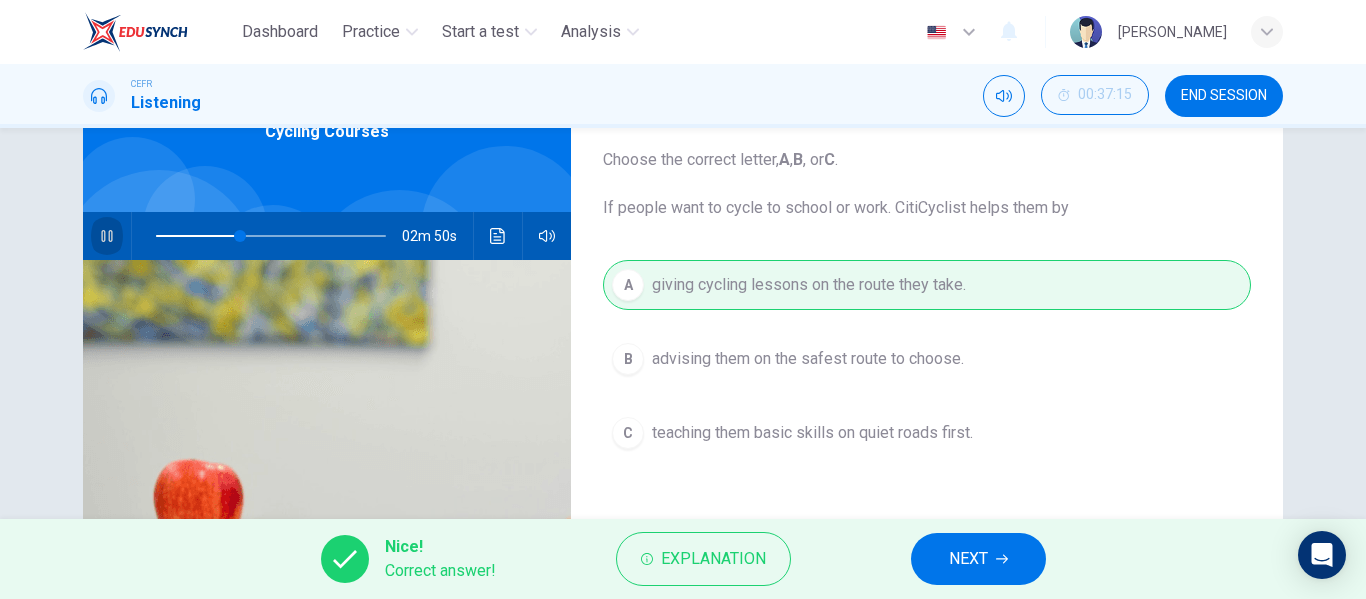 click 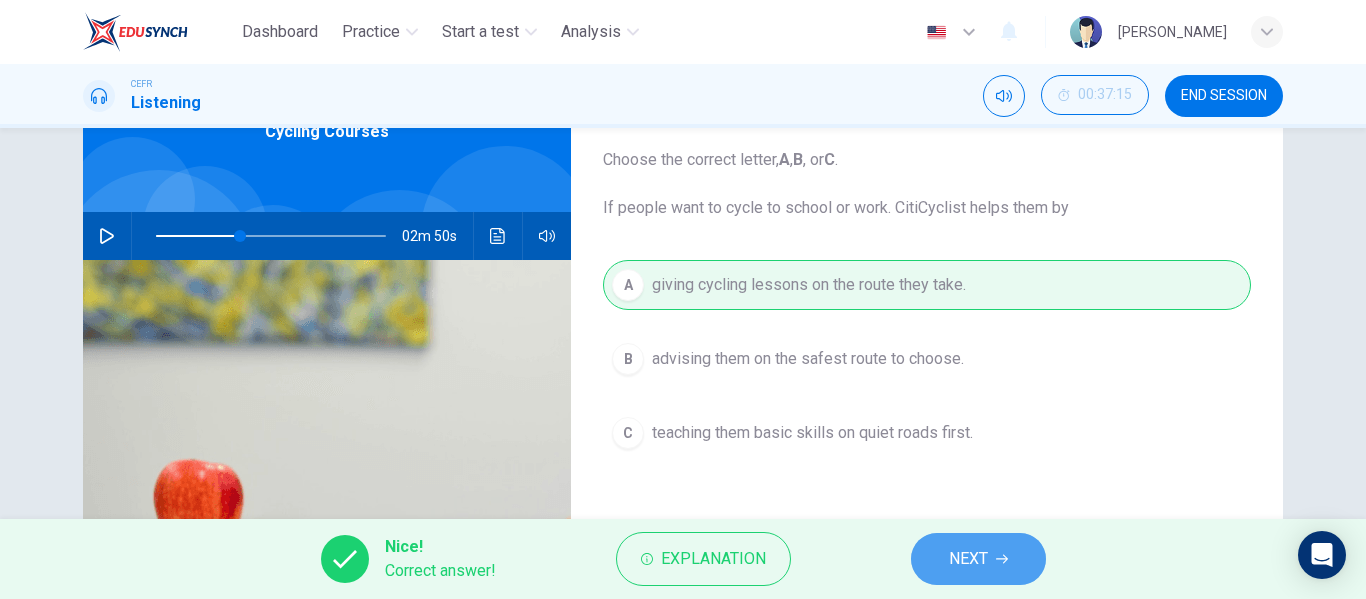 click on "NEXT" at bounding box center (978, 559) 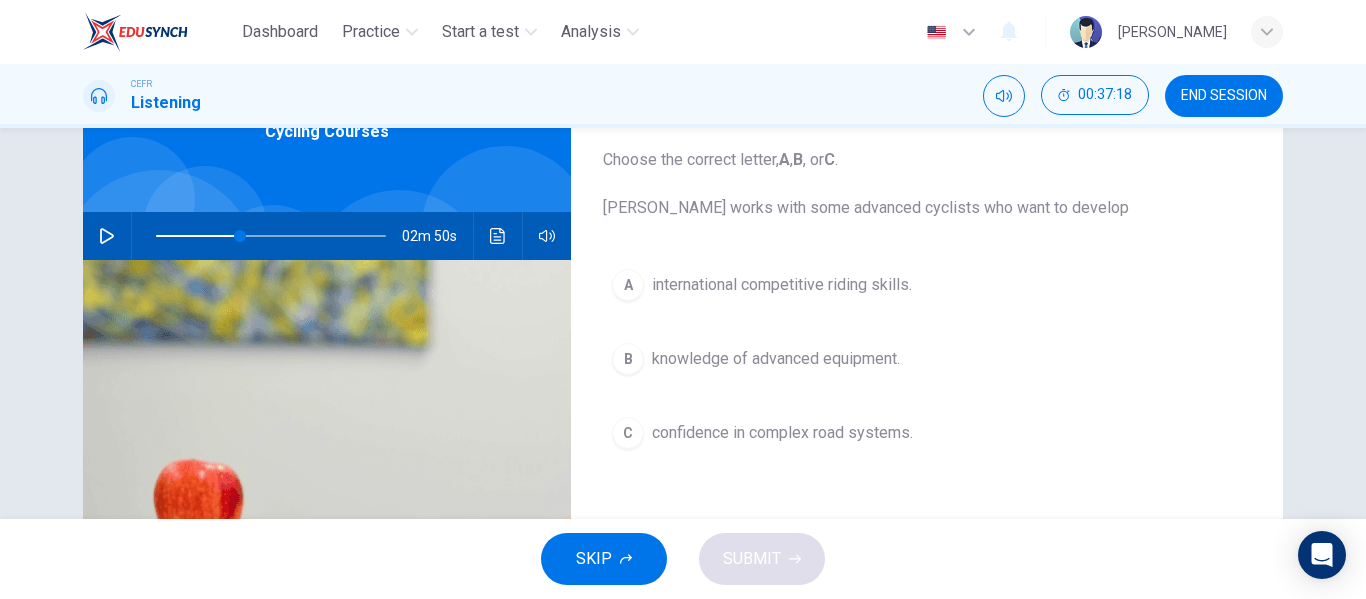 click at bounding box center (107, 236) 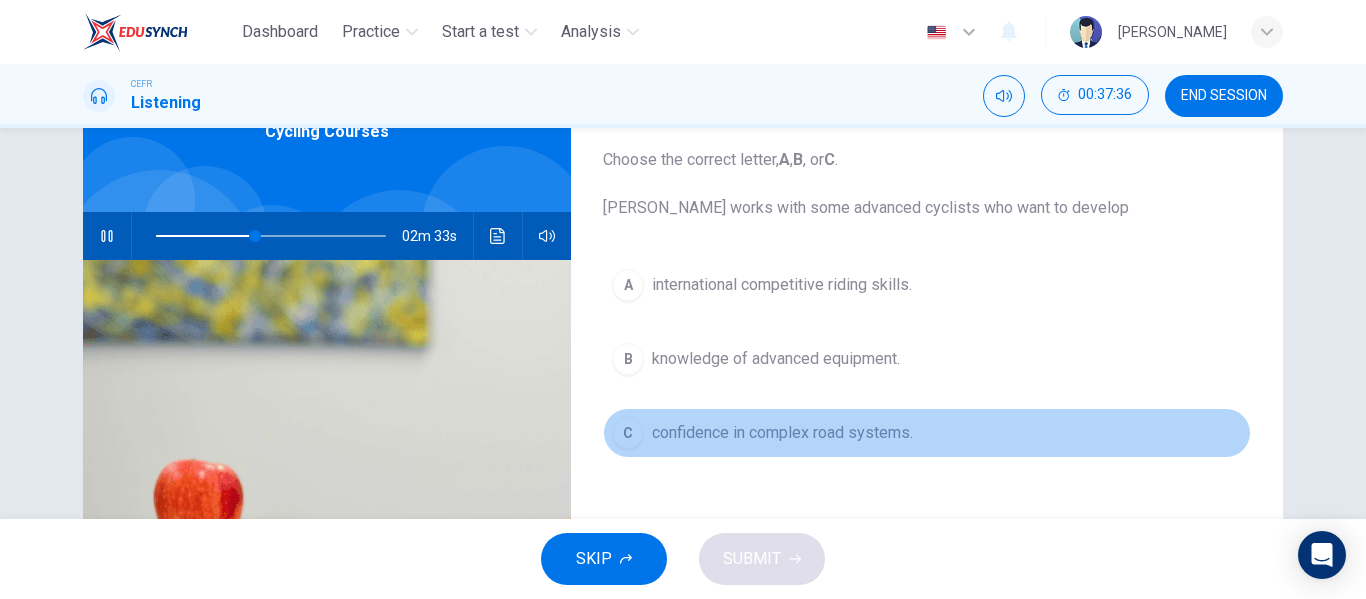 click on "confidence in complex road systems." at bounding box center [782, 433] 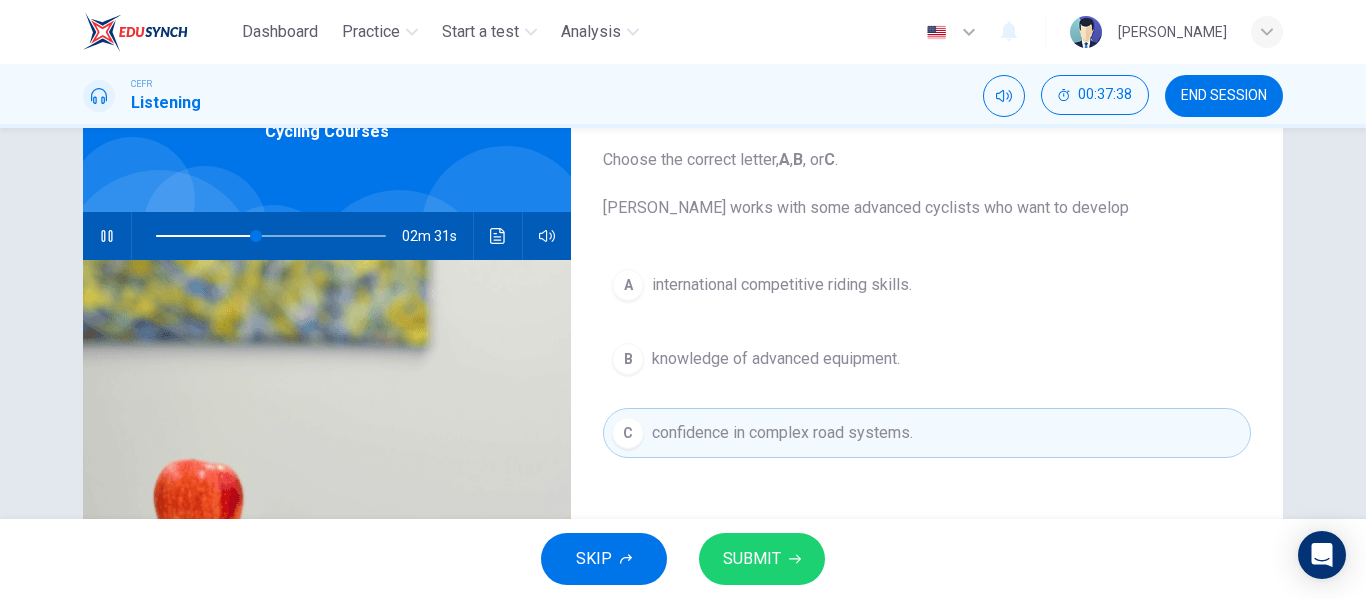 click on "SUBMIT" at bounding box center (762, 559) 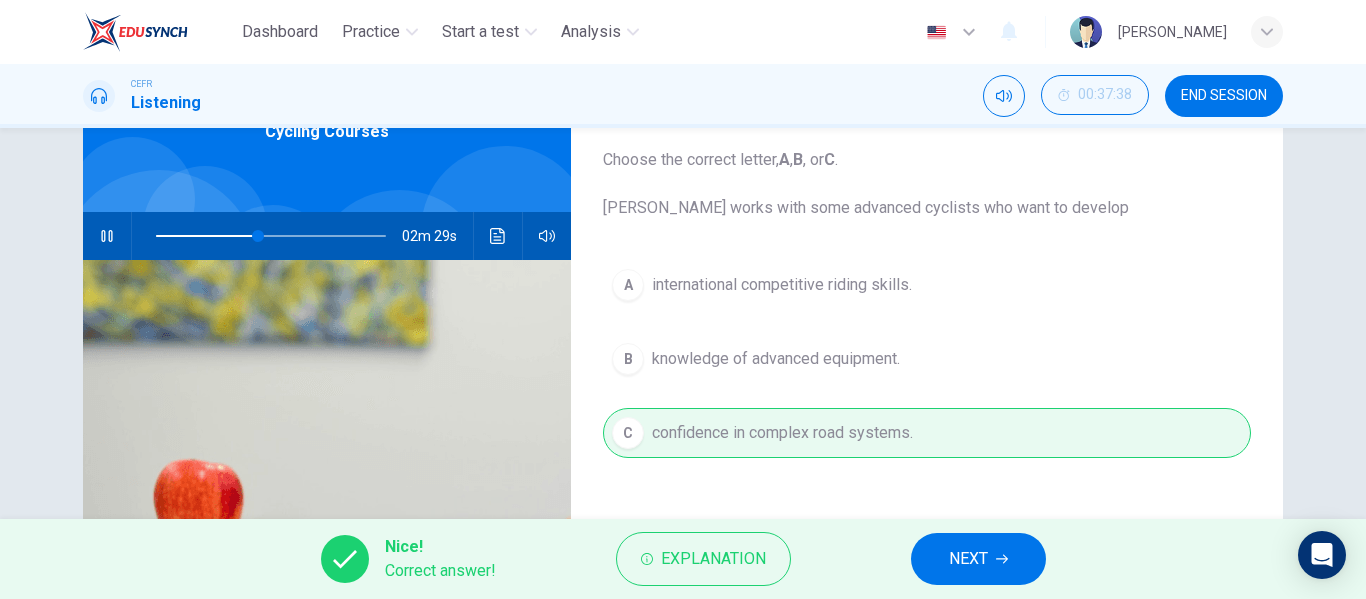 click 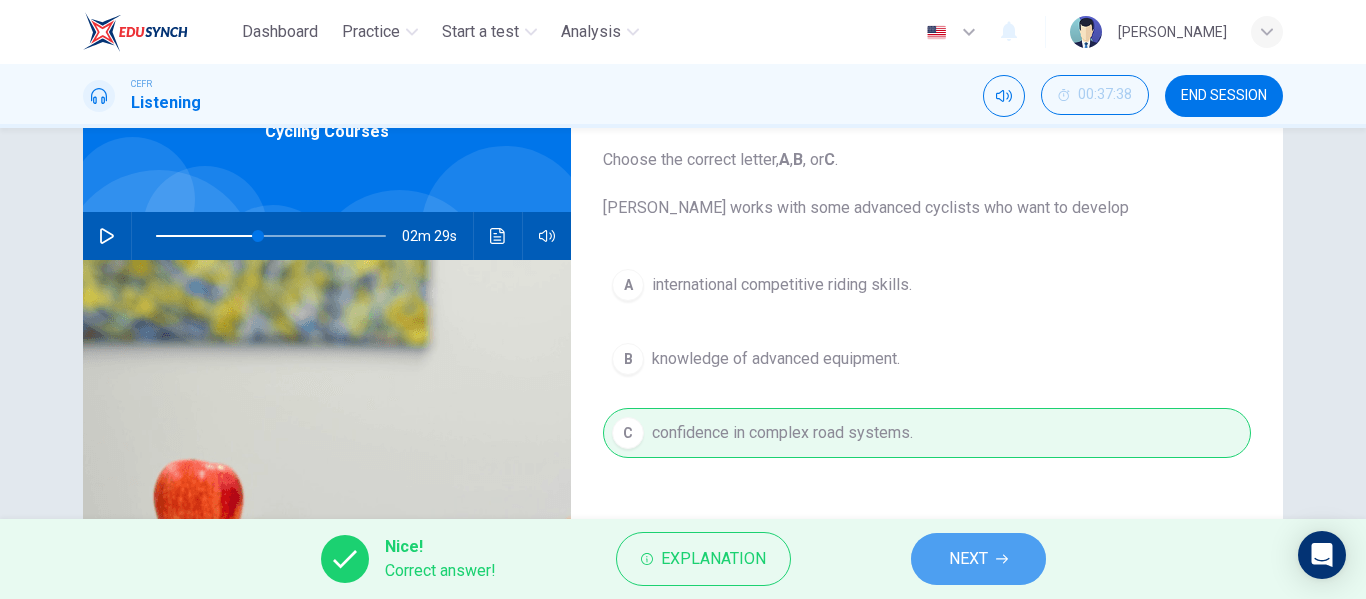click 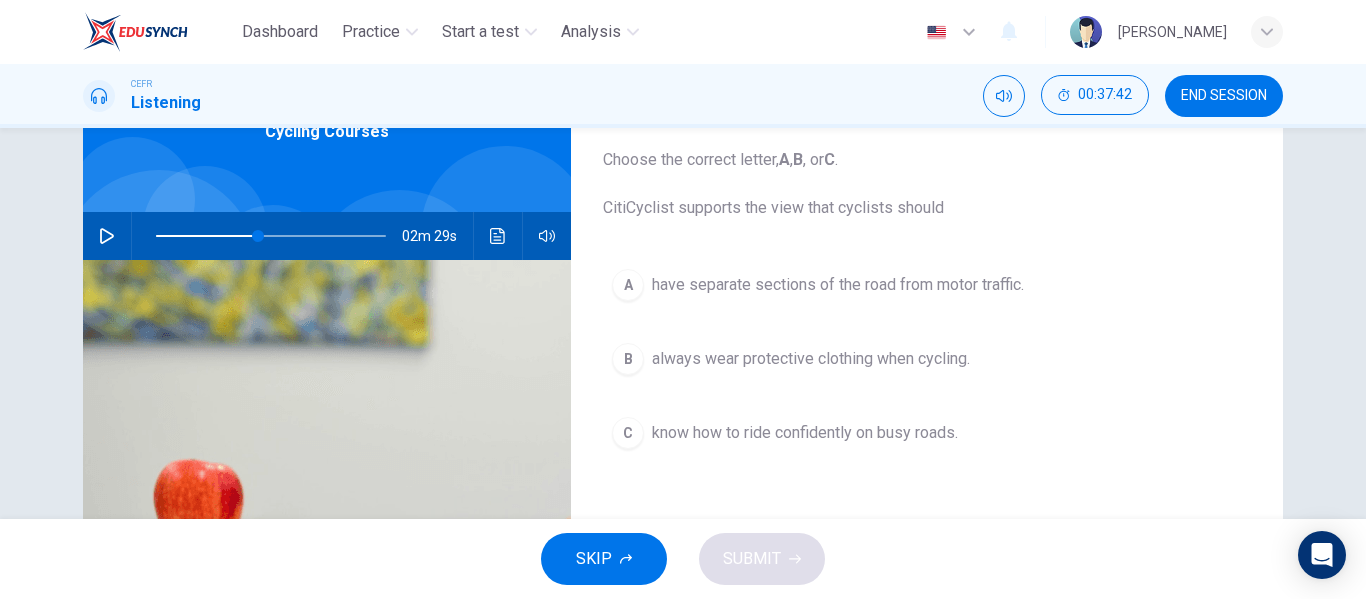 click 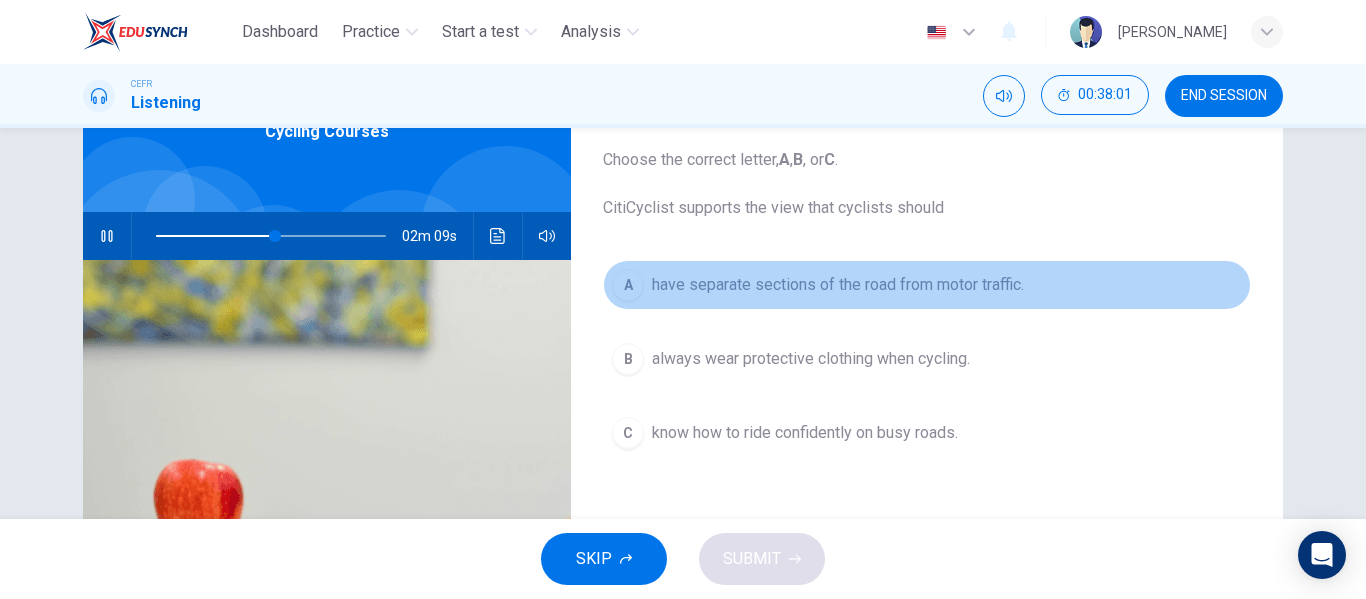click on "A have separate sections of the road from motor traffic." at bounding box center (927, 285) 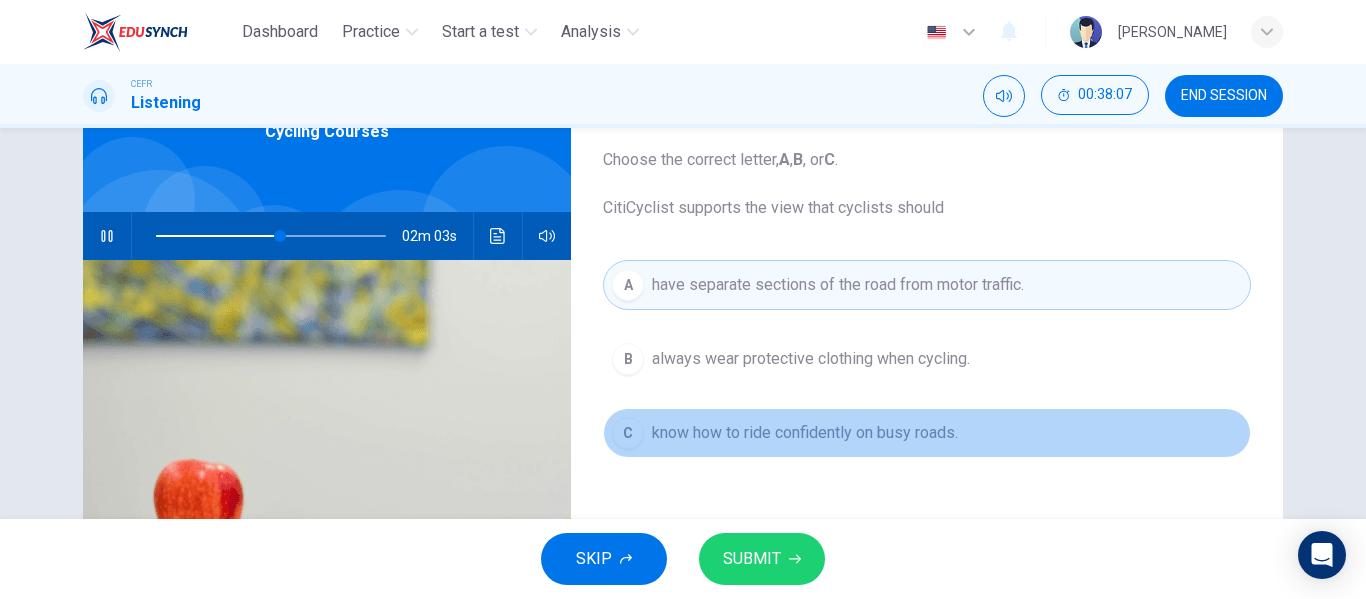 click on "know how to ride confidently on busy roads." at bounding box center (805, 433) 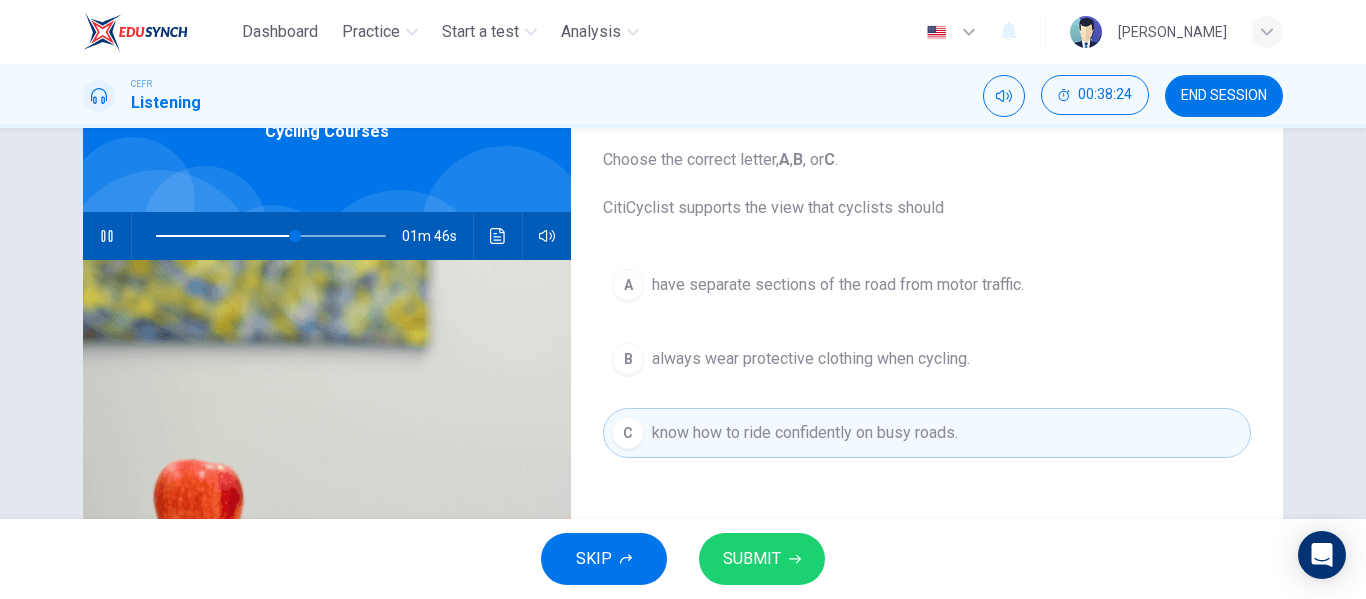 click on "SUBMIT" at bounding box center (762, 559) 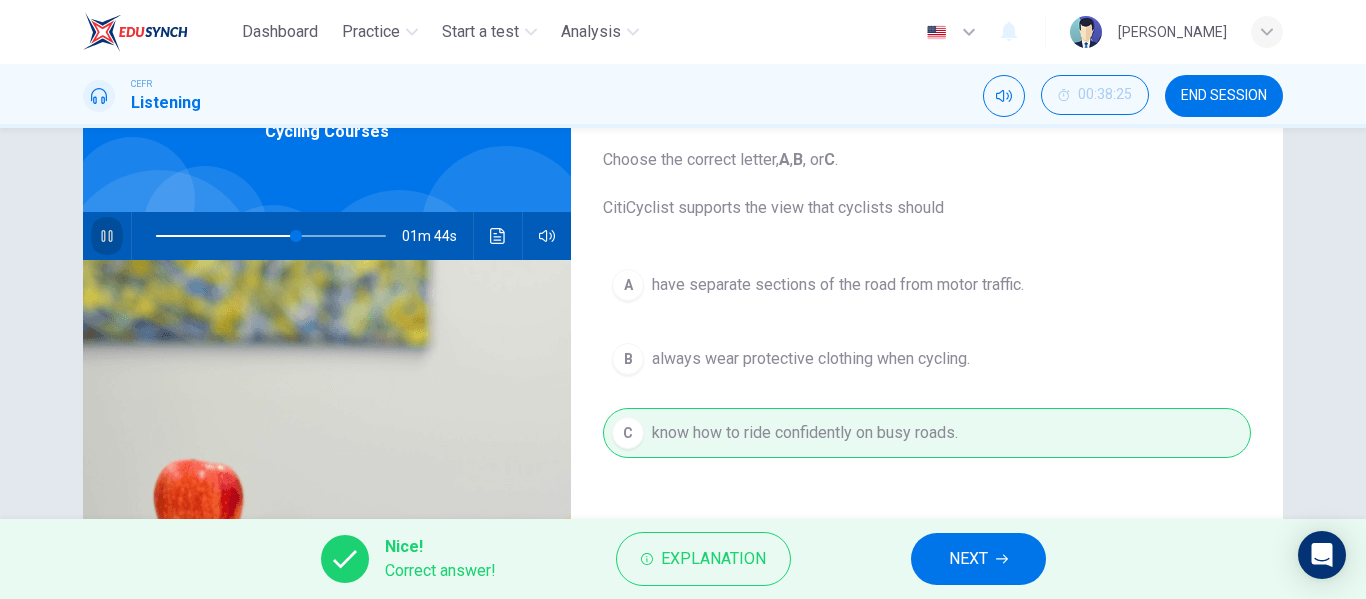 click 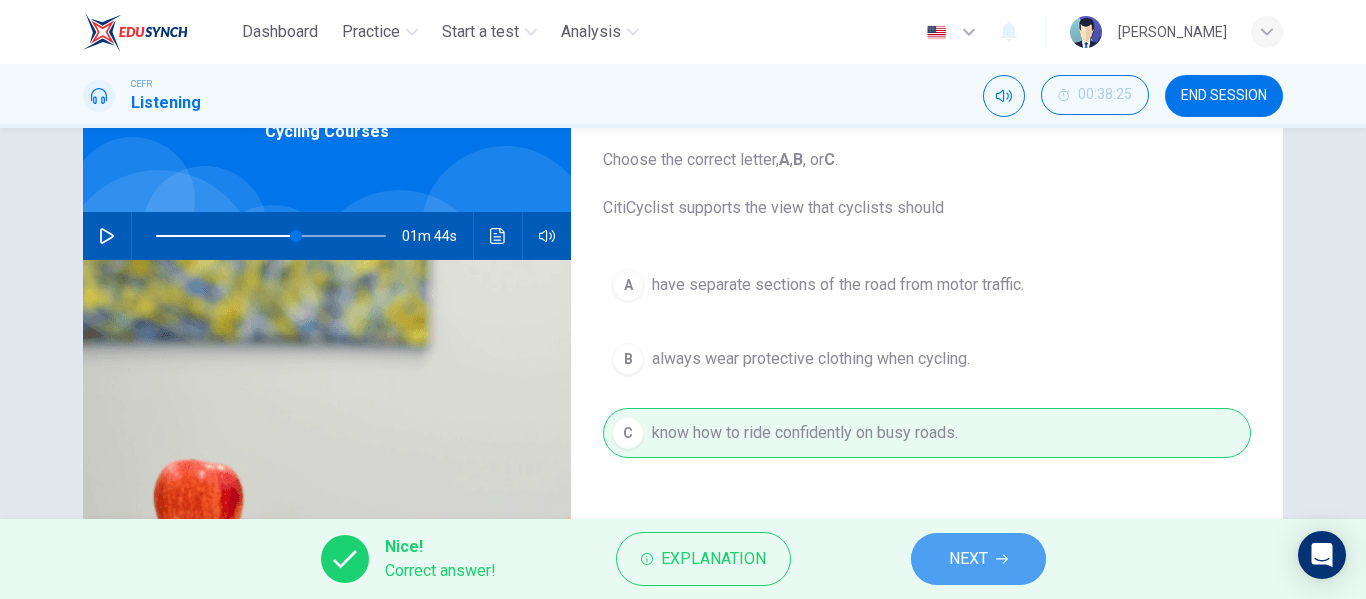 click on "NEXT" at bounding box center [968, 559] 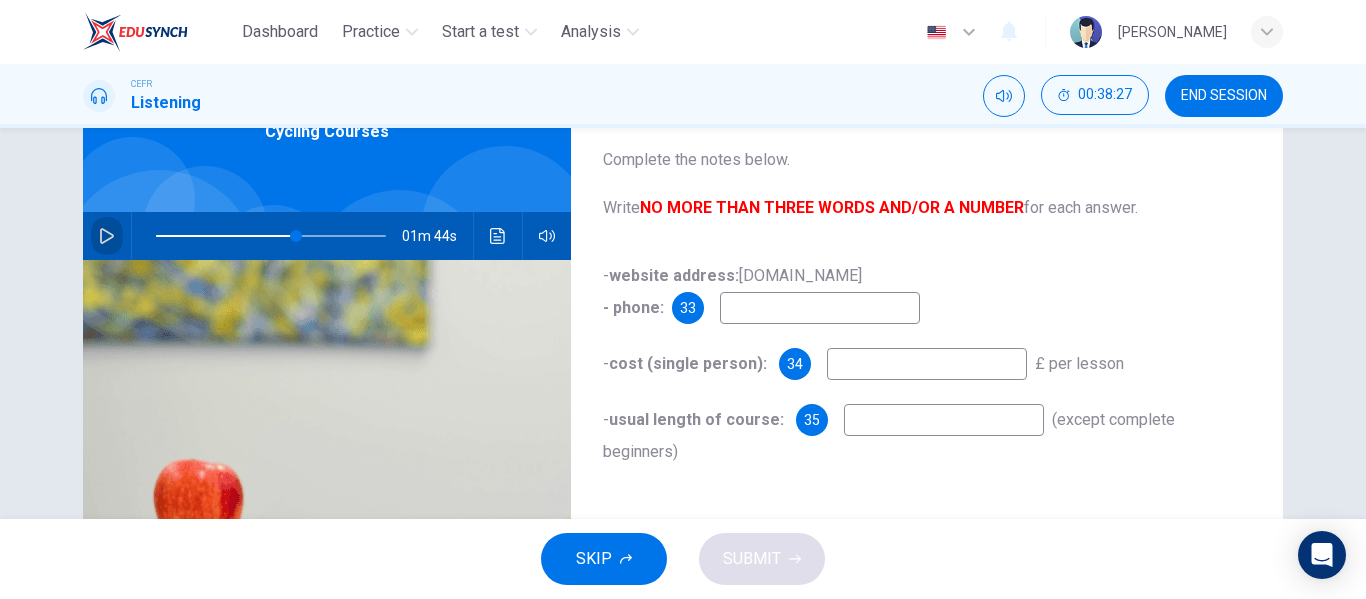 click 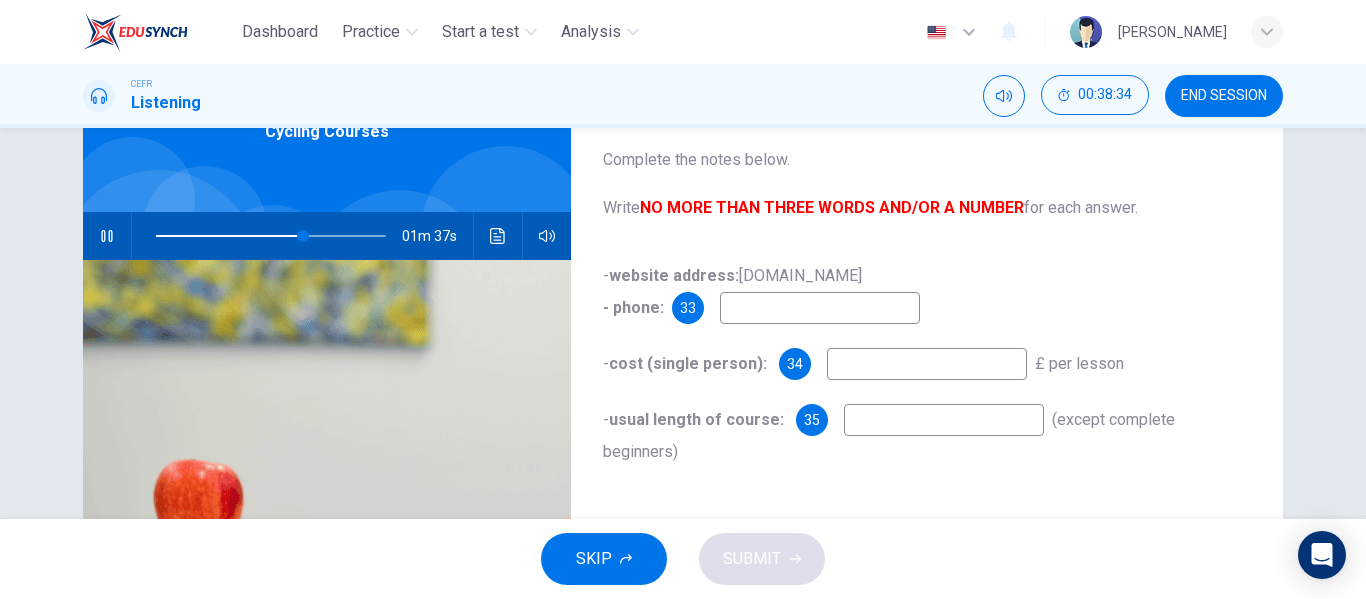 click at bounding box center [820, 308] 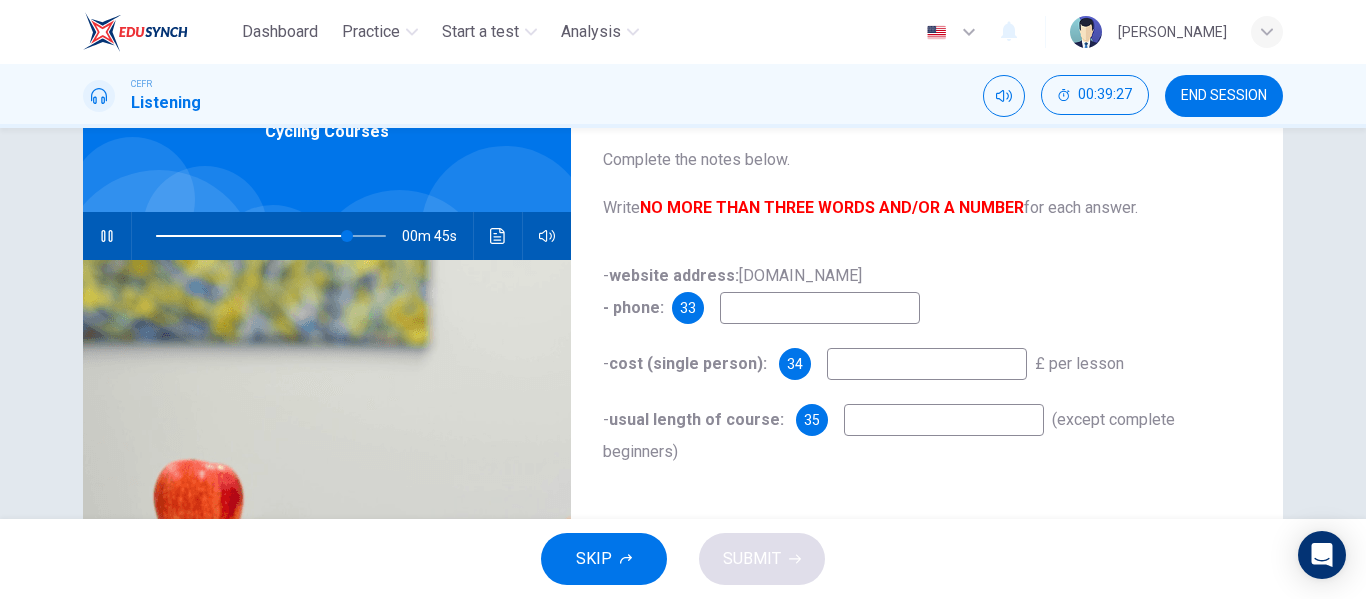 type on "84" 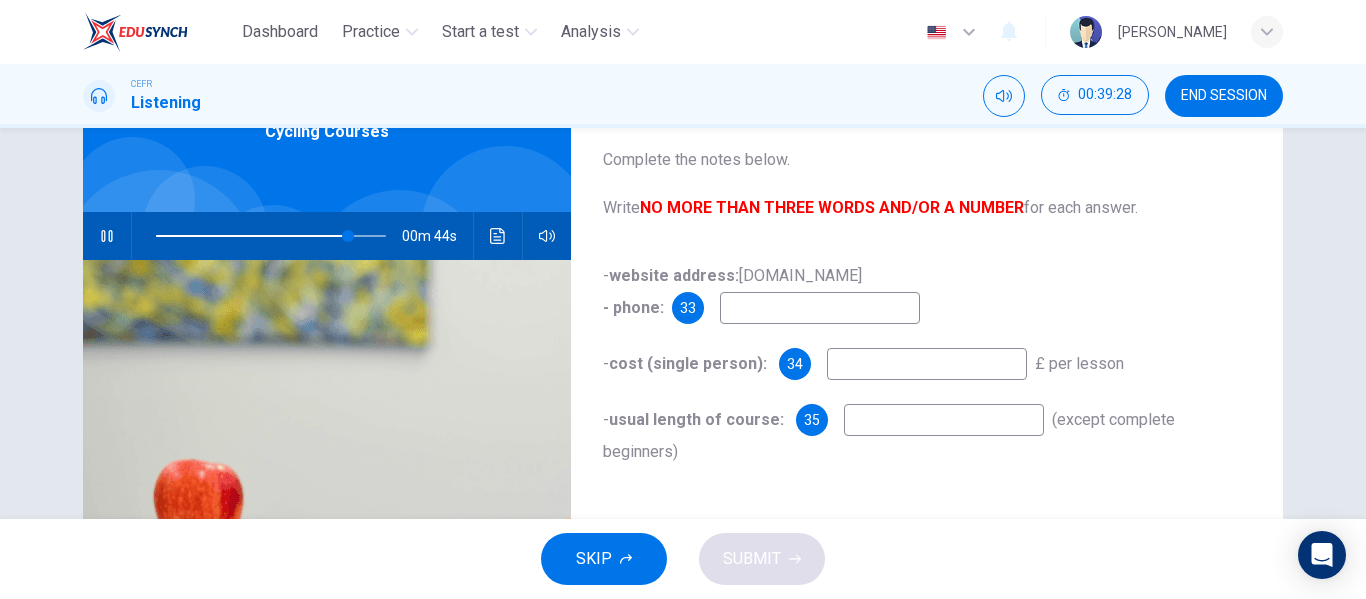 type on "0" 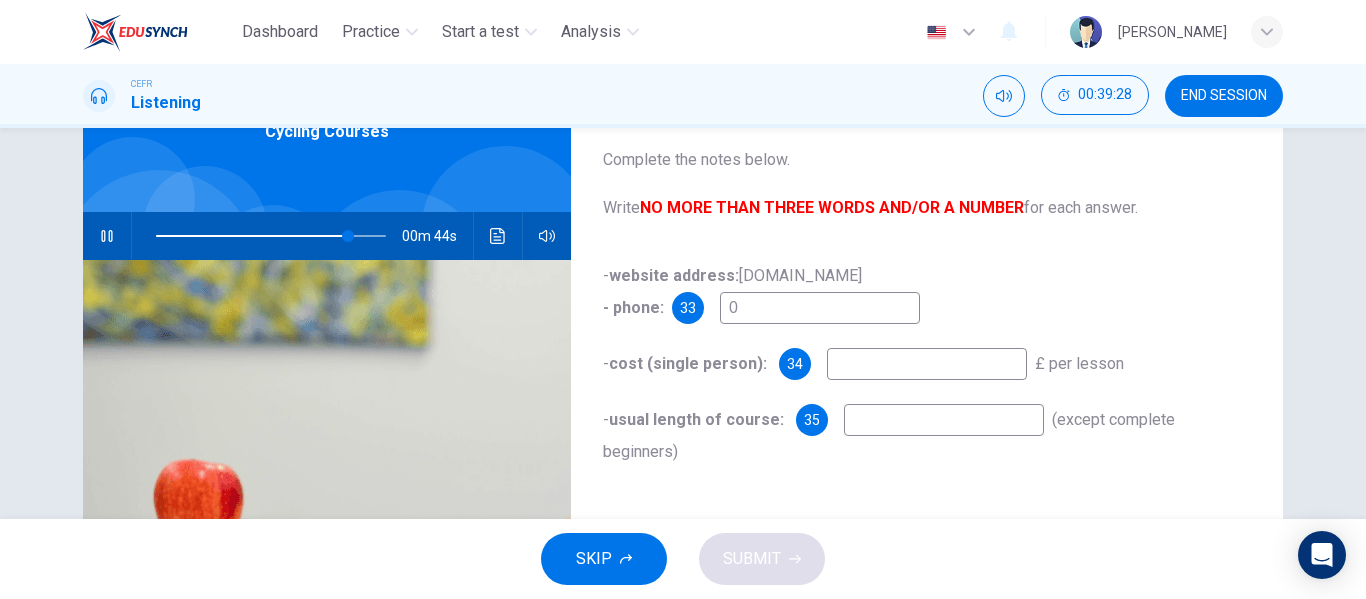 type on "84" 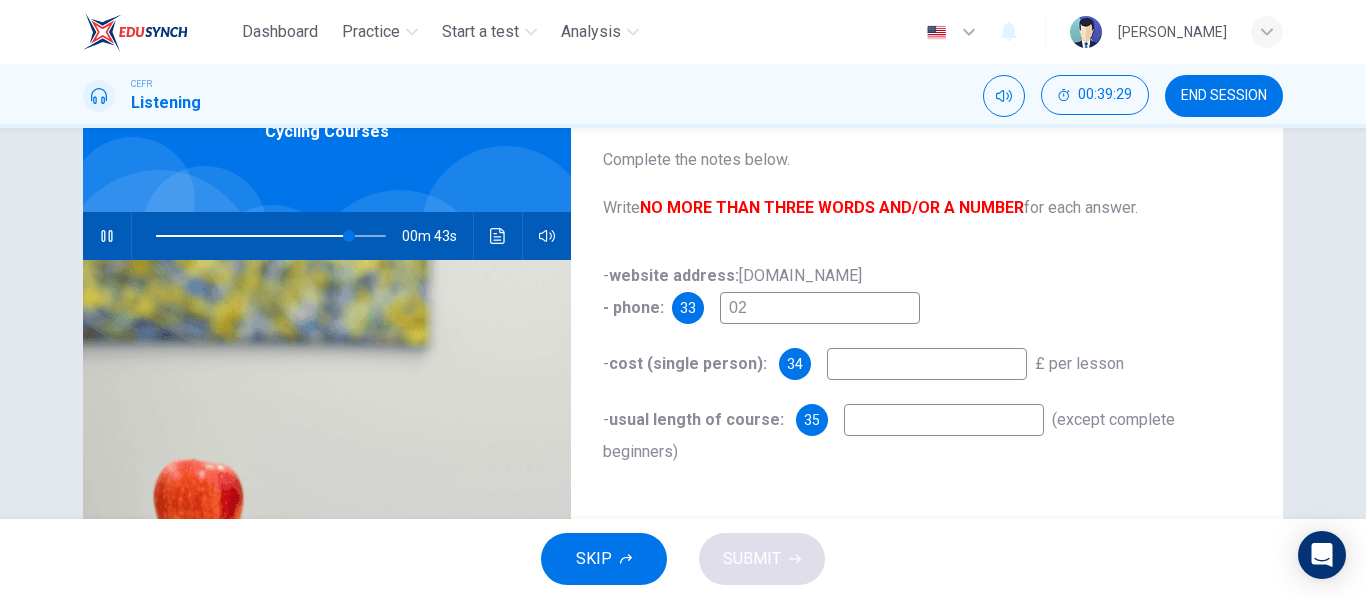 type on "020" 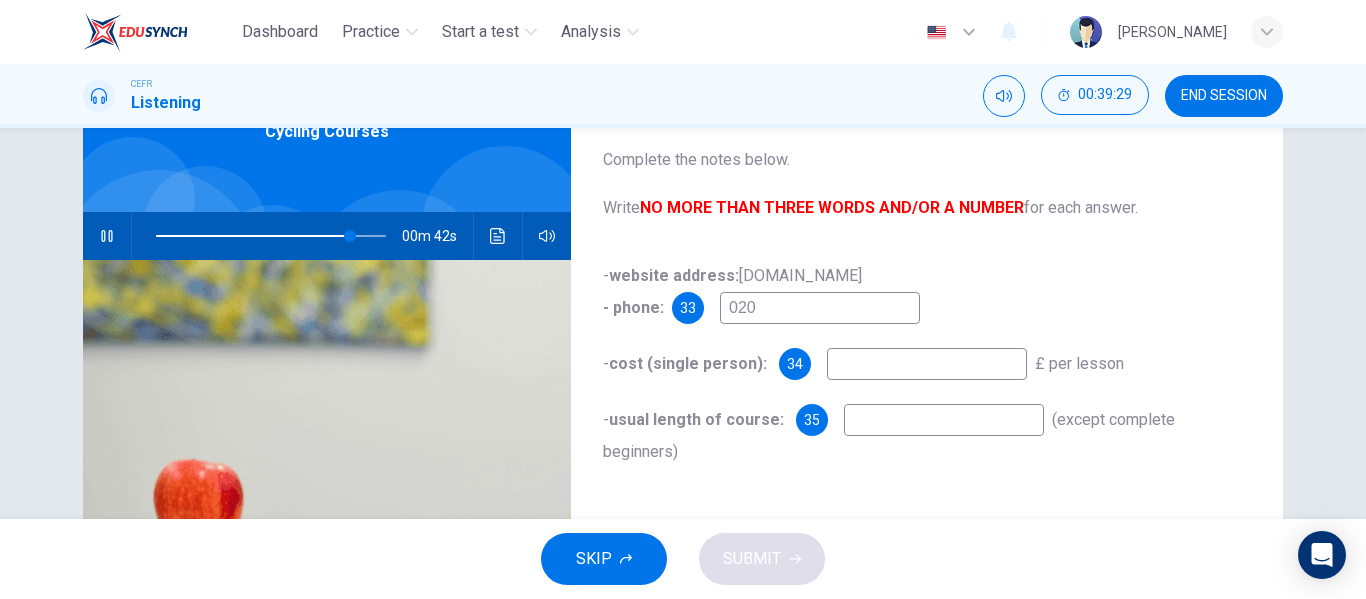 type on "84" 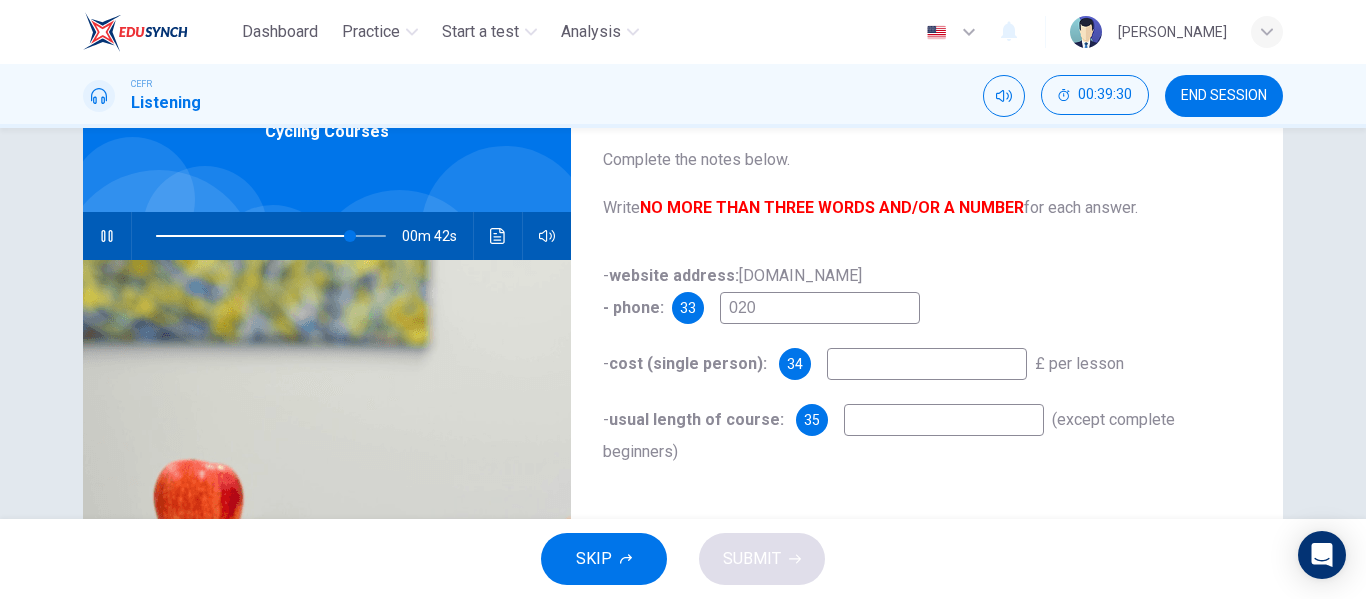 type on "0207" 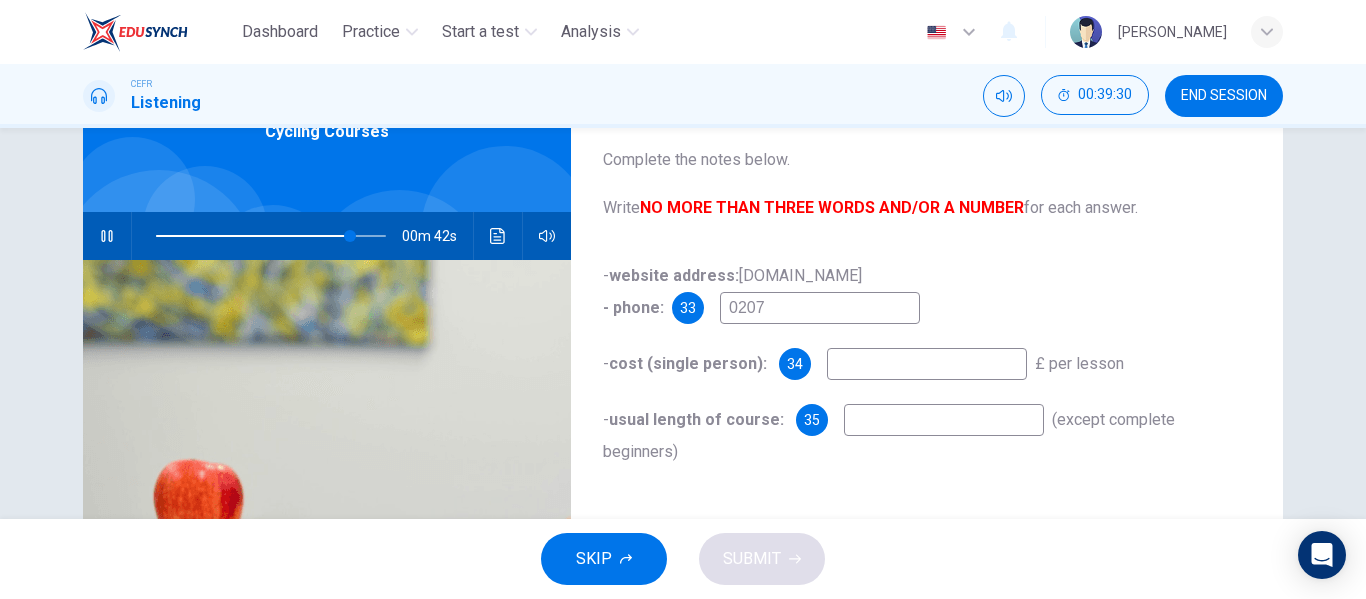 type on "85" 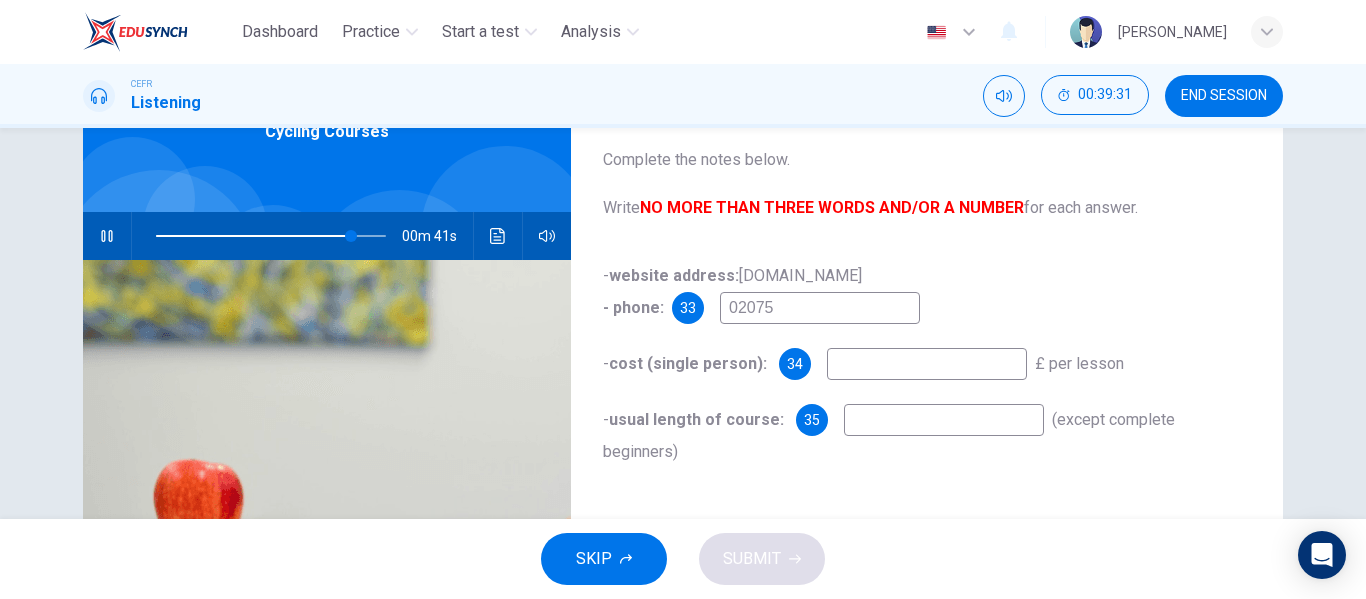 type on "020756" 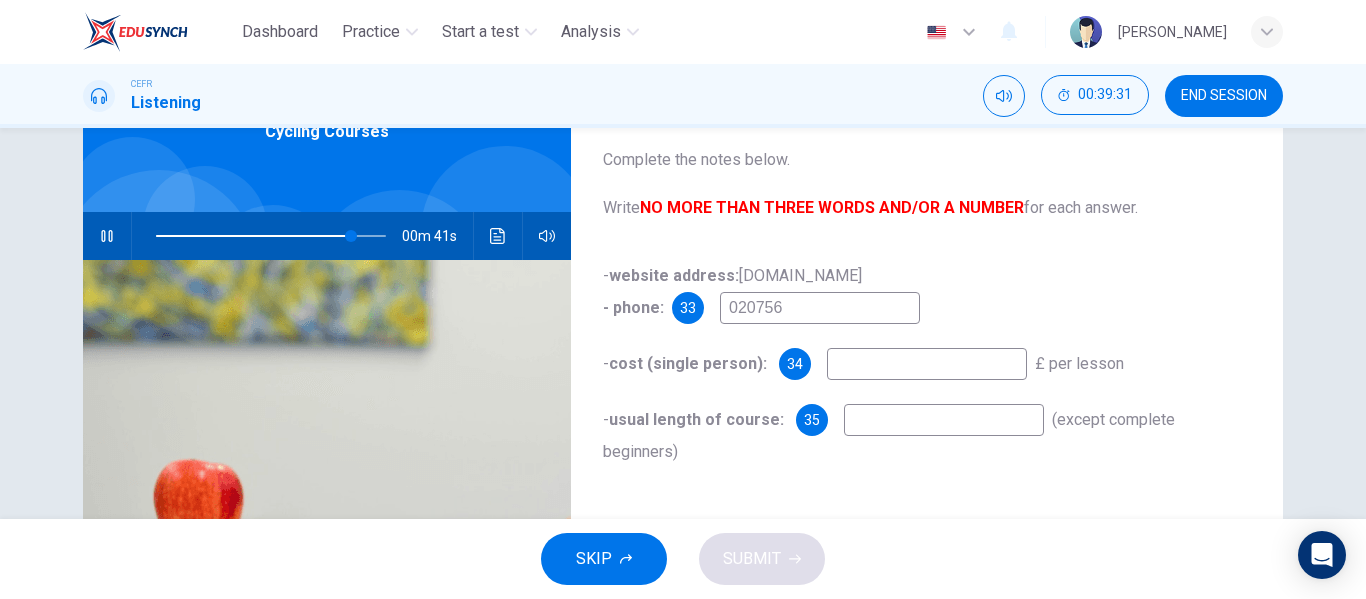 type on "85" 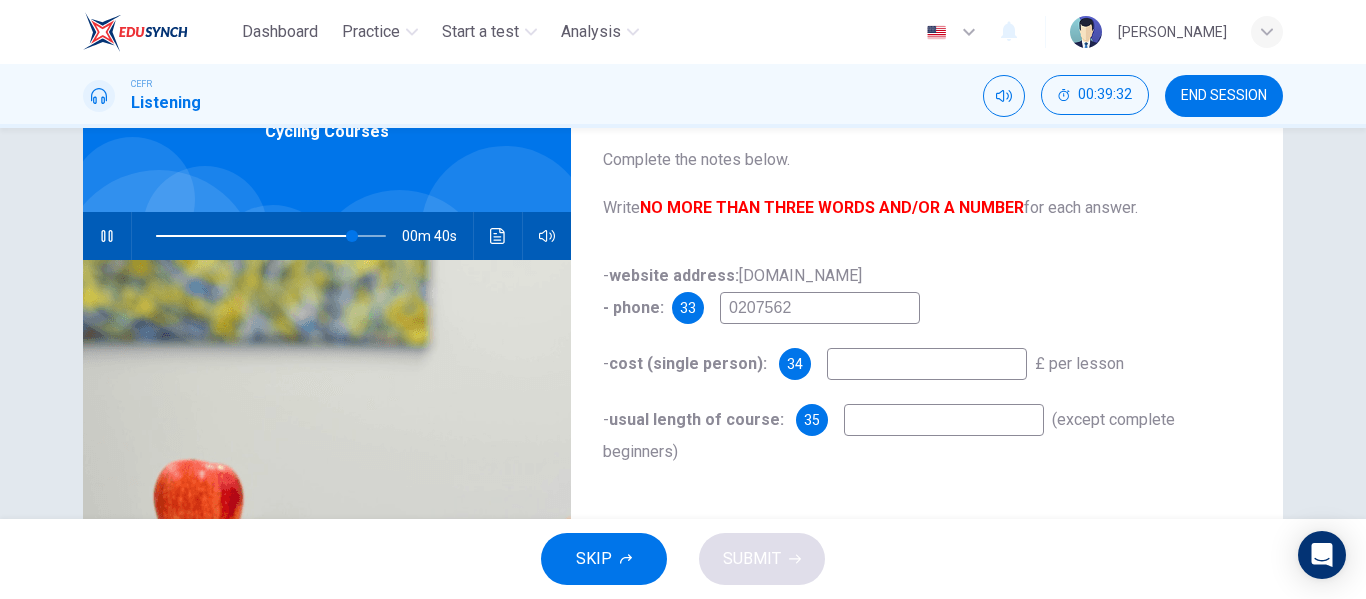 type on "02075624" 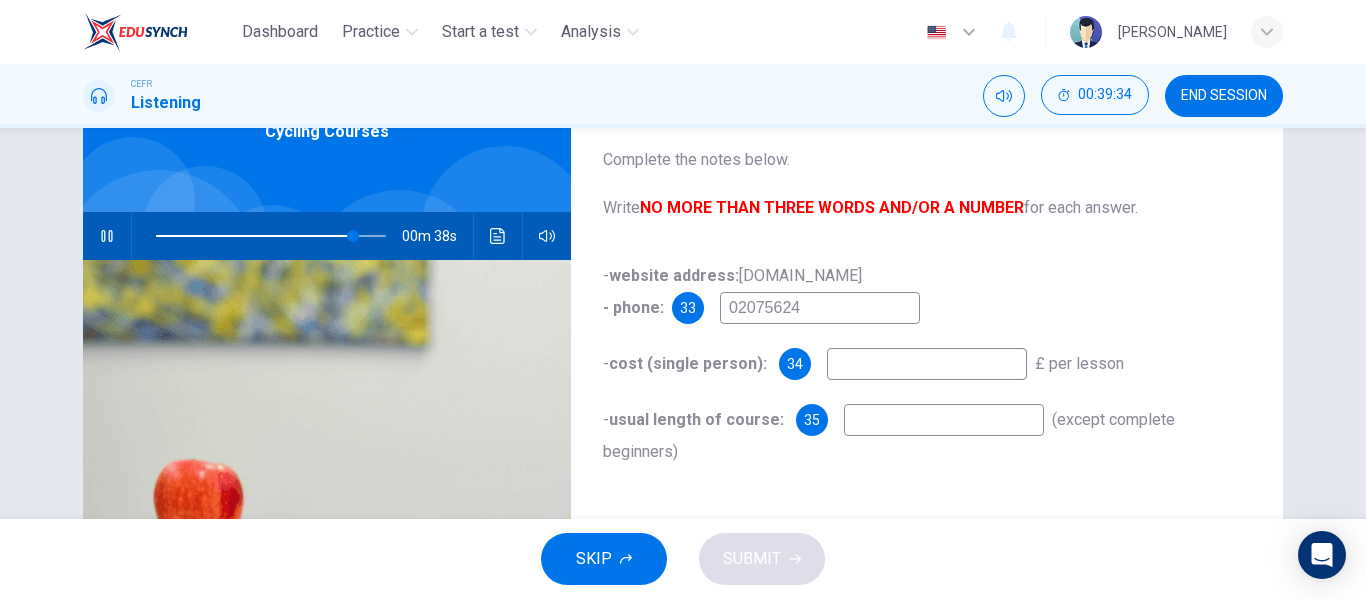 type on "86" 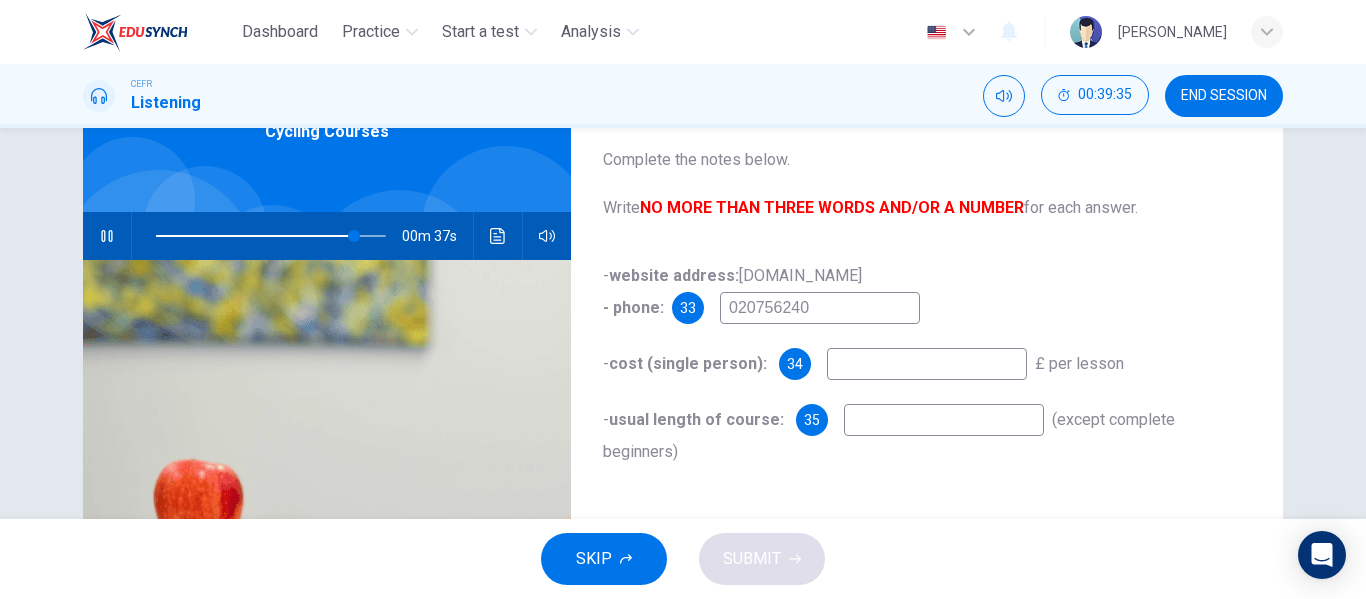 type on "0207562402" 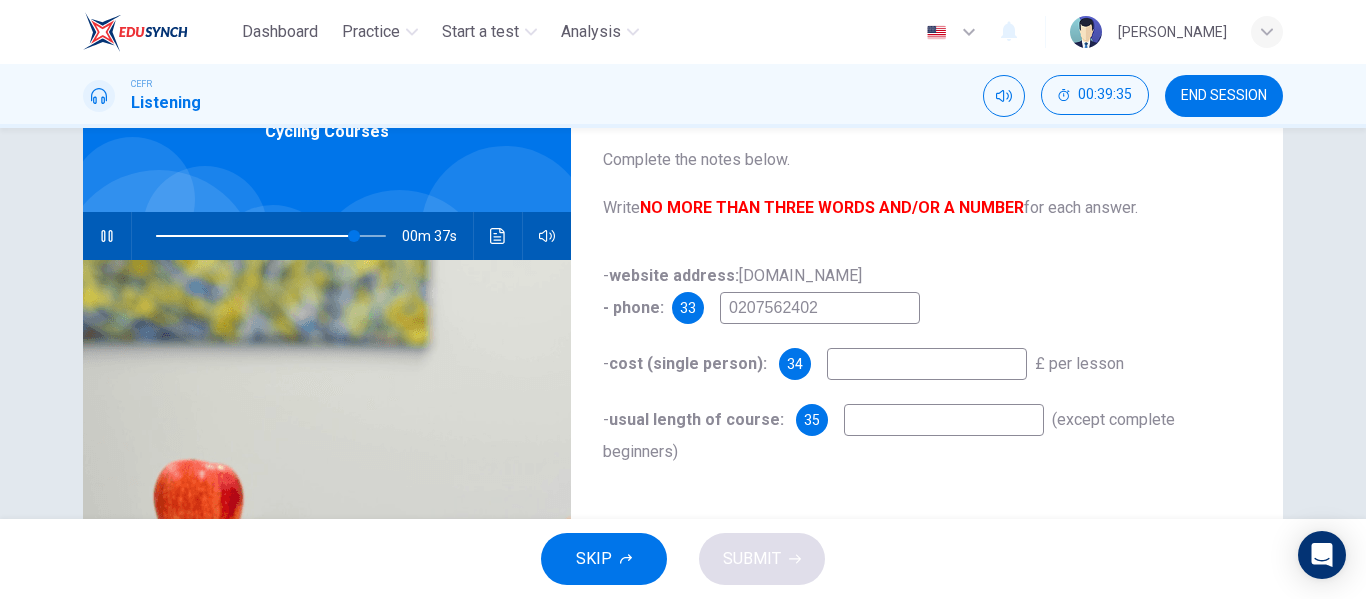 type on "86" 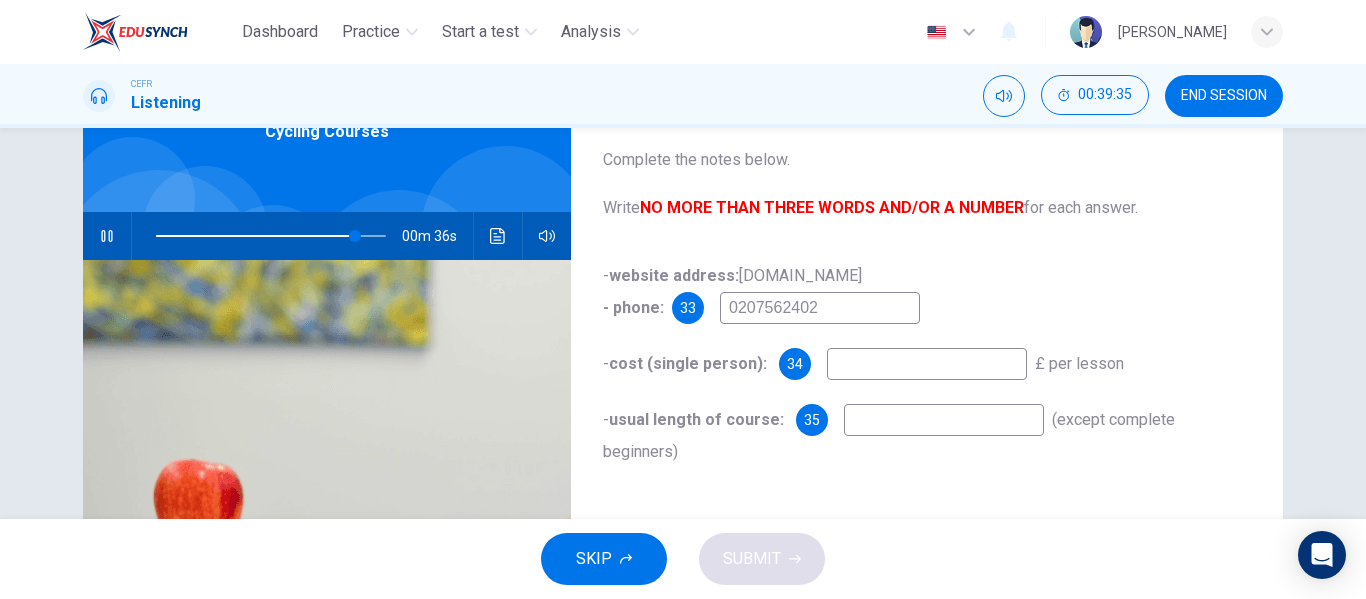 type on "02075624028" 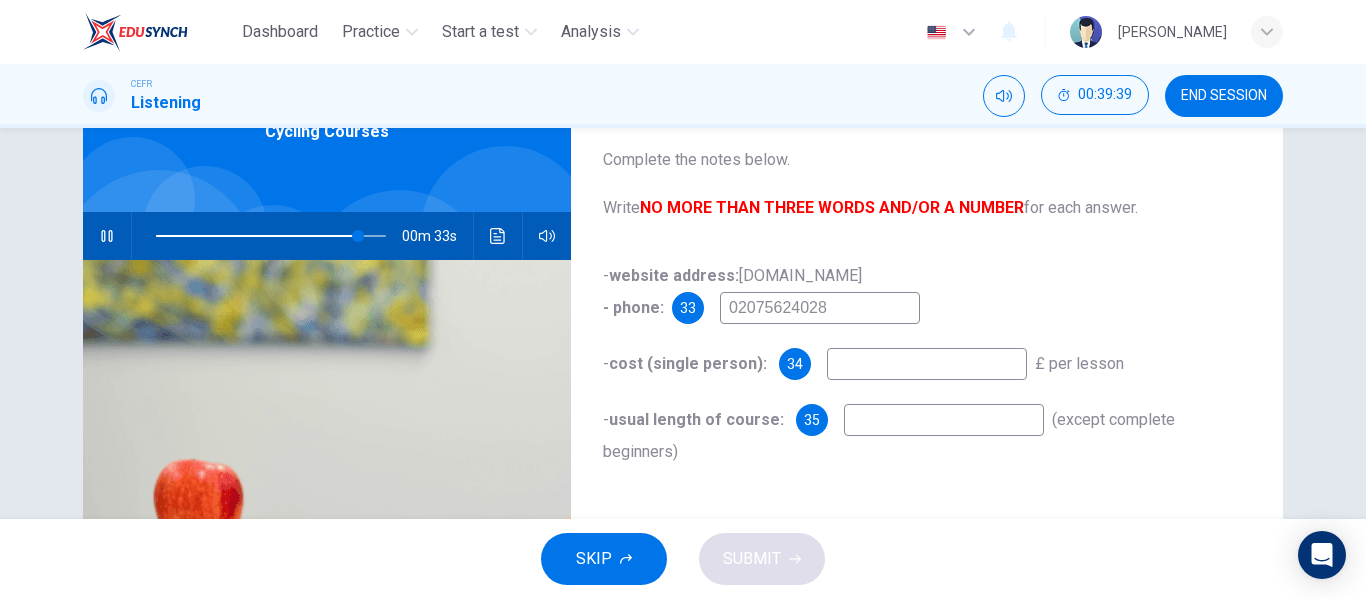 type on "88" 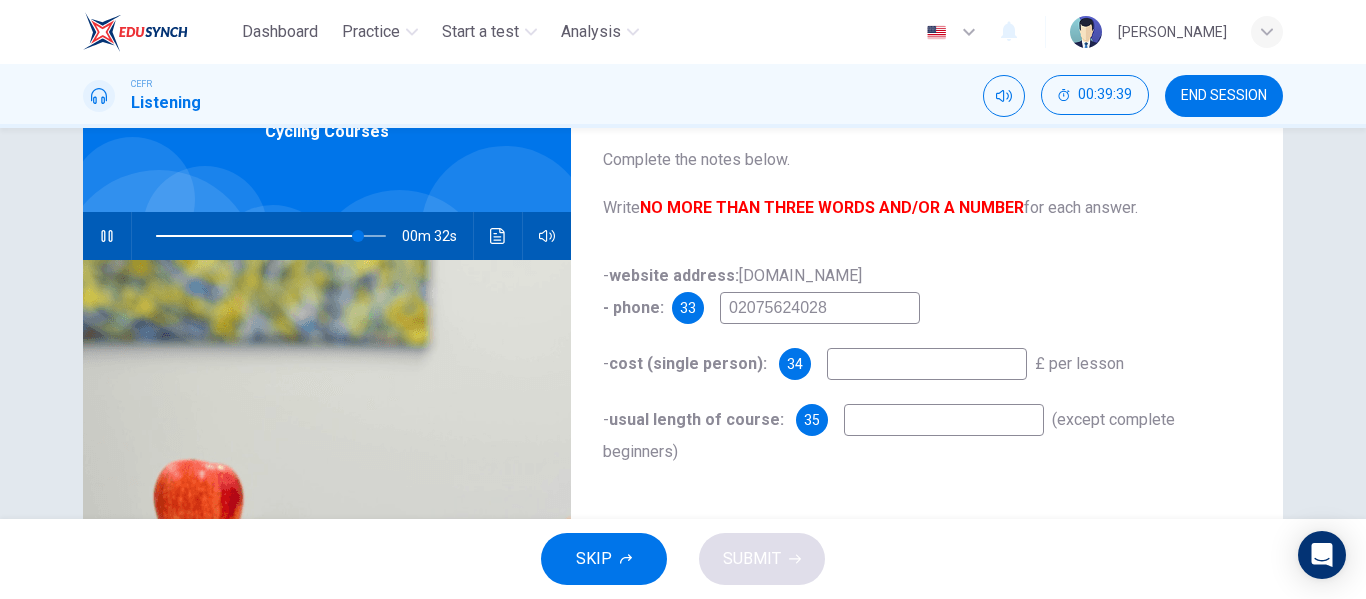 type on "02075624028" 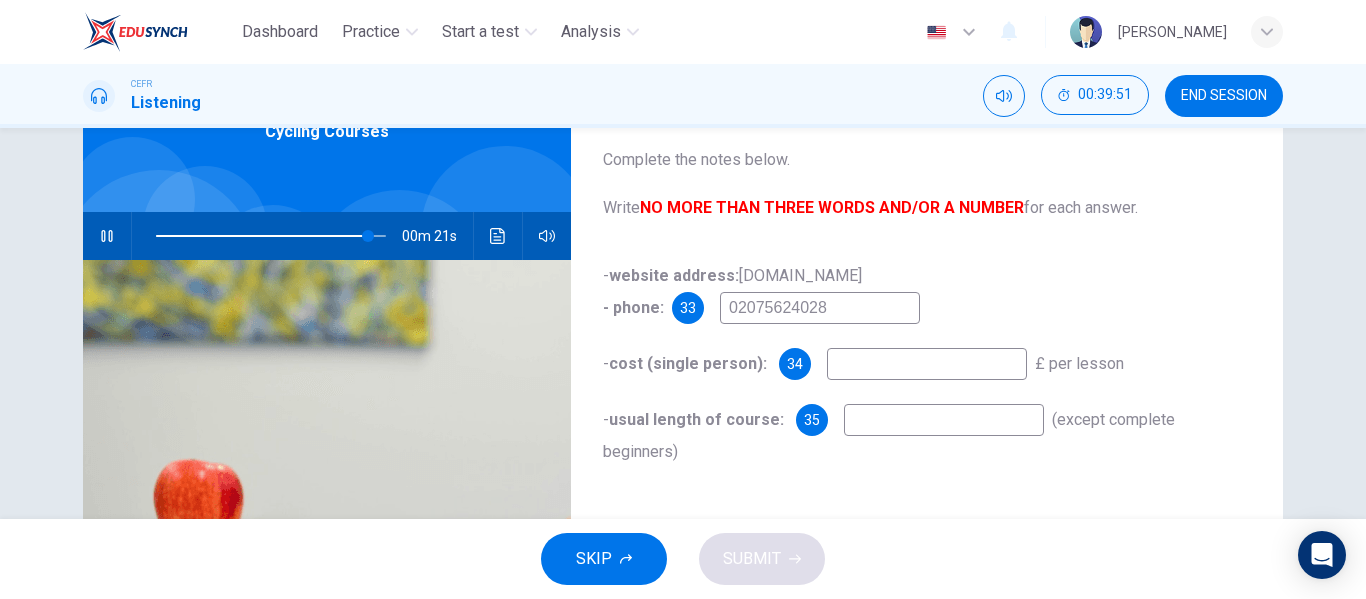 click at bounding box center [944, 420] 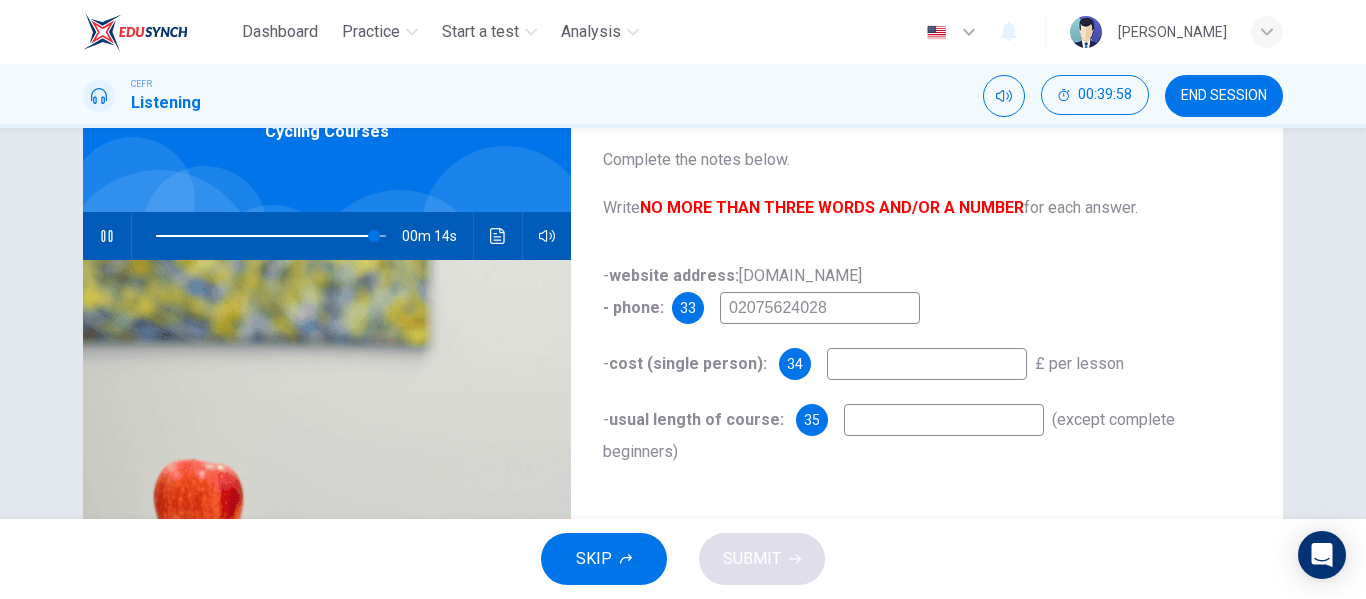 type on "95" 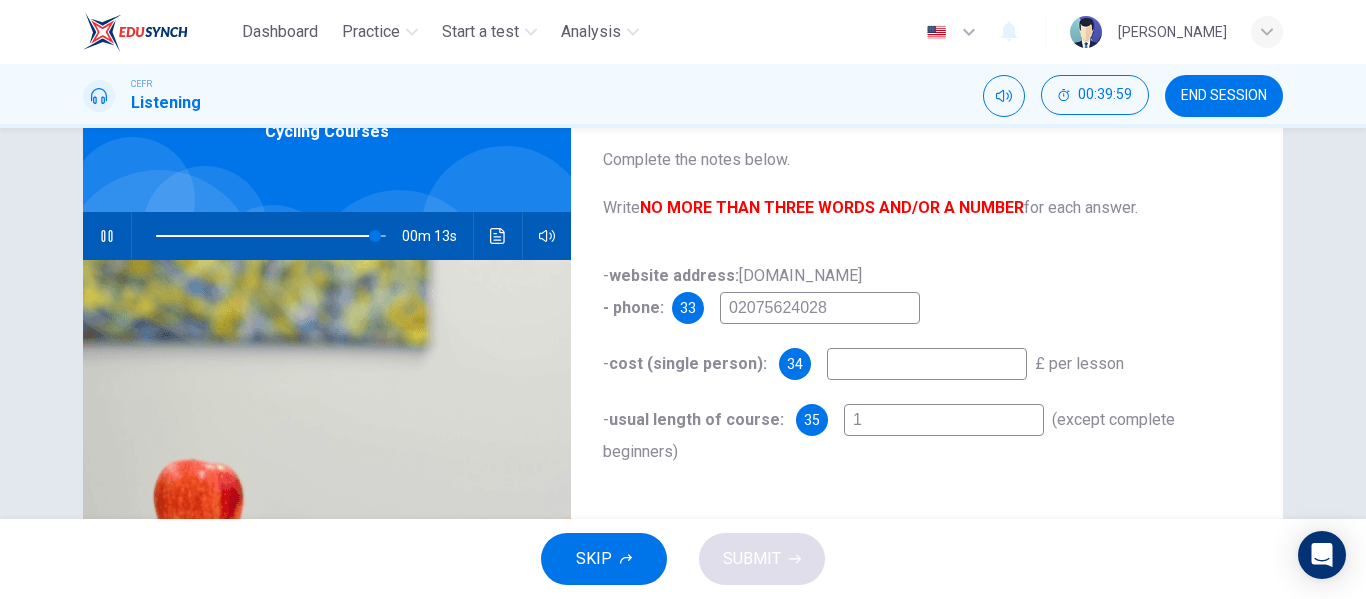 type on "1" 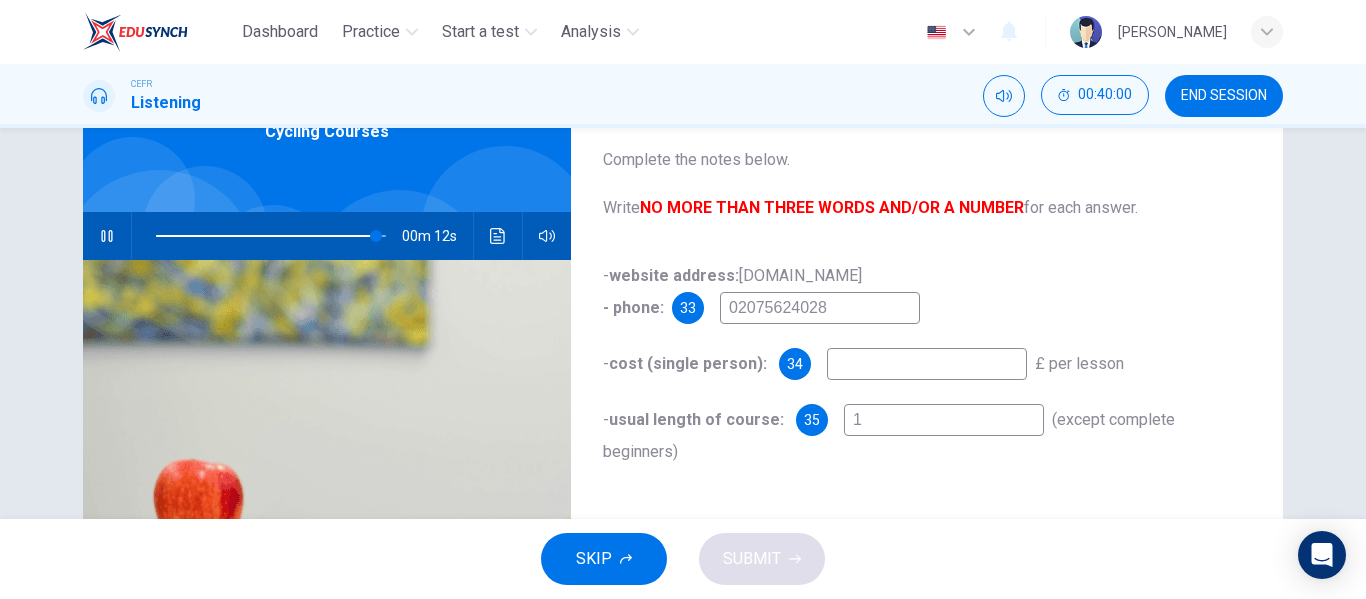 type on "96" 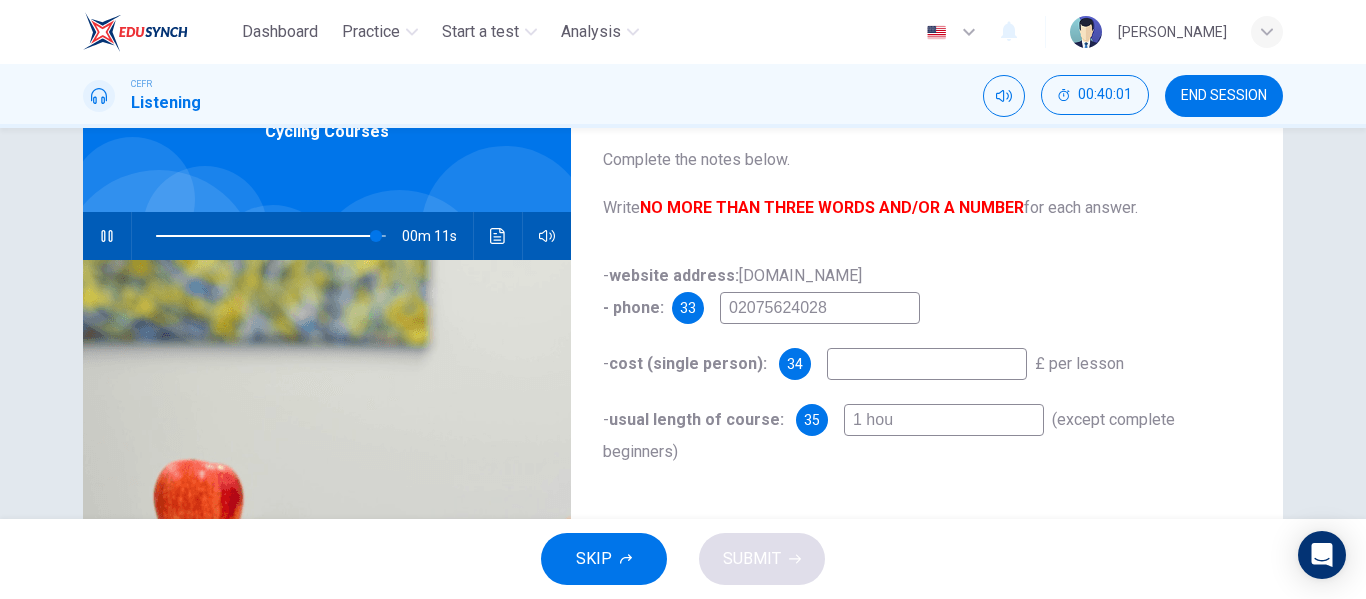type on "1 hour" 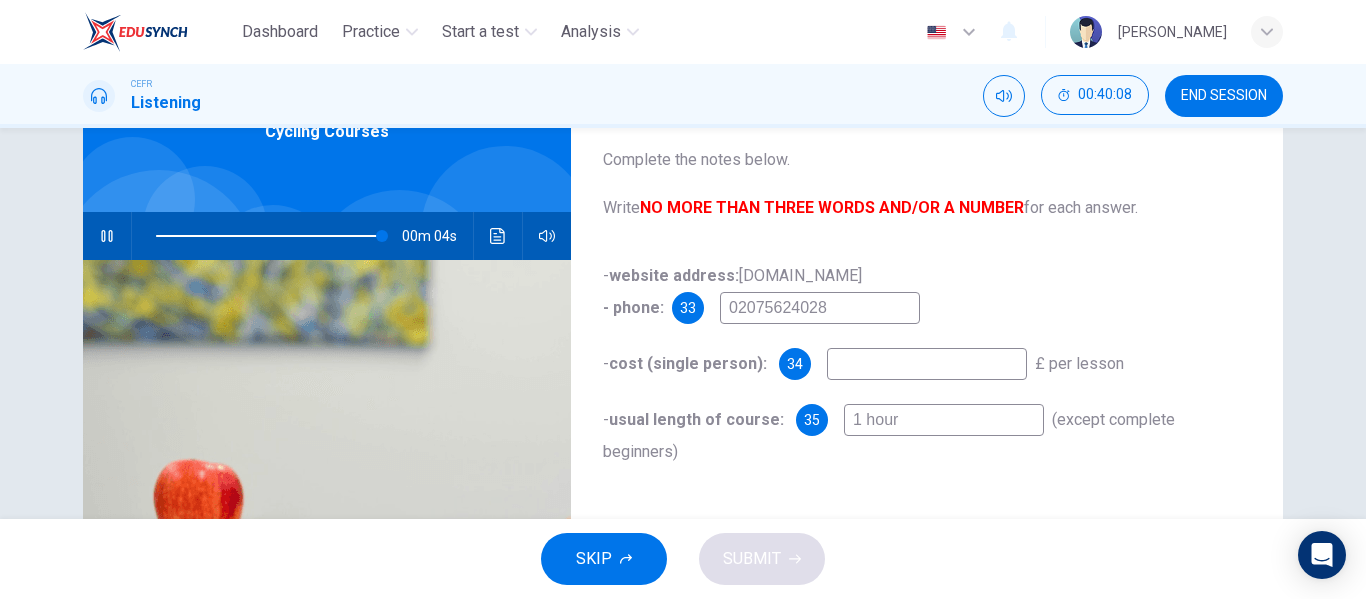 type on "98" 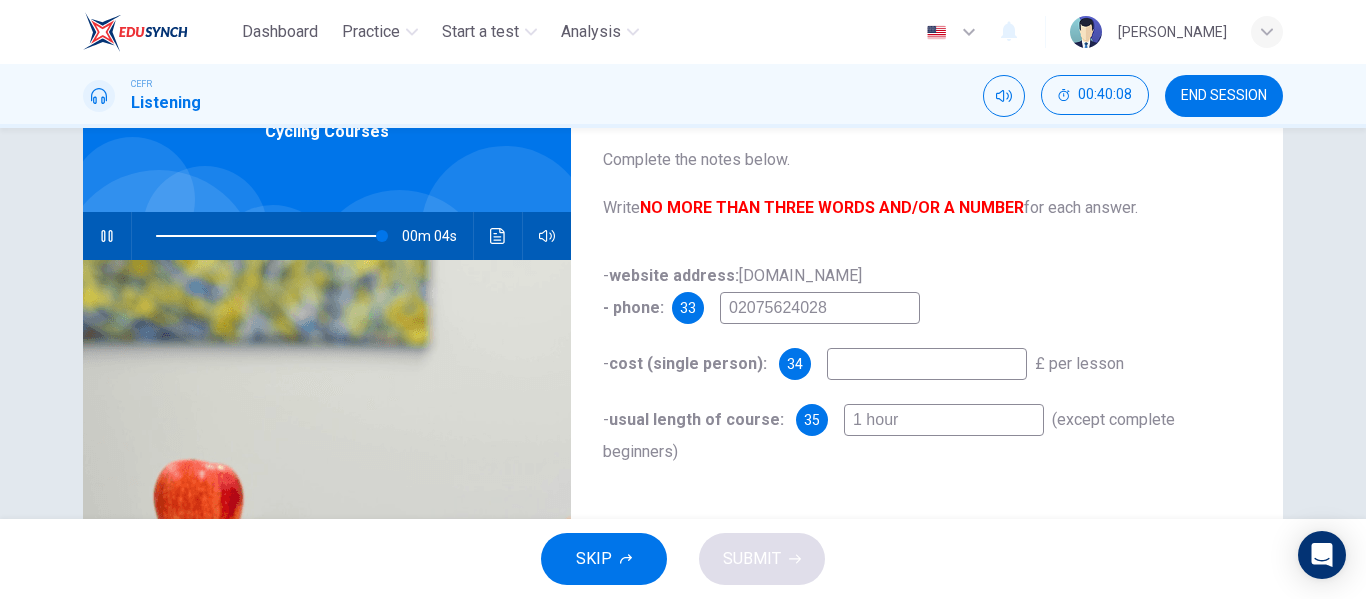 type on "1 hour" 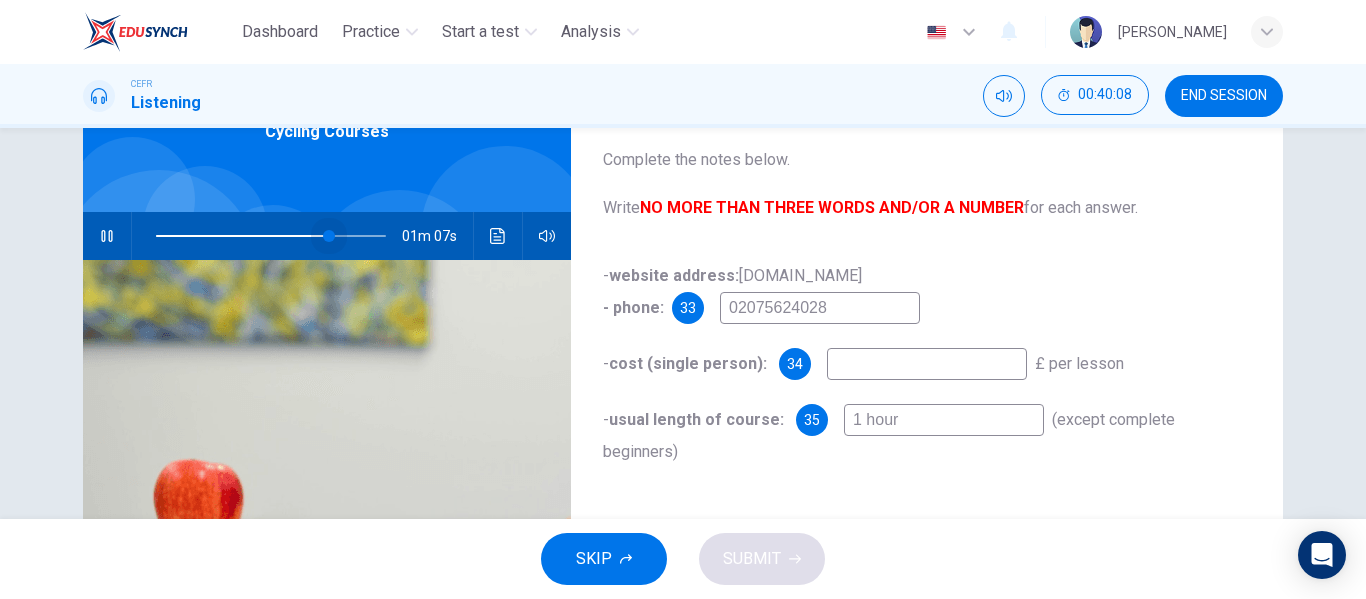 click at bounding box center (271, 236) 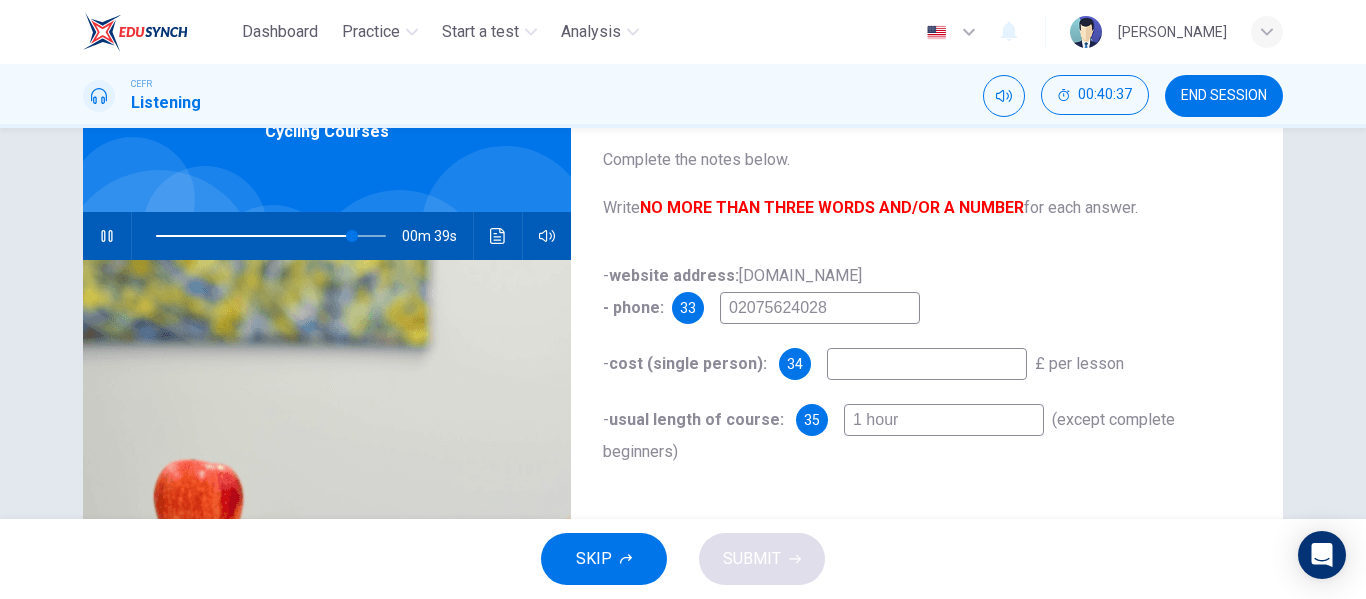 click at bounding box center [927, 364] 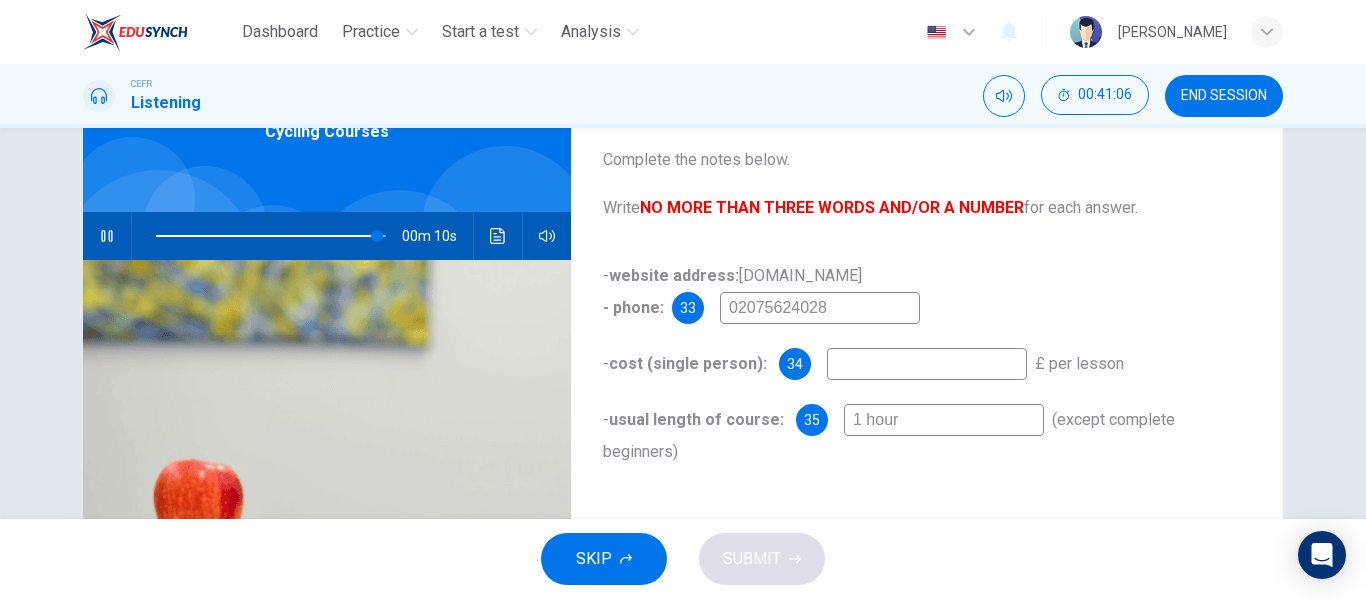 click on "1 hour" at bounding box center [944, 420] 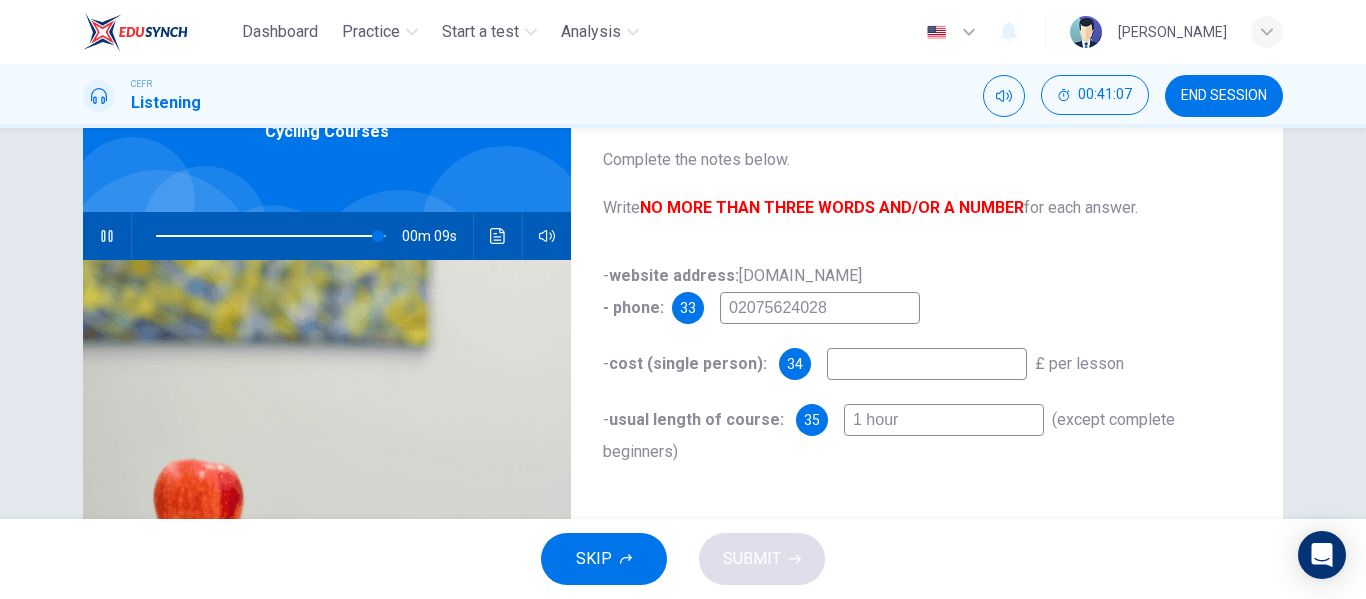 type on "97" 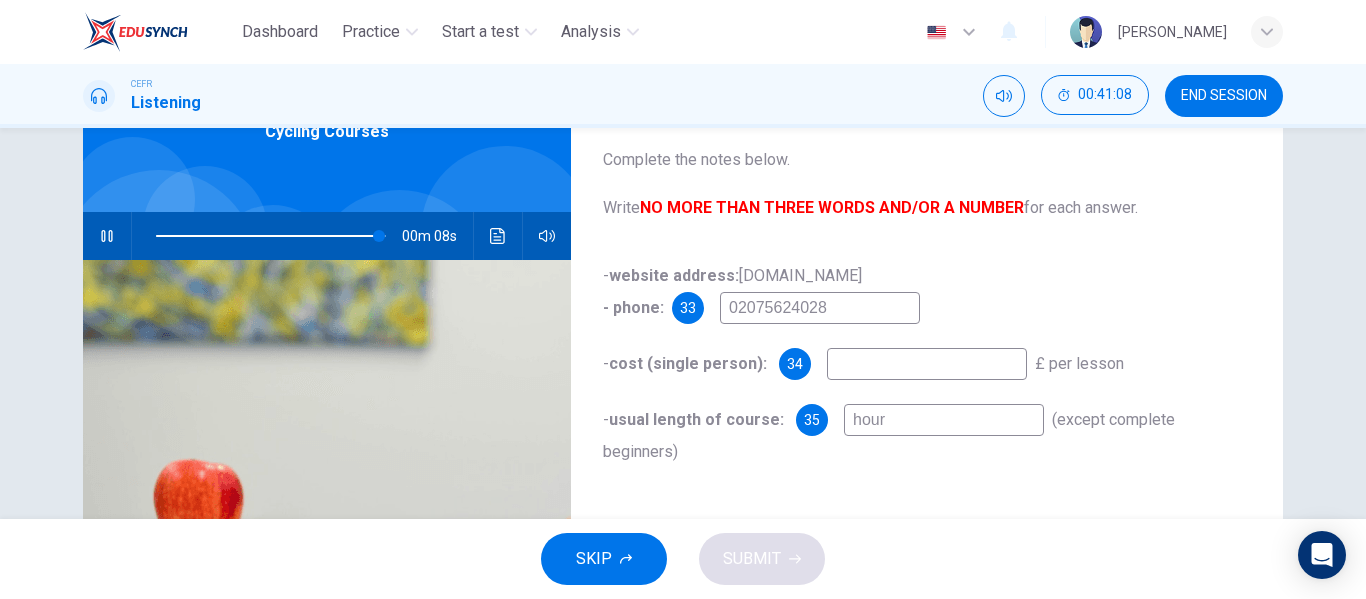 type on "3 hour" 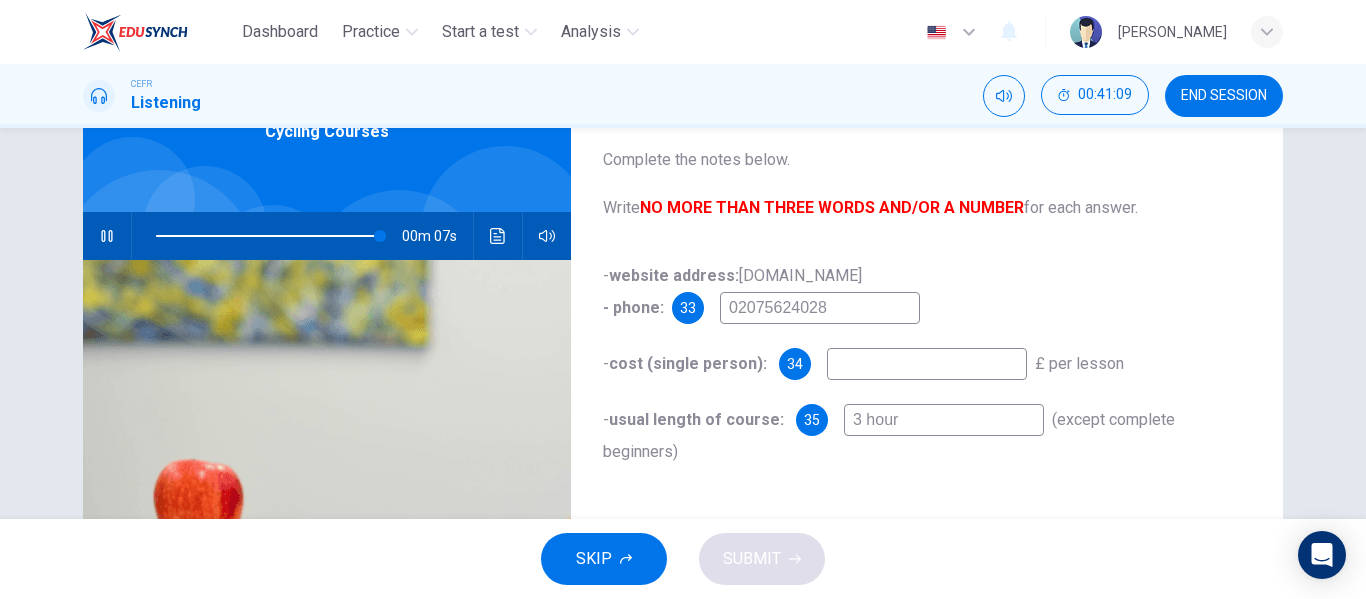 type on "98" 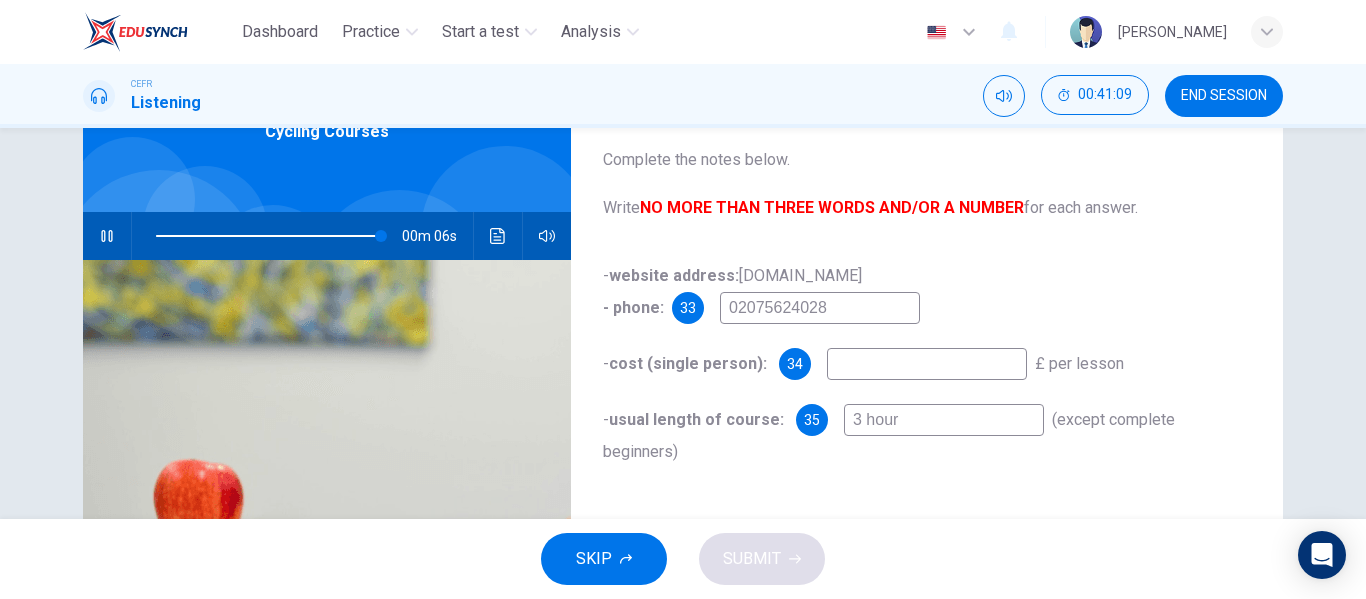 type on "3 hours" 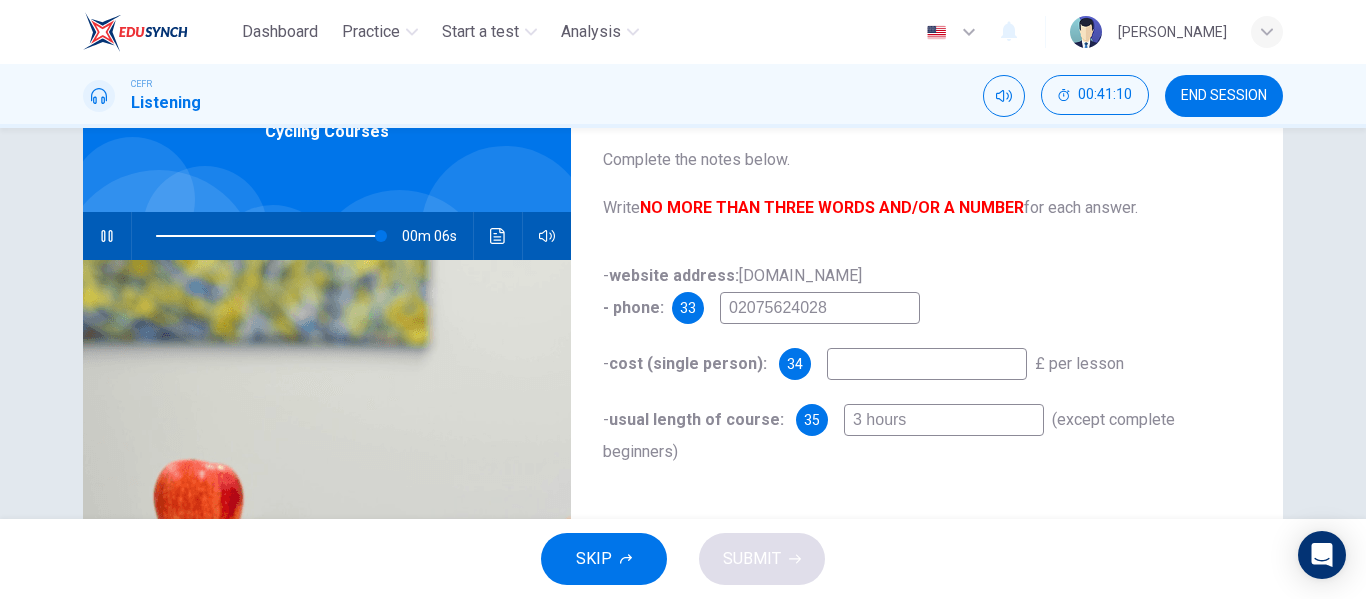 click on "3 hours" at bounding box center [944, 420] 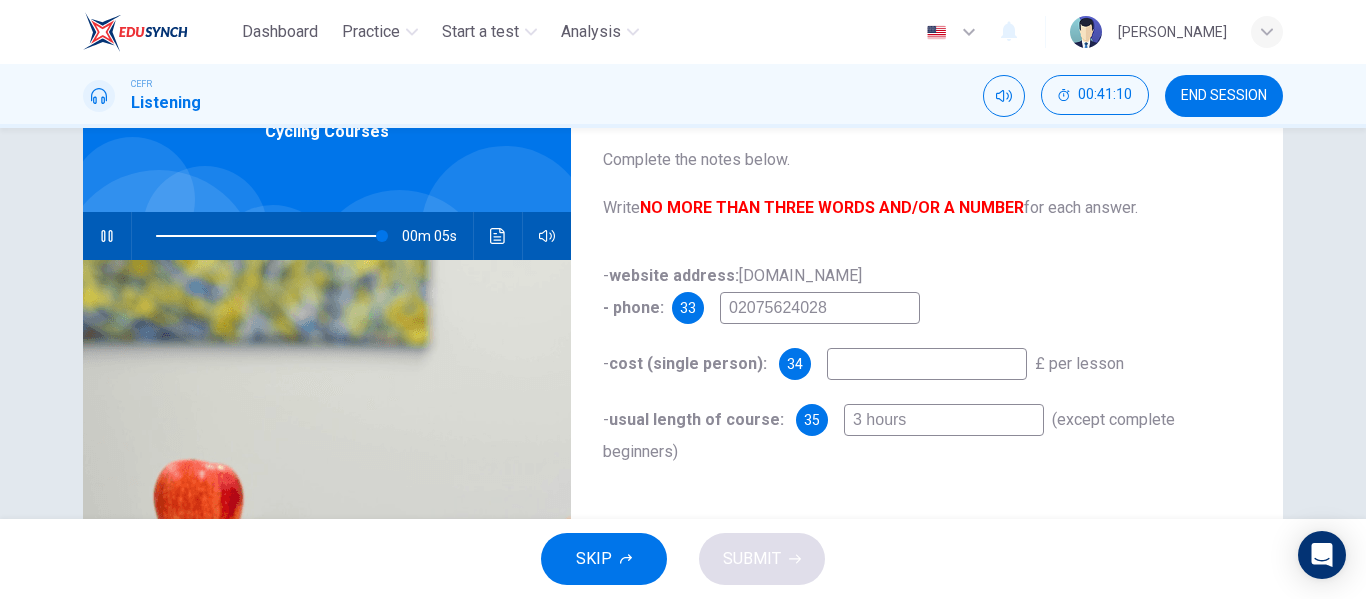 type on "98" 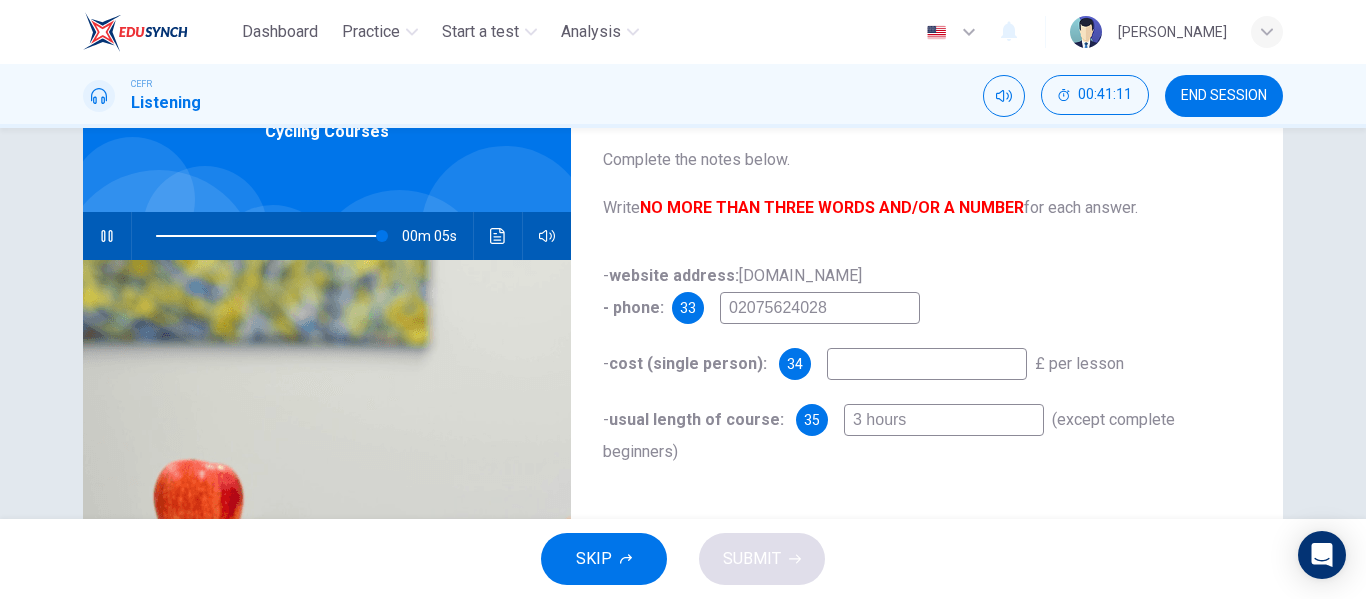 type on "3 hours" 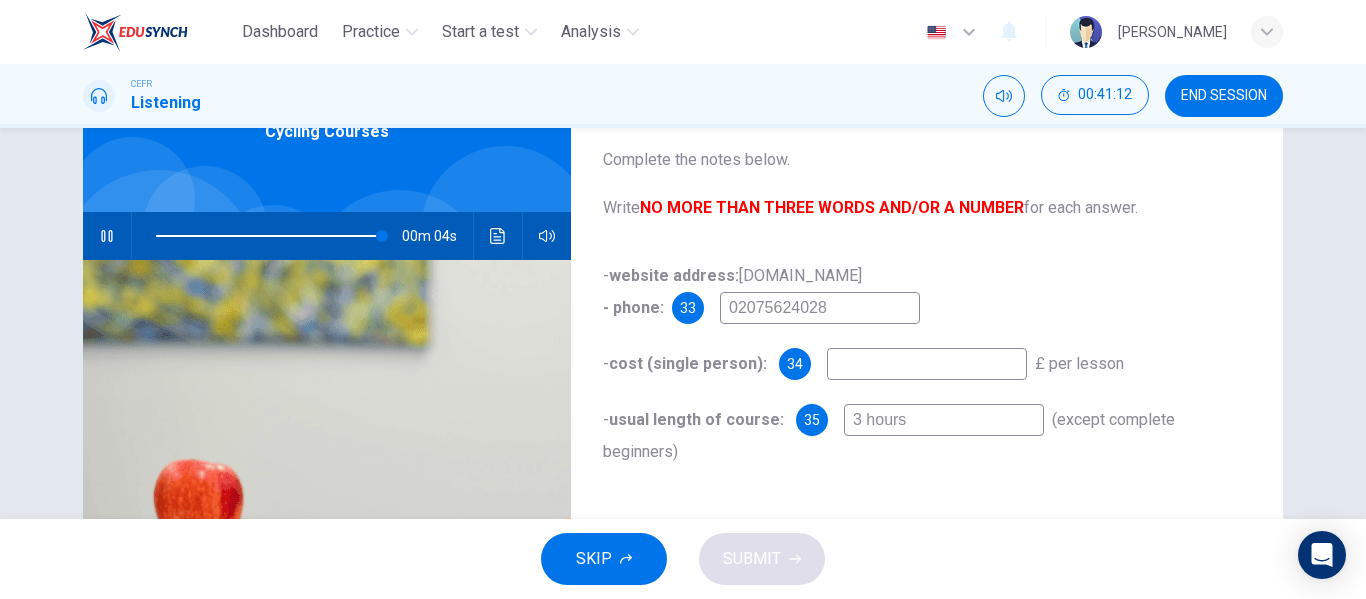 type on "2" 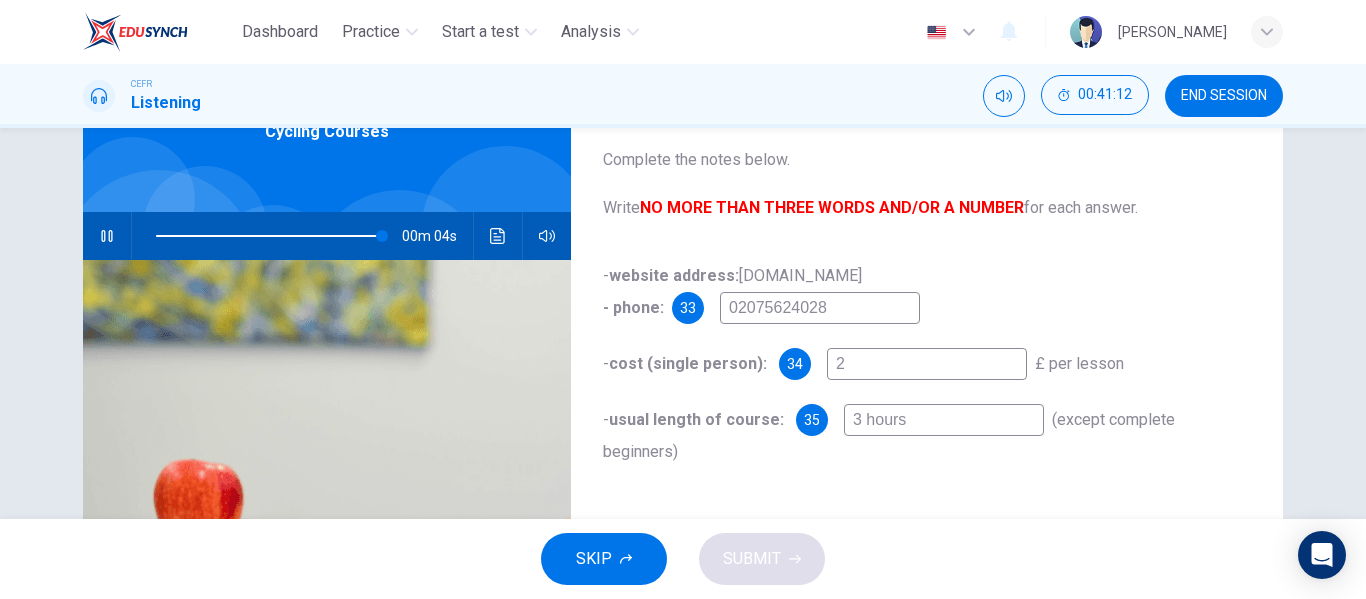 type on "98" 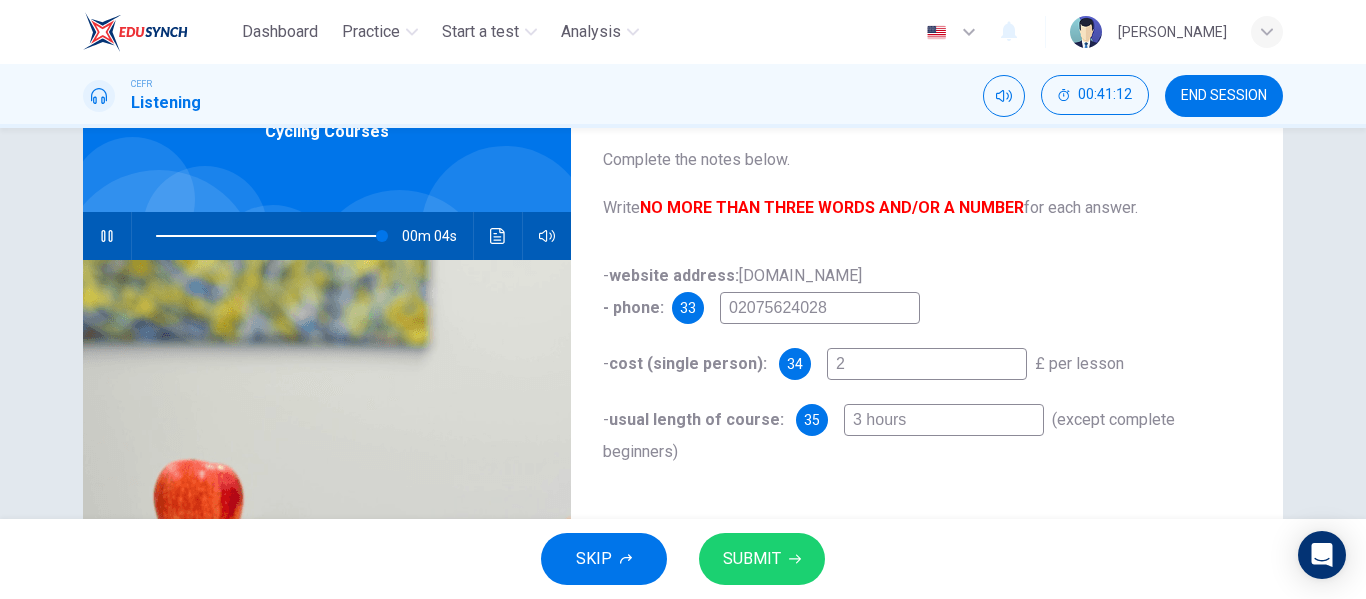type on "27" 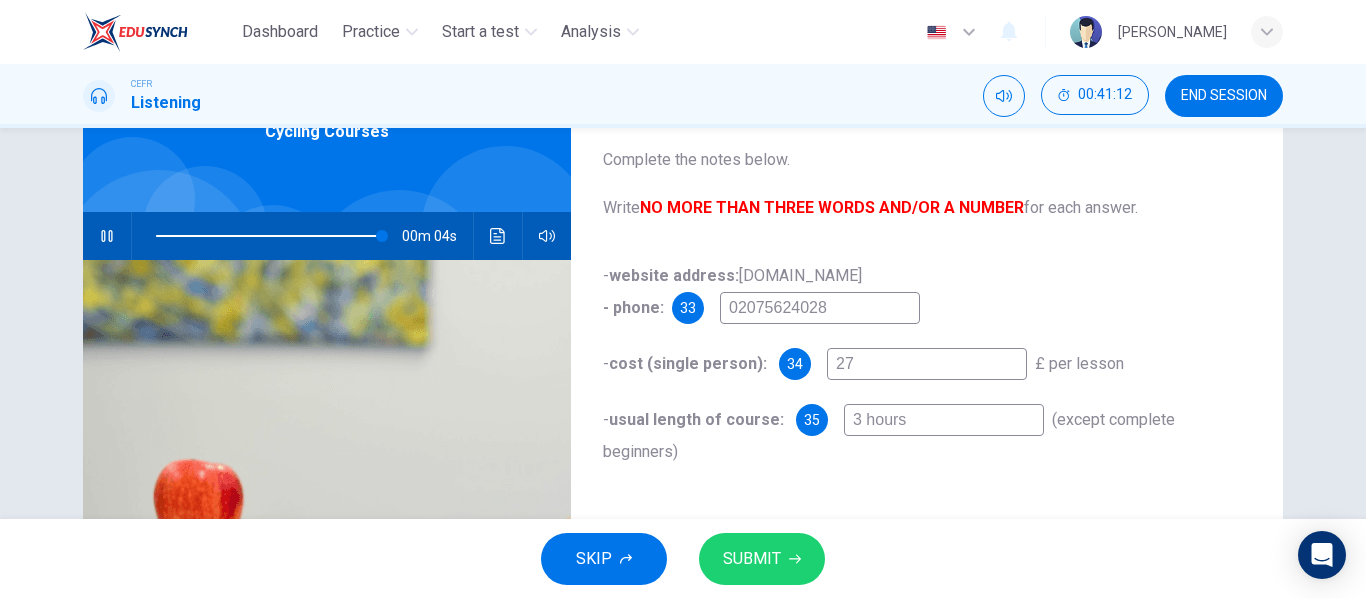 type on "99" 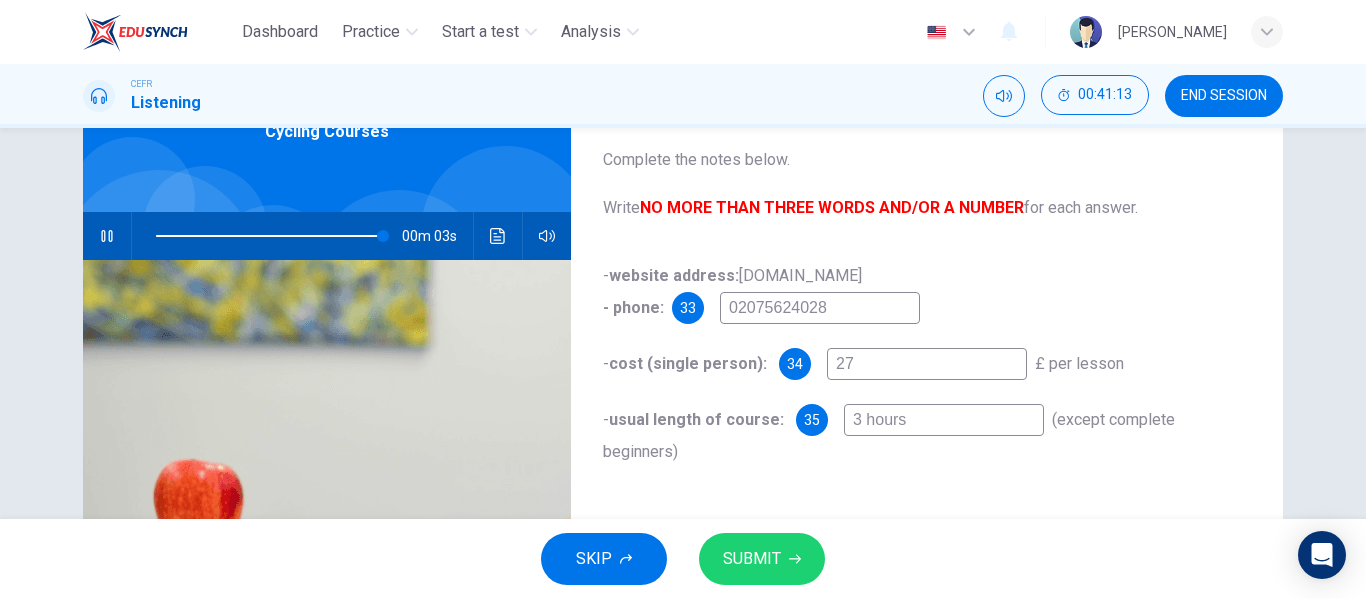 type on "27." 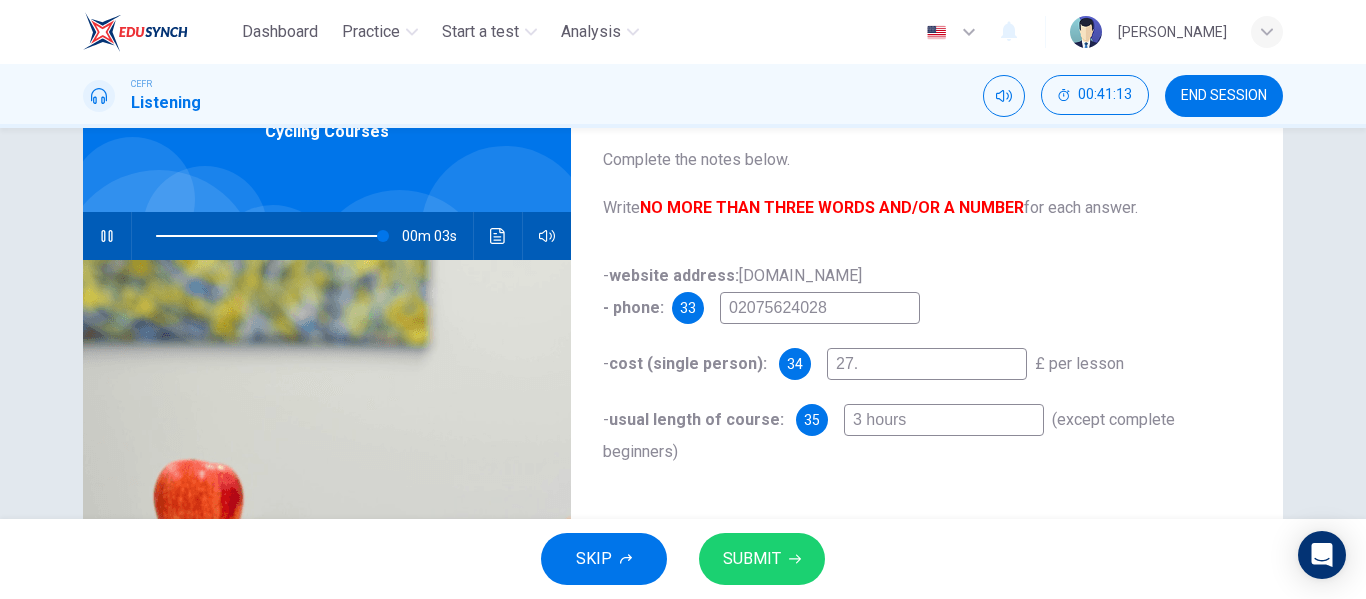 type on "99" 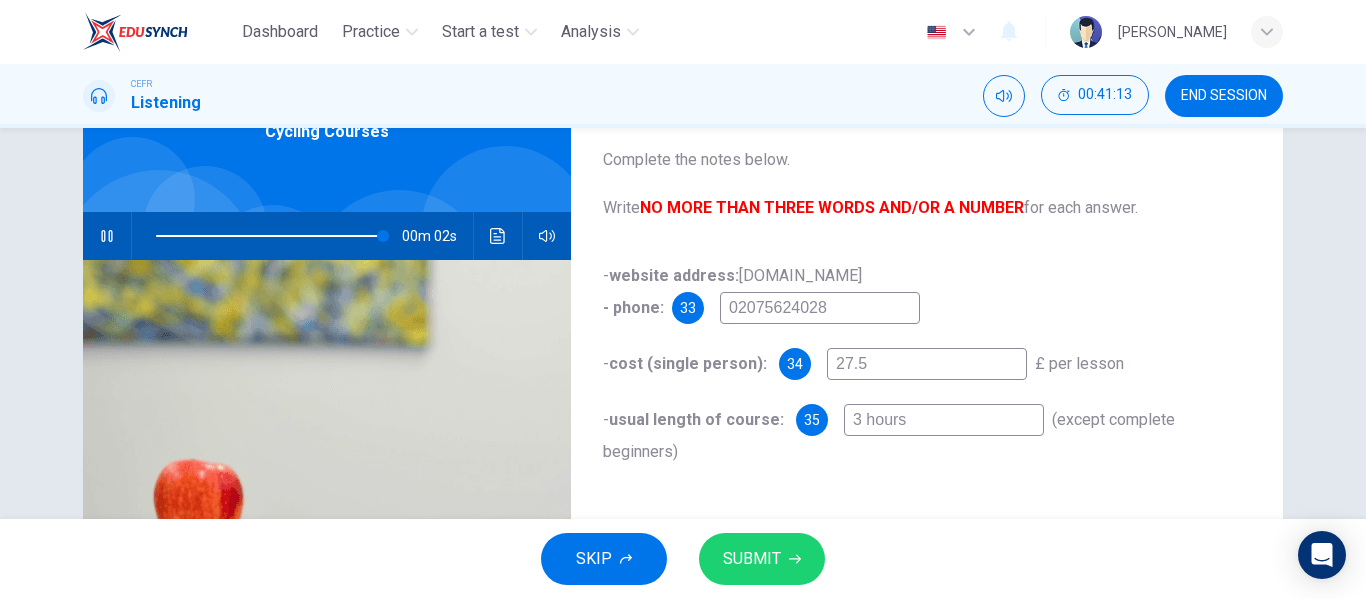 type on "99" 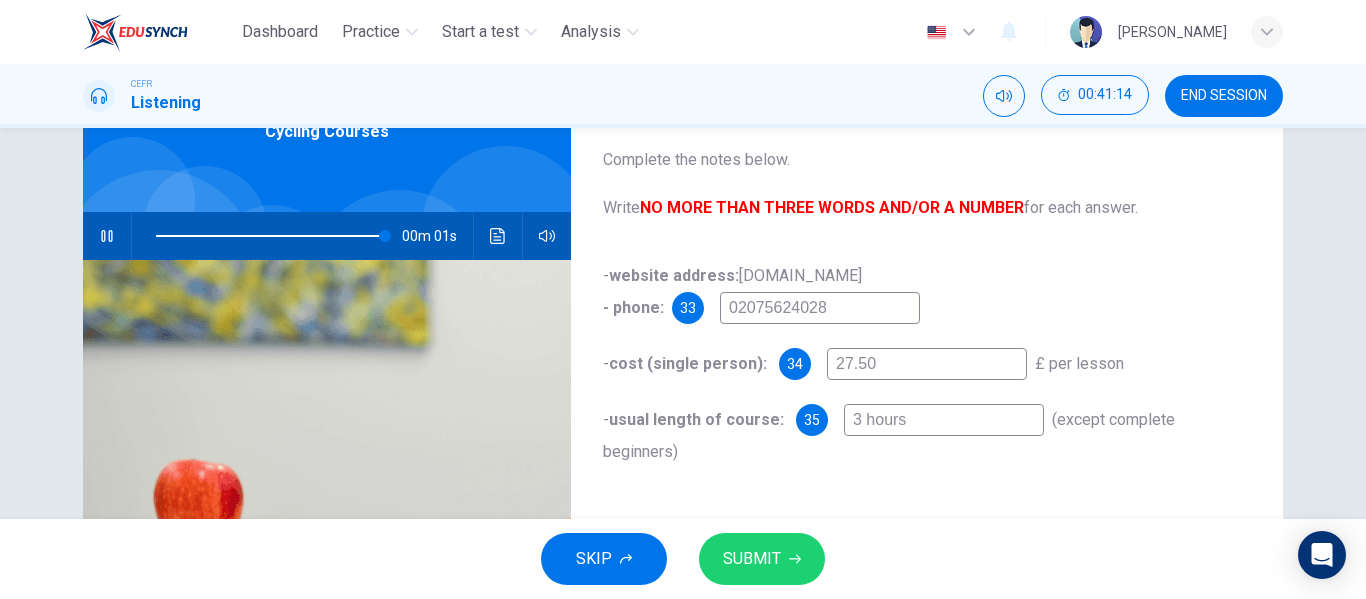type on "100" 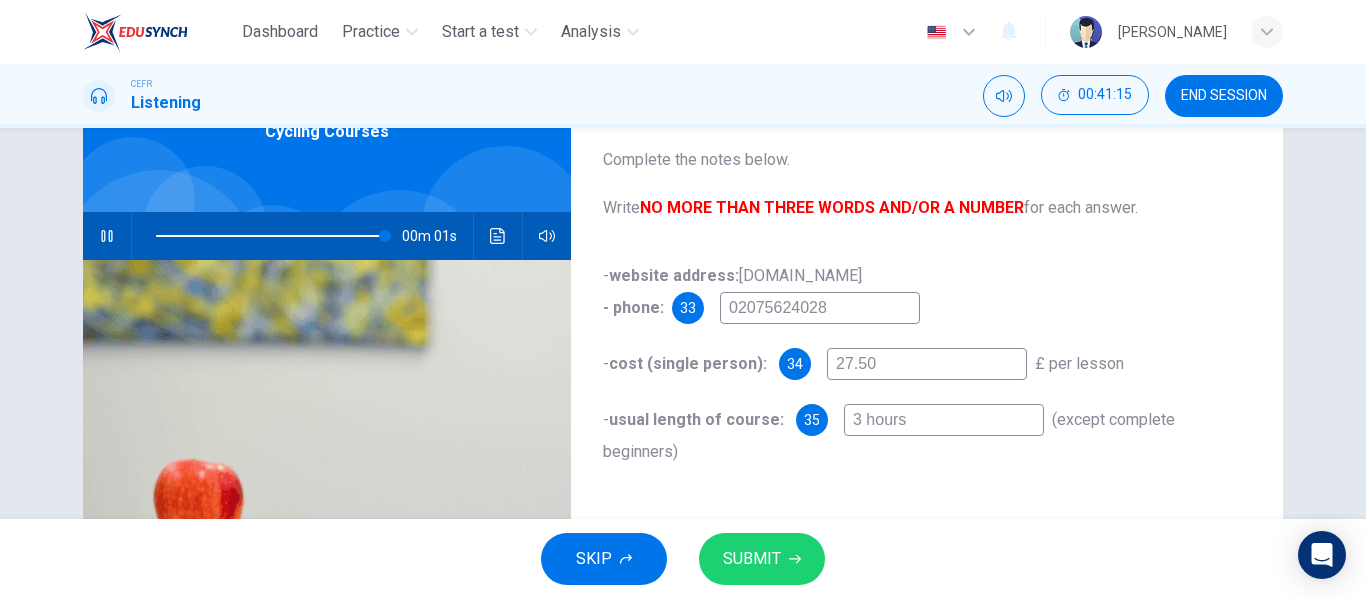 type on "27.50" 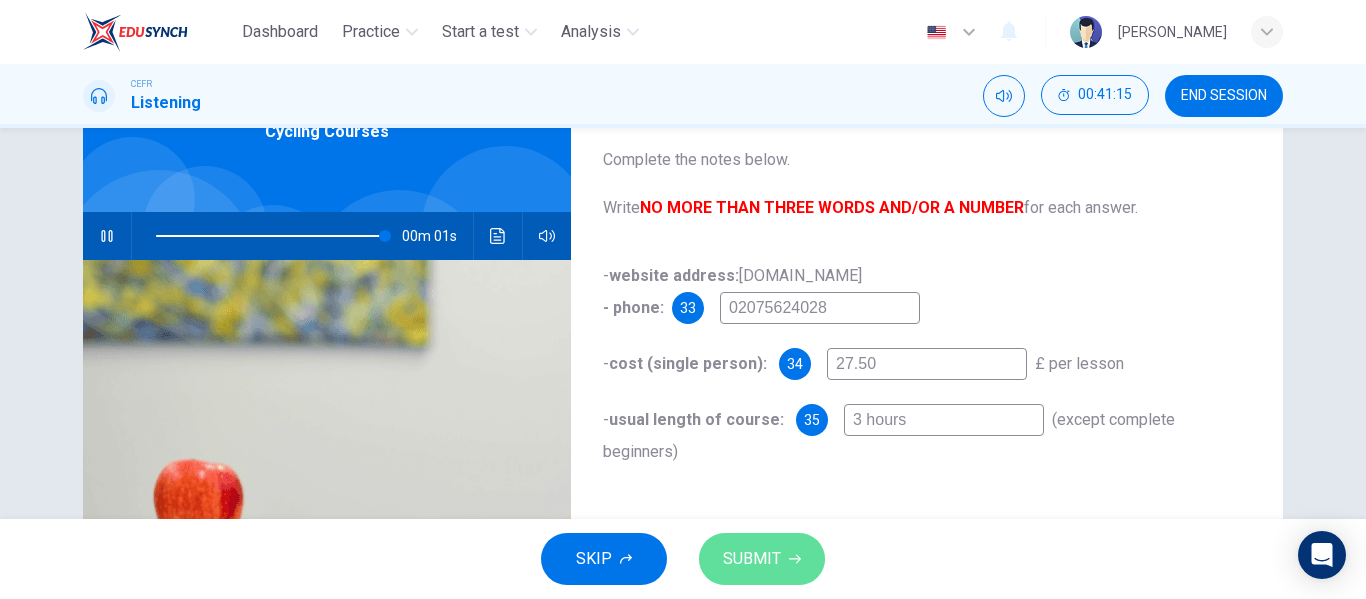 click on "SUBMIT" at bounding box center [762, 559] 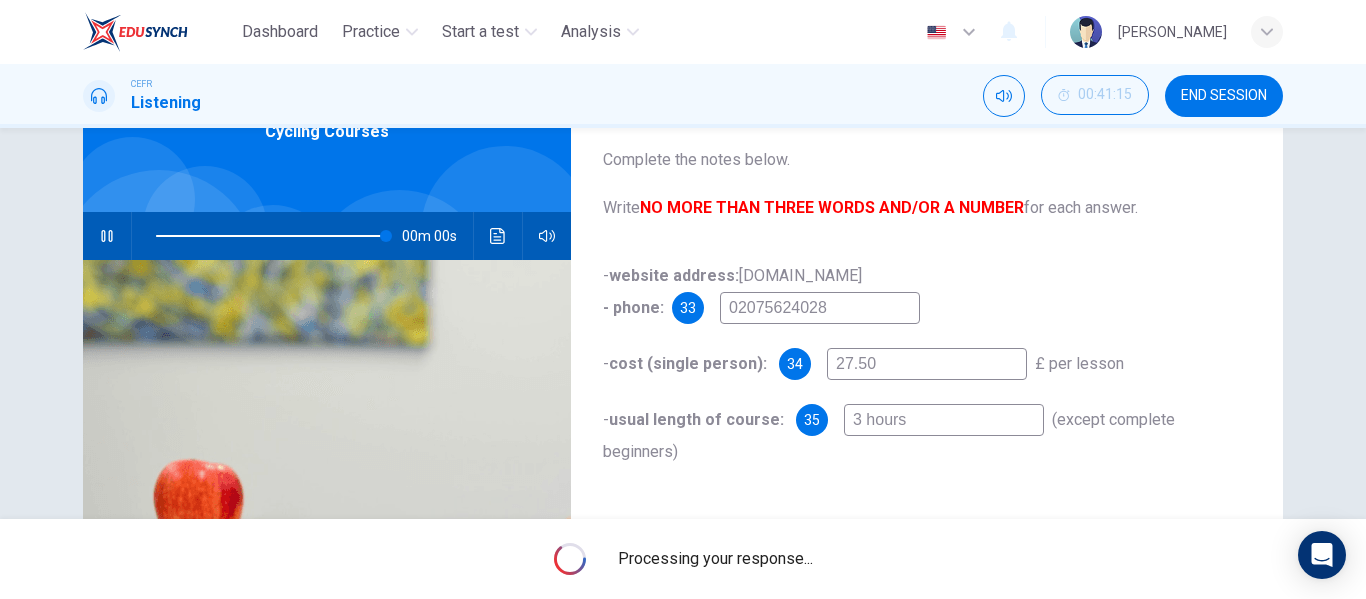 type on "0" 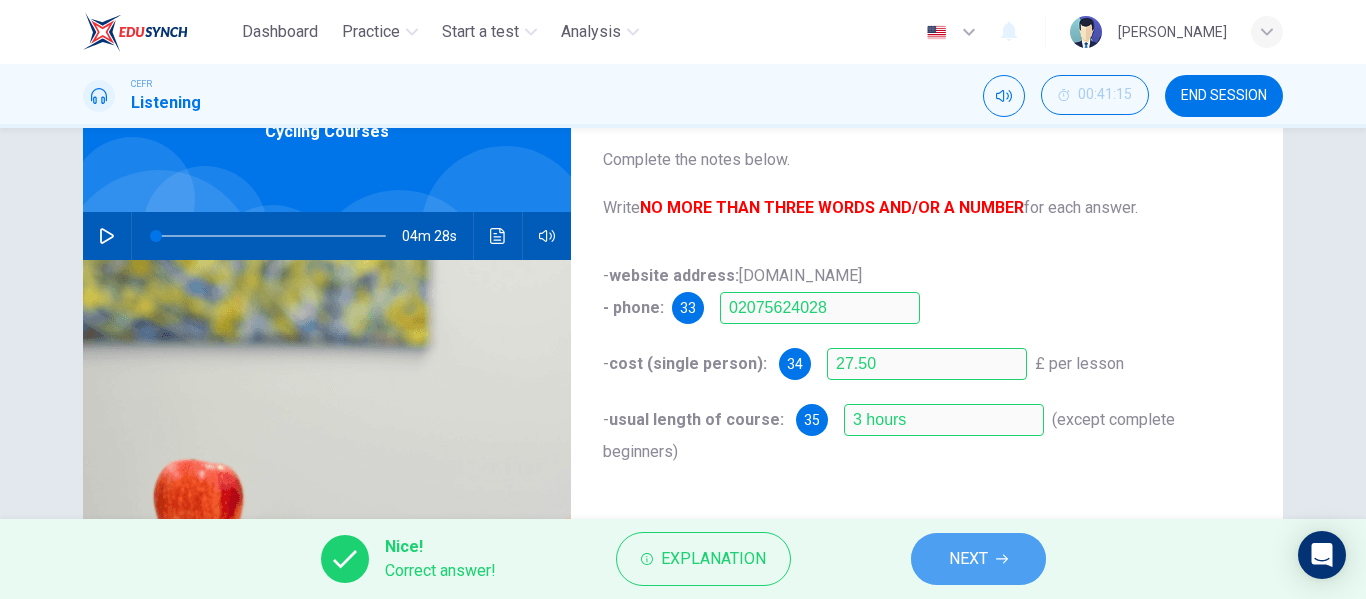click on "NEXT" at bounding box center [978, 559] 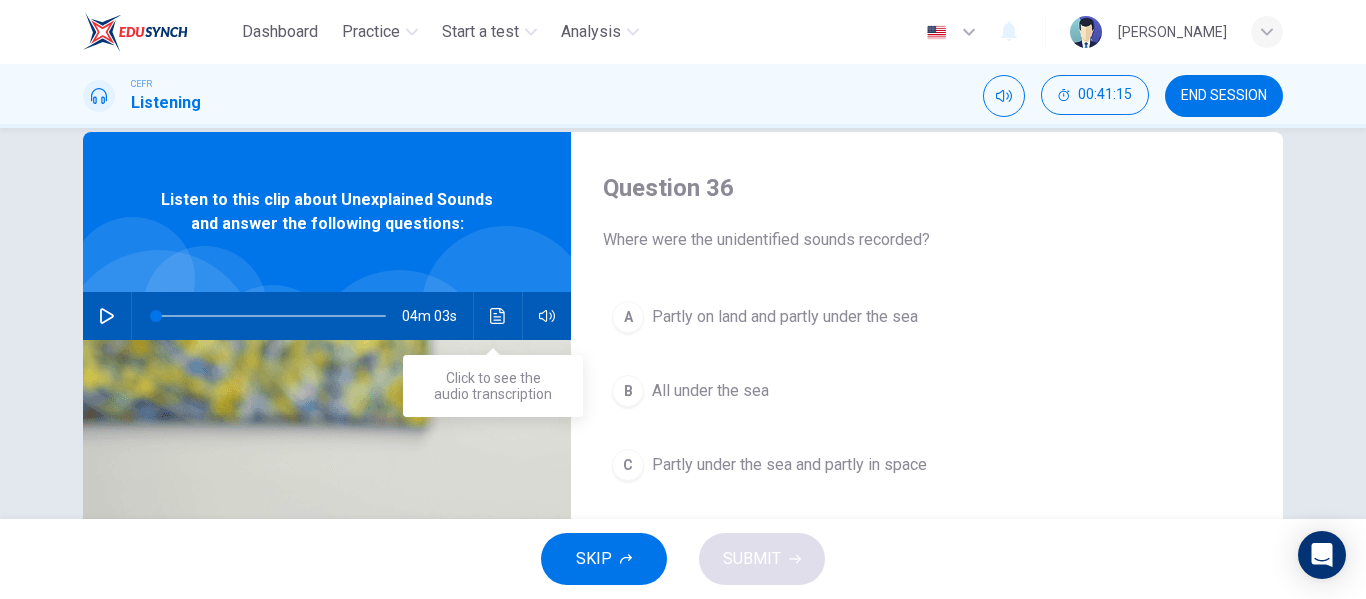 scroll, scrollTop: 40, scrollLeft: 0, axis: vertical 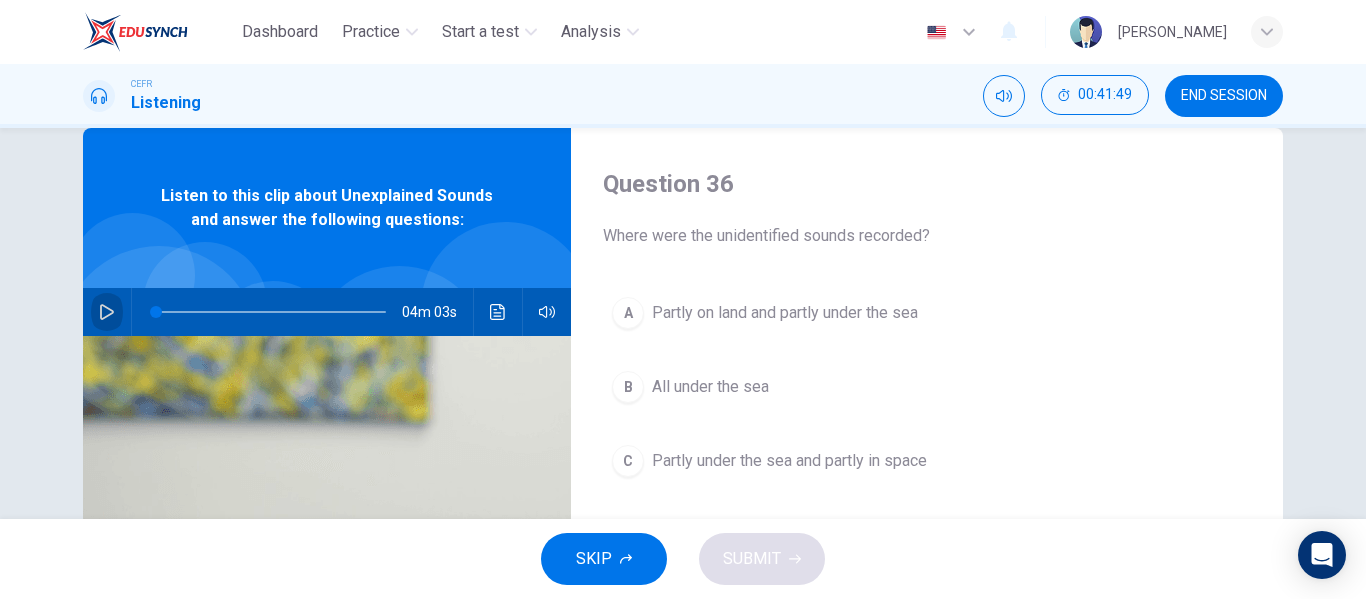 click 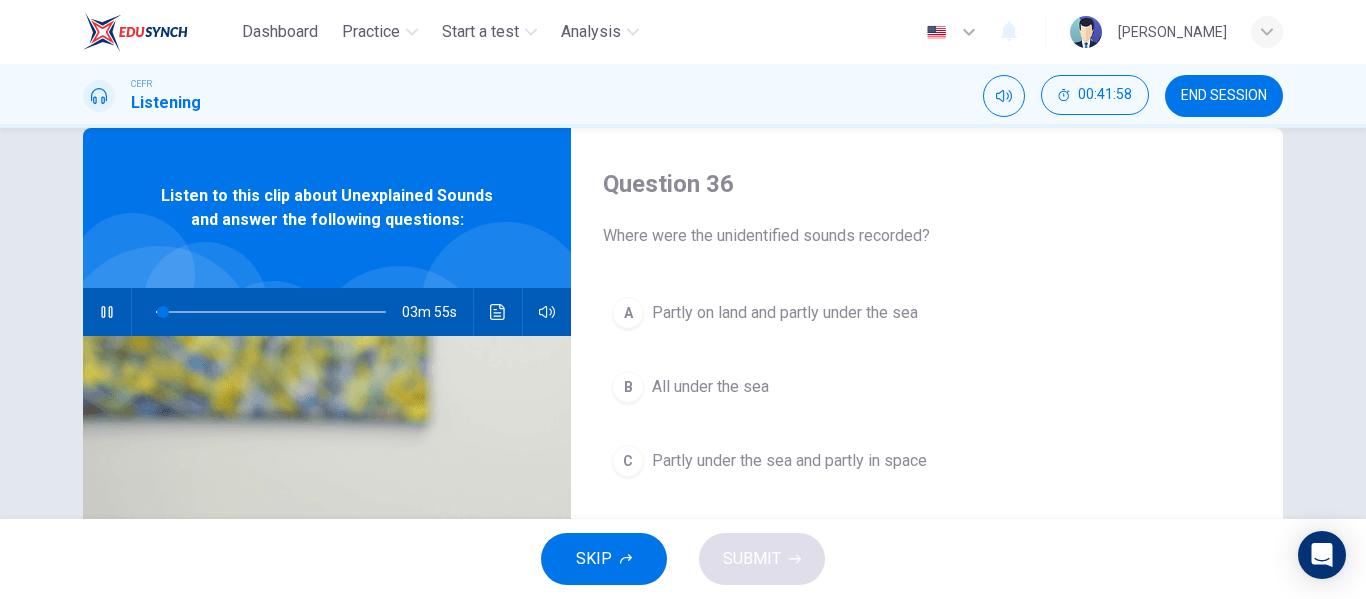 type on "3" 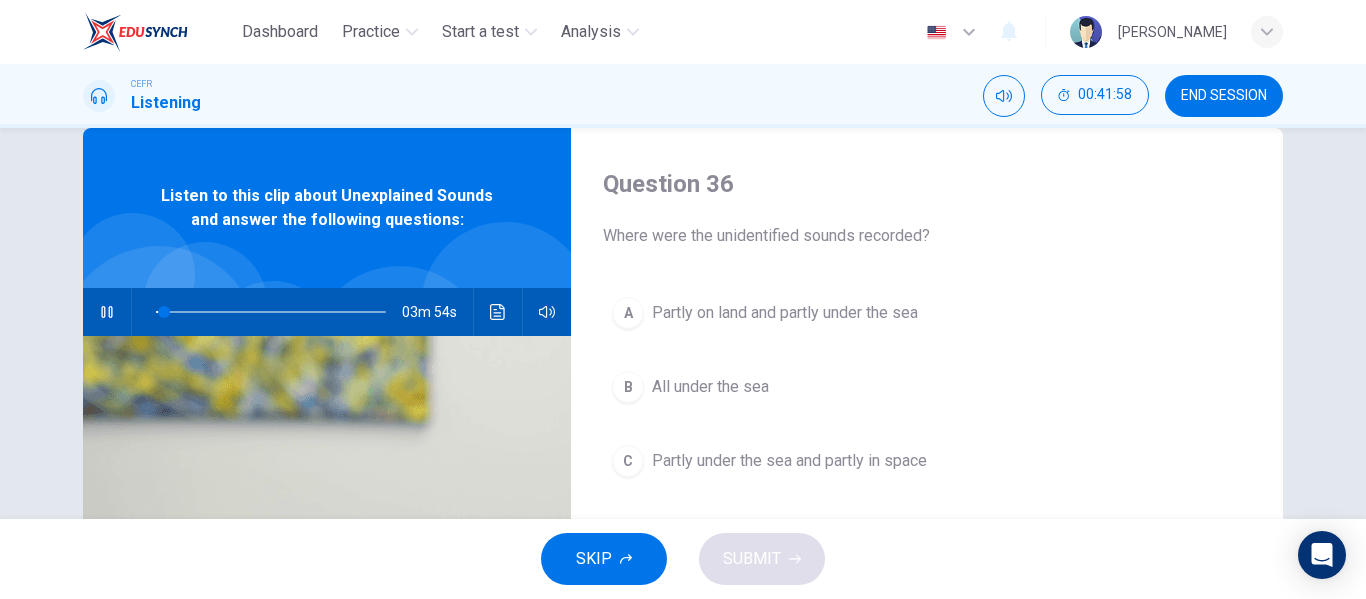 type 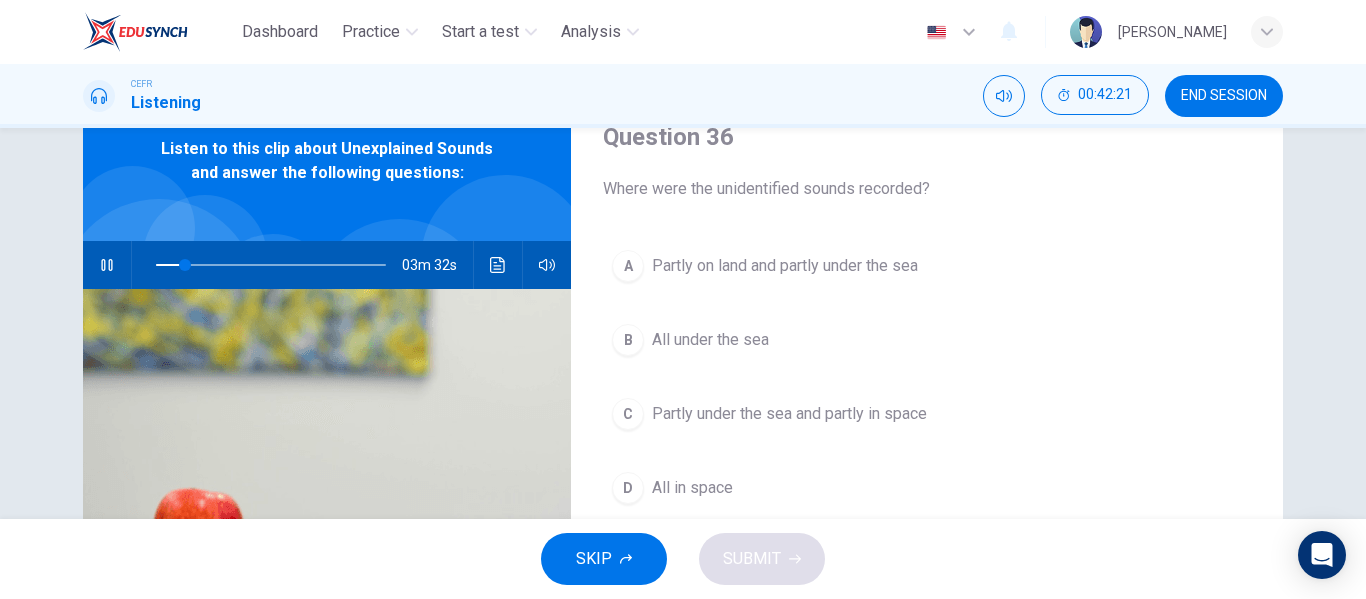 scroll, scrollTop: 86, scrollLeft: 0, axis: vertical 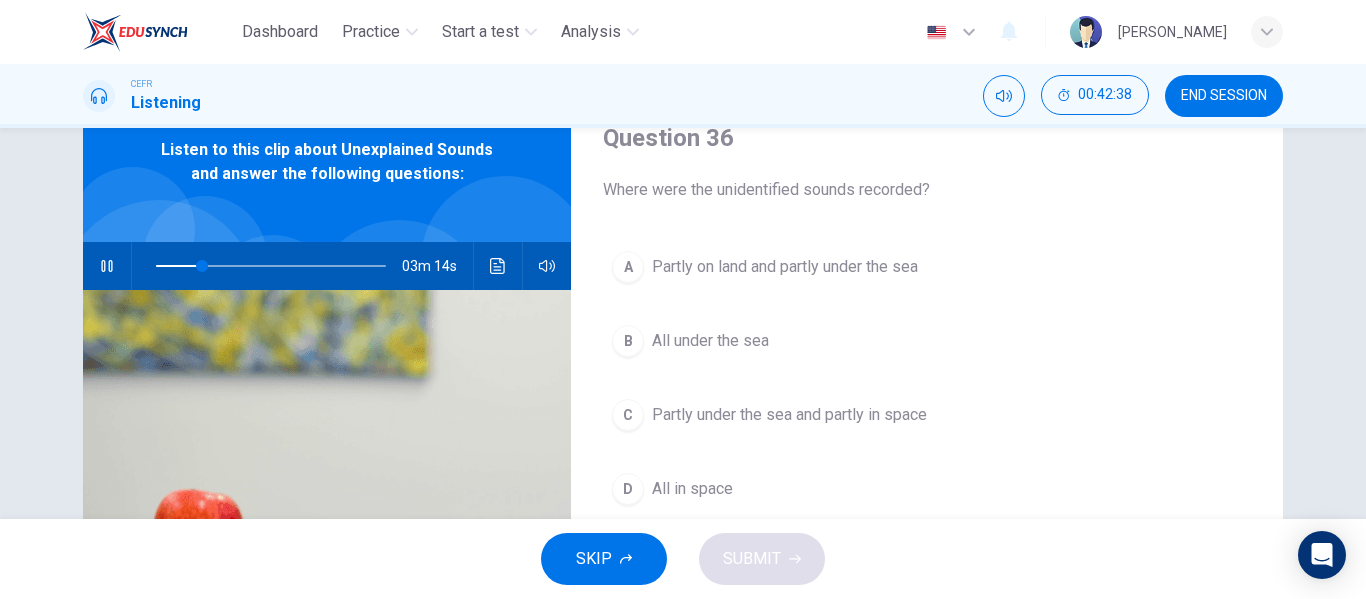 click on "B All under the sea" at bounding box center (927, 341) 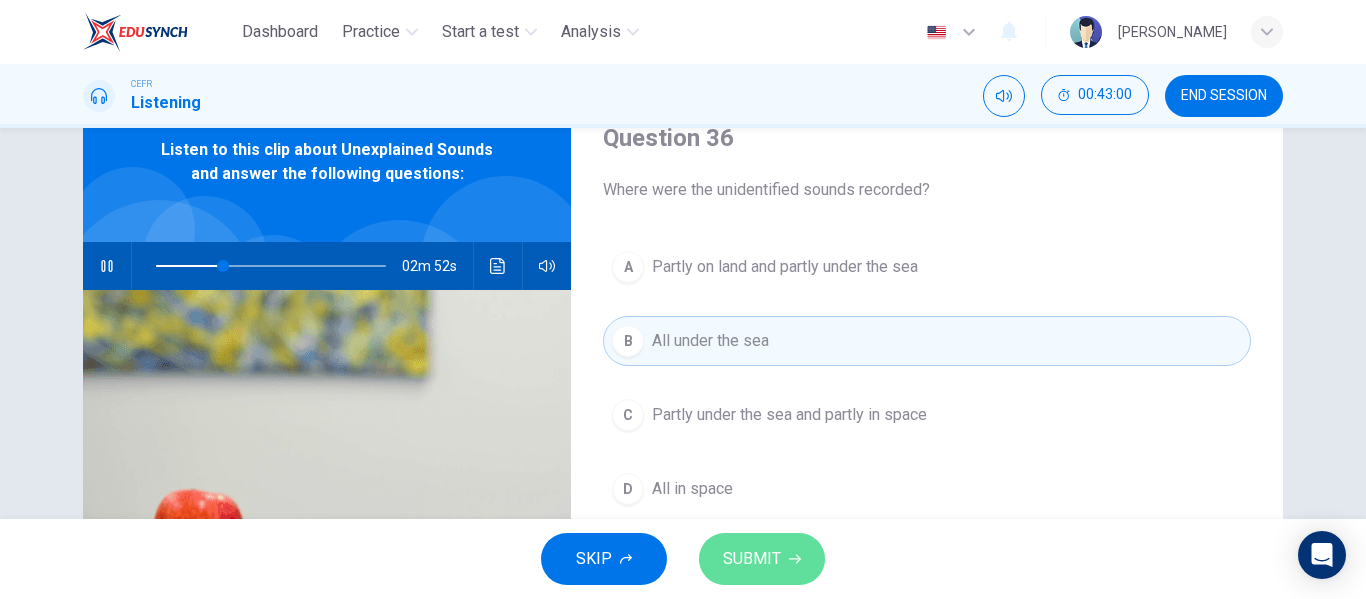 click on "SUBMIT" at bounding box center (752, 559) 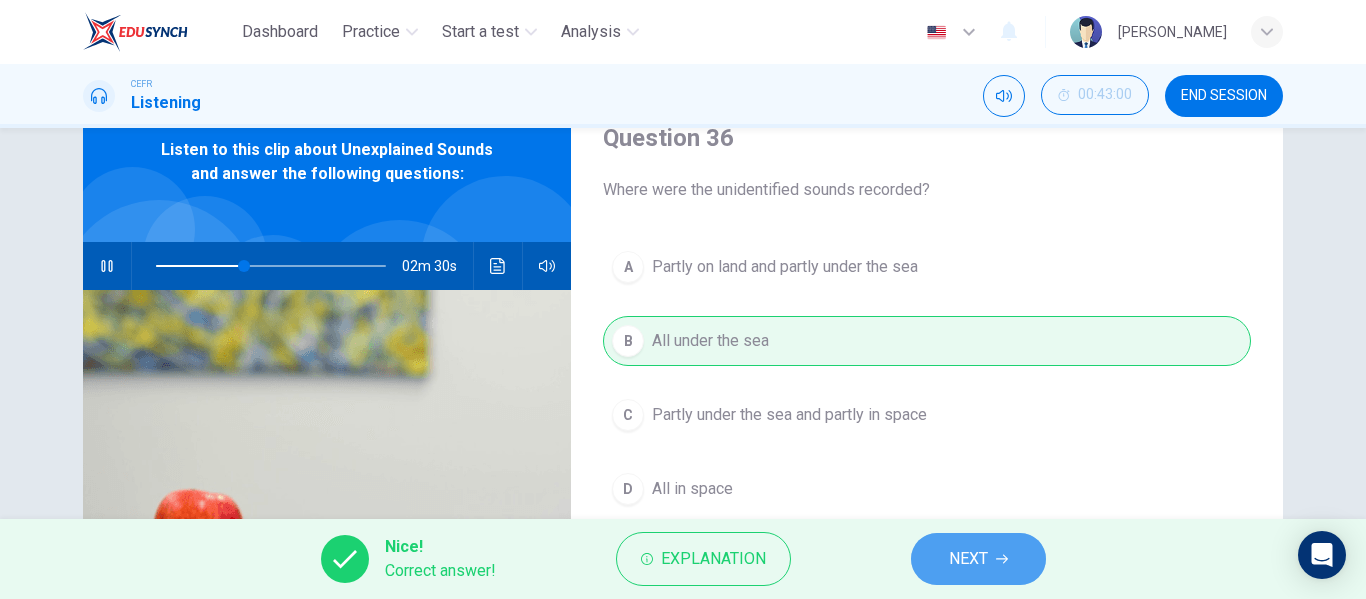 click on "NEXT" at bounding box center [968, 559] 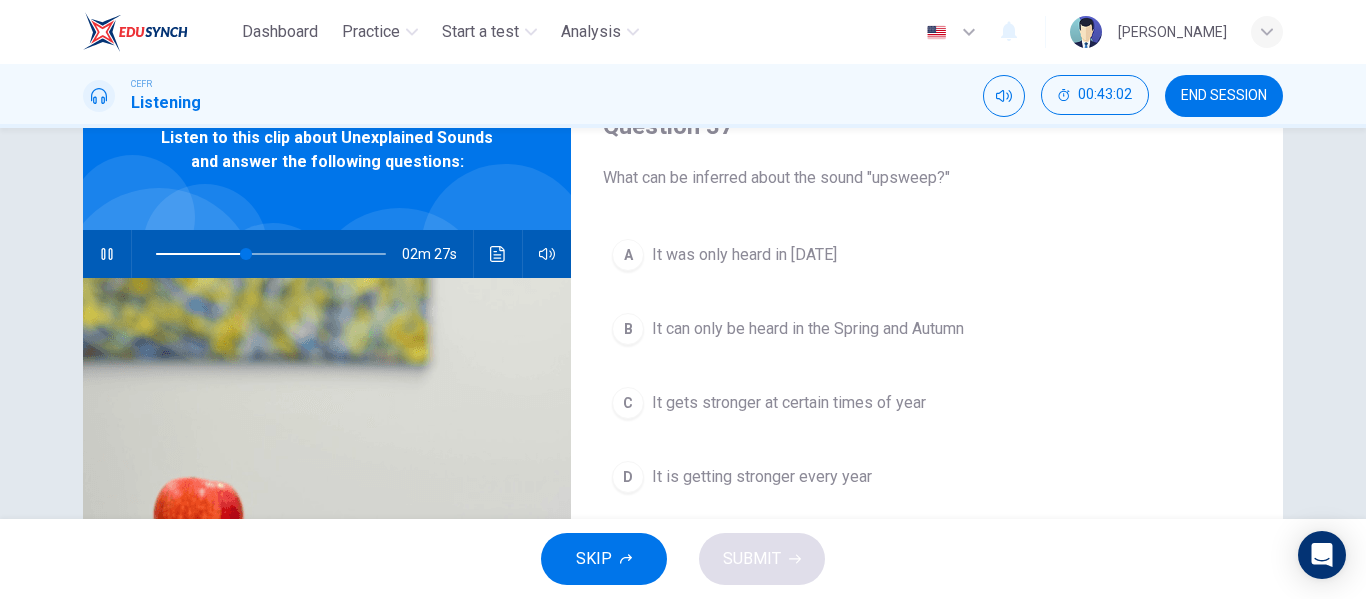 scroll, scrollTop: 98, scrollLeft: 0, axis: vertical 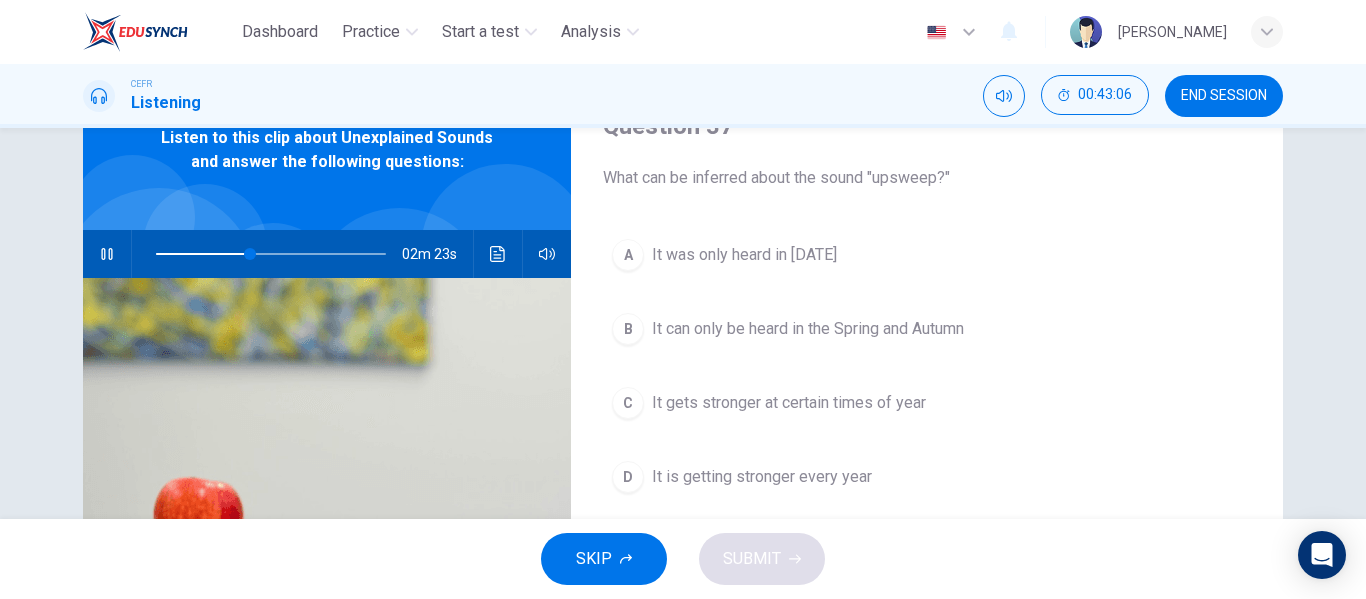 click at bounding box center [271, 254] 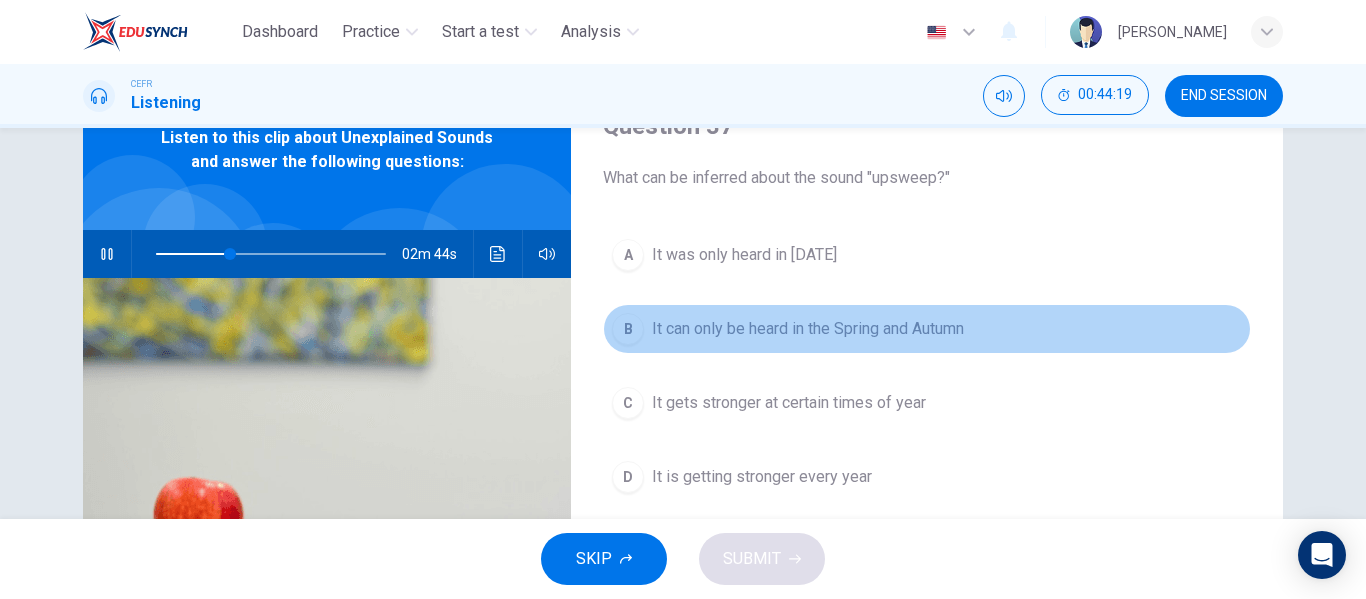 click on "It can only be heard in the Spring and Autumn" at bounding box center [808, 329] 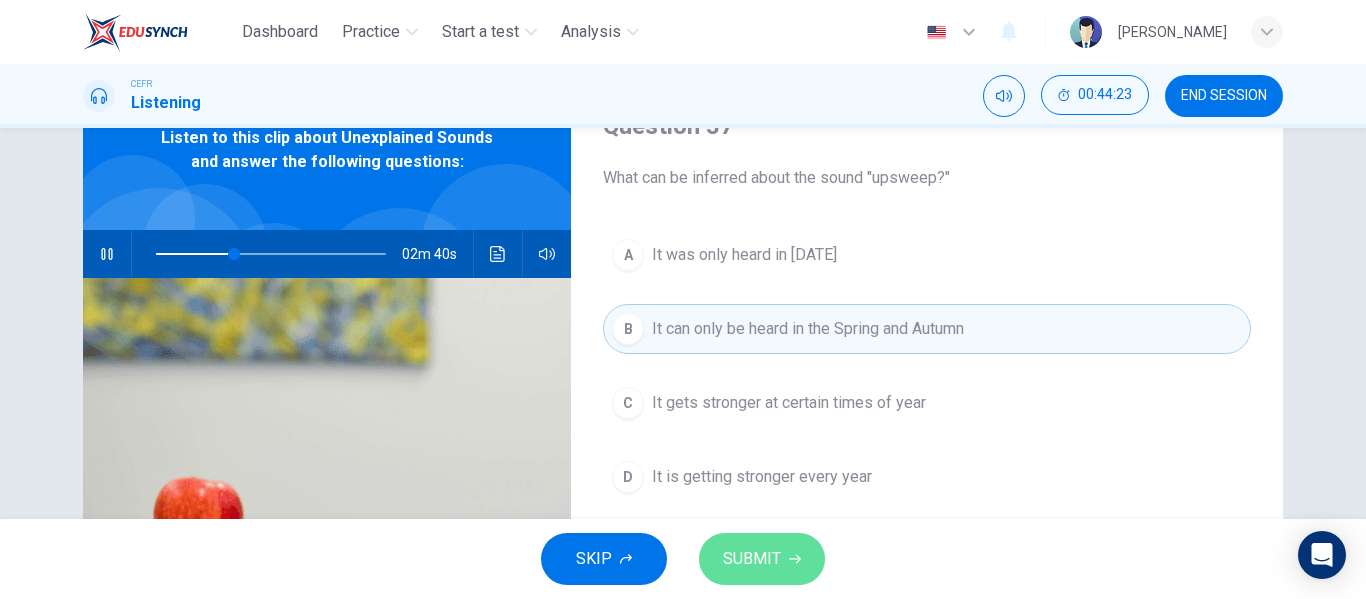 click on "SUBMIT" at bounding box center [752, 559] 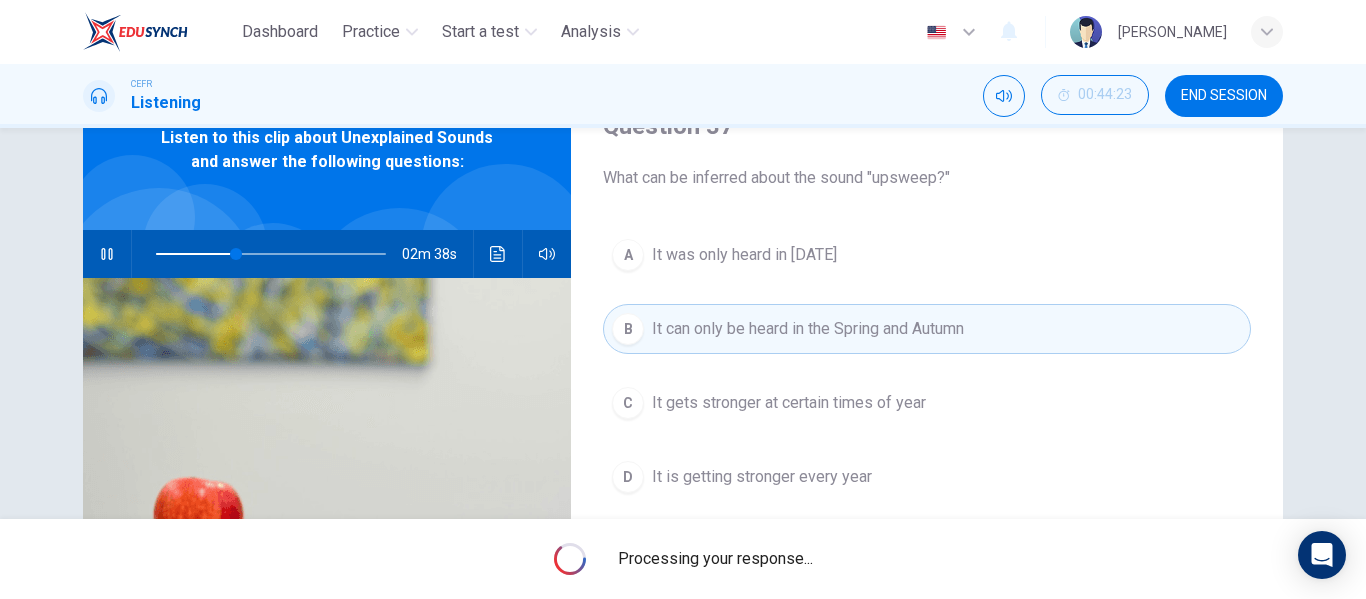click 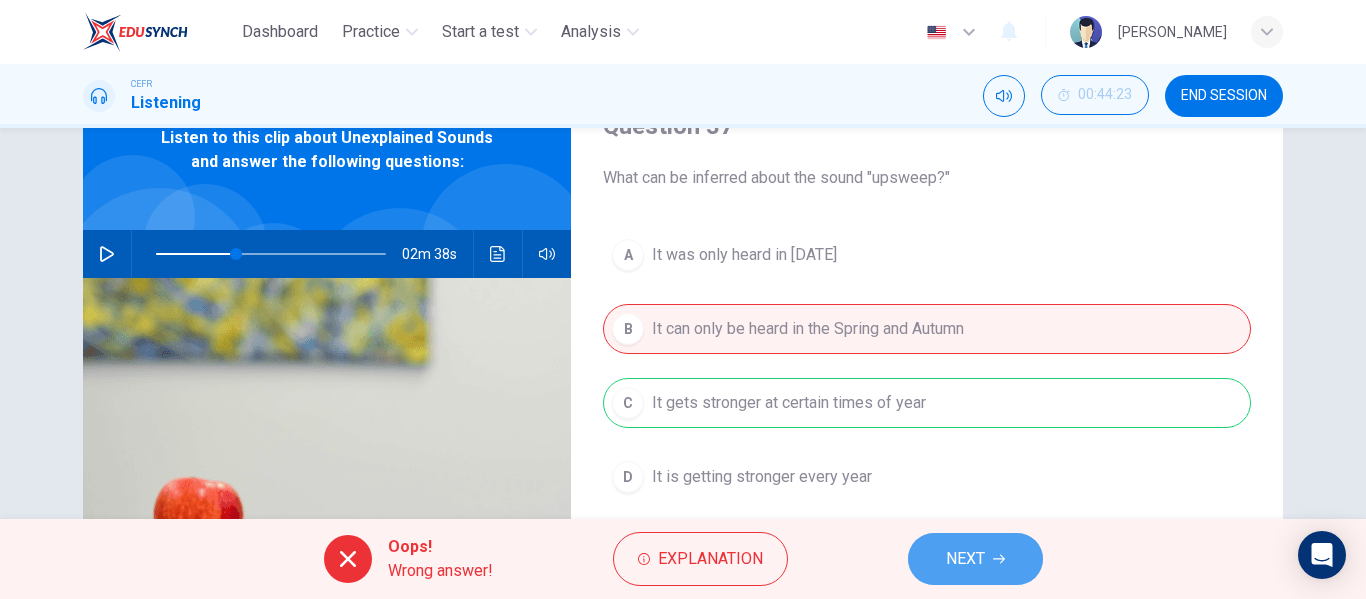 click on "NEXT" at bounding box center (975, 559) 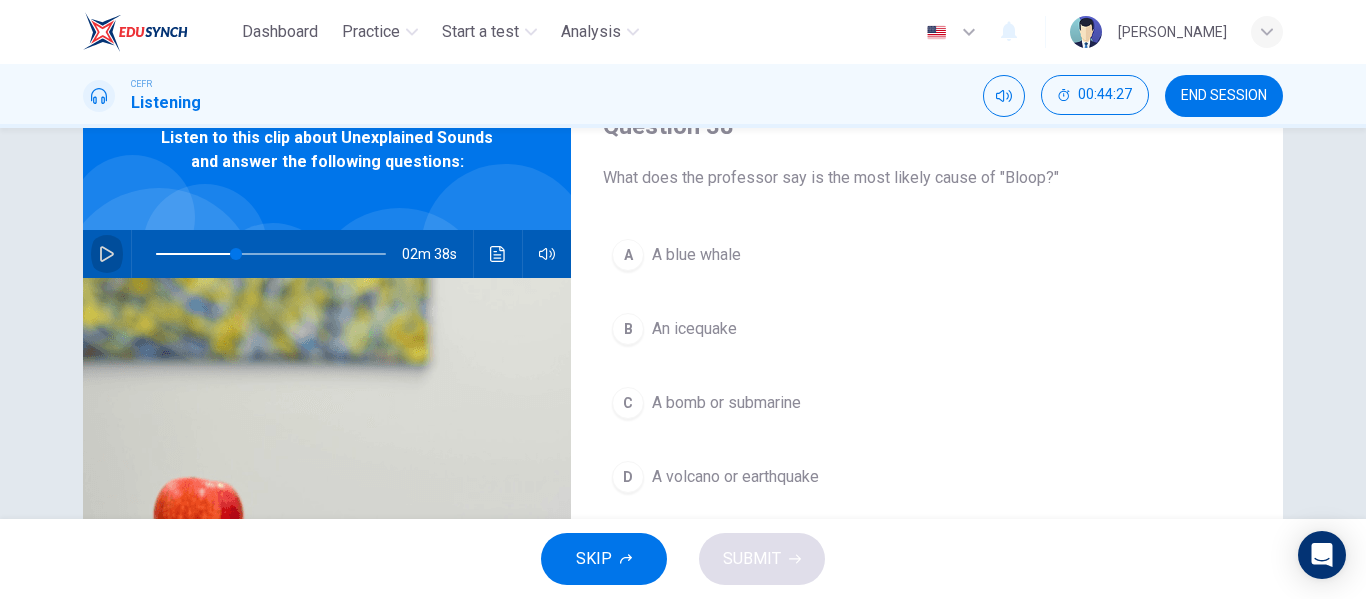 click 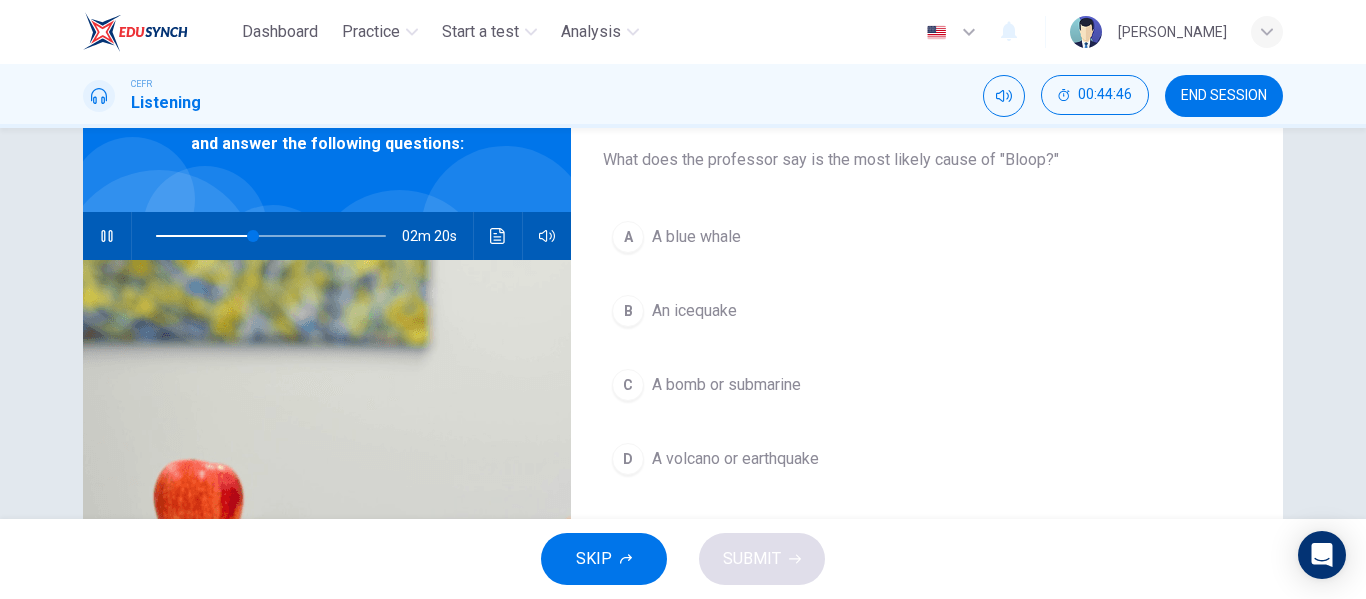 scroll, scrollTop: 117, scrollLeft: 0, axis: vertical 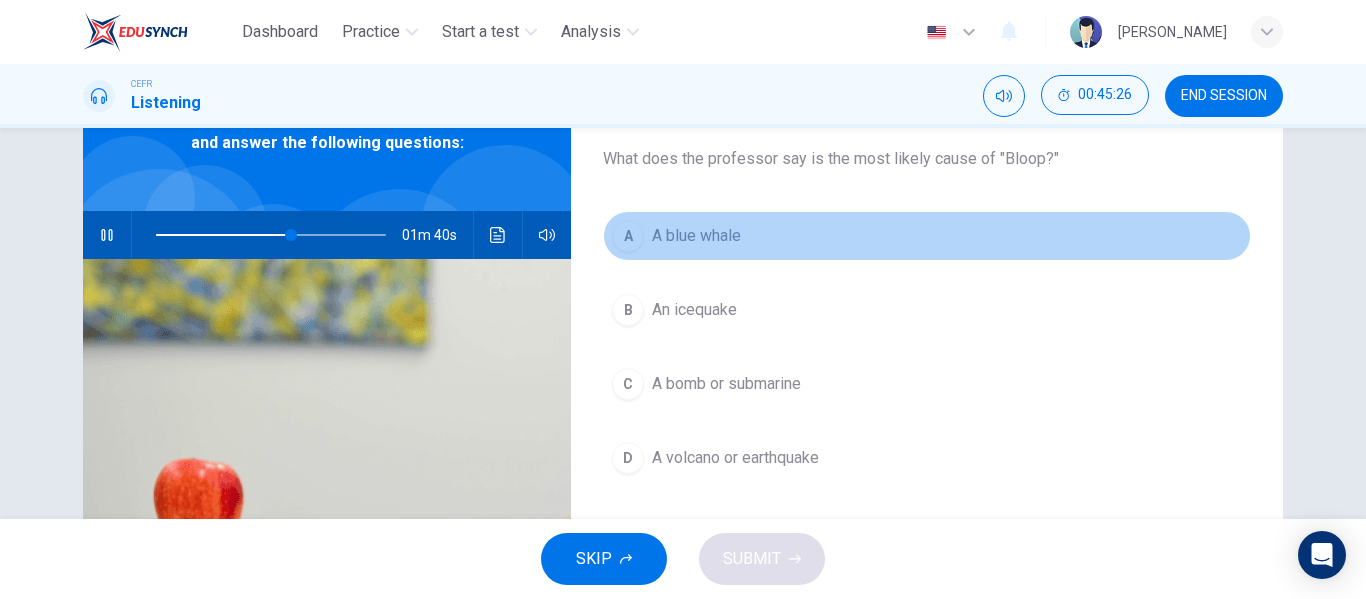 click on "A blue whale" at bounding box center (696, 236) 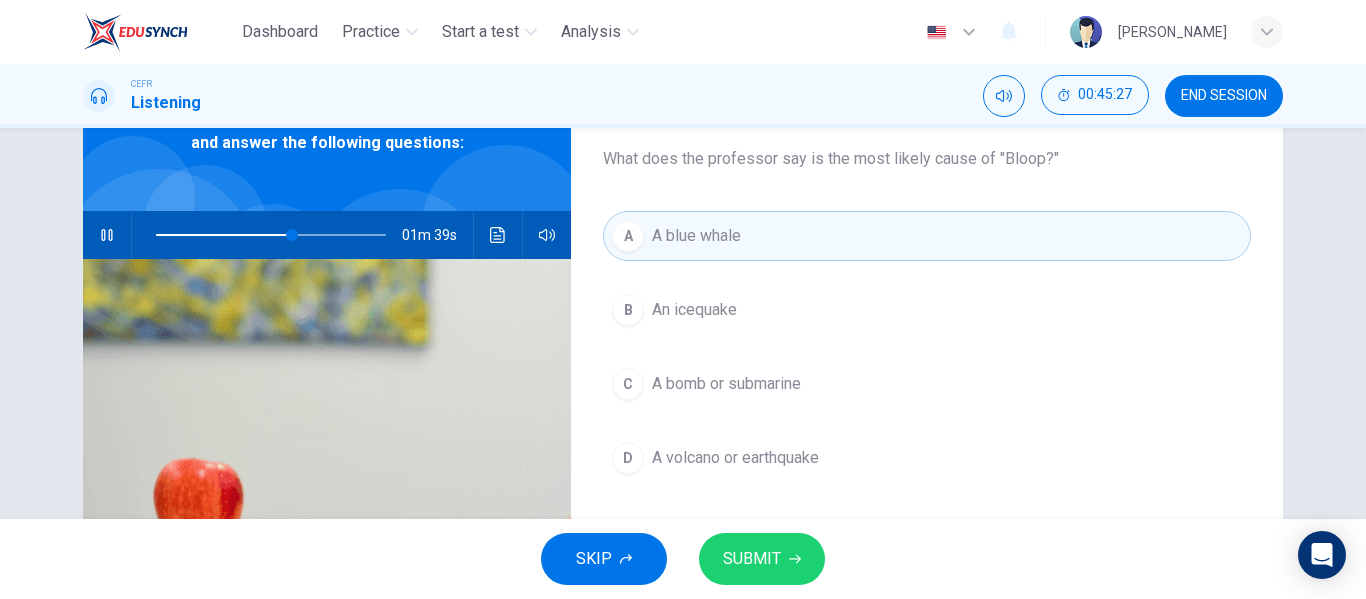 click on "SUBMIT" at bounding box center [752, 559] 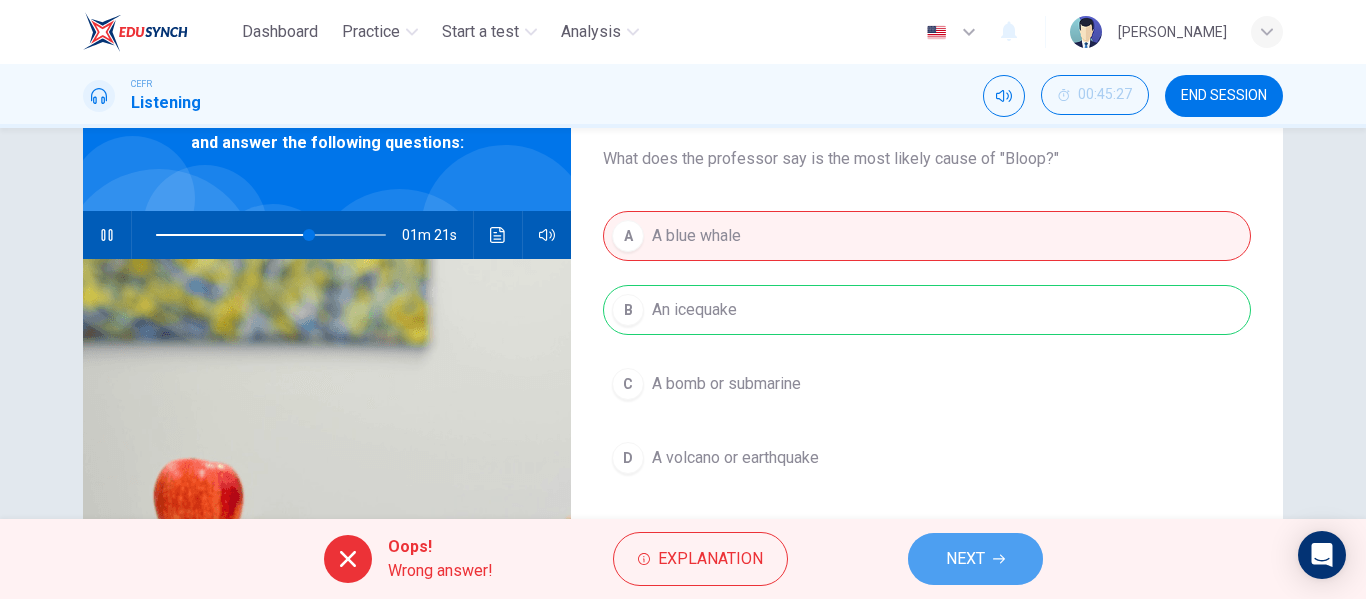 click on "NEXT" at bounding box center [975, 559] 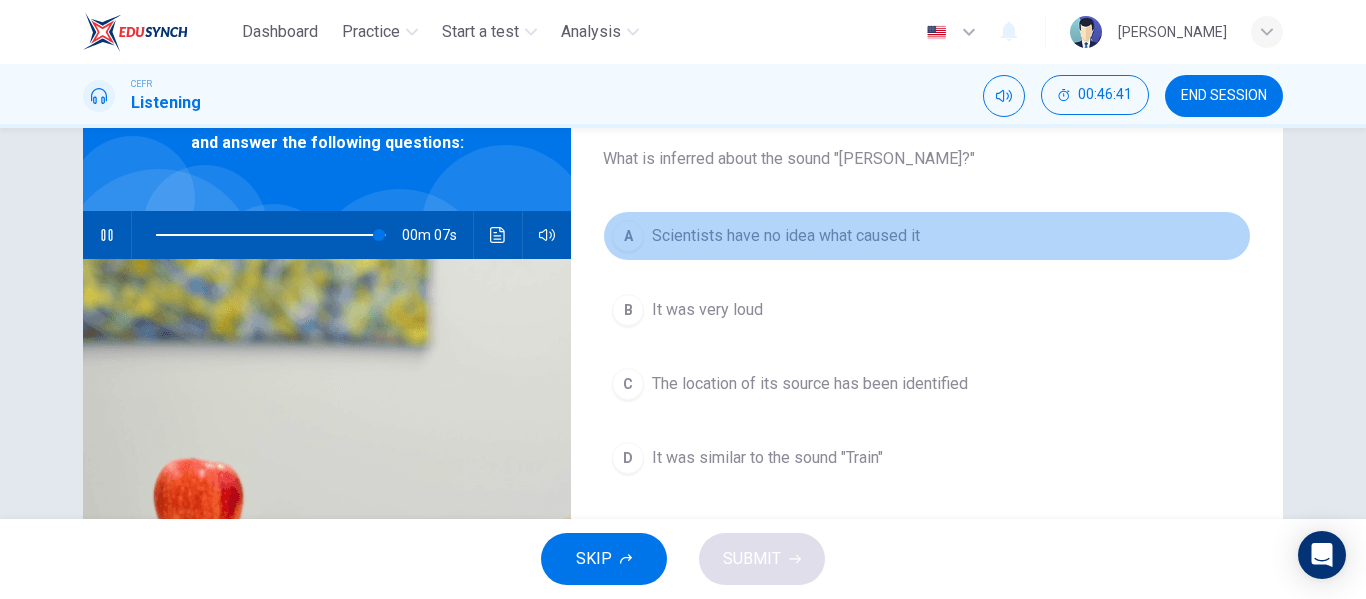 click on "A Scientists have no idea what caused it" at bounding box center (927, 236) 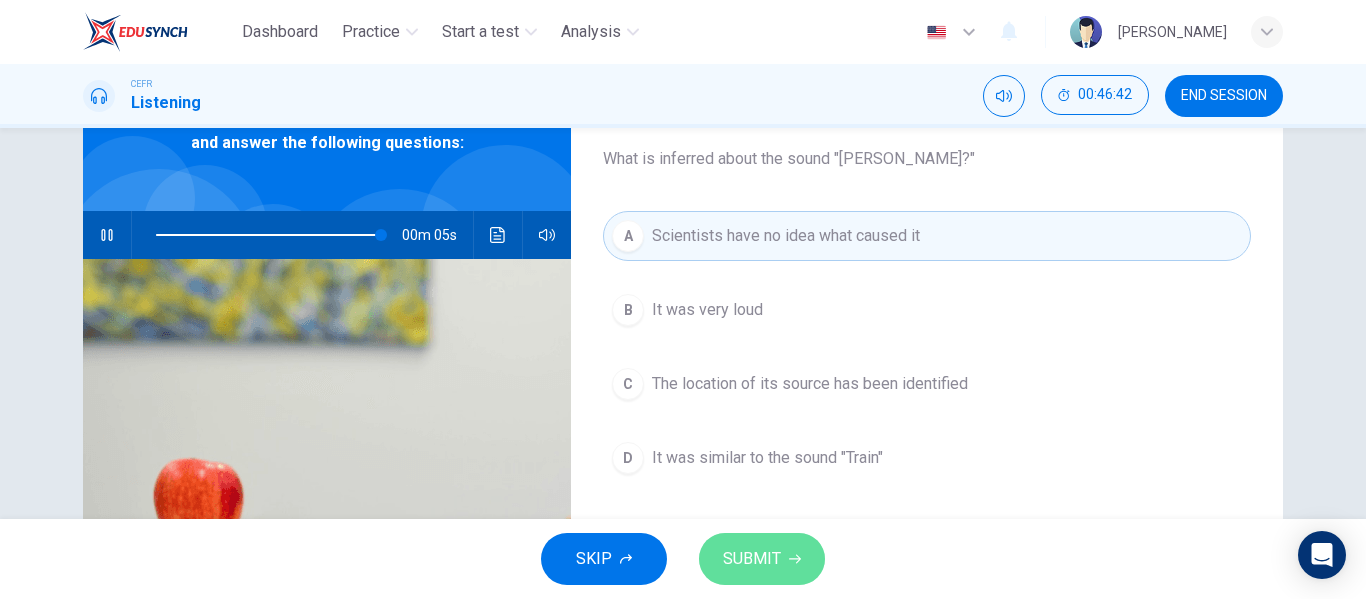 click on "SUBMIT" at bounding box center (762, 559) 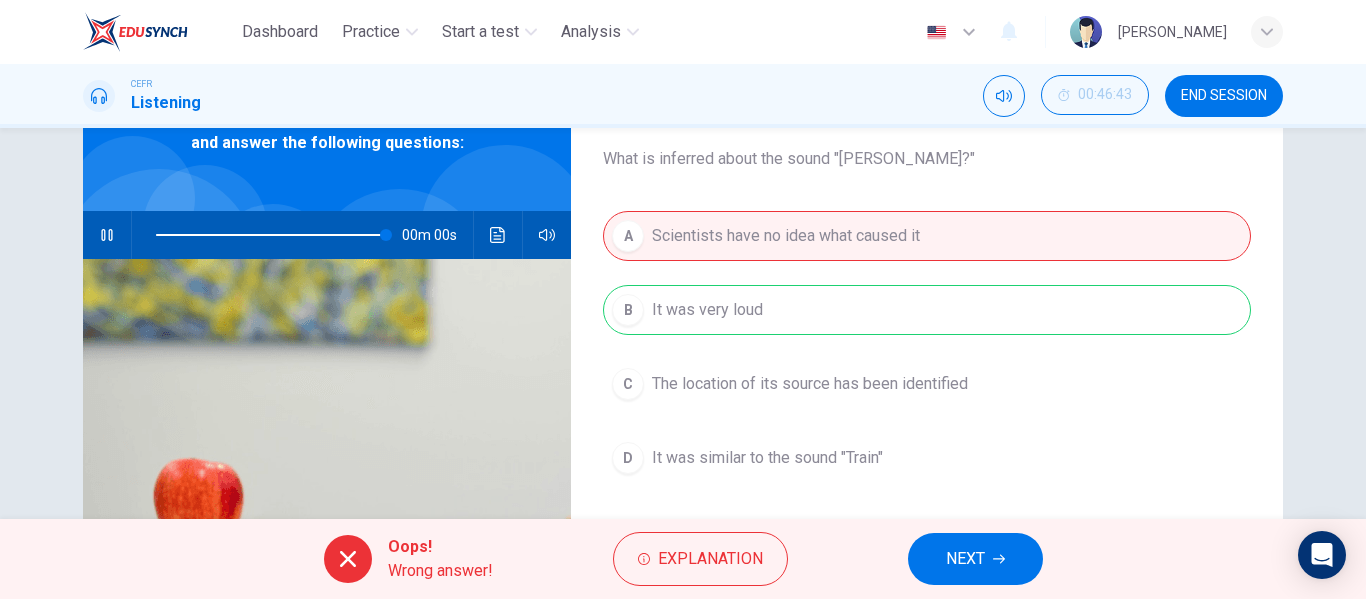 type on "0" 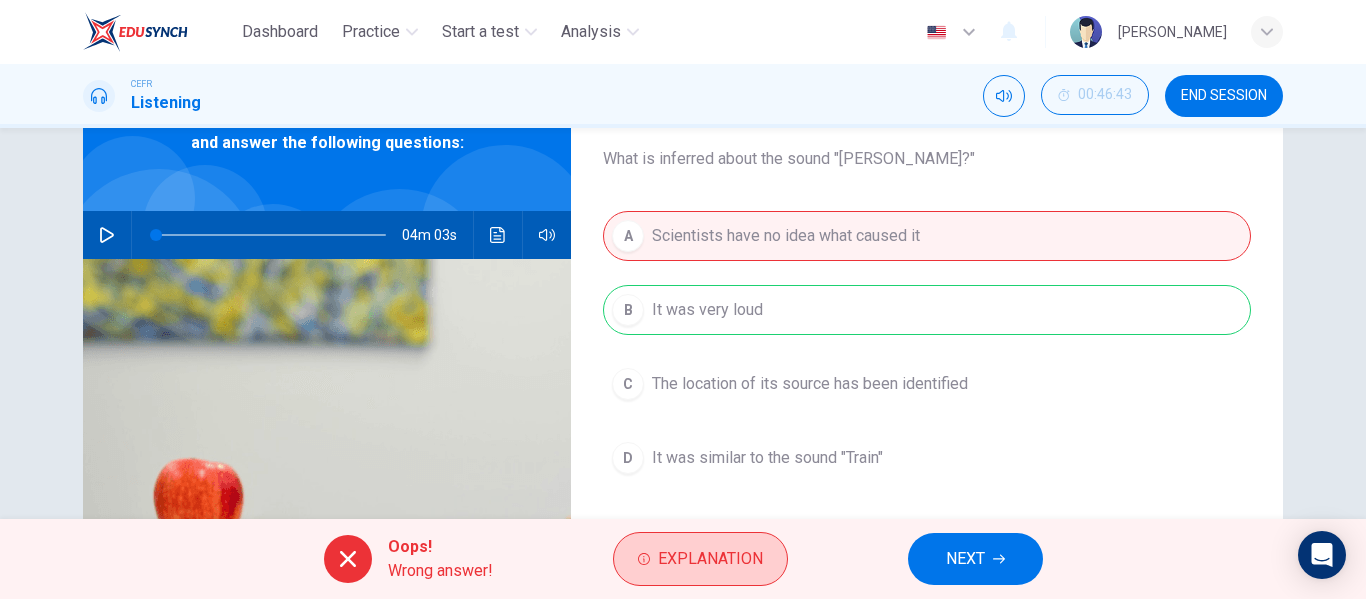 click on "Explanation" at bounding box center [700, 559] 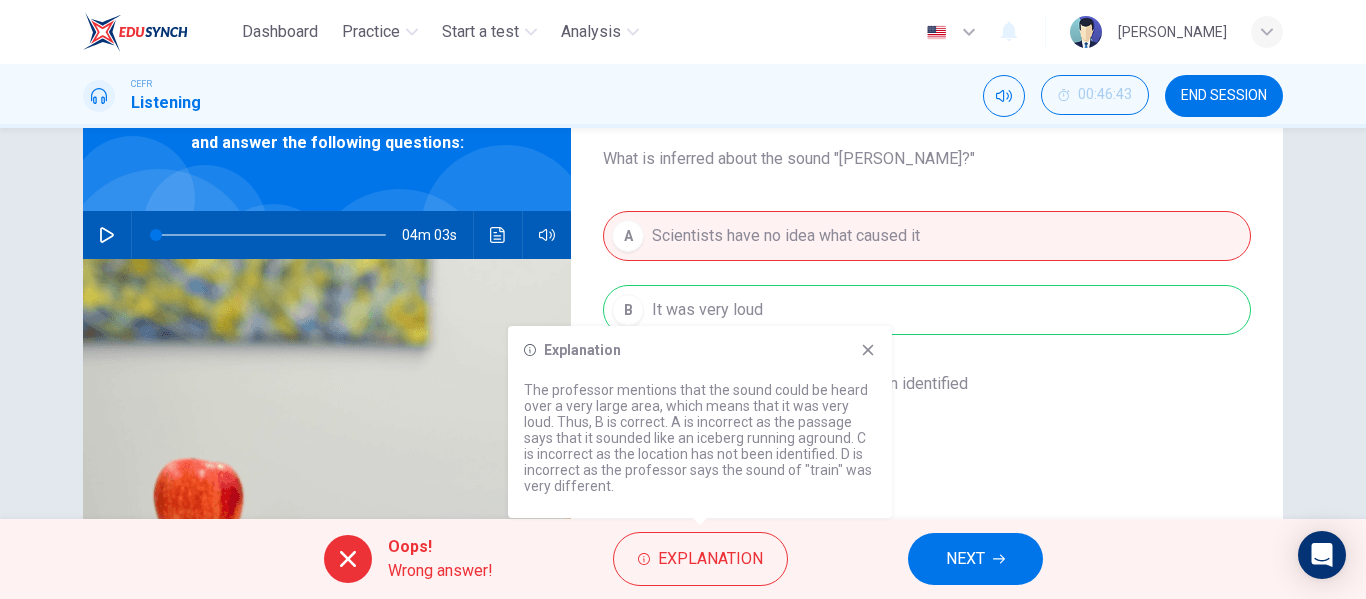 click on "Explanation The professor mentions that the sound could be heard over a very large area, which means that it was very loud. Thus, B is correct. A is incorrect as the passage says that it sounded like an iceberg running aground. C is incorrect as the location has not been identified. D is incorrect as the professor says the sound of "train" was very different." at bounding box center [700, 422] 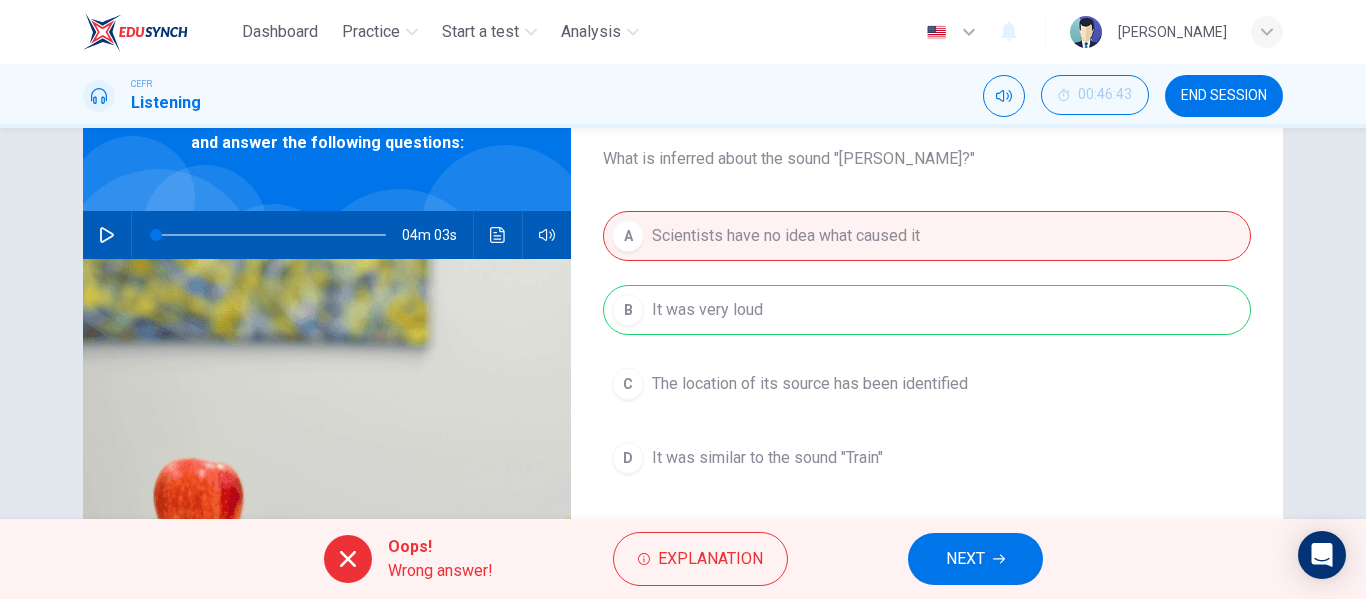 click on "NEXT" at bounding box center (975, 559) 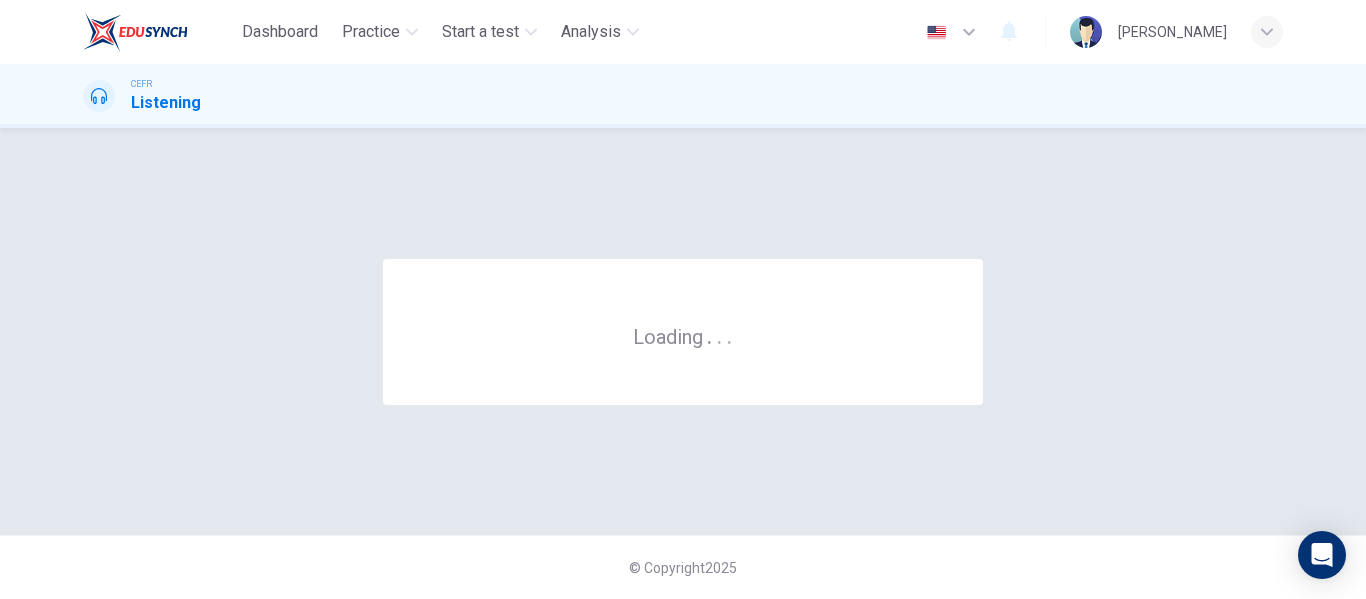 scroll, scrollTop: 0, scrollLeft: 0, axis: both 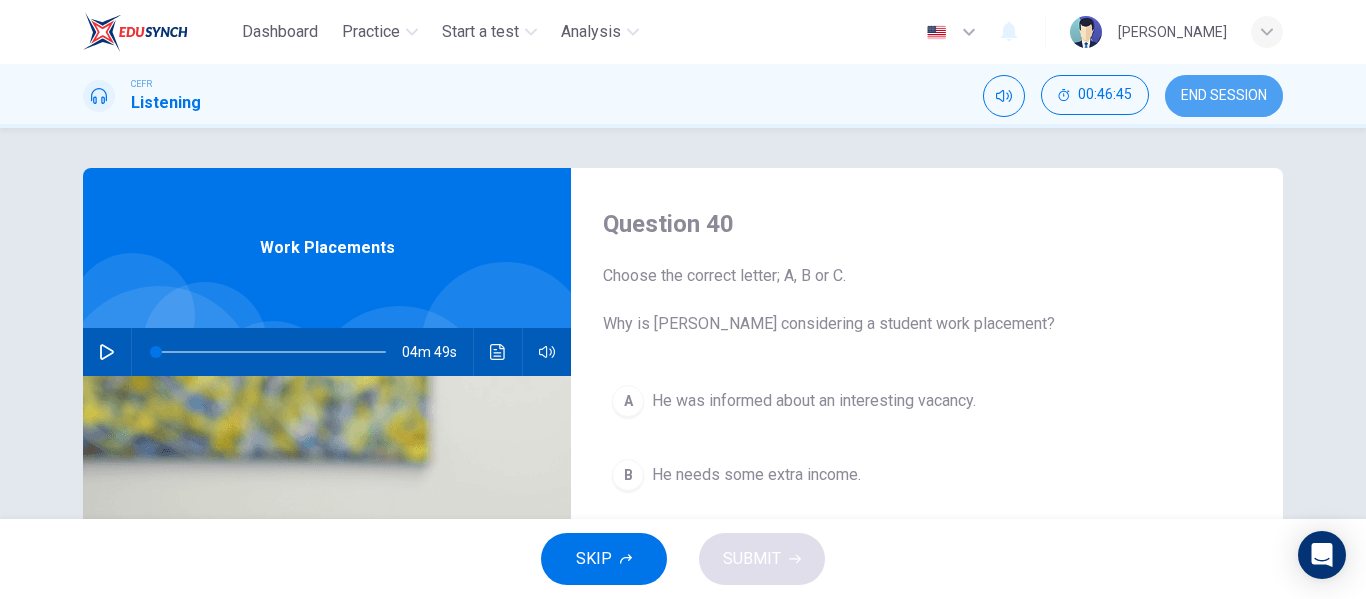 click on "END SESSION" at bounding box center [1224, 96] 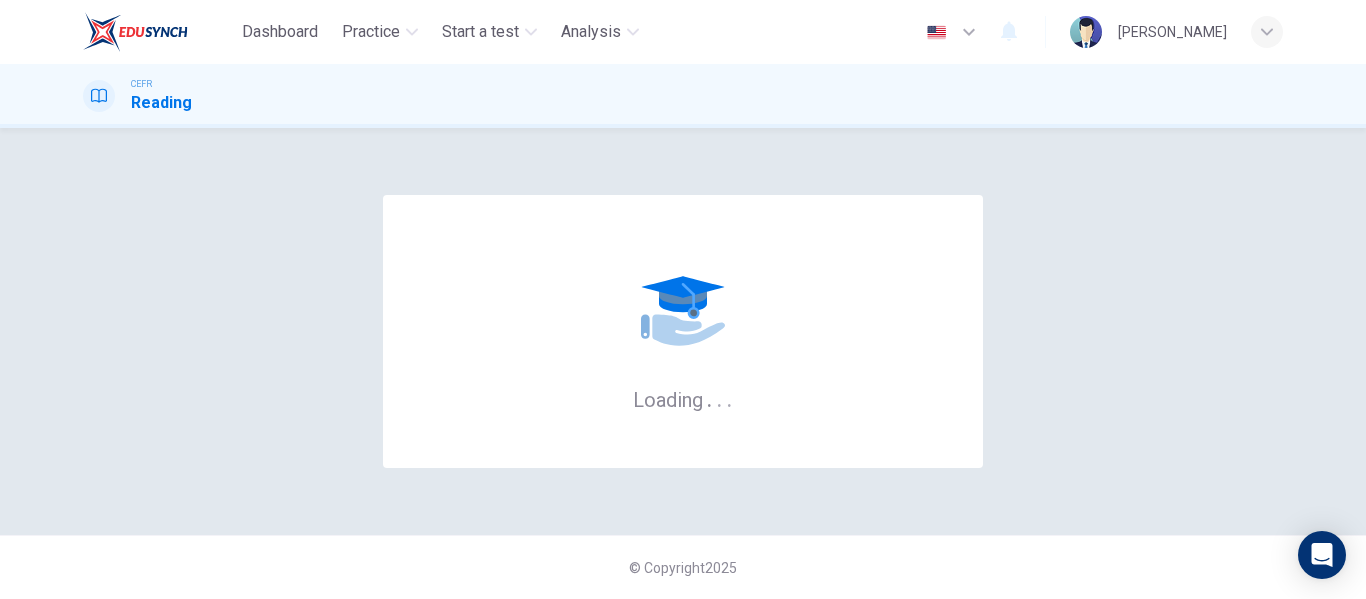 scroll, scrollTop: 0, scrollLeft: 0, axis: both 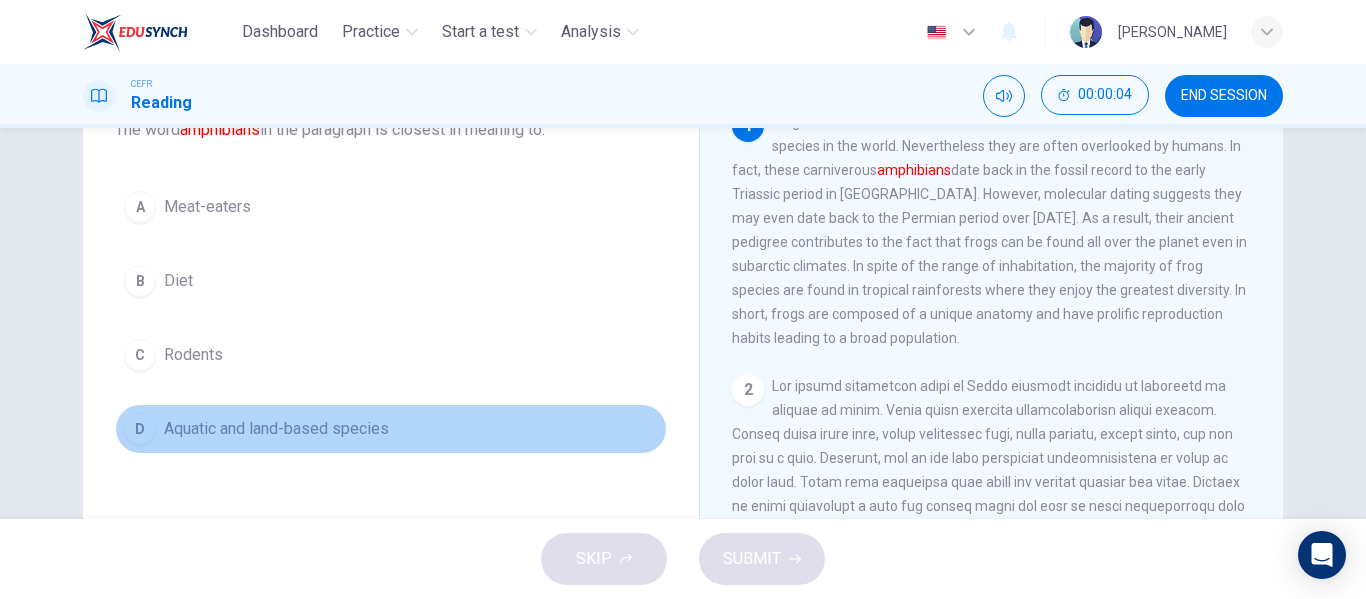 click on "Aquatic and land-based species" at bounding box center (276, 429) 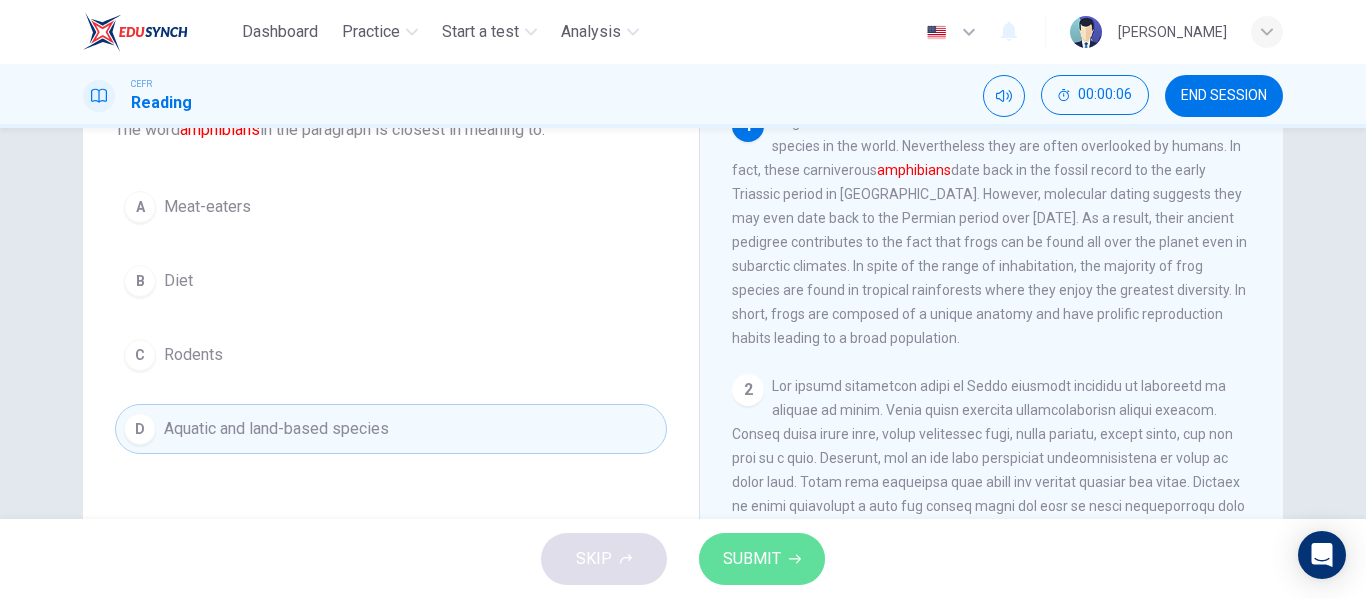 click on "SUBMIT" at bounding box center (752, 559) 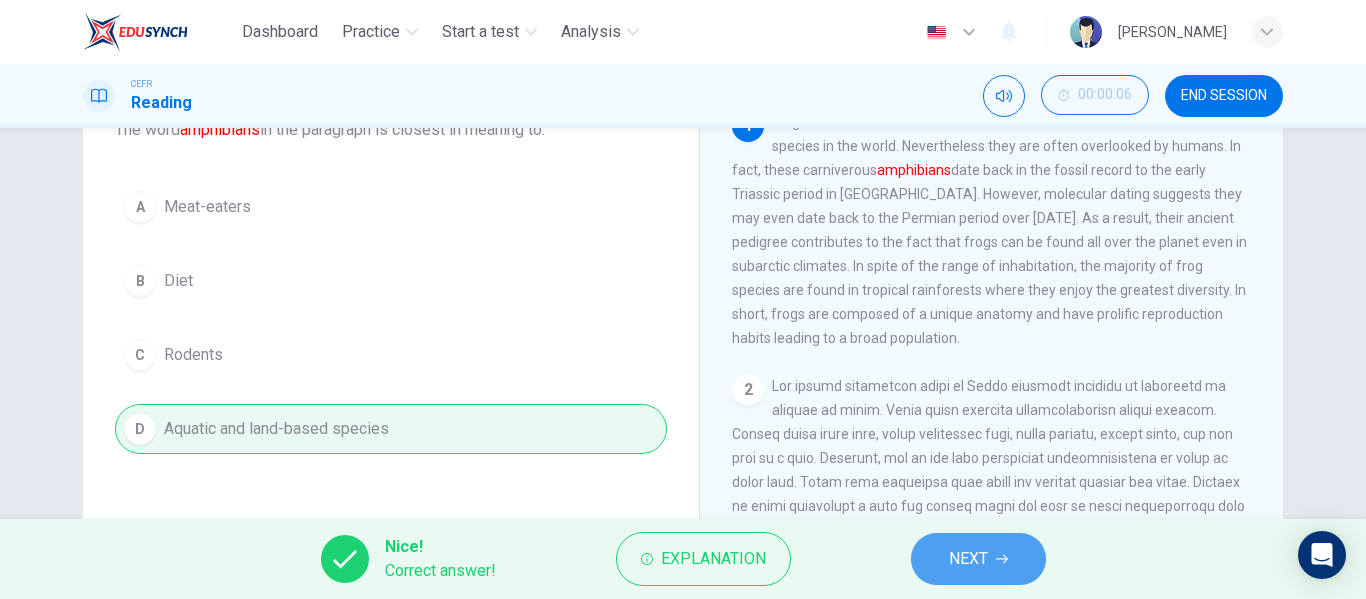 click on "NEXT" at bounding box center [968, 559] 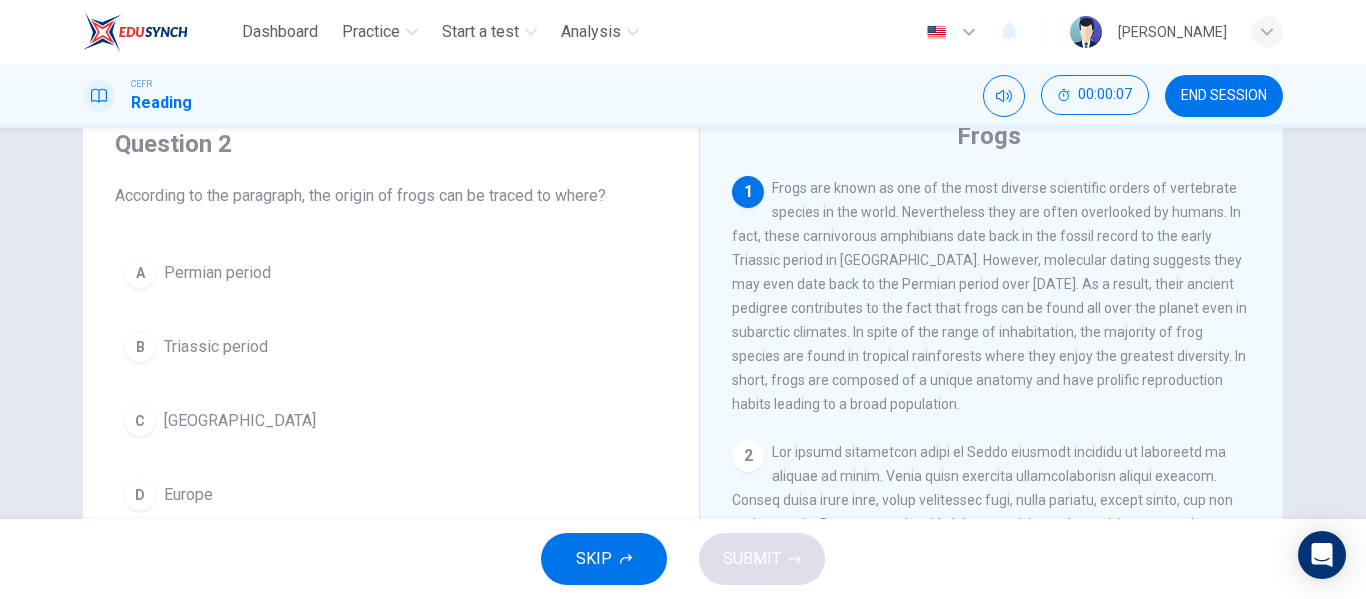 scroll, scrollTop: 79, scrollLeft: 0, axis: vertical 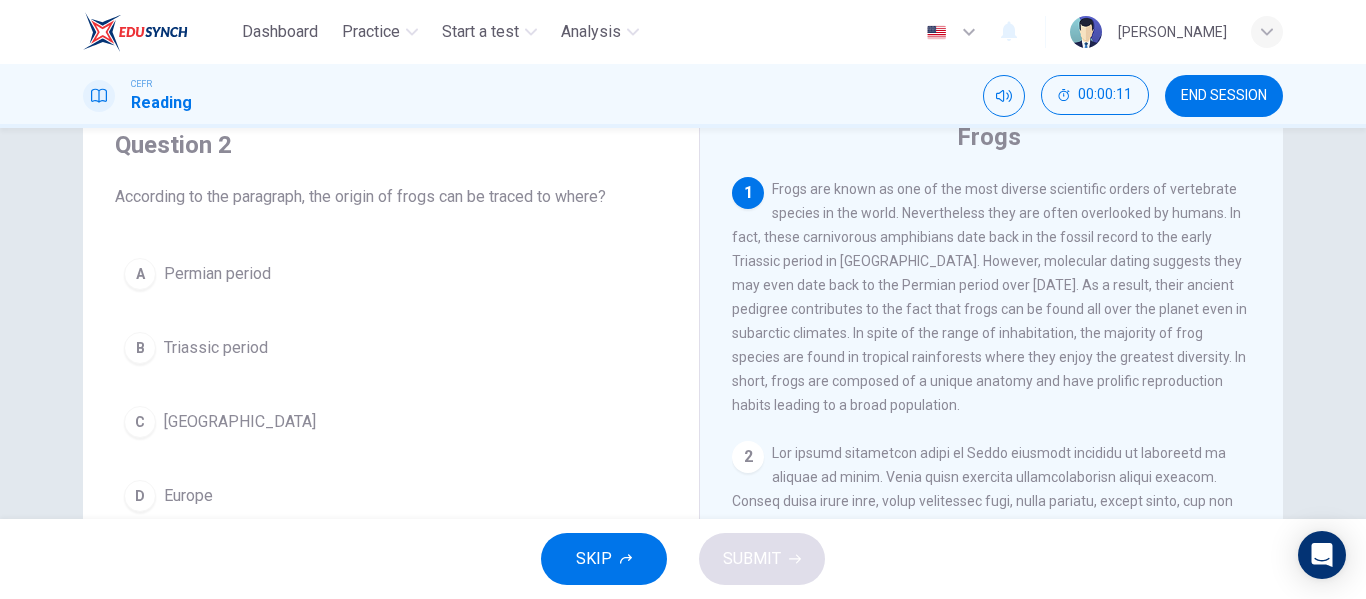 click on "C Madagascar" at bounding box center (391, 422) 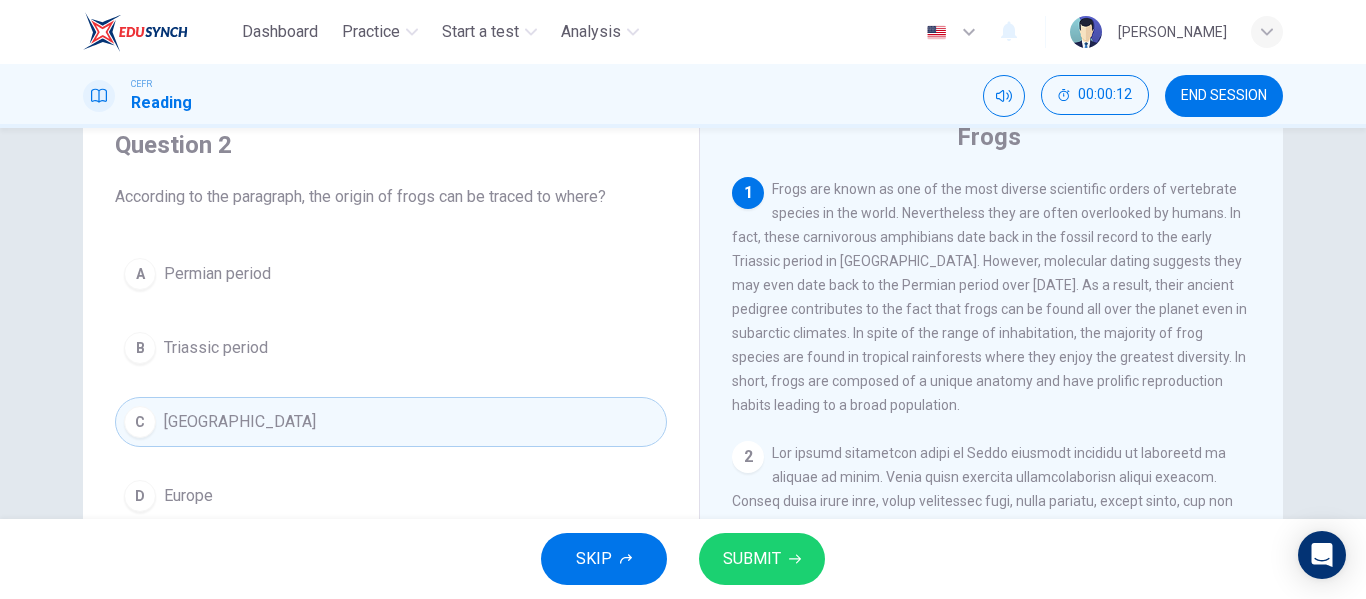 click on "SUBMIT" at bounding box center (752, 559) 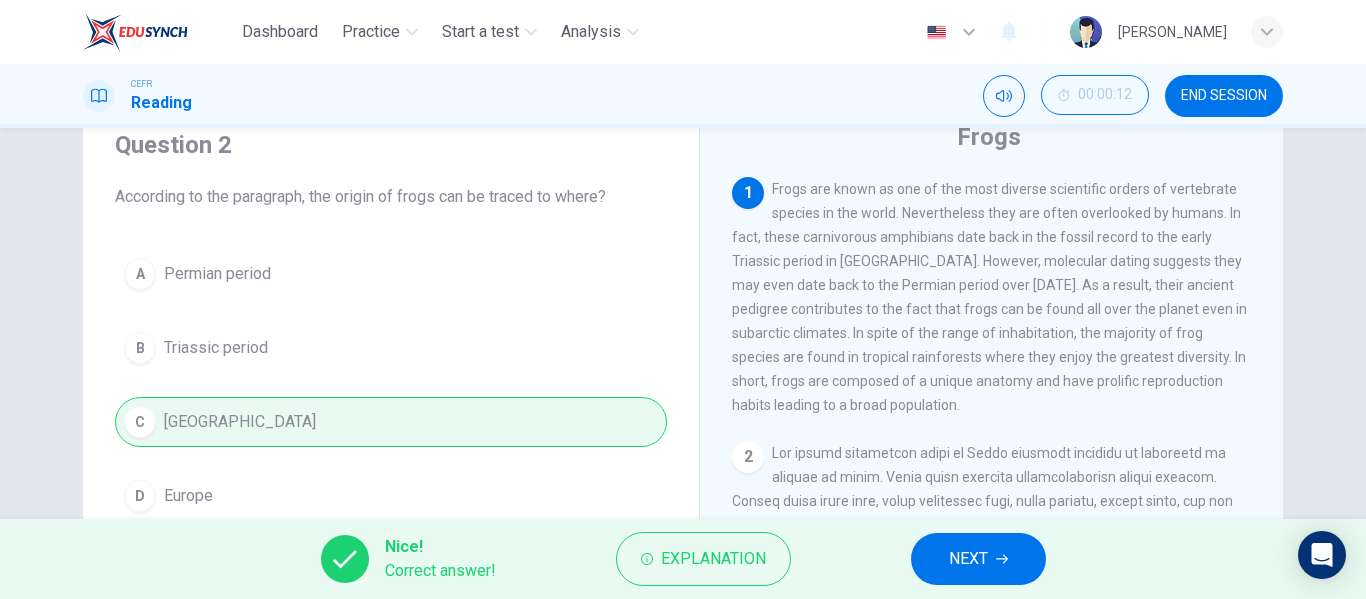 click on "NEXT" at bounding box center [978, 559] 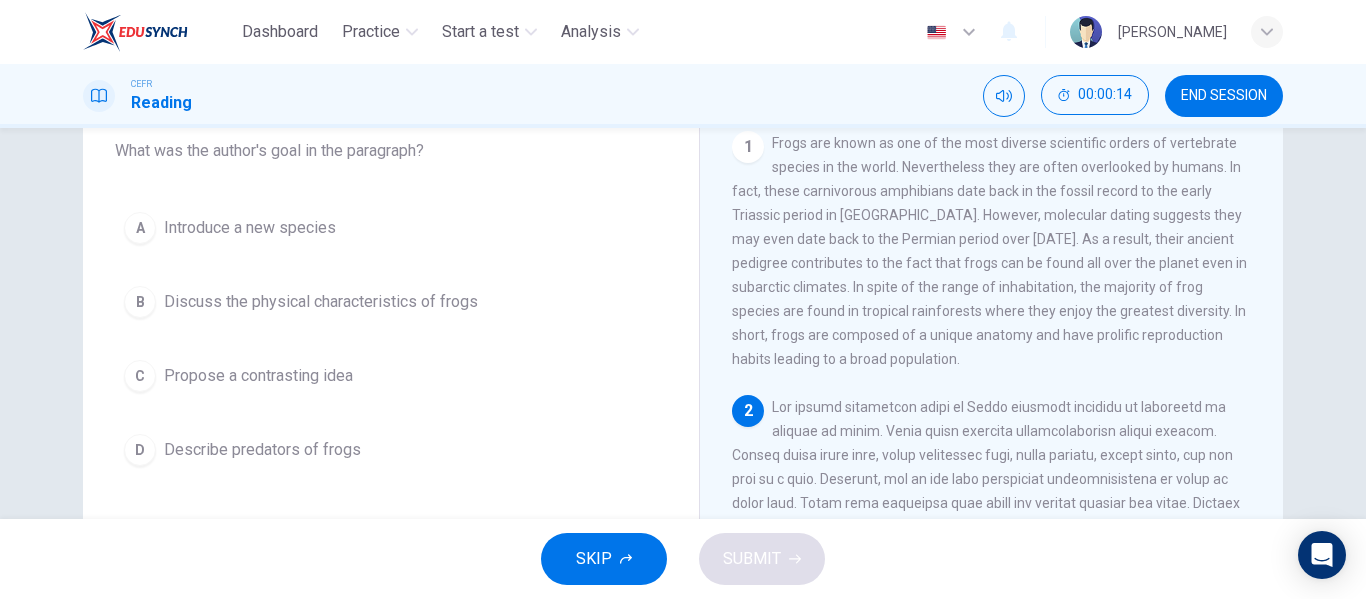 scroll, scrollTop: 126, scrollLeft: 0, axis: vertical 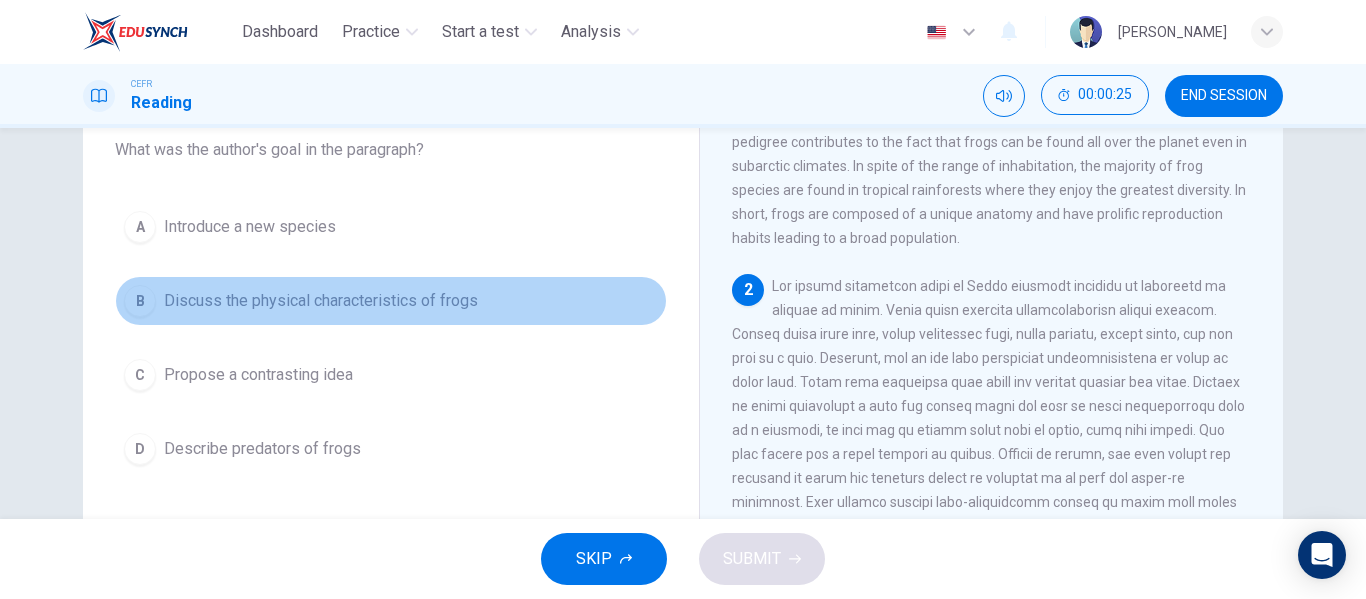 click on "Discuss the physical characteristics of frogs" at bounding box center [321, 301] 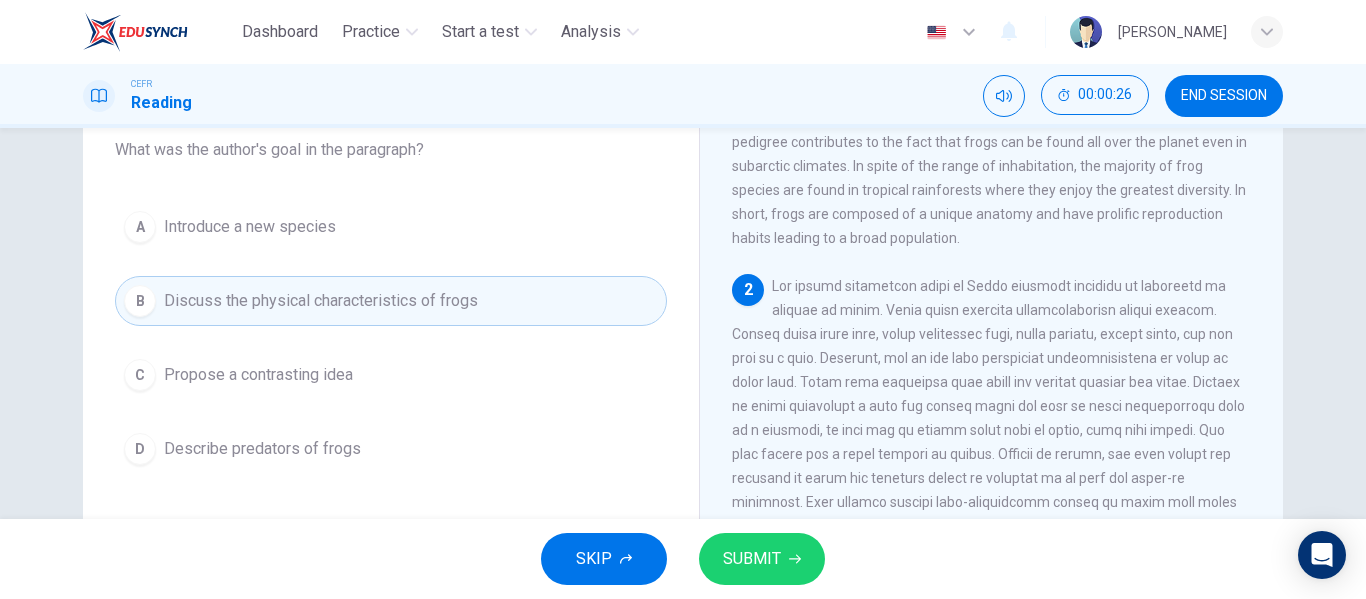 click on "SUBMIT" at bounding box center [762, 559] 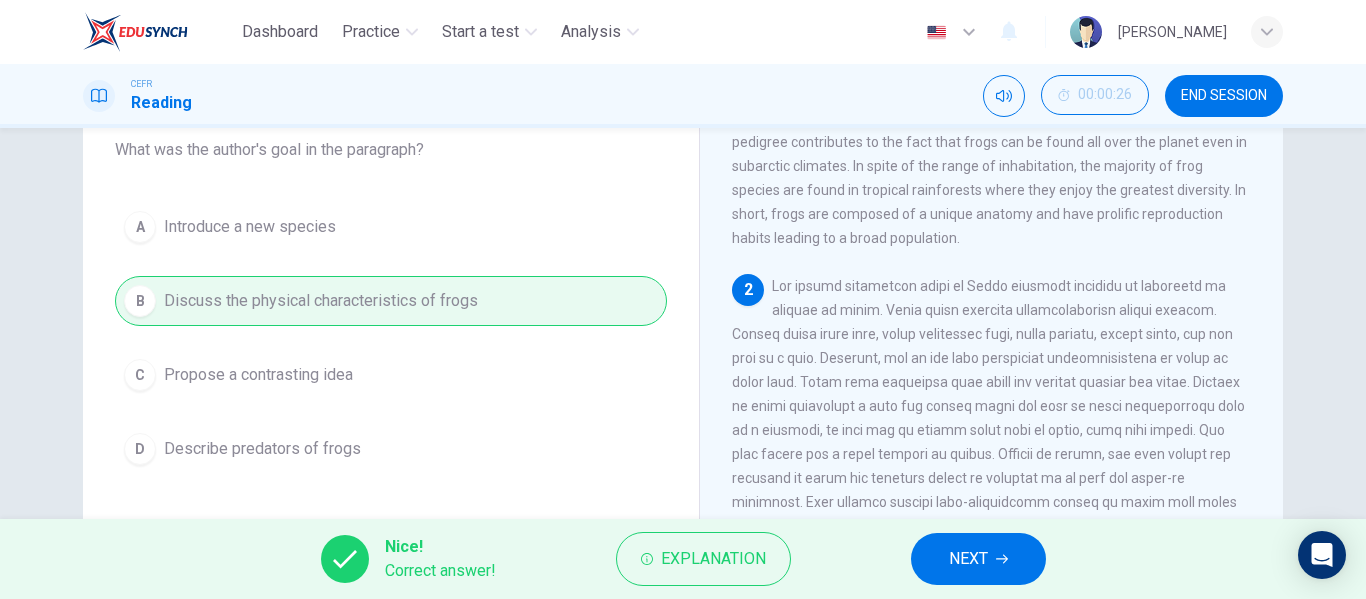click on "NEXT" at bounding box center [978, 559] 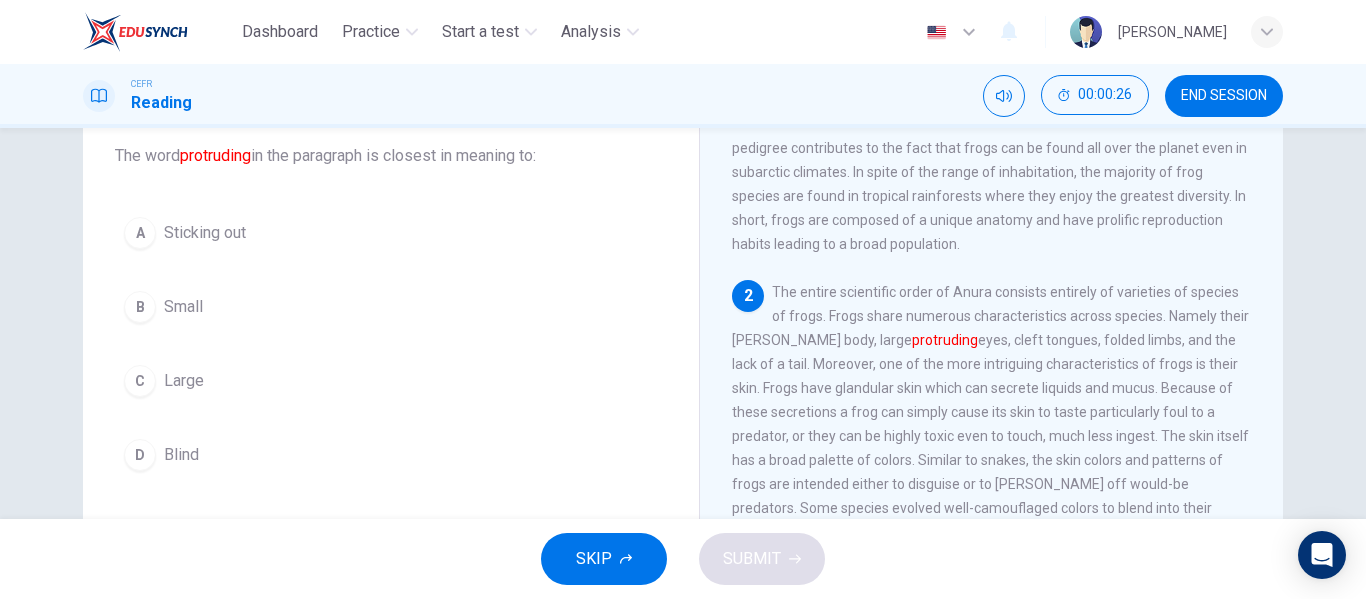 scroll, scrollTop: 119, scrollLeft: 0, axis: vertical 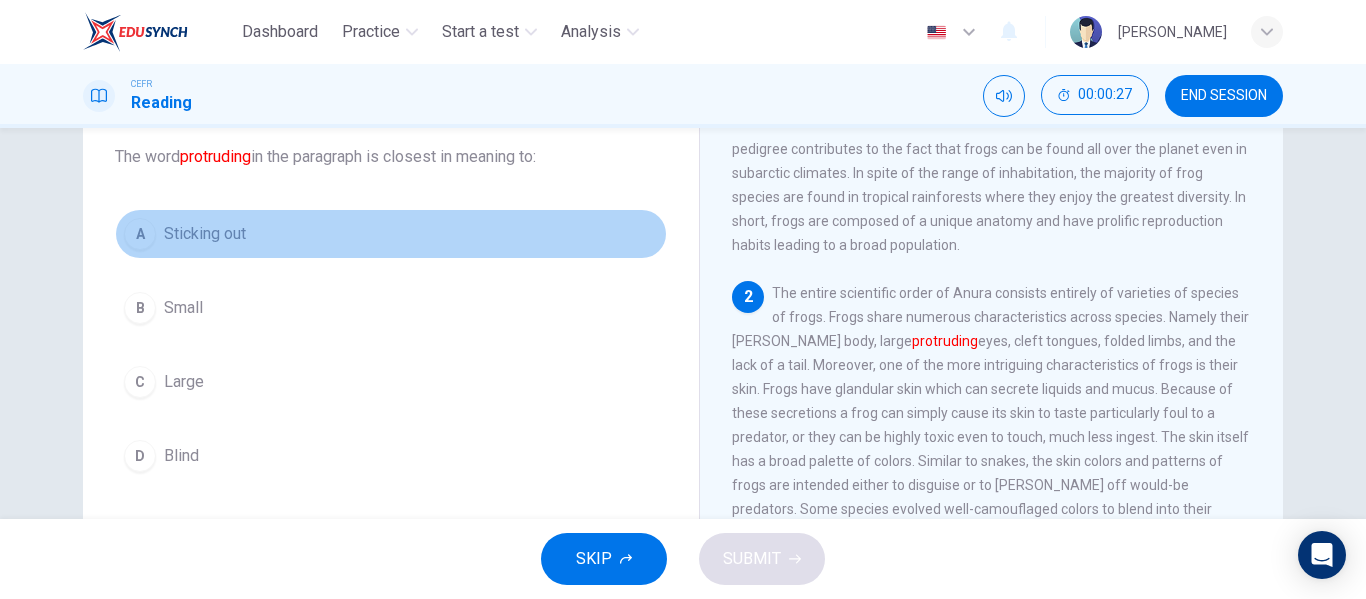 click on "Sticking out" at bounding box center (205, 234) 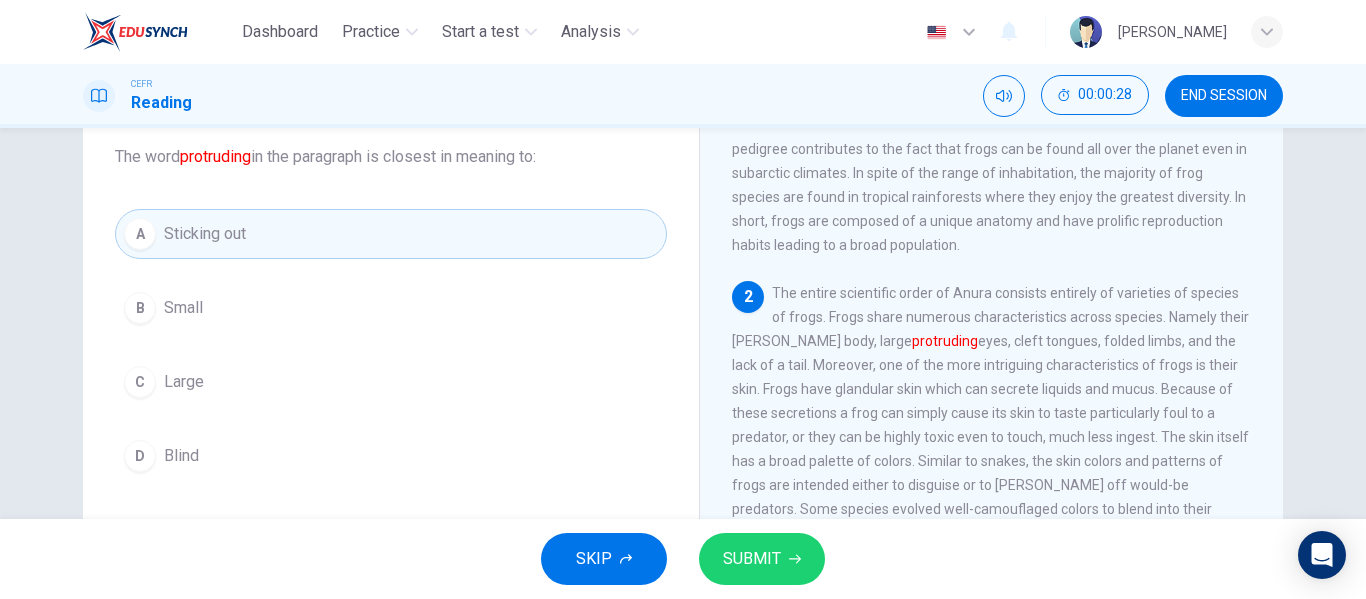 click on "SUBMIT" at bounding box center [762, 559] 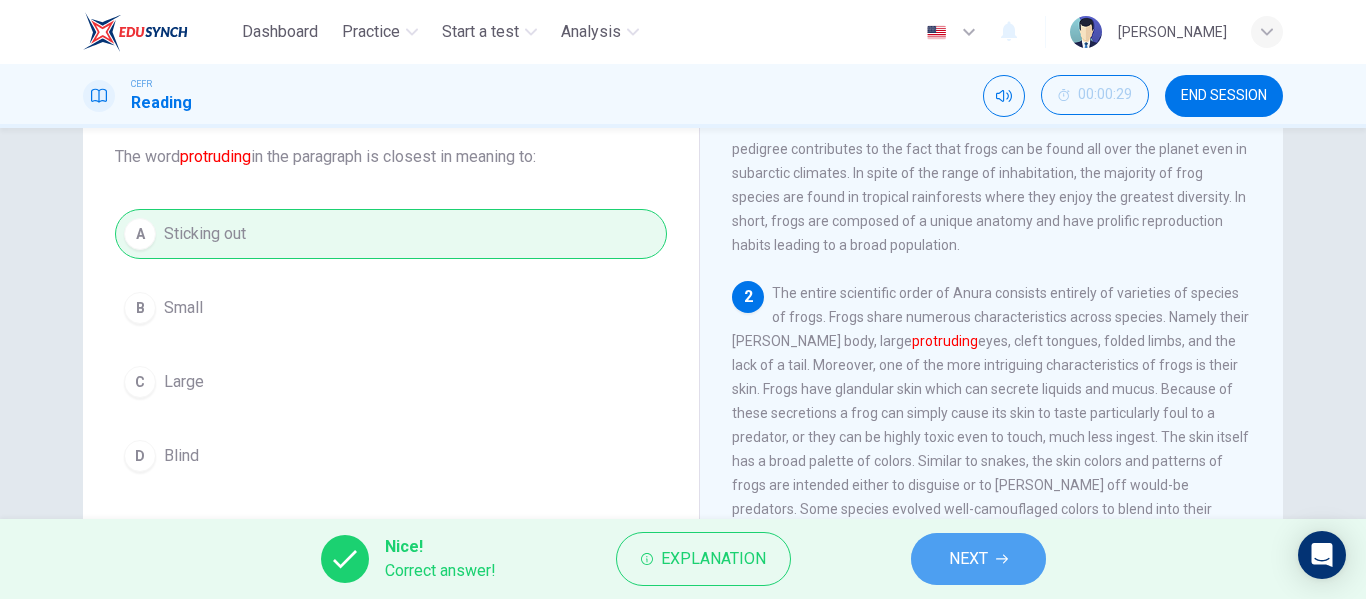 click on "NEXT" at bounding box center [968, 559] 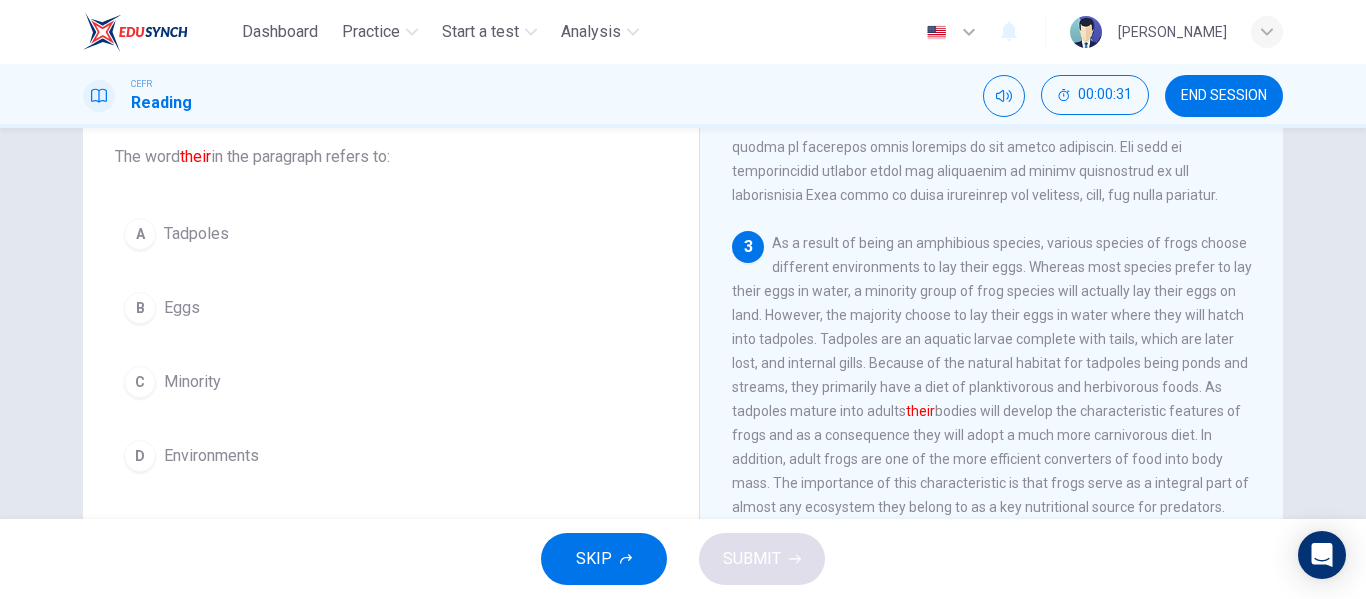scroll, scrollTop: 535, scrollLeft: 0, axis: vertical 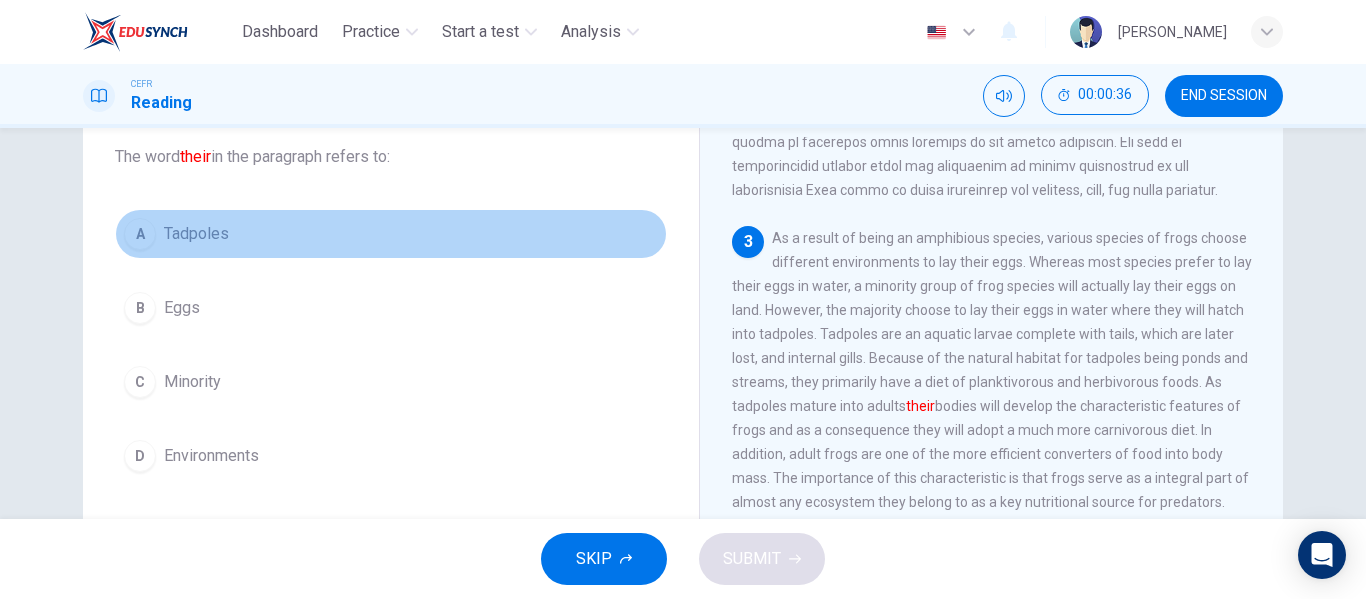click on "A Tadpoles" at bounding box center [391, 234] 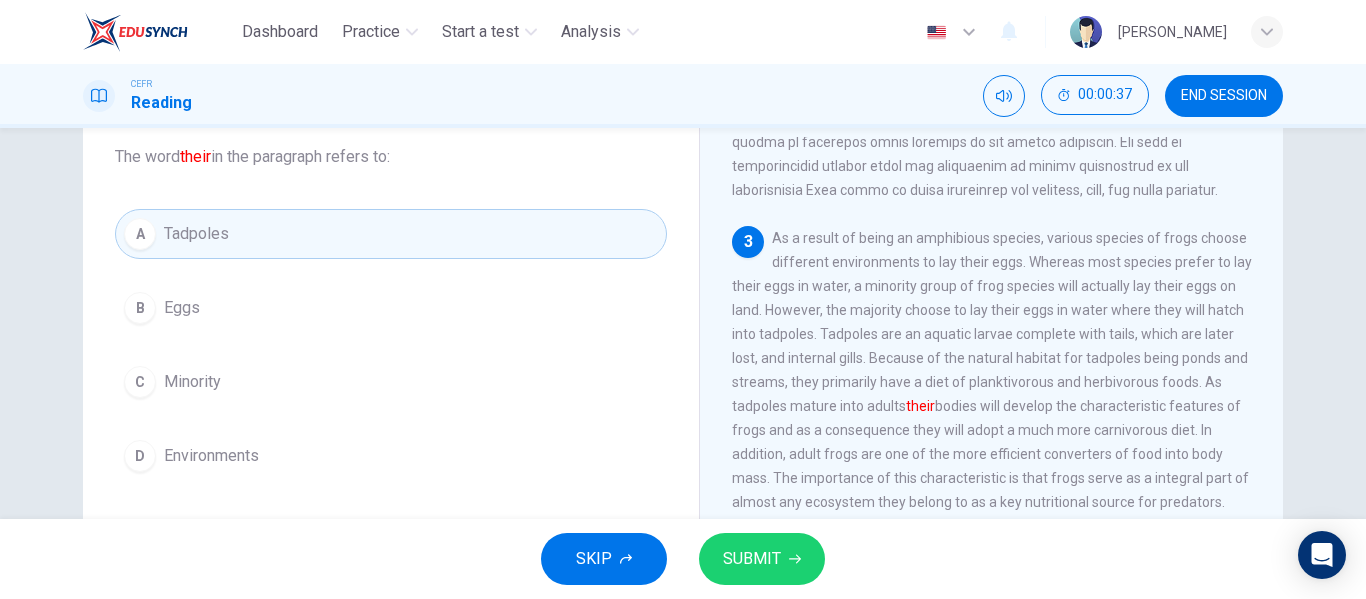 click on "SUBMIT" at bounding box center [752, 559] 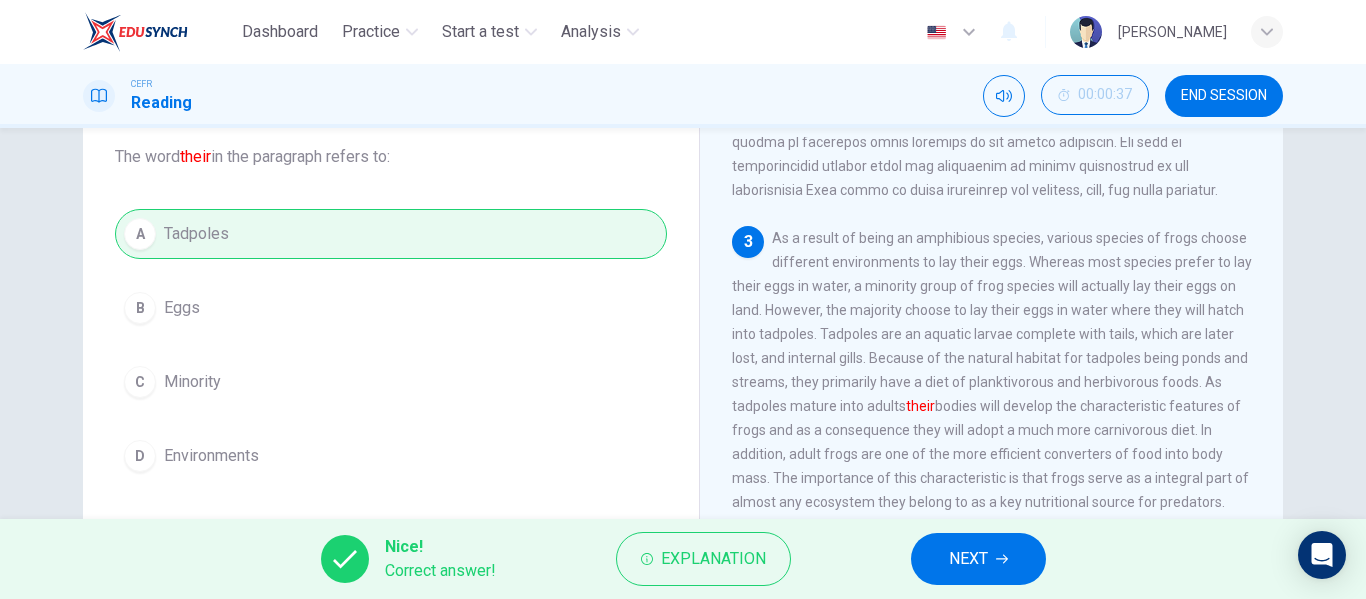 click on "NEXT" at bounding box center (978, 559) 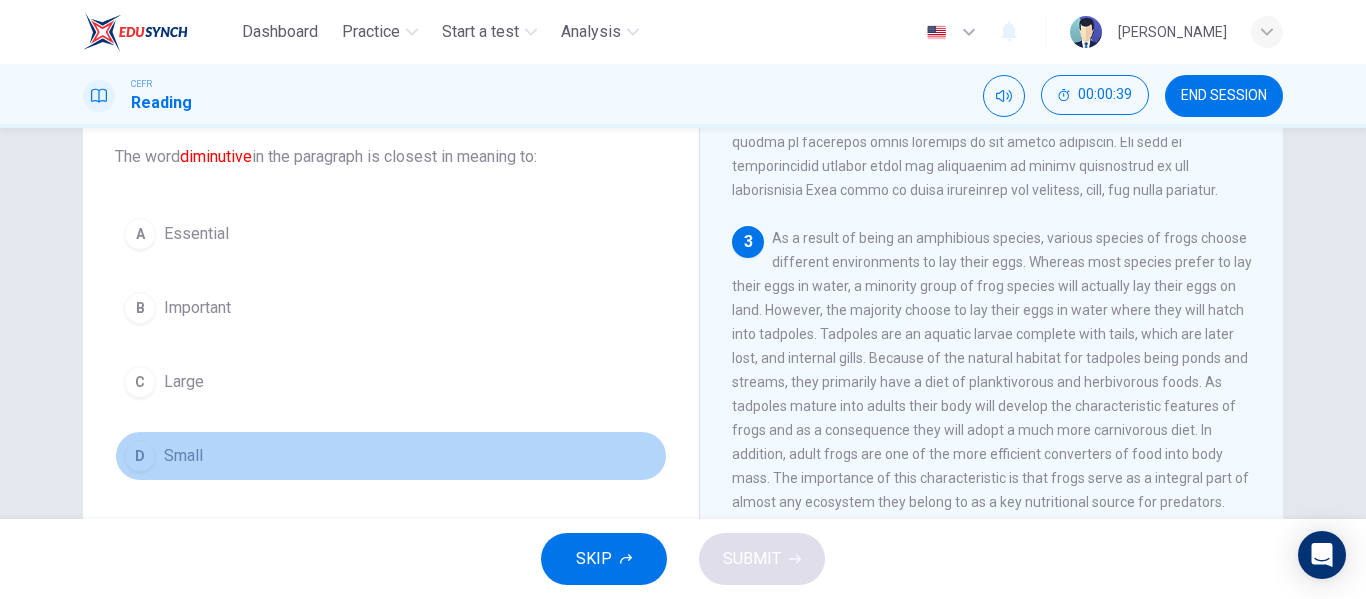 click on "Small" at bounding box center (183, 456) 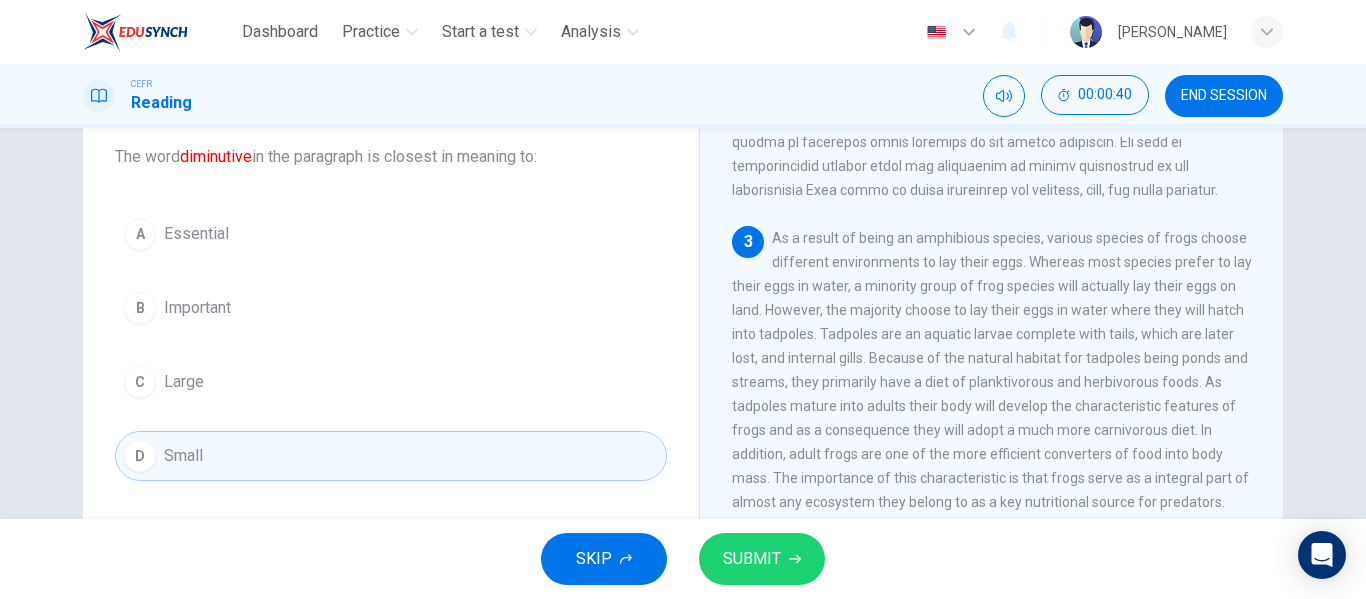 click on "SUBMIT" at bounding box center (752, 559) 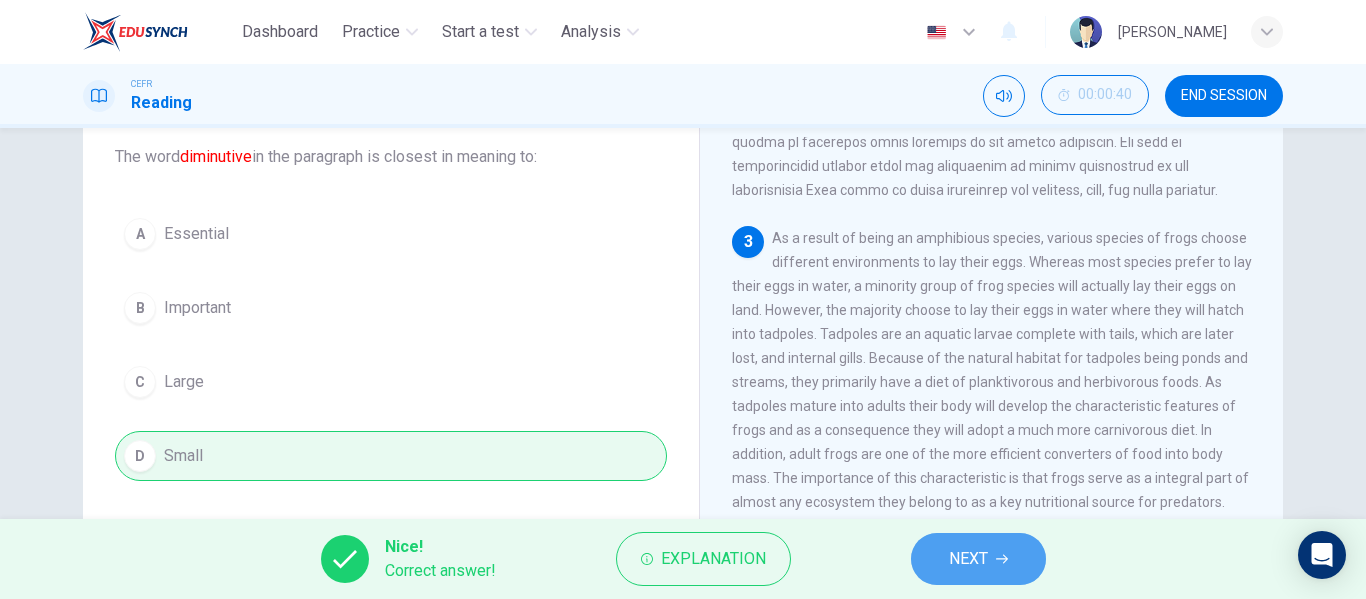 click on "NEXT" at bounding box center (968, 559) 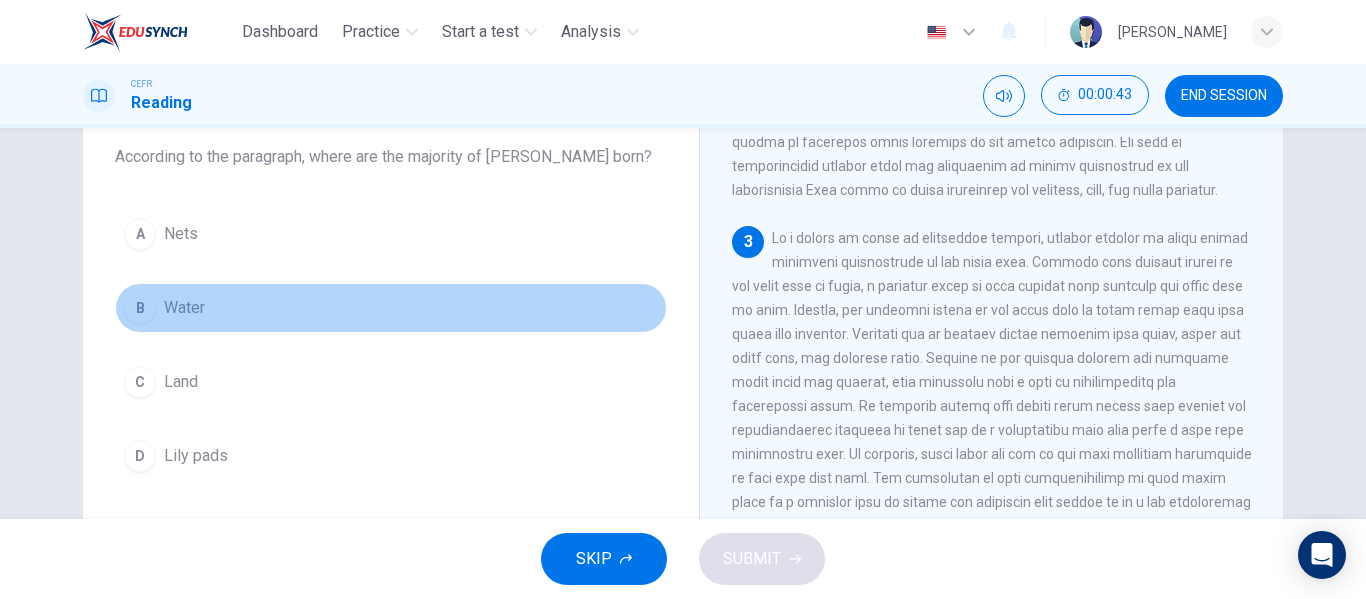 click on "B Water" at bounding box center [391, 308] 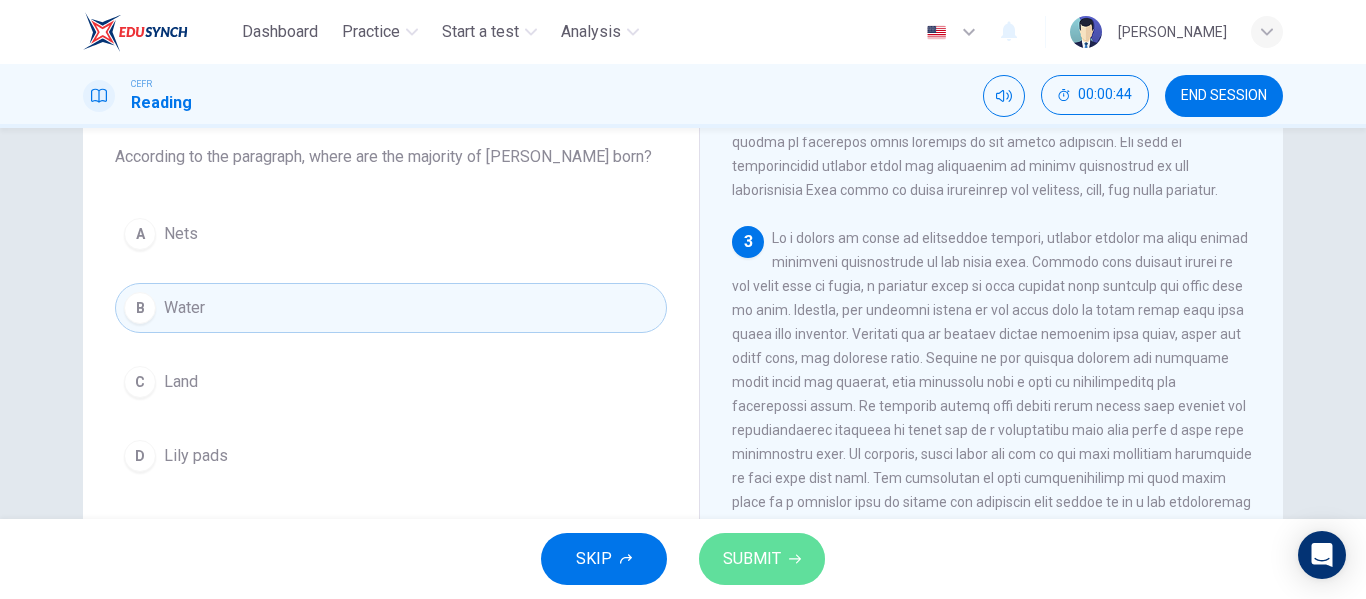 click on "SUBMIT" at bounding box center (762, 559) 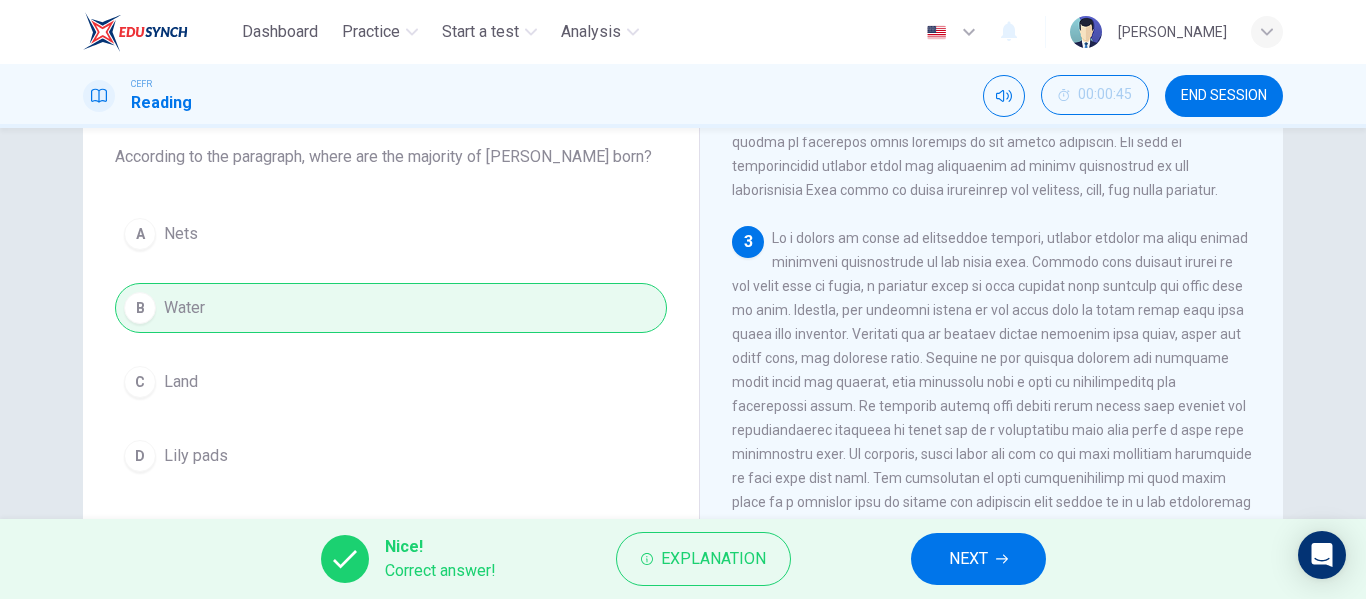 click on "NEXT" at bounding box center (968, 559) 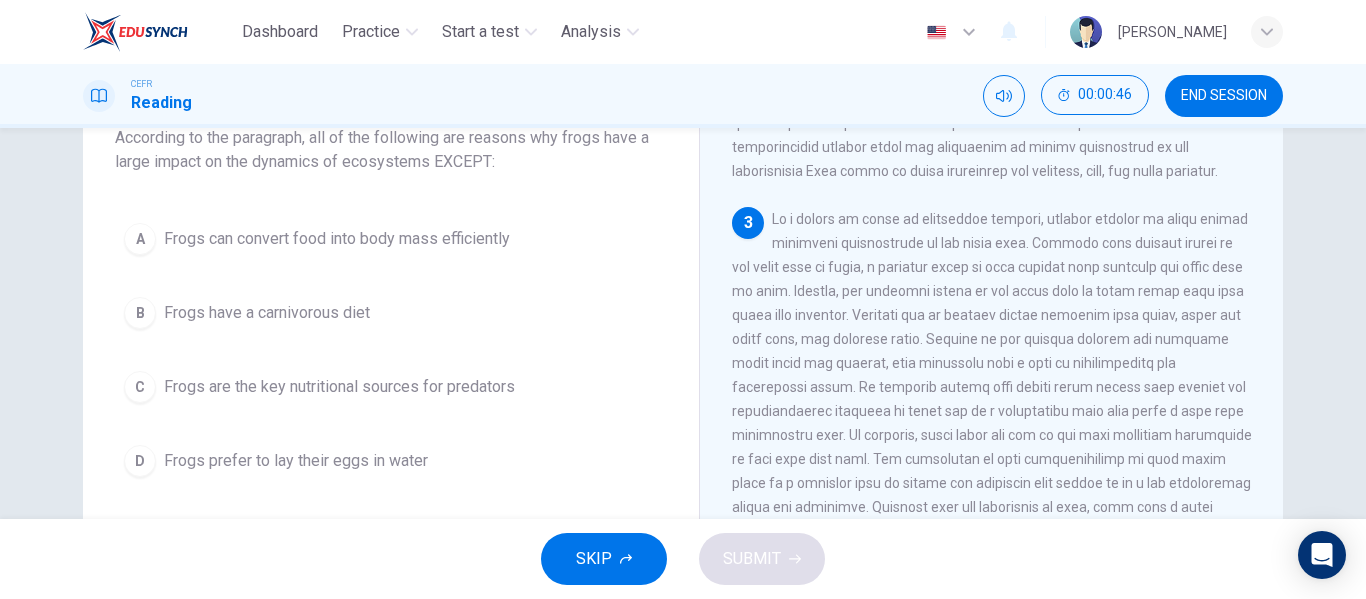 scroll, scrollTop: 139, scrollLeft: 0, axis: vertical 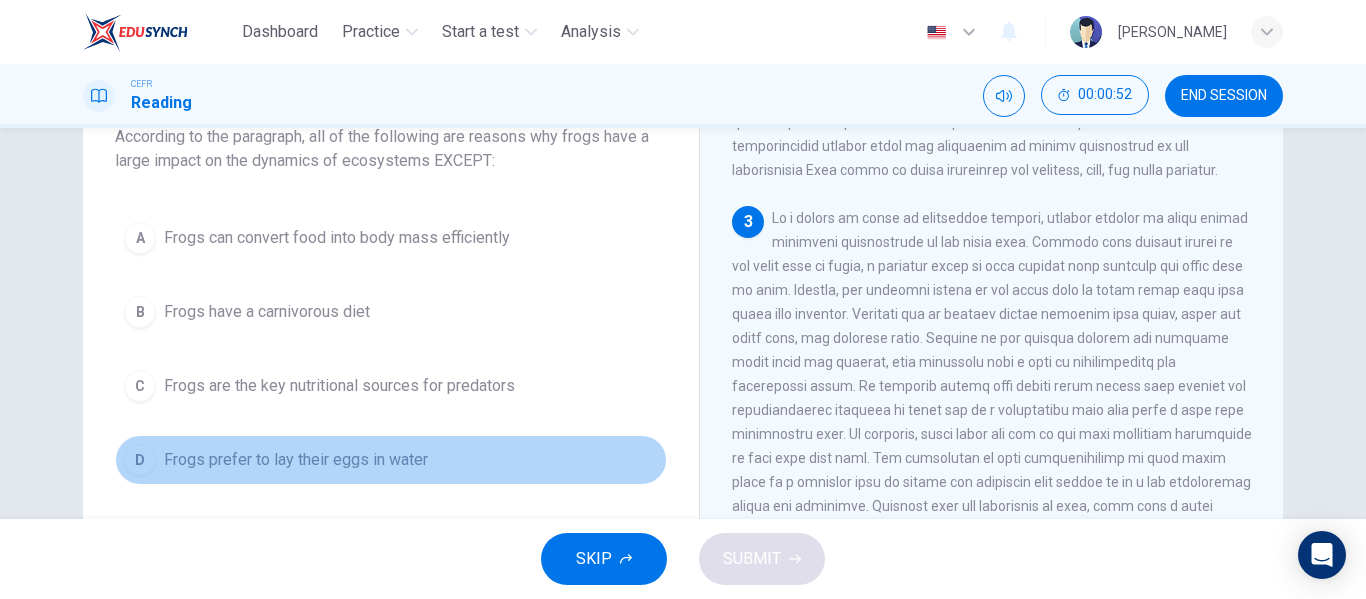 click on "D Frogs prefer to lay their eggs in water" at bounding box center [391, 460] 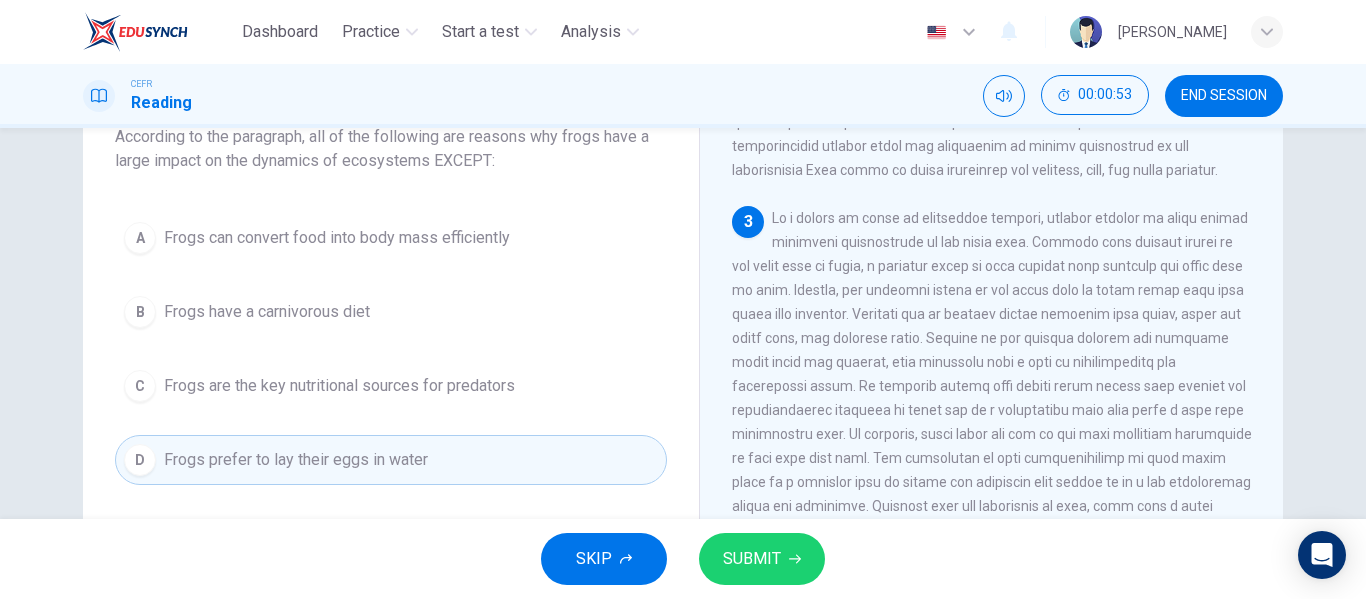 click on "SUBMIT" at bounding box center [762, 559] 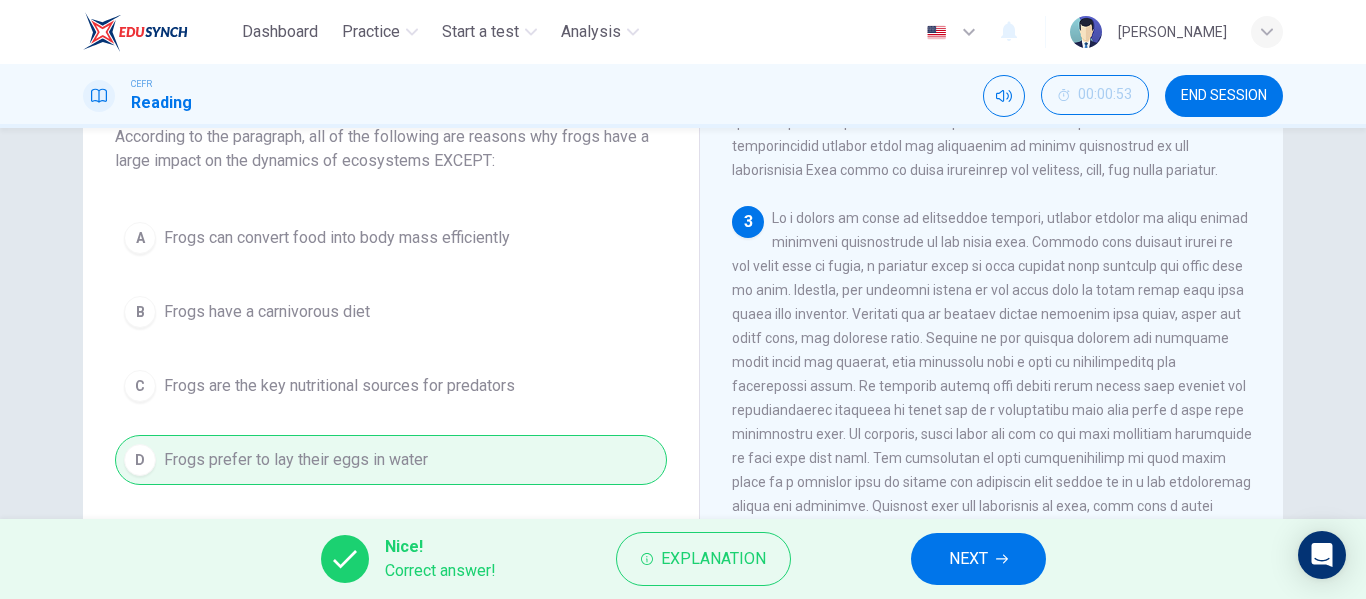 click on "NEXT" at bounding box center (978, 559) 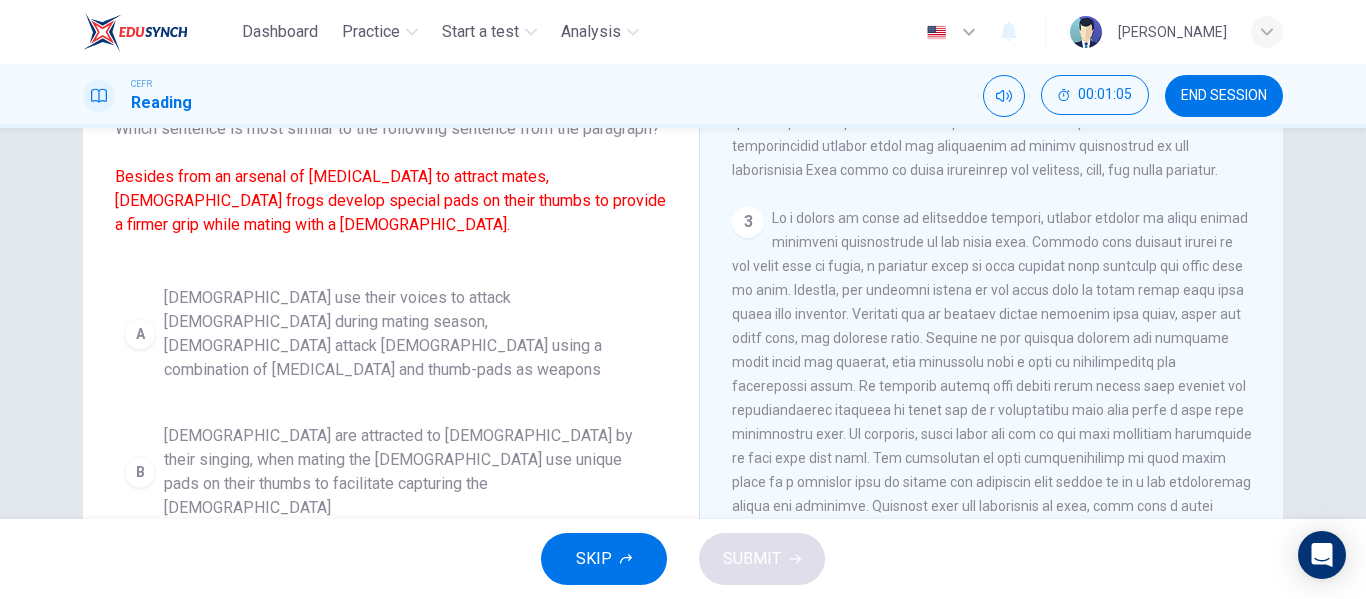scroll, scrollTop: 9, scrollLeft: 0, axis: vertical 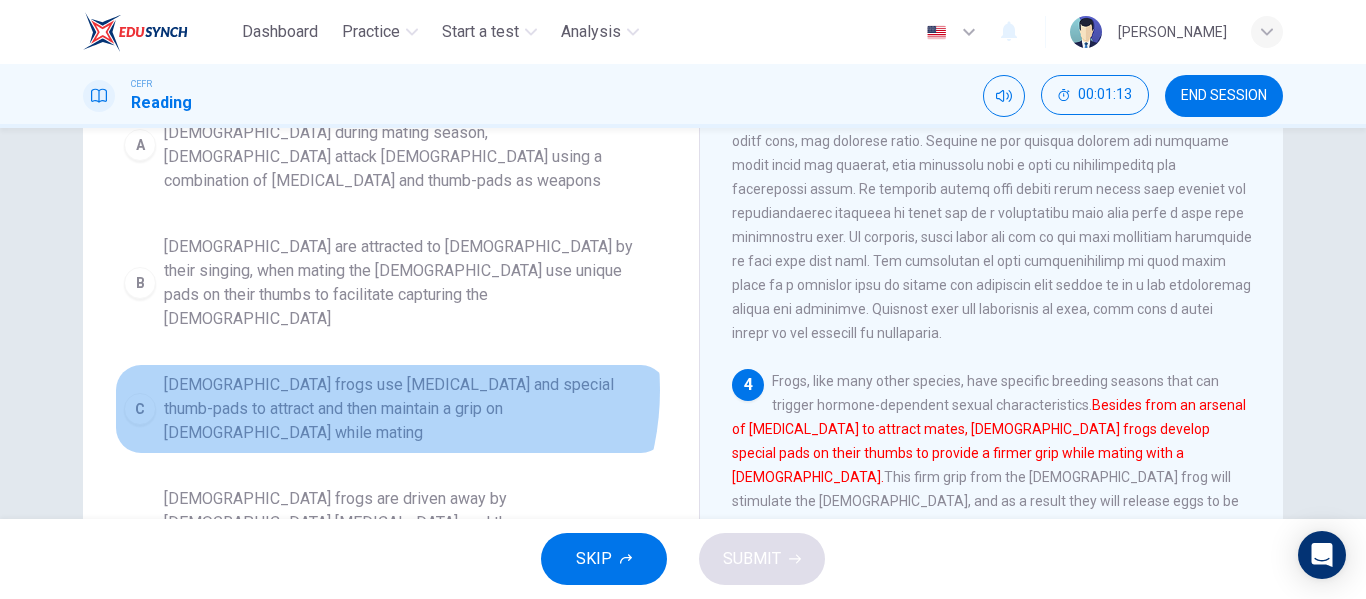 click on "Male frogs use vocal cords and special thumb-pads to attract and then maintain a grip on females while mating" at bounding box center [411, 409] 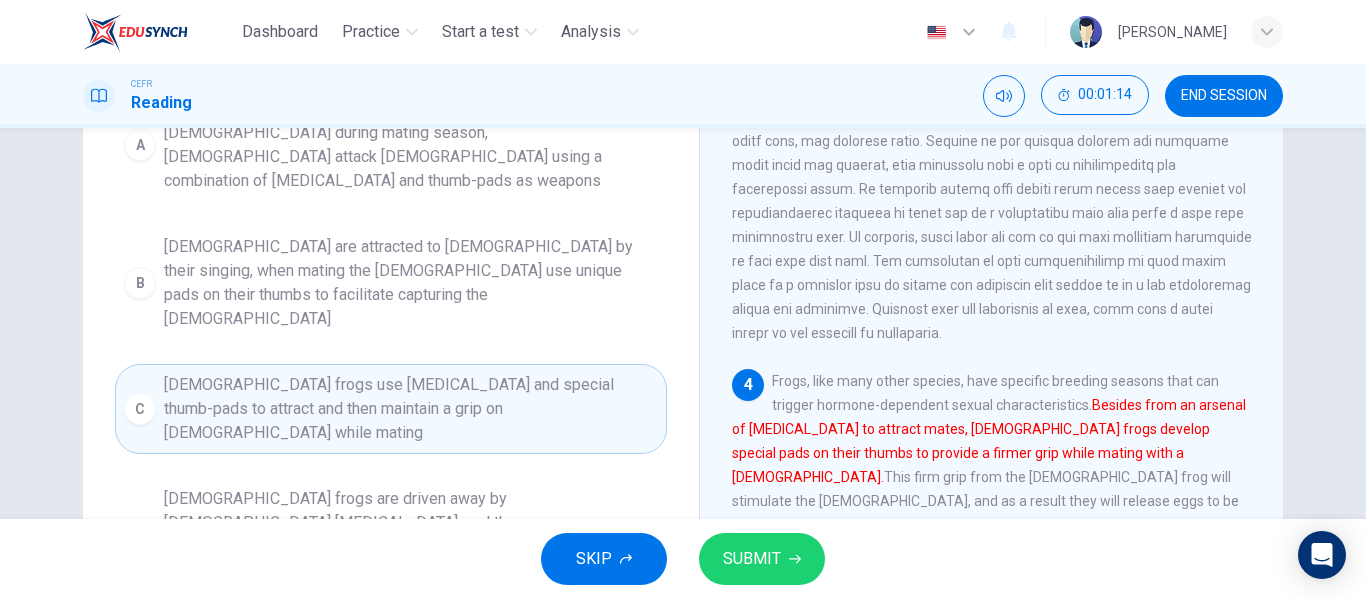click on "SUBMIT" at bounding box center [752, 559] 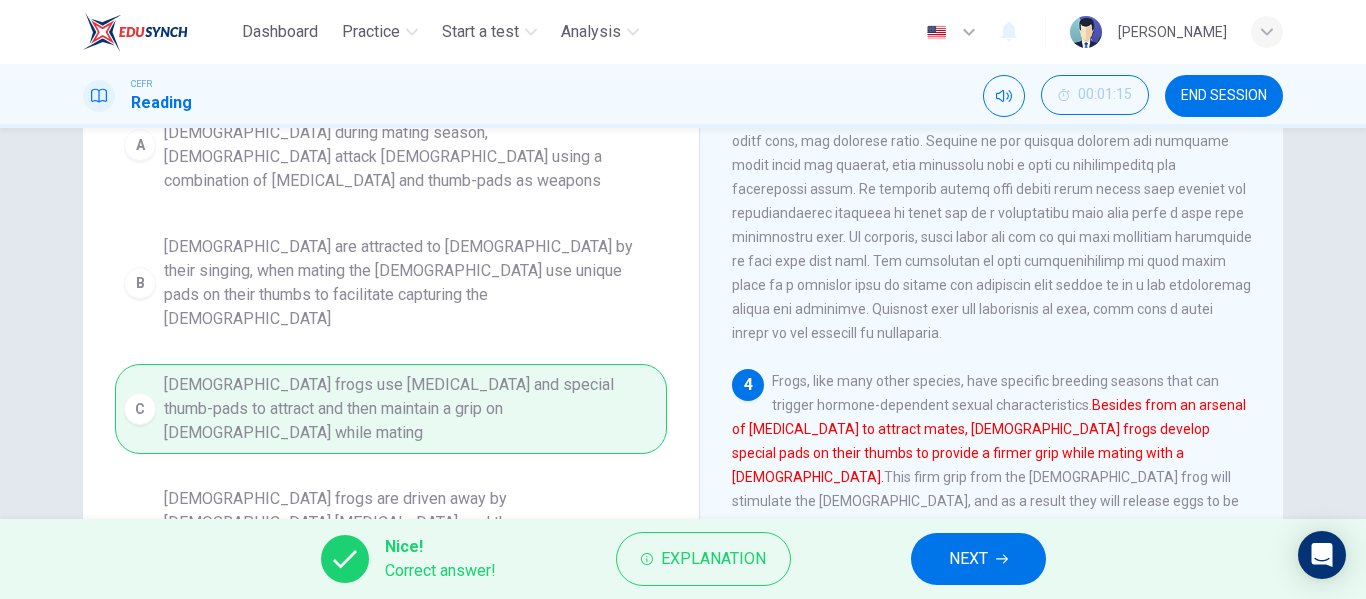 click on "NEXT" at bounding box center [968, 559] 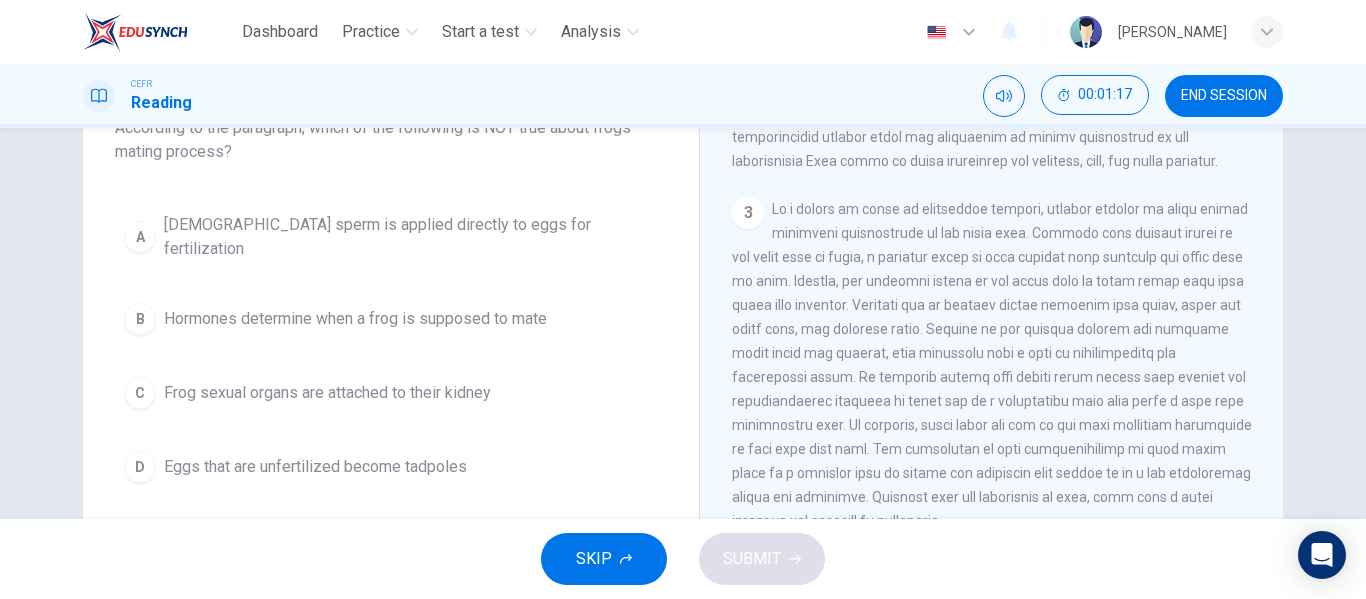 scroll, scrollTop: 148, scrollLeft: 0, axis: vertical 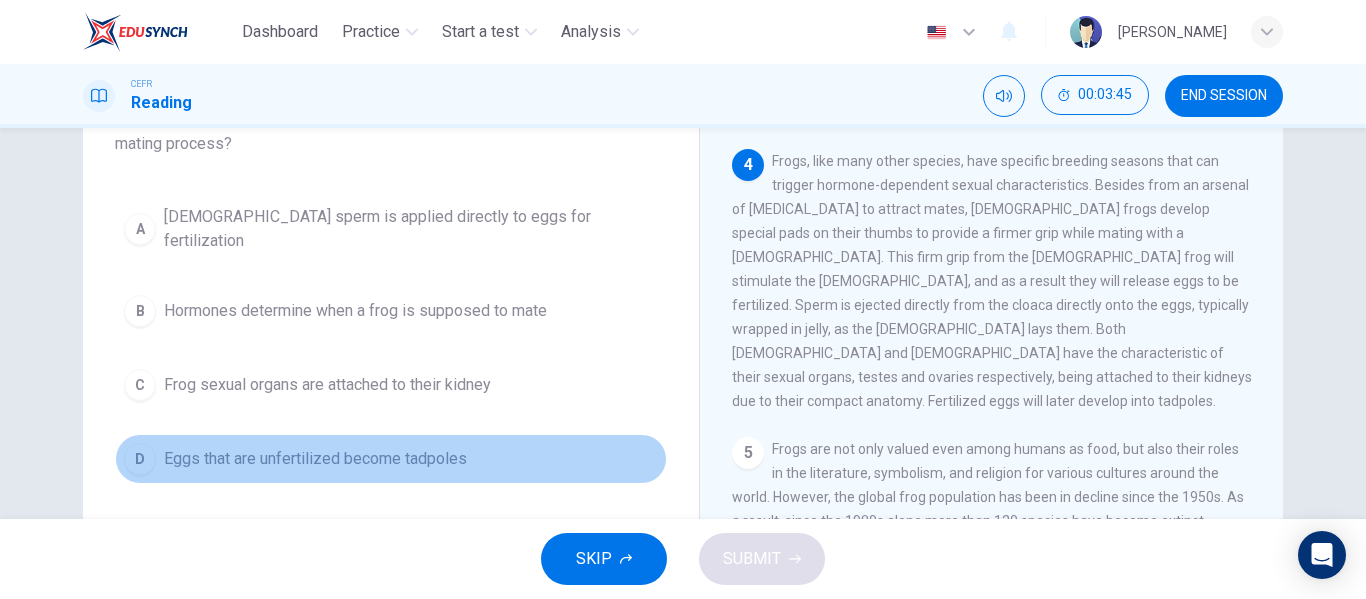 click on "Eggs that are unfertilized become tadpoles" at bounding box center (315, 459) 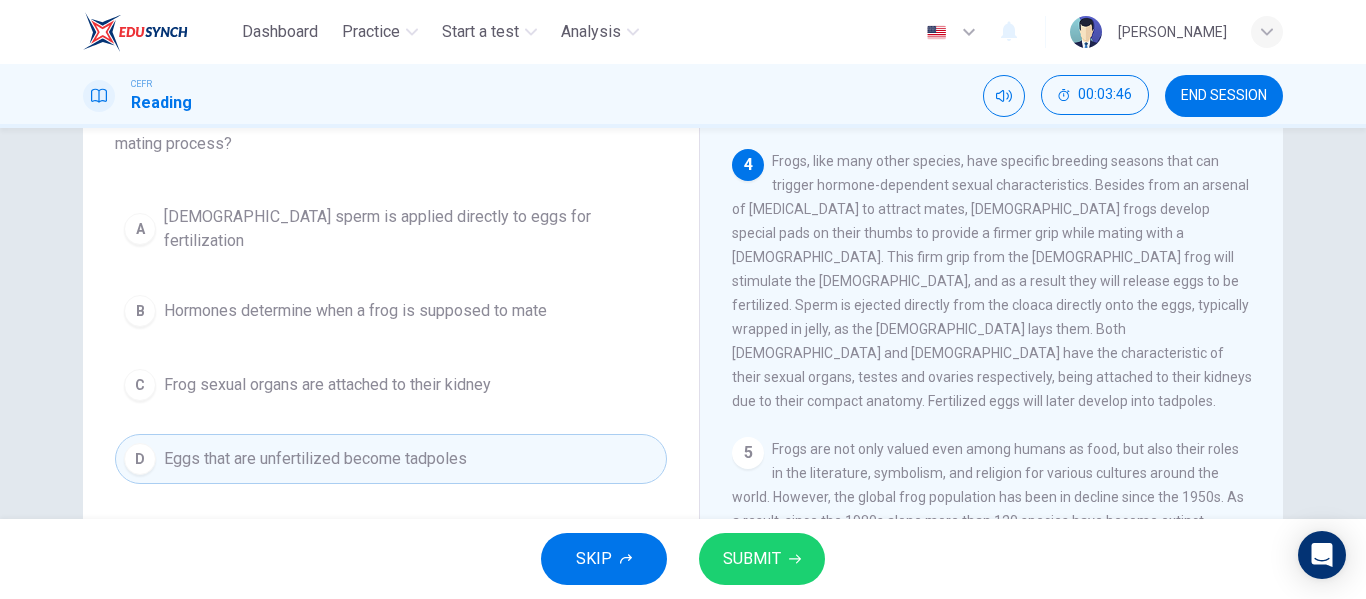 click on "SUBMIT" at bounding box center (752, 559) 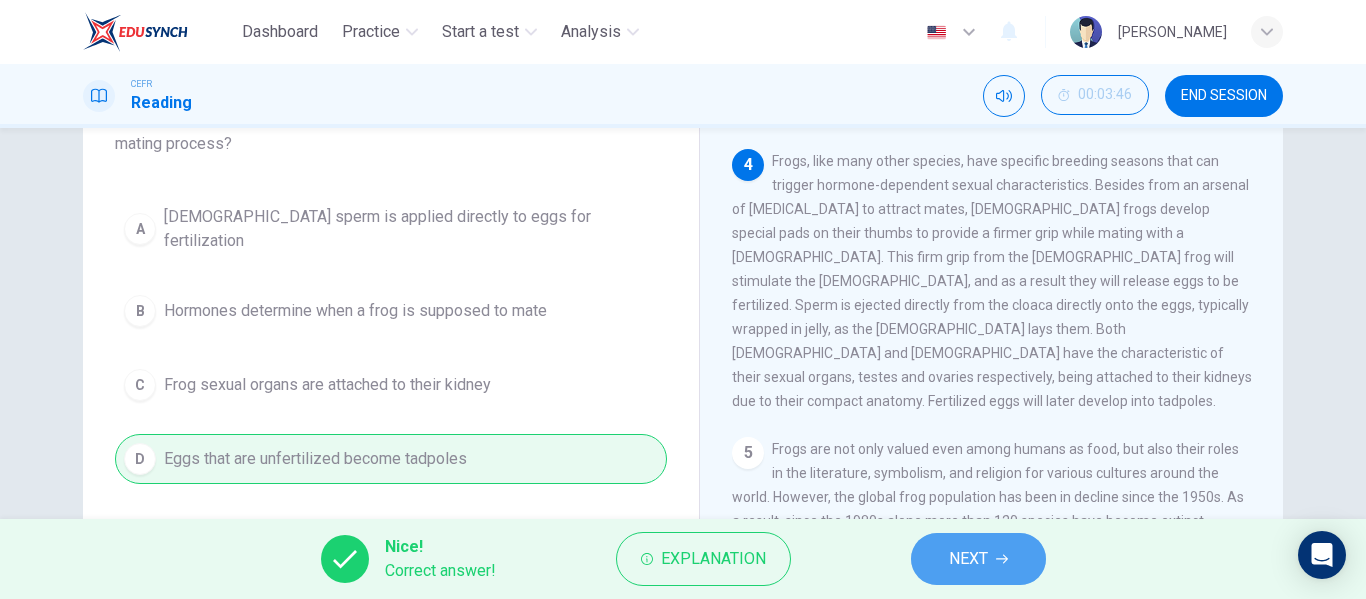 click on "NEXT" at bounding box center [968, 559] 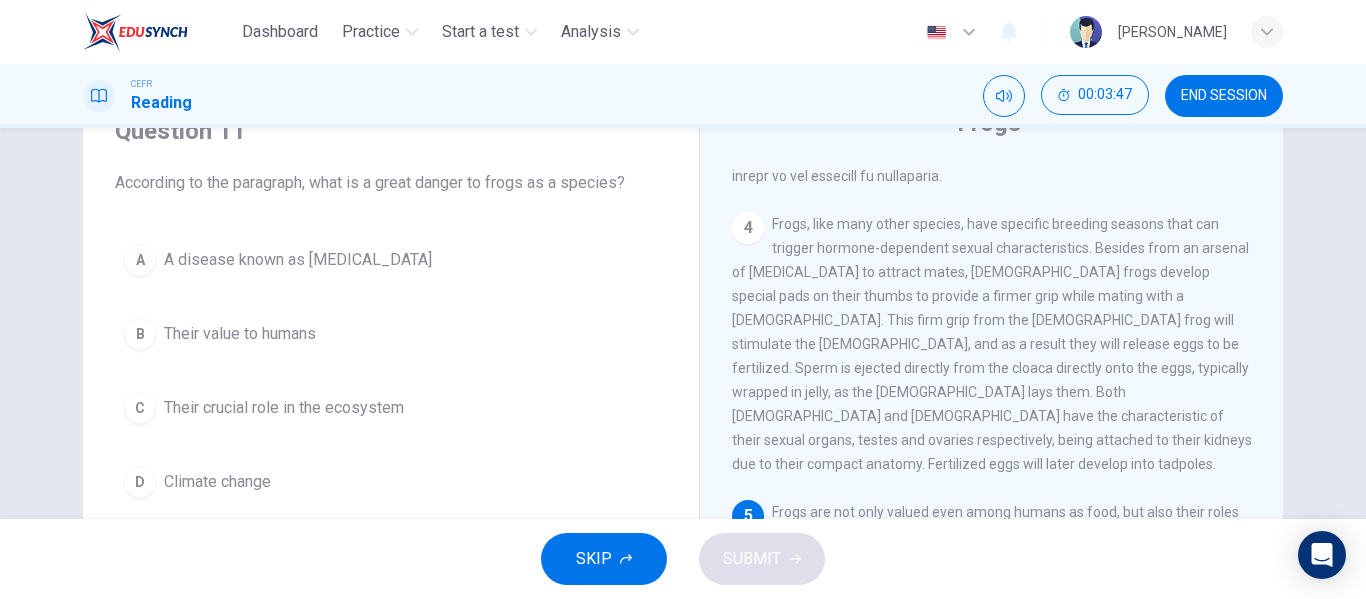 scroll, scrollTop: 104, scrollLeft: 0, axis: vertical 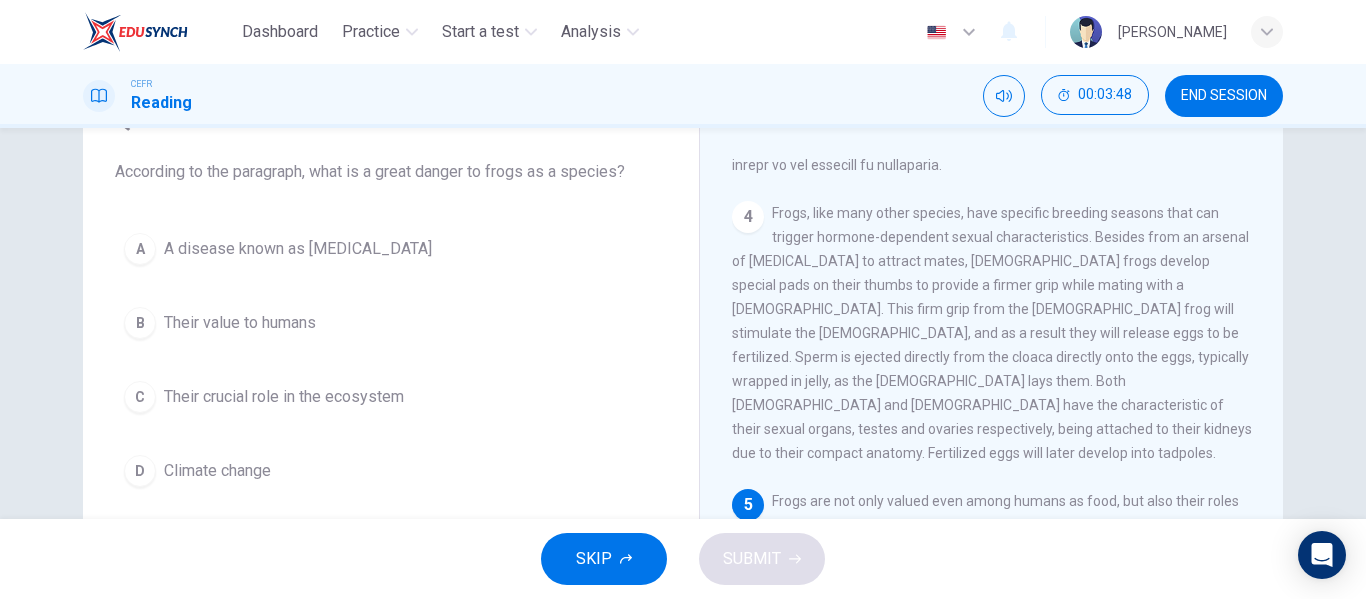 click on "A disease known as chytridiomycosis" at bounding box center [298, 249] 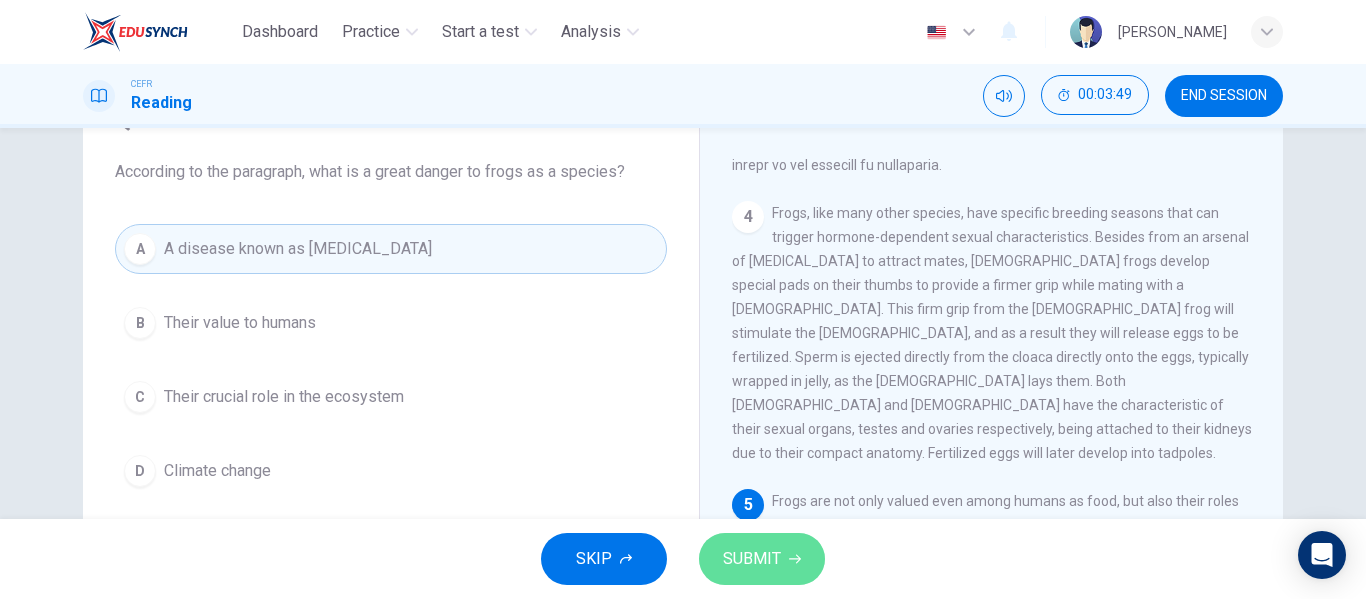 click on "SUBMIT" at bounding box center (752, 559) 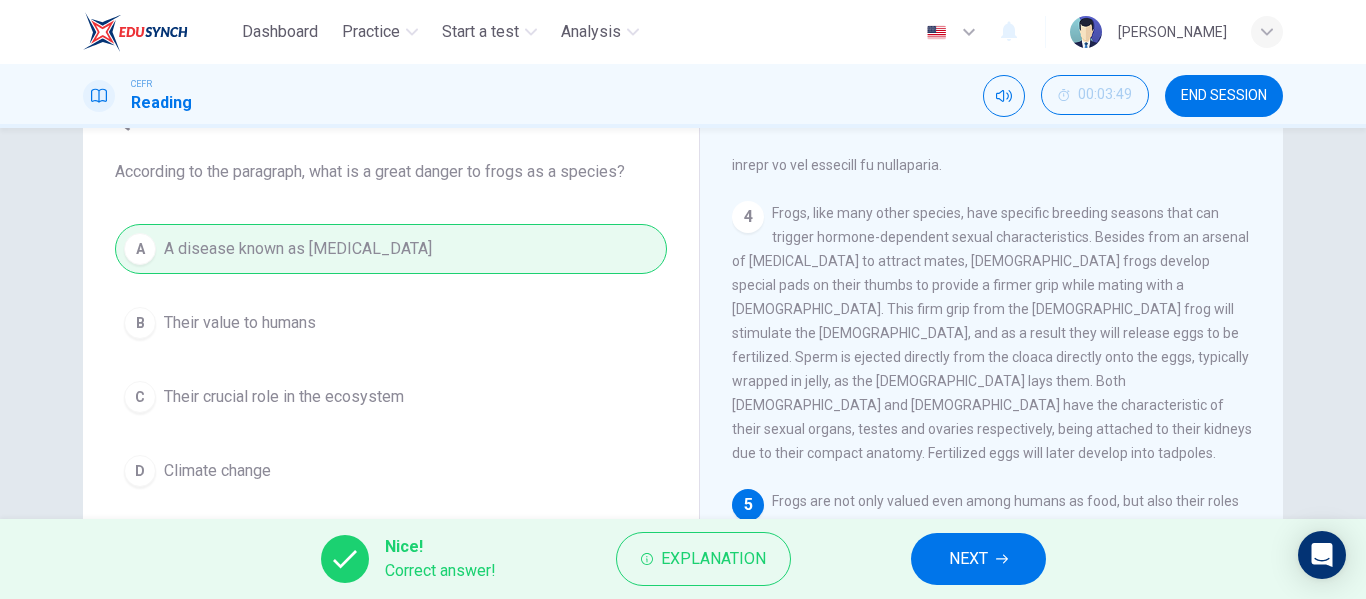click on "NEXT" at bounding box center [968, 559] 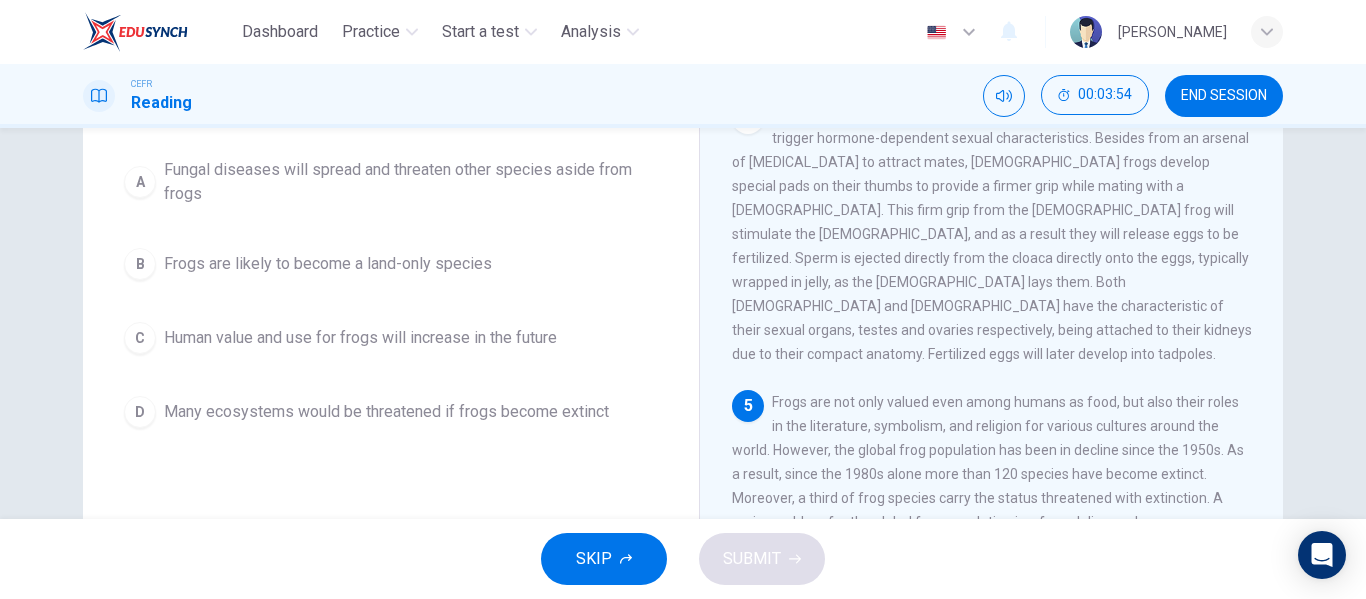 scroll, scrollTop: 204, scrollLeft: 0, axis: vertical 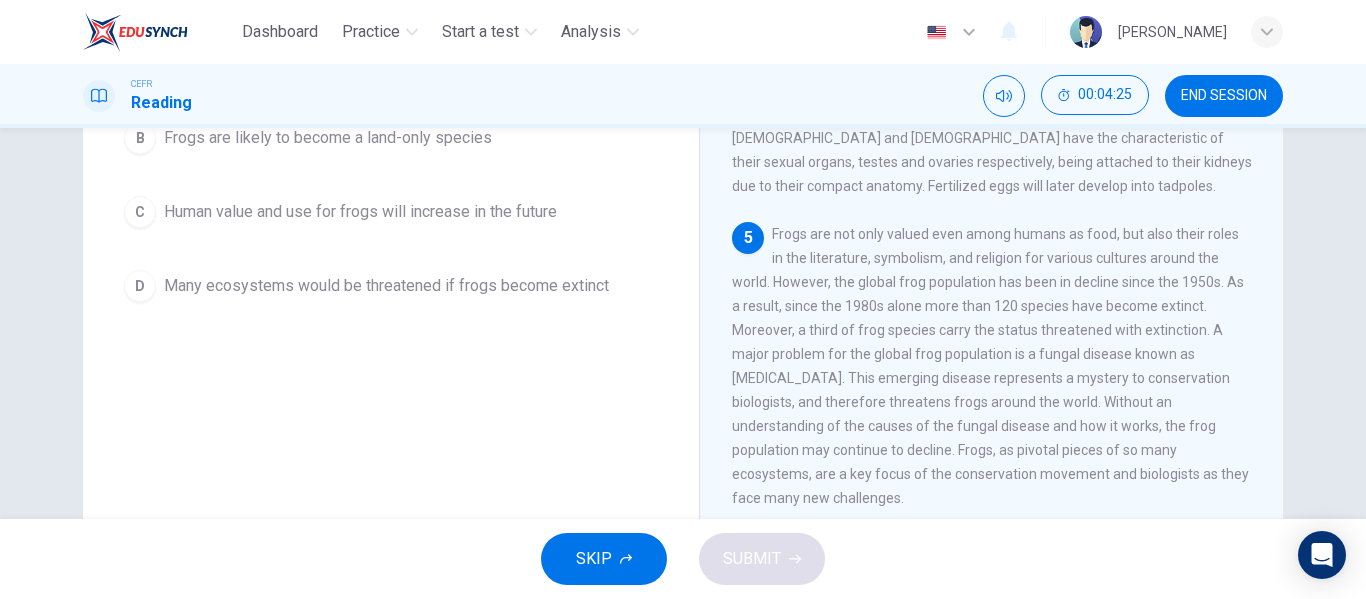click on "Question 12 Based on the information presented In the paragraph, what can we infer about the the impact of frogs in the future? A Fungal diseases will spread and threaten other species aside from frogs B Frogs are likely to become a land-only species C Human value and use for frogs will increase in the future D Many ecosystems would be threatened if frogs become extinct" at bounding box center (391, 95) 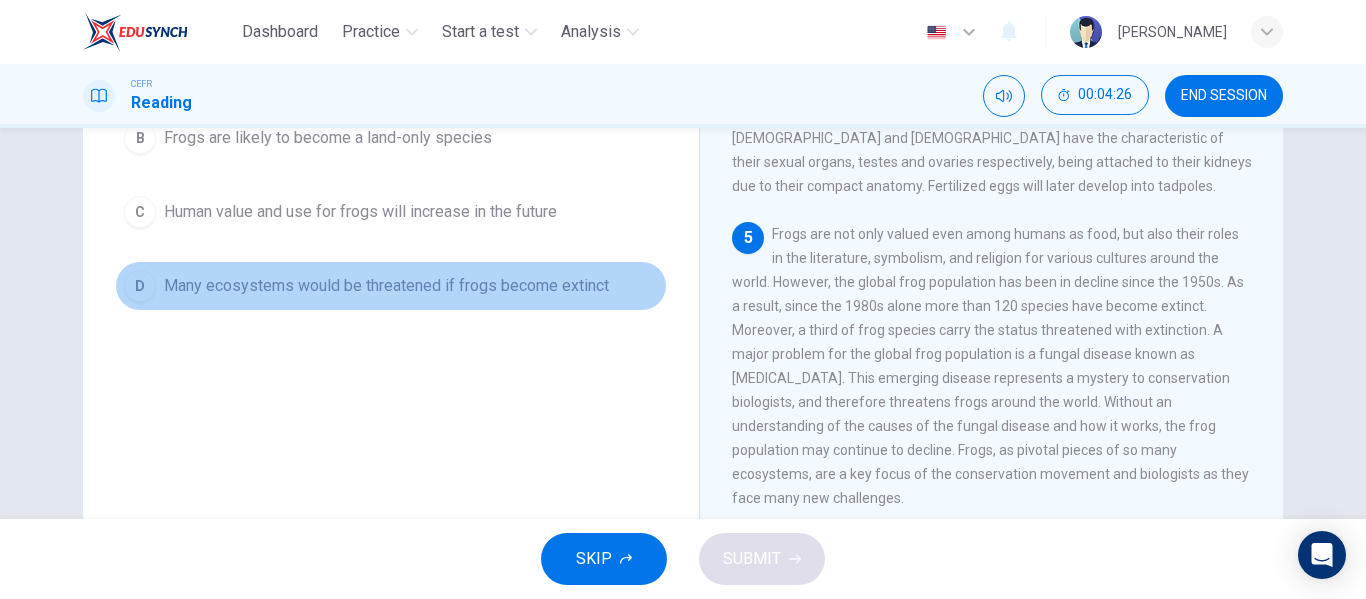 click on "D Many ecosystems would be threatened if frogs become extinct" at bounding box center [391, 286] 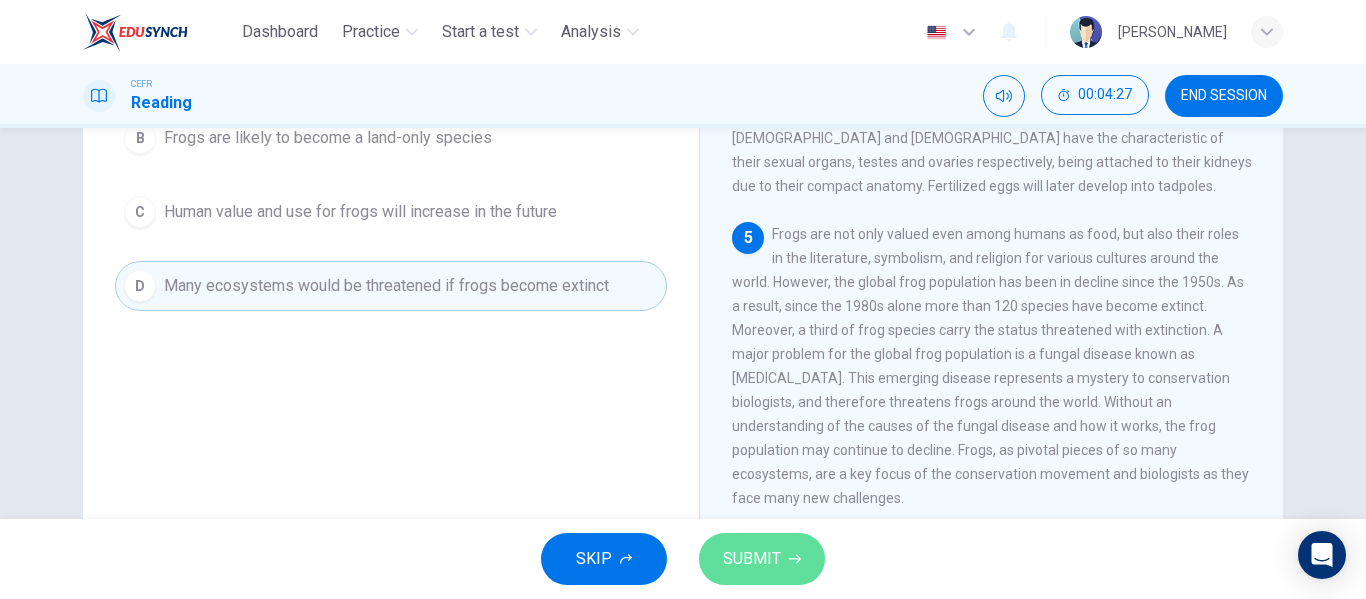click on "SUBMIT" at bounding box center [762, 559] 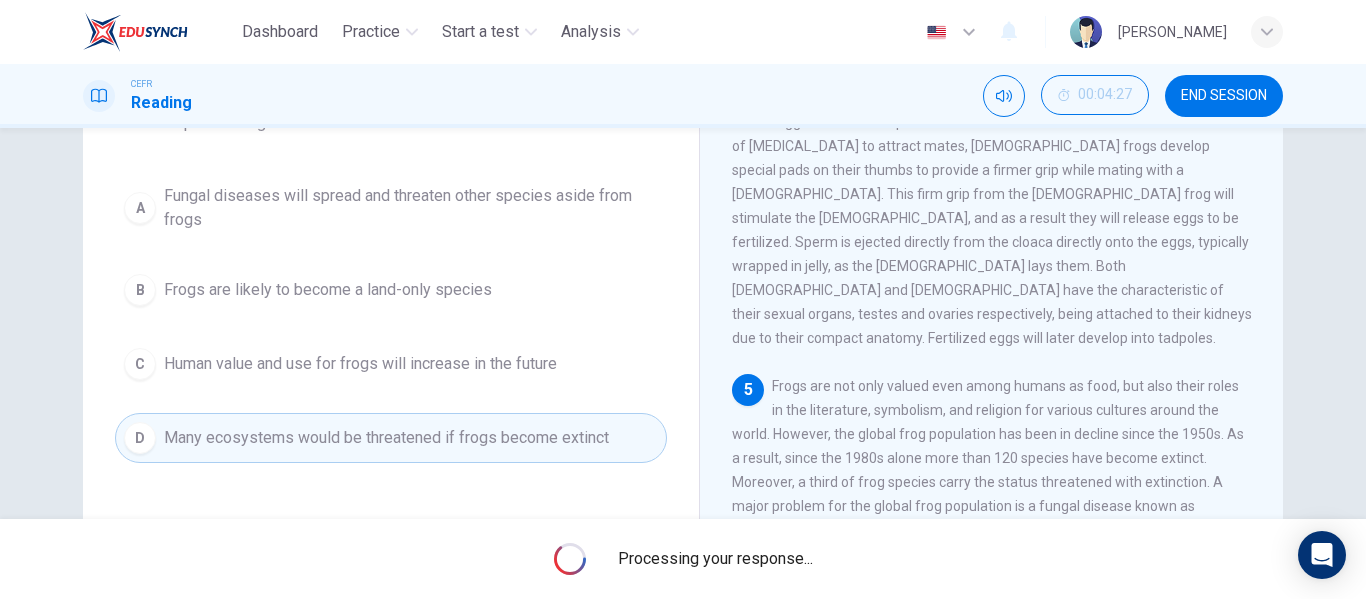 scroll, scrollTop: 159, scrollLeft: 0, axis: vertical 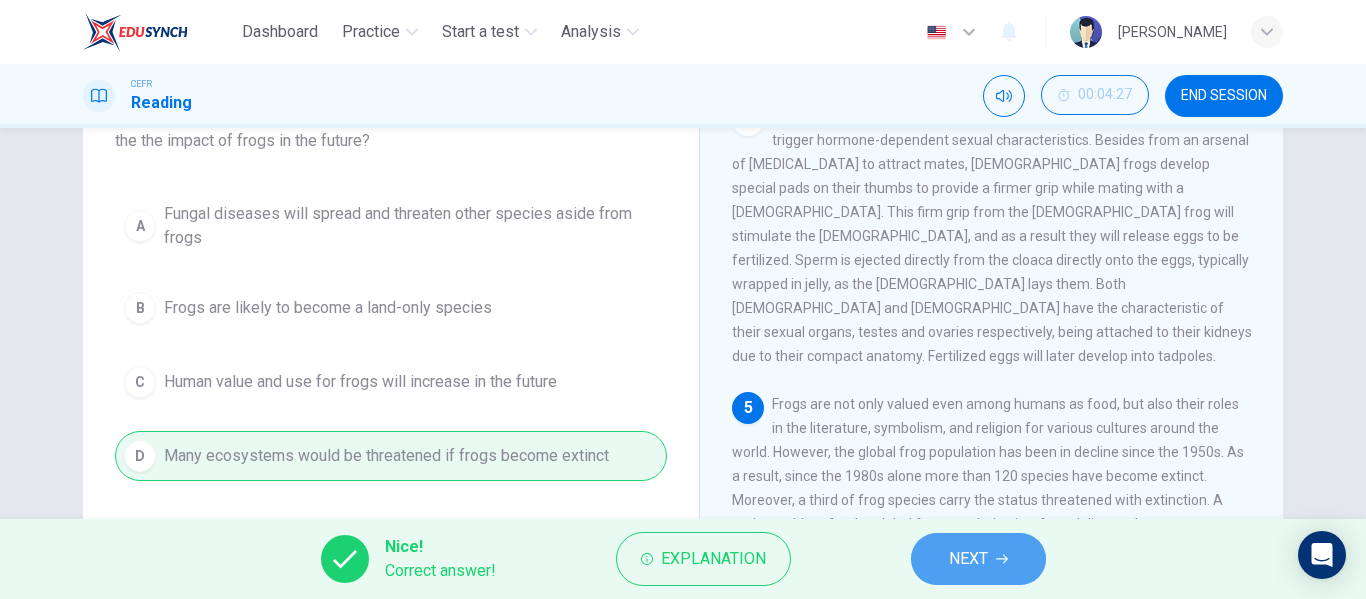 click on "NEXT" at bounding box center [968, 559] 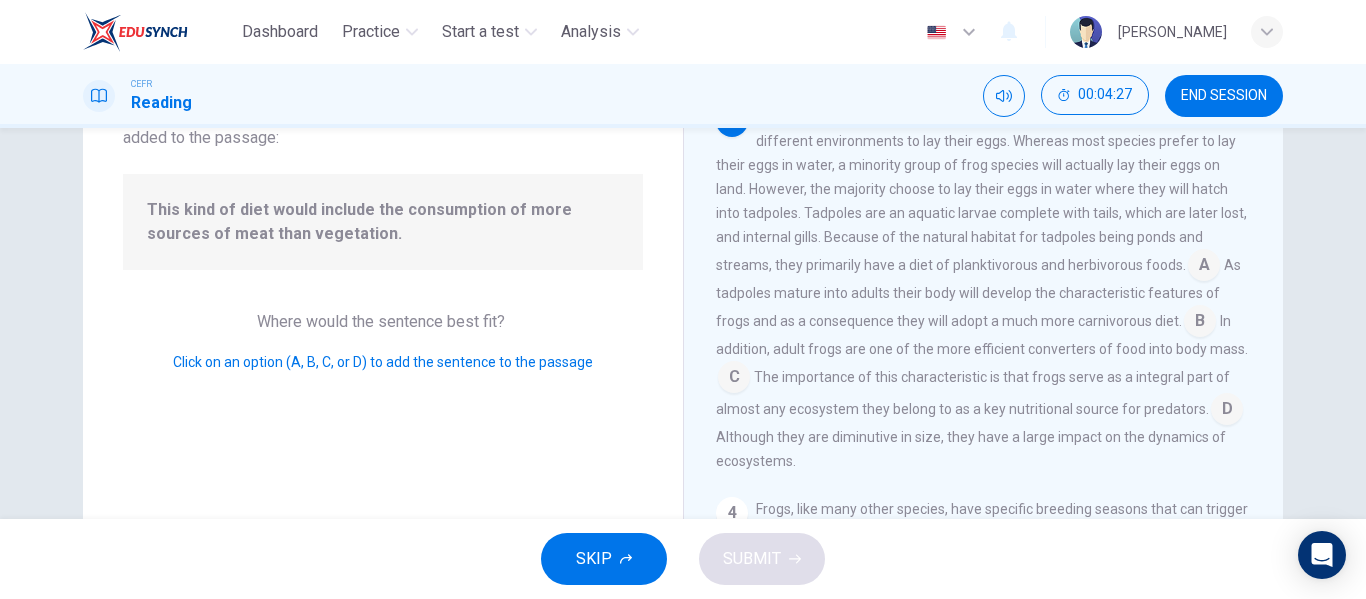 scroll, scrollTop: 617, scrollLeft: 0, axis: vertical 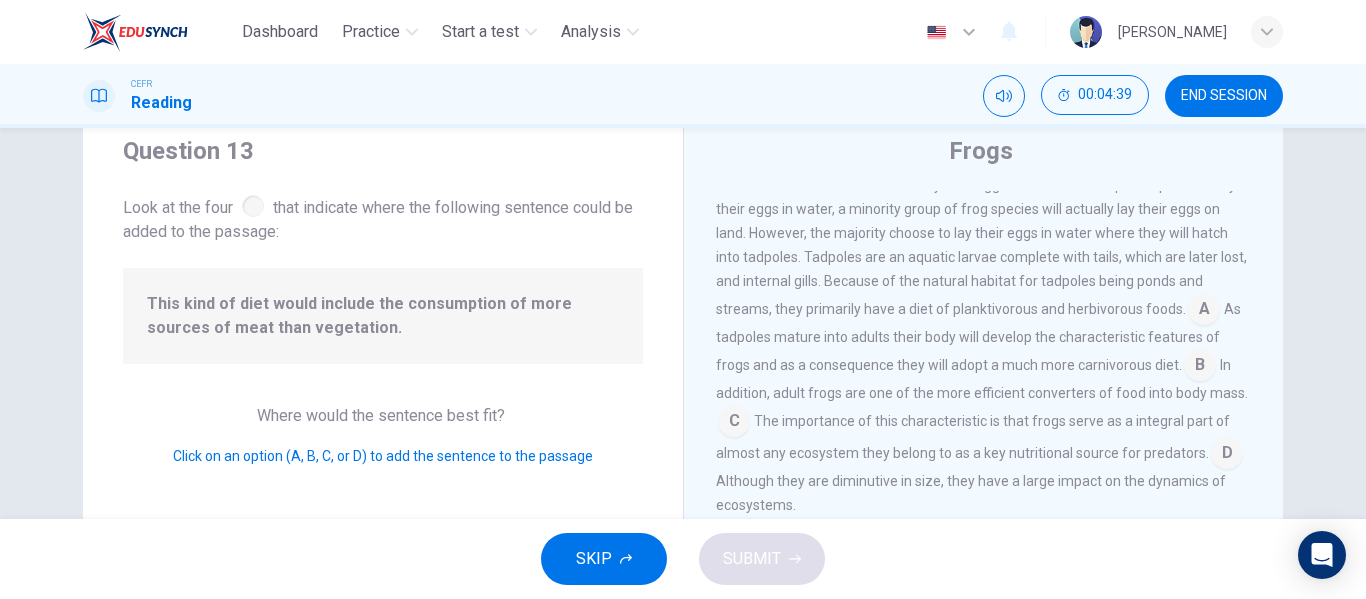 click at bounding box center (1204, 311) 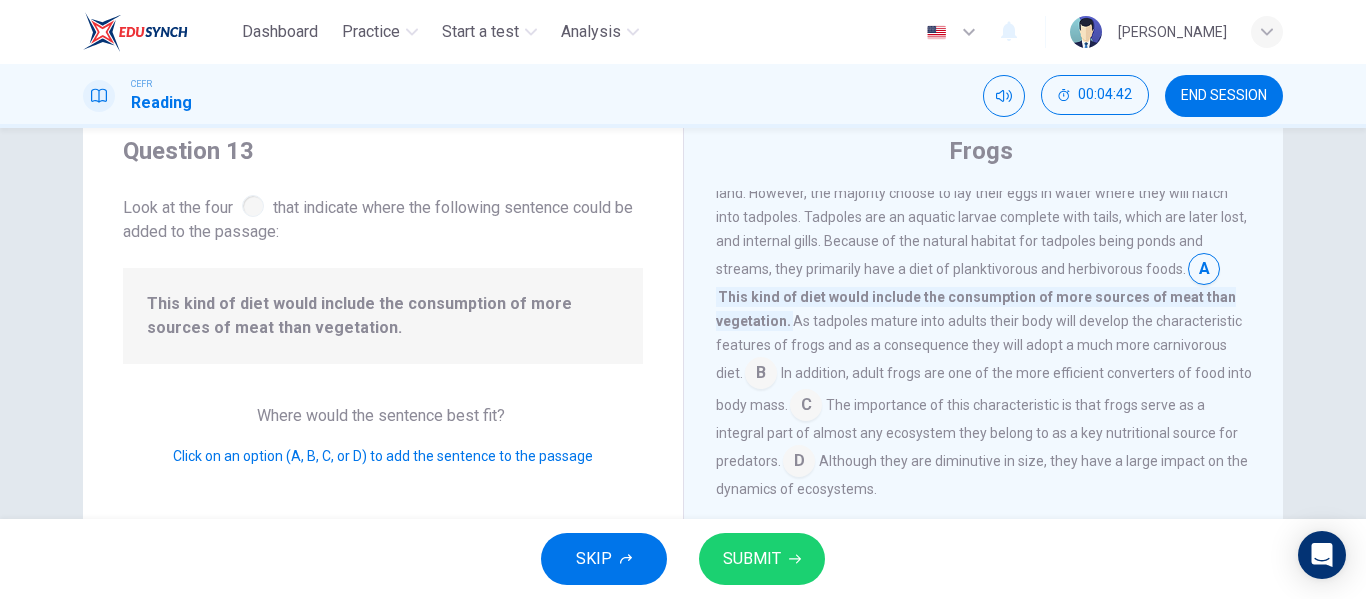 scroll, scrollTop: 706, scrollLeft: 0, axis: vertical 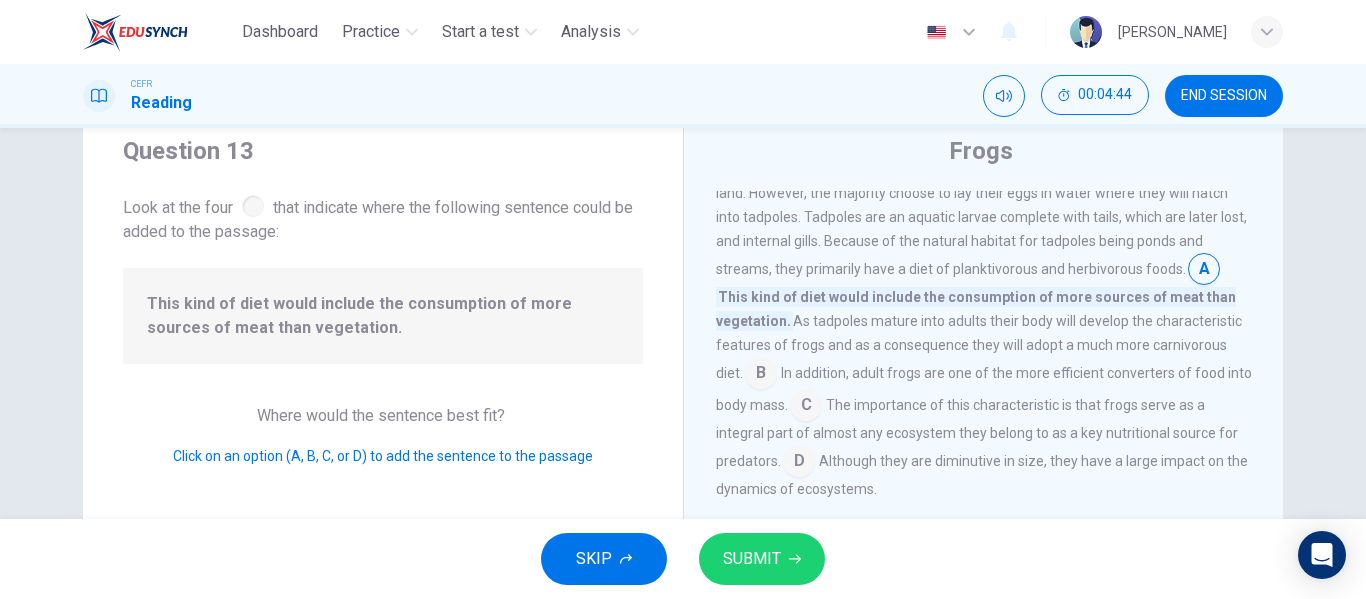 click at bounding box center [806, 407] 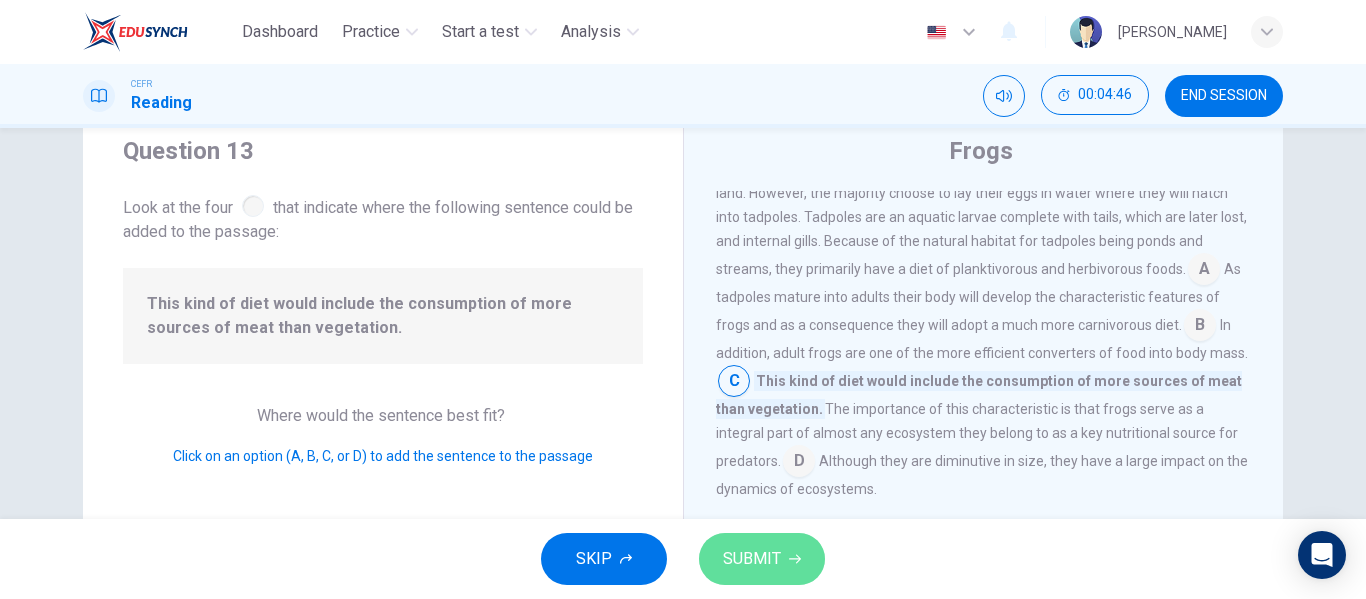 click on "SUBMIT" at bounding box center [762, 559] 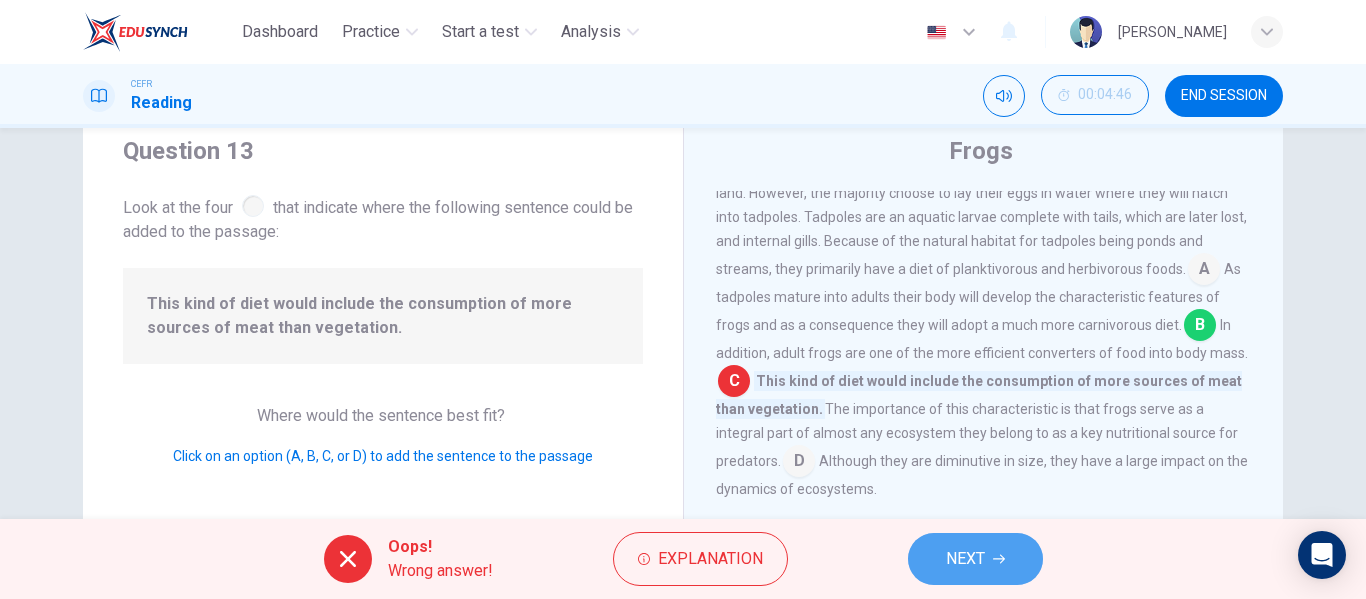 click on "NEXT" at bounding box center (975, 559) 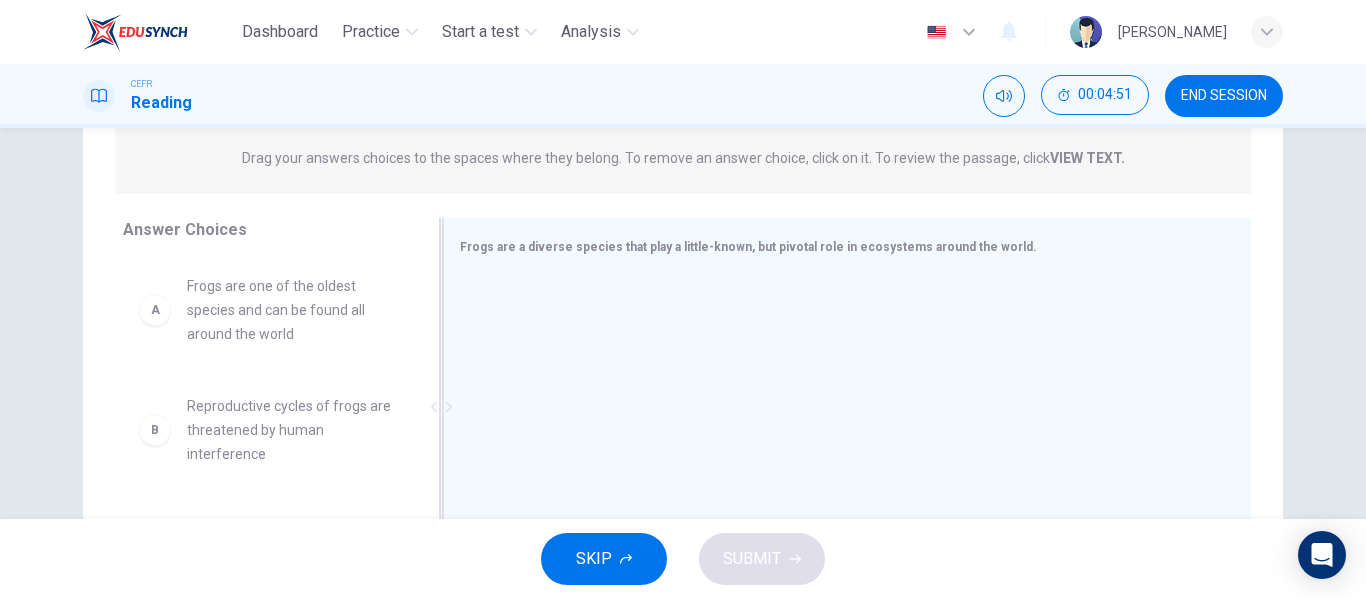 scroll, scrollTop: 254, scrollLeft: 0, axis: vertical 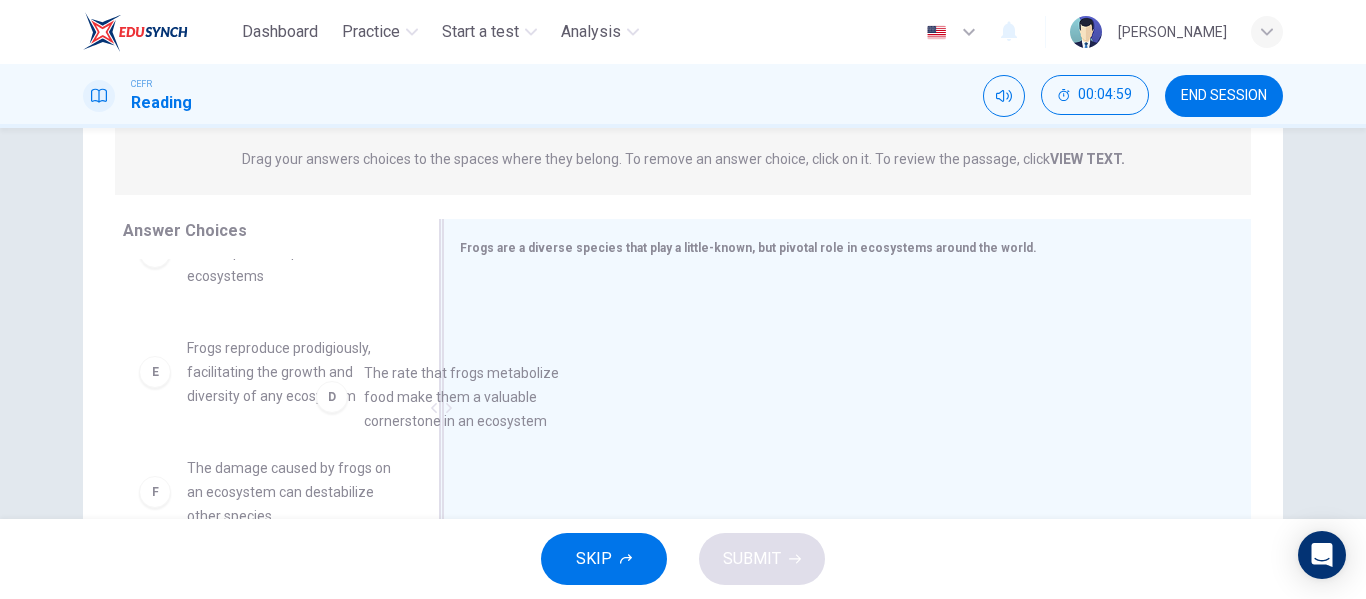 drag, startPoint x: 333, startPoint y: 360, endPoint x: 571, endPoint y: 377, distance: 238.60637 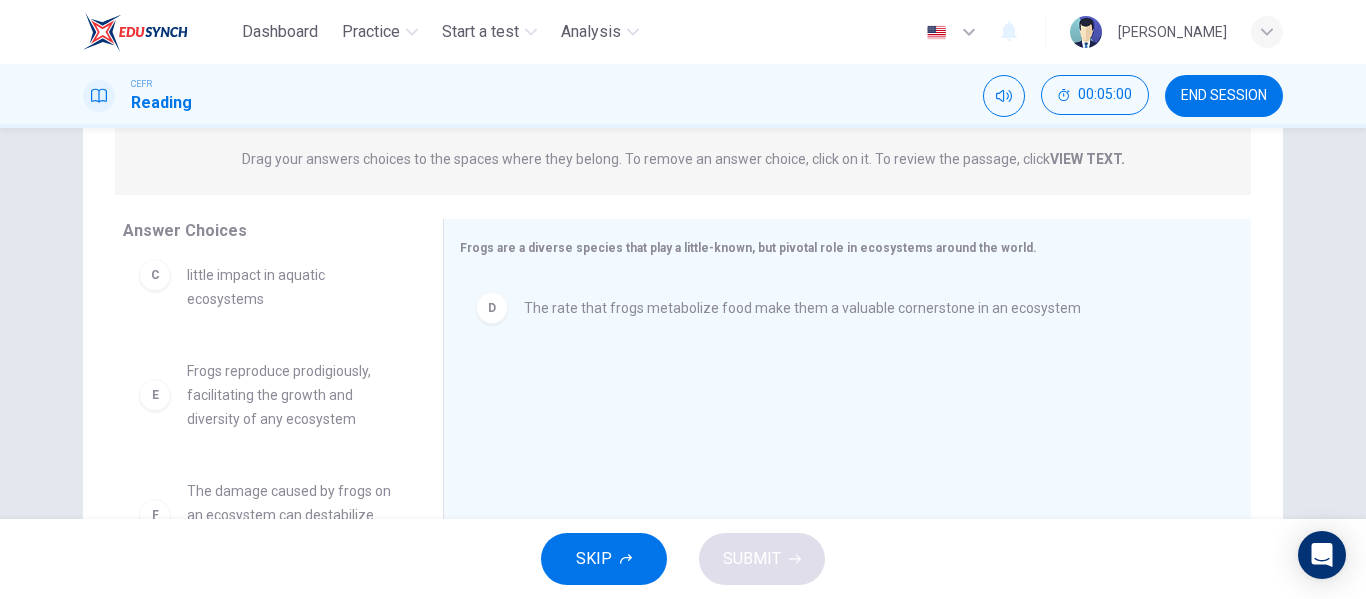 scroll, scrollTop: 276, scrollLeft: 0, axis: vertical 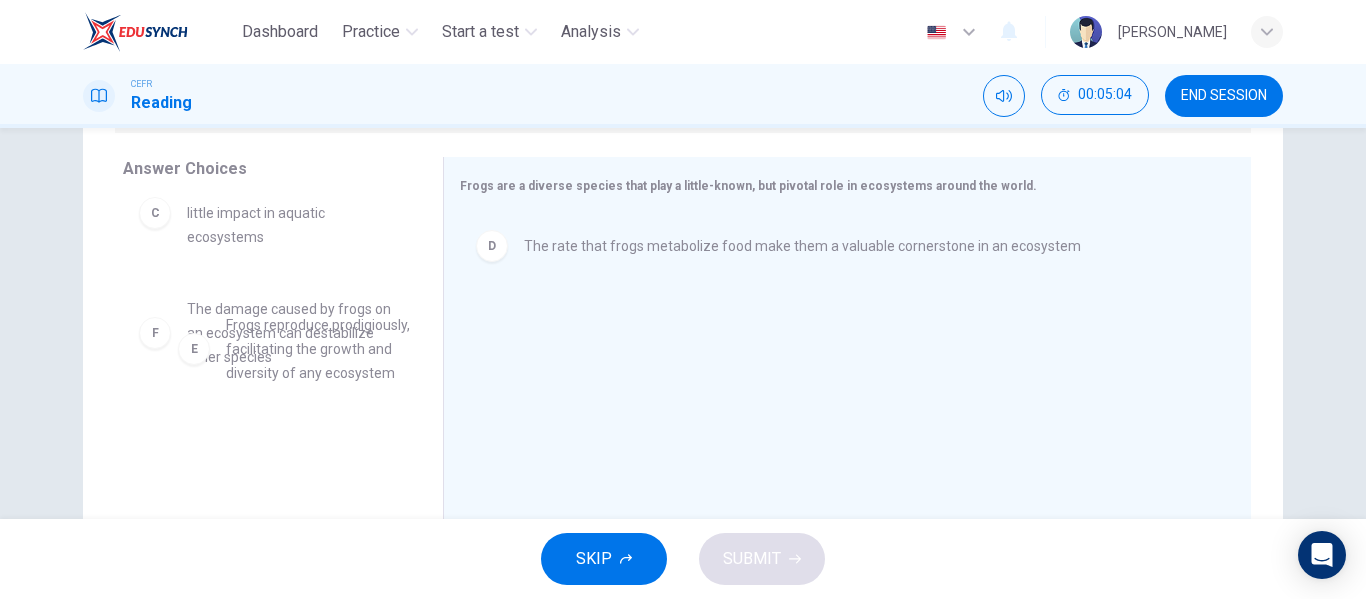 drag, startPoint x: 302, startPoint y: 354, endPoint x: 329, endPoint y: 362, distance: 28.160255 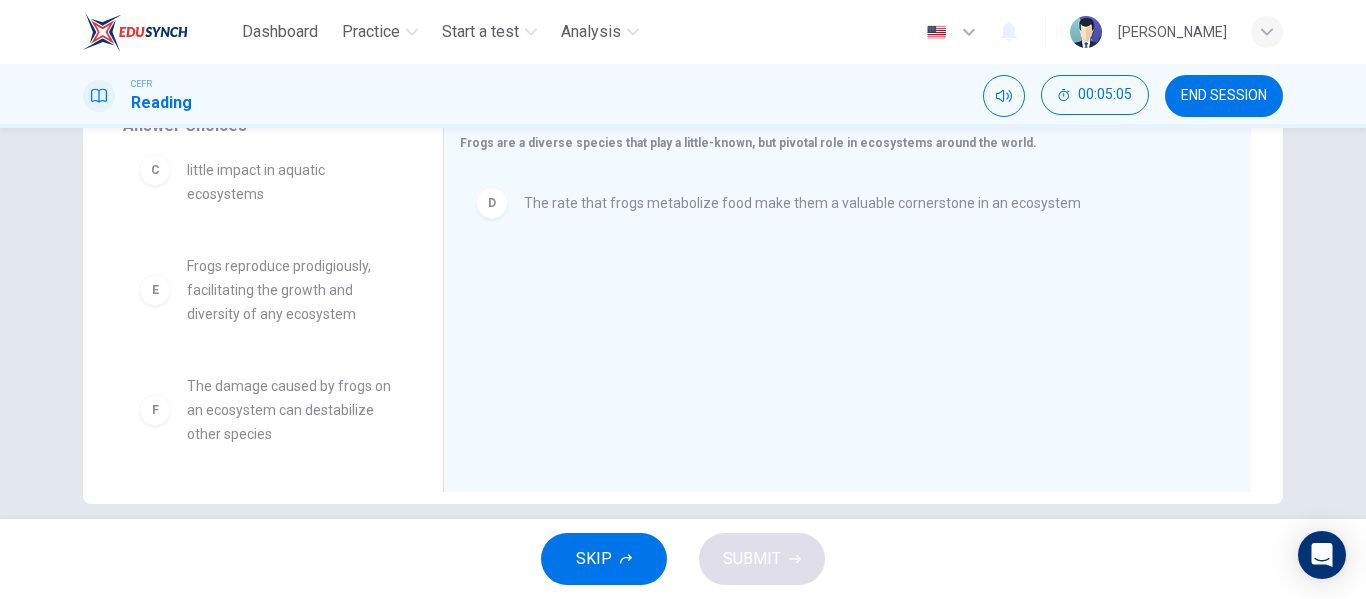 scroll, scrollTop: 360, scrollLeft: 0, axis: vertical 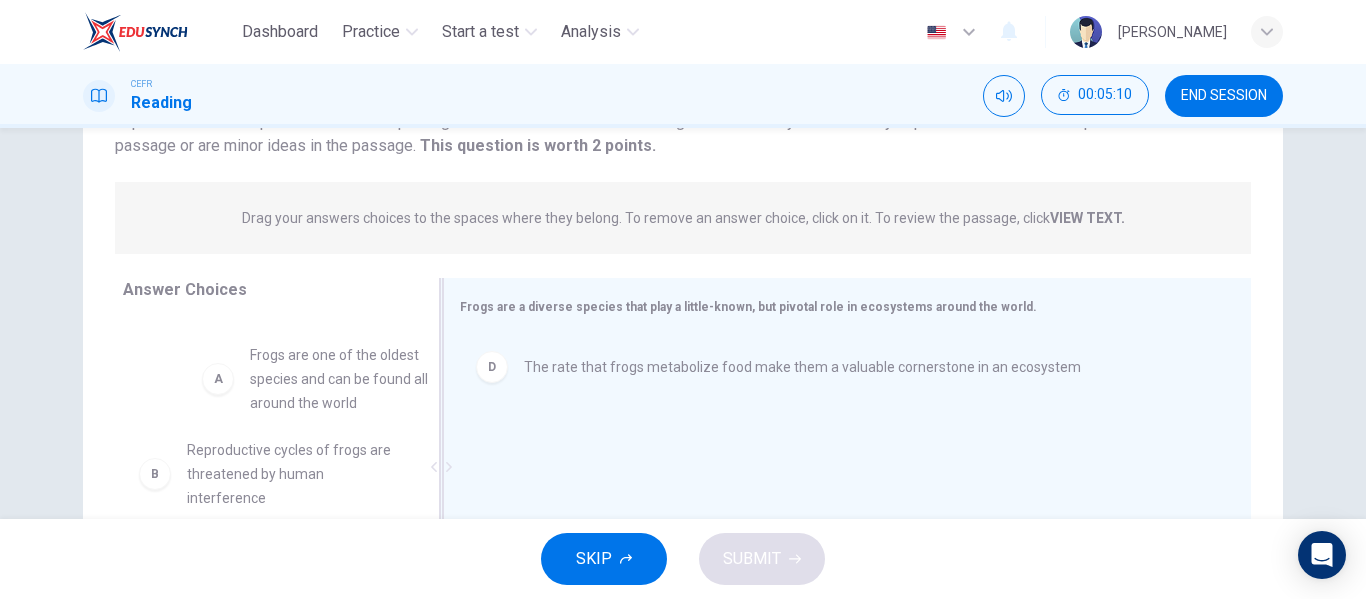 drag, startPoint x: 242, startPoint y: 400, endPoint x: 517, endPoint y: 434, distance: 277.09384 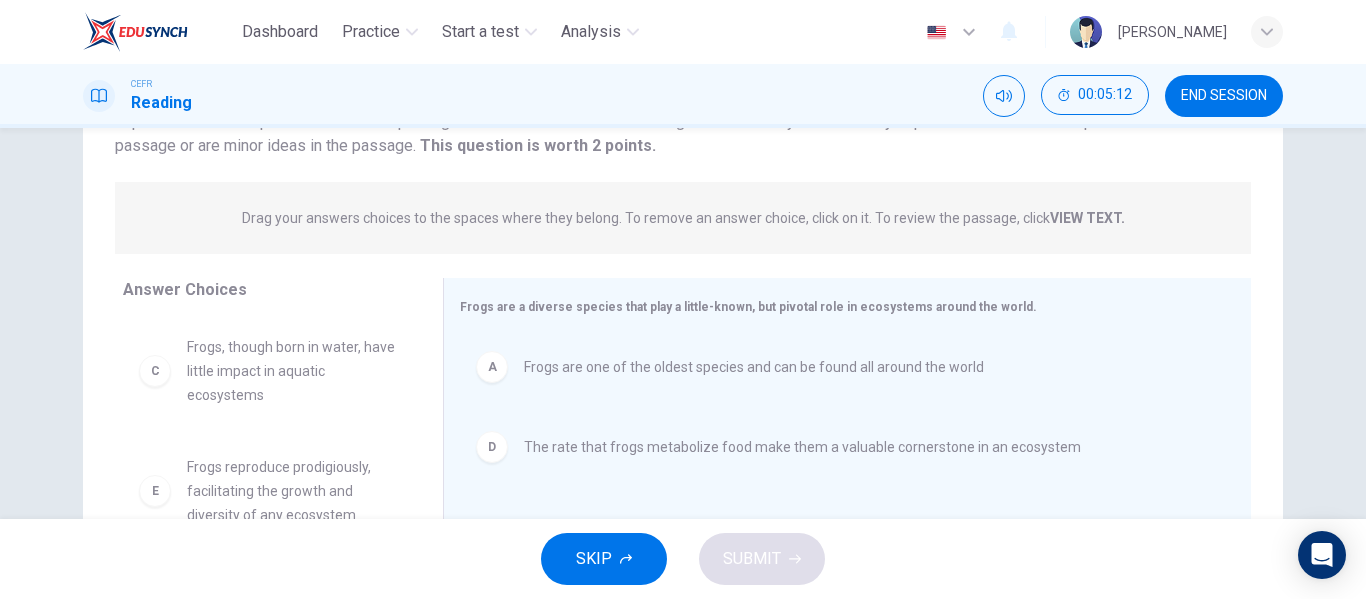 scroll, scrollTop: 156, scrollLeft: 0, axis: vertical 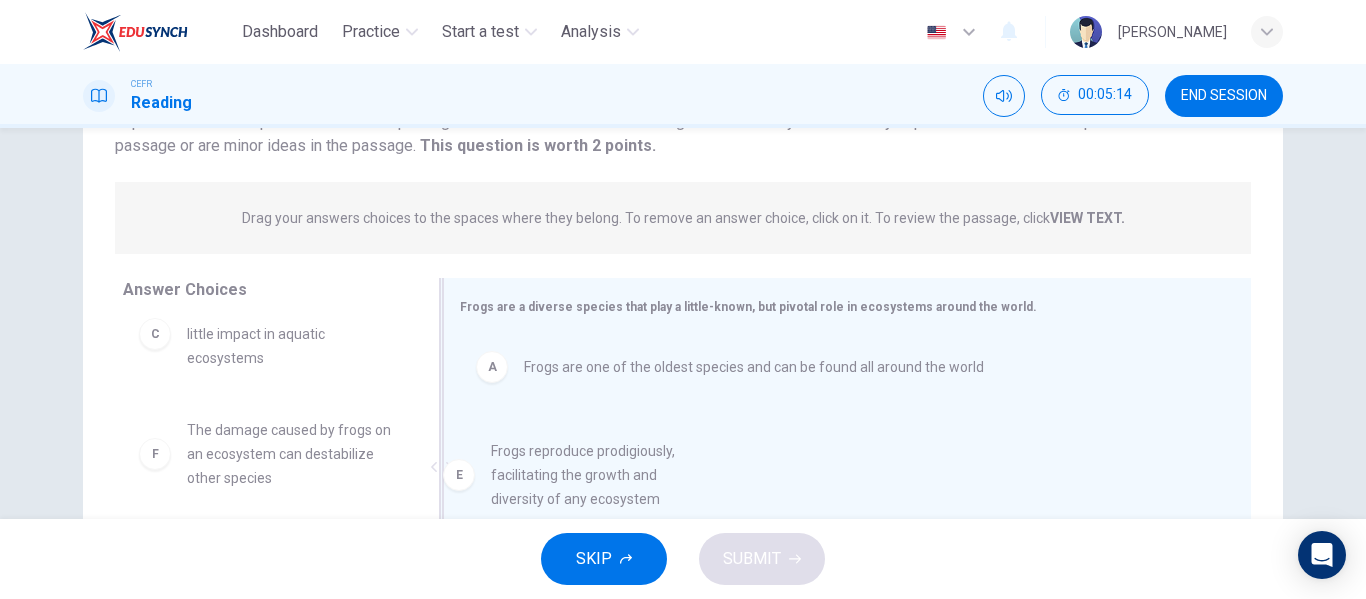 drag, startPoint x: 242, startPoint y: 470, endPoint x: 572, endPoint y: 492, distance: 330.7325 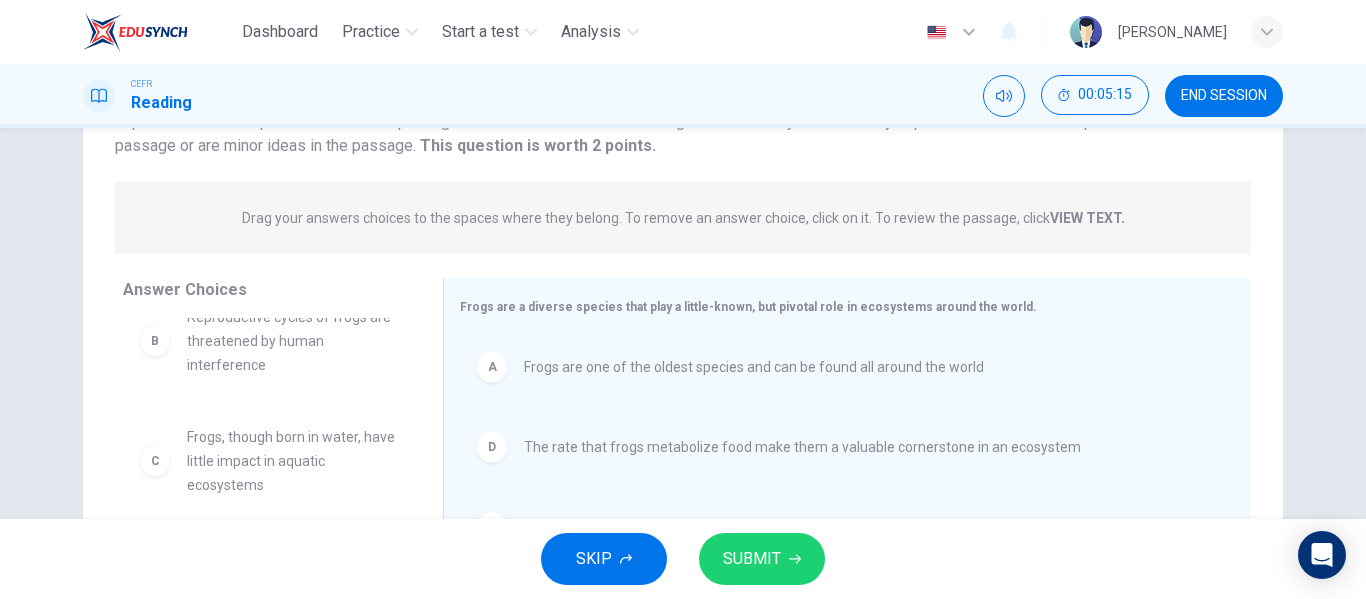 scroll, scrollTop: 36, scrollLeft: 0, axis: vertical 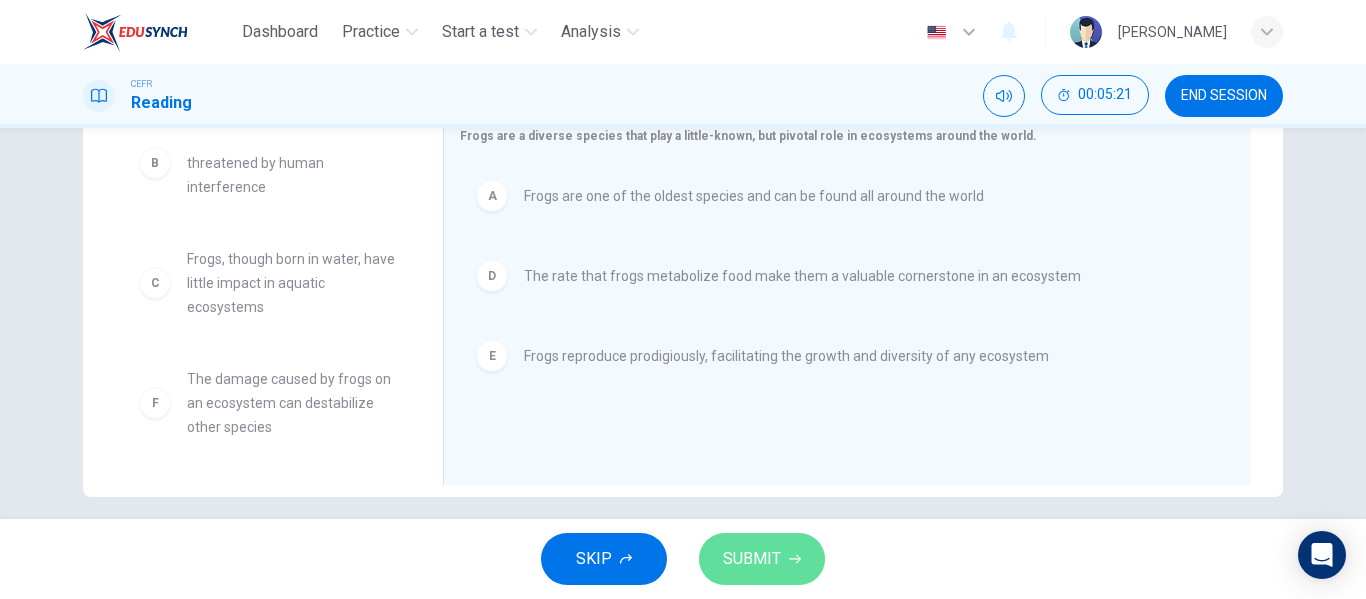 click on "SUBMIT" at bounding box center (752, 559) 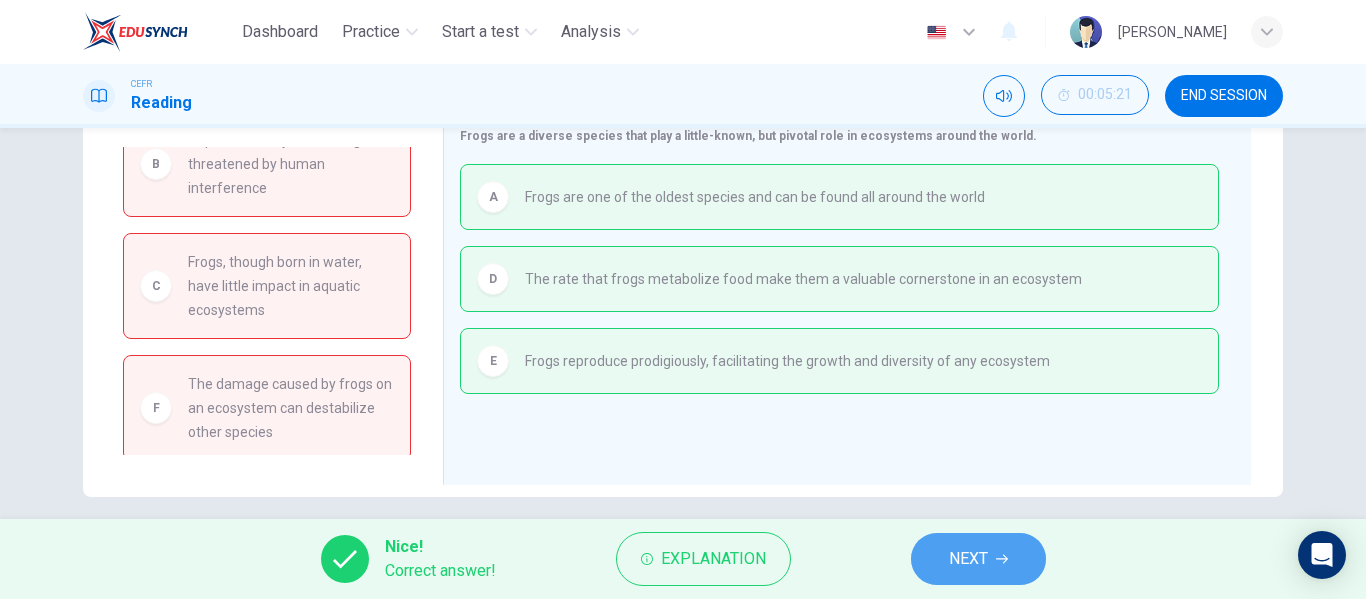click on "NEXT" at bounding box center [978, 559] 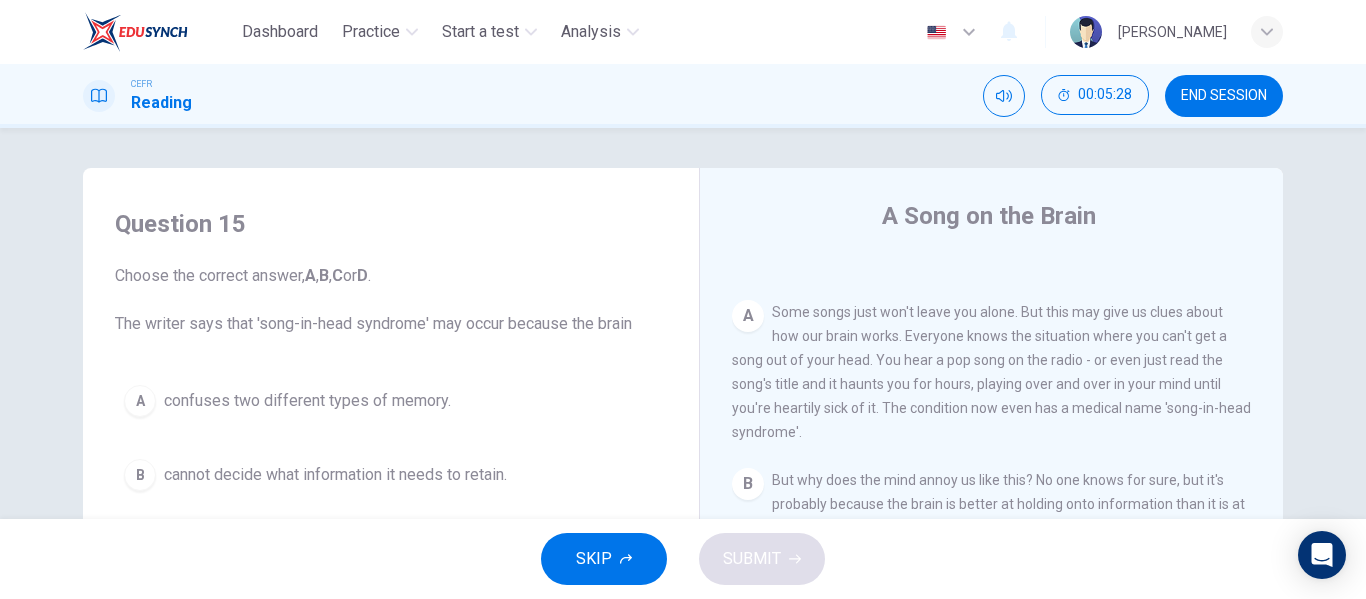 scroll, scrollTop: 388, scrollLeft: 0, axis: vertical 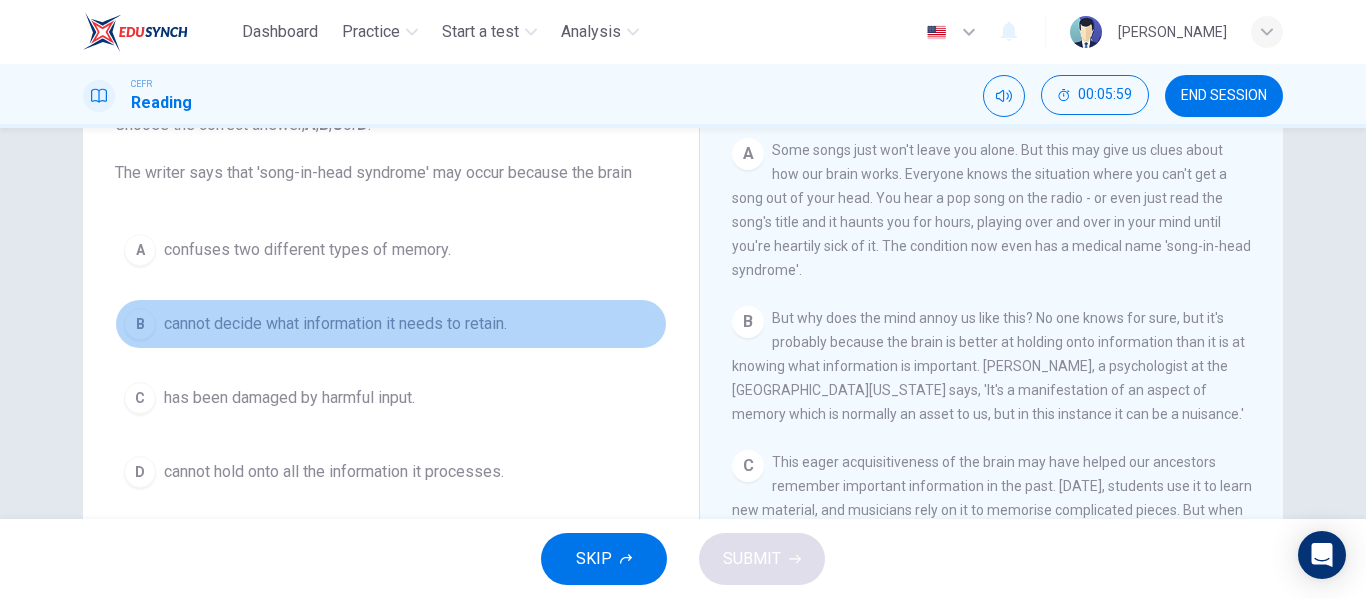 click on "cannot decide what information it needs to retain." at bounding box center [335, 324] 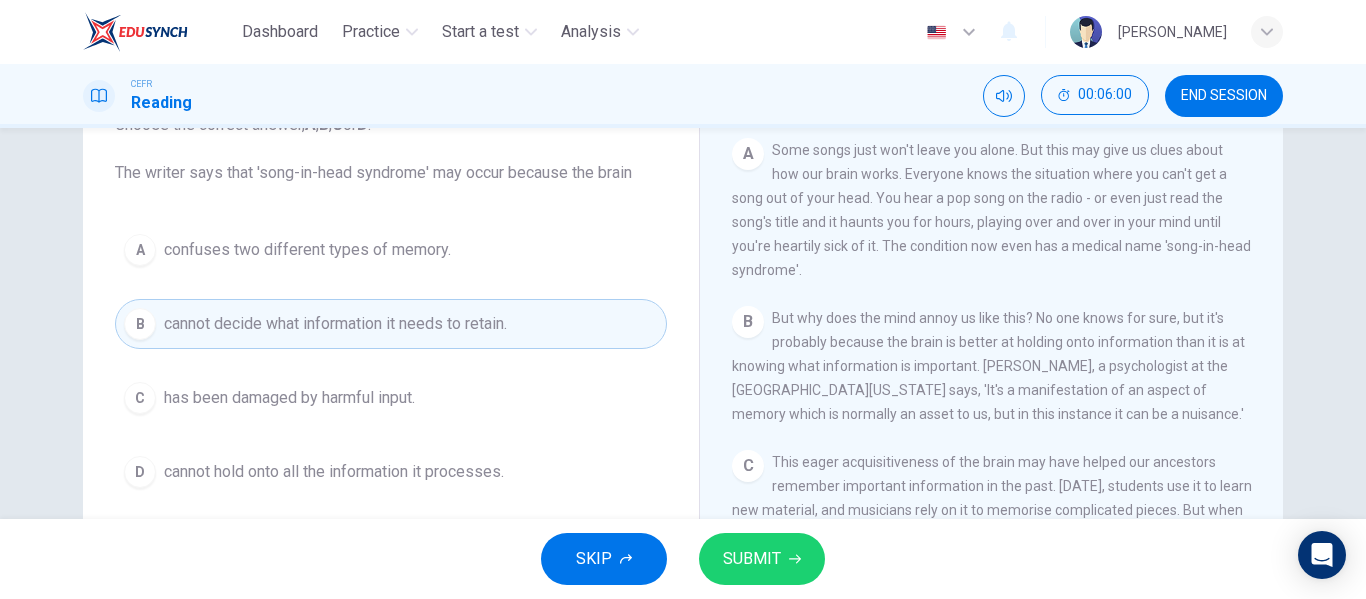 click on "SUBMIT" at bounding box center (752, 559) 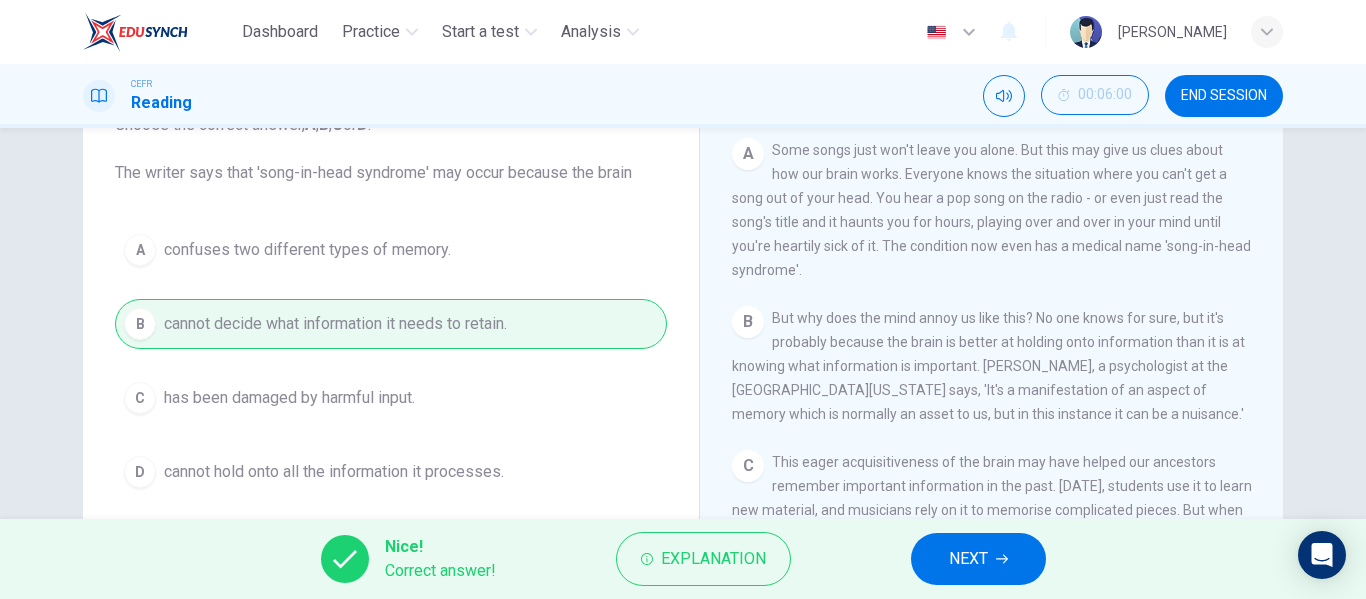 click on "NEXT" at bounding box center [978, 559] 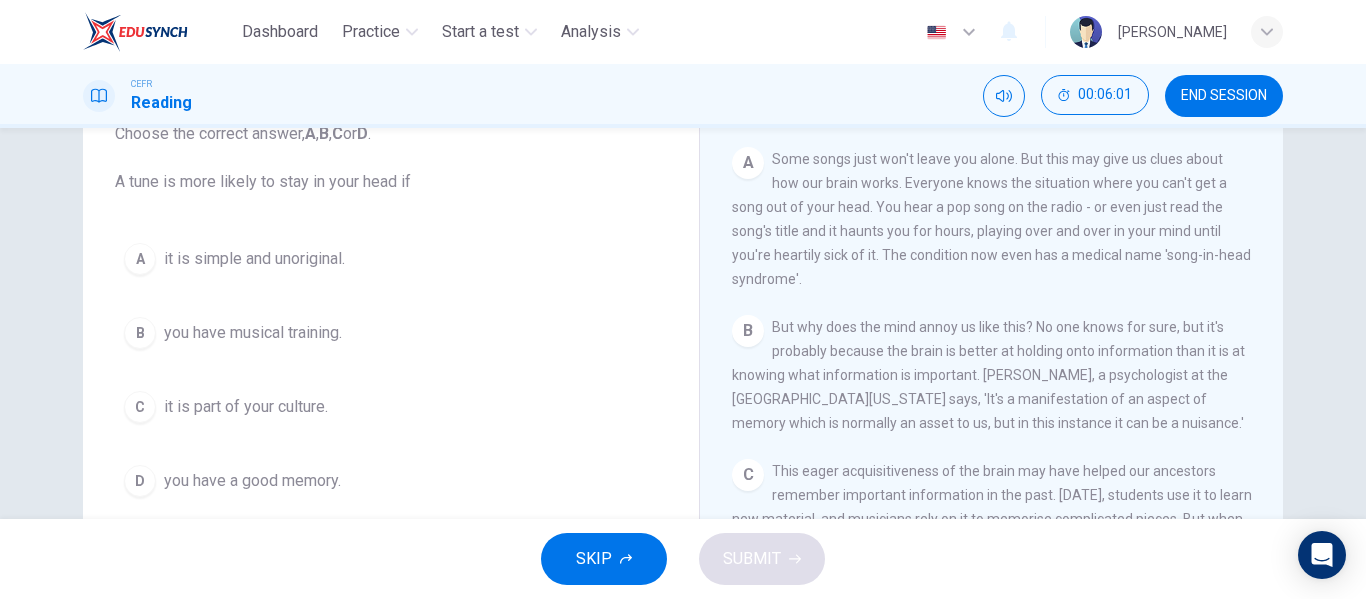 scroll, scrollTop: 141, scrollLeft: 0, axis: vertical 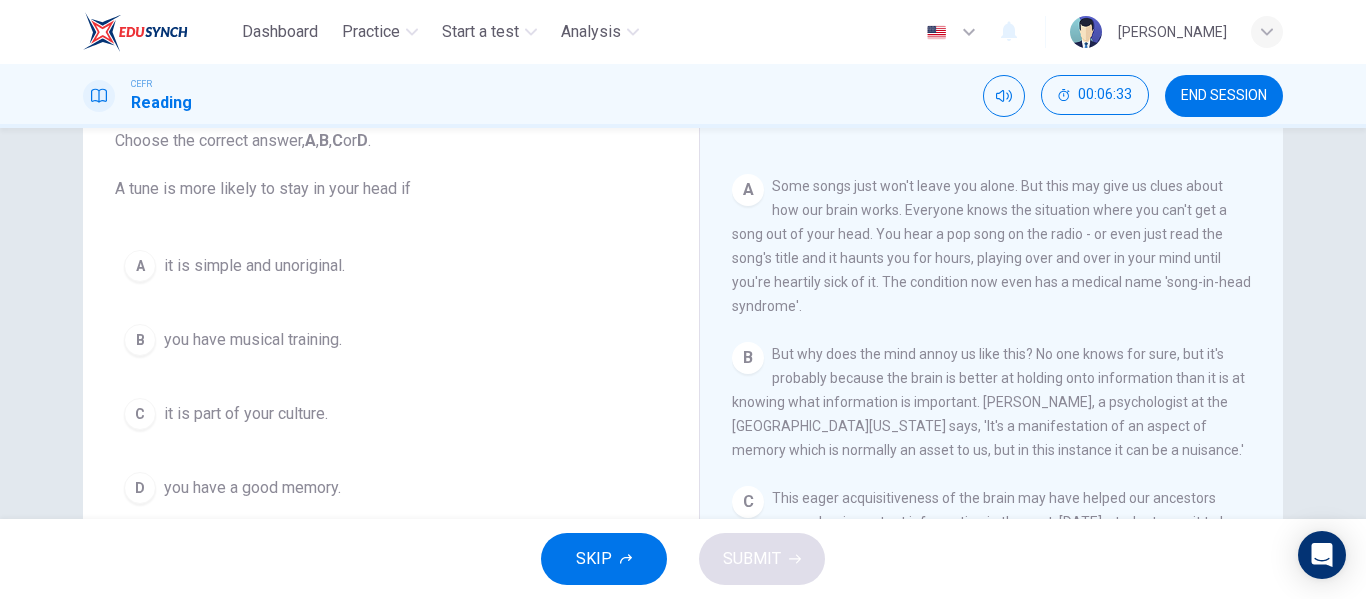 click on "A Some songs just won't leave you alone. But this may give us clues about how our brain works. Everyone knows the situation where you can't get a song out of your head. You hear a pop song on the radio - or even just read the song's title and it haunts you for hours, playing over and over in your mind until you're heartily sick of it. The condition now even has a medical name 'song-in-head syndrome'." at bounding box center (992, 246) 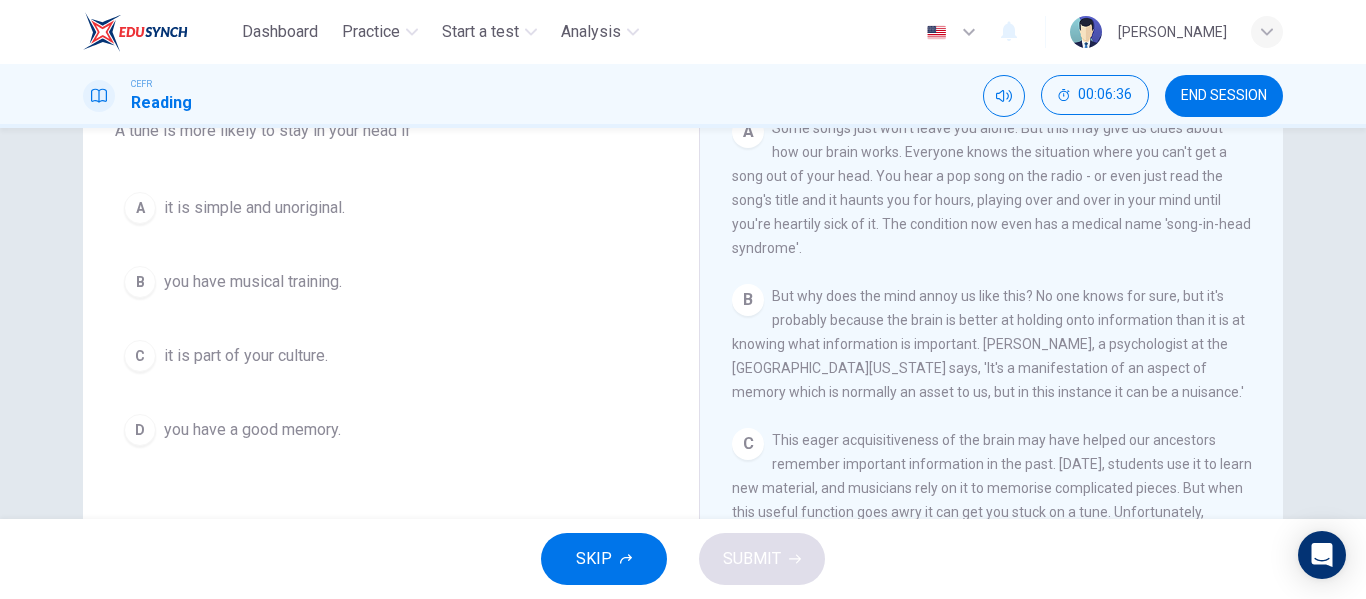 scroll, scrollTop: 194, scrollLeft: 0, axis: vertical 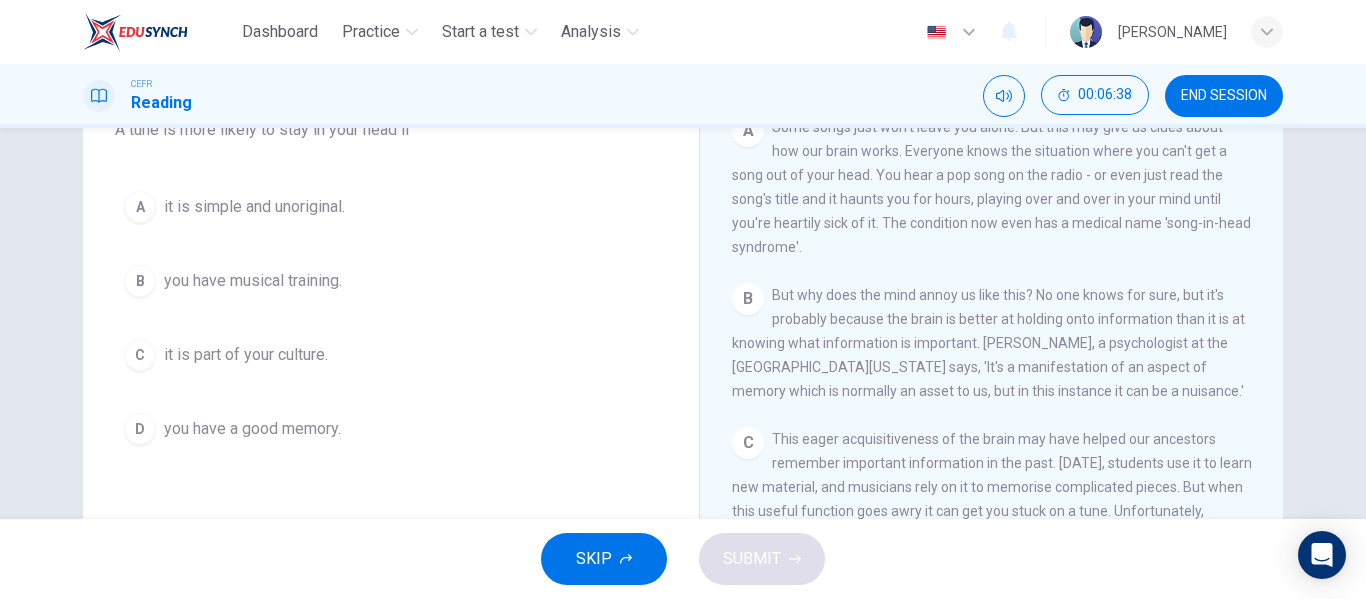 click on "it is simple and unoriginal." at bounding box center (254, 207) 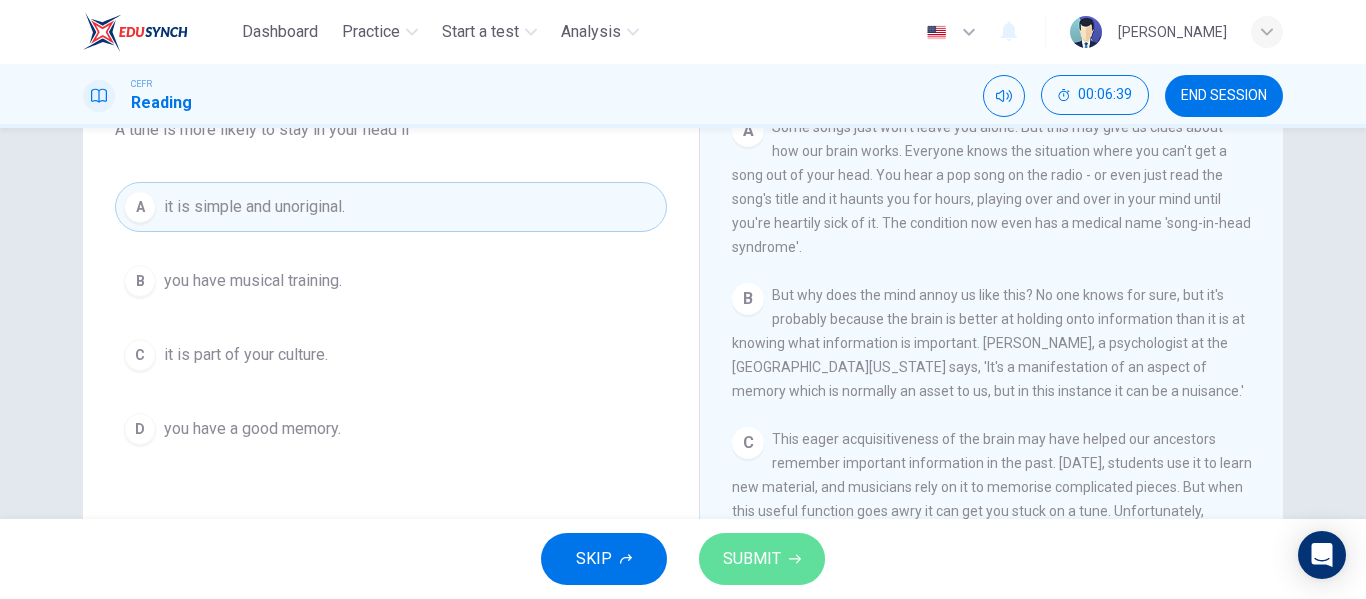 click on "SUBMIT" at bounding box center [752, 559] 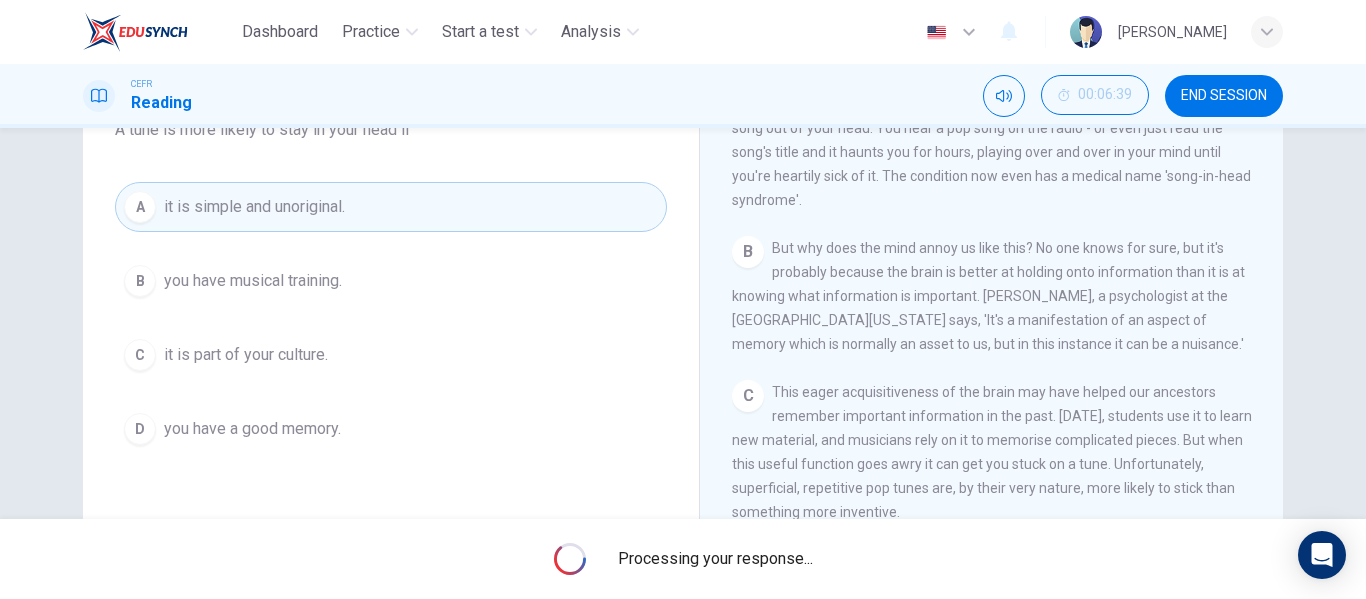 scroll, scrollTop: 418, scrollLeft: 0, axis: vertical 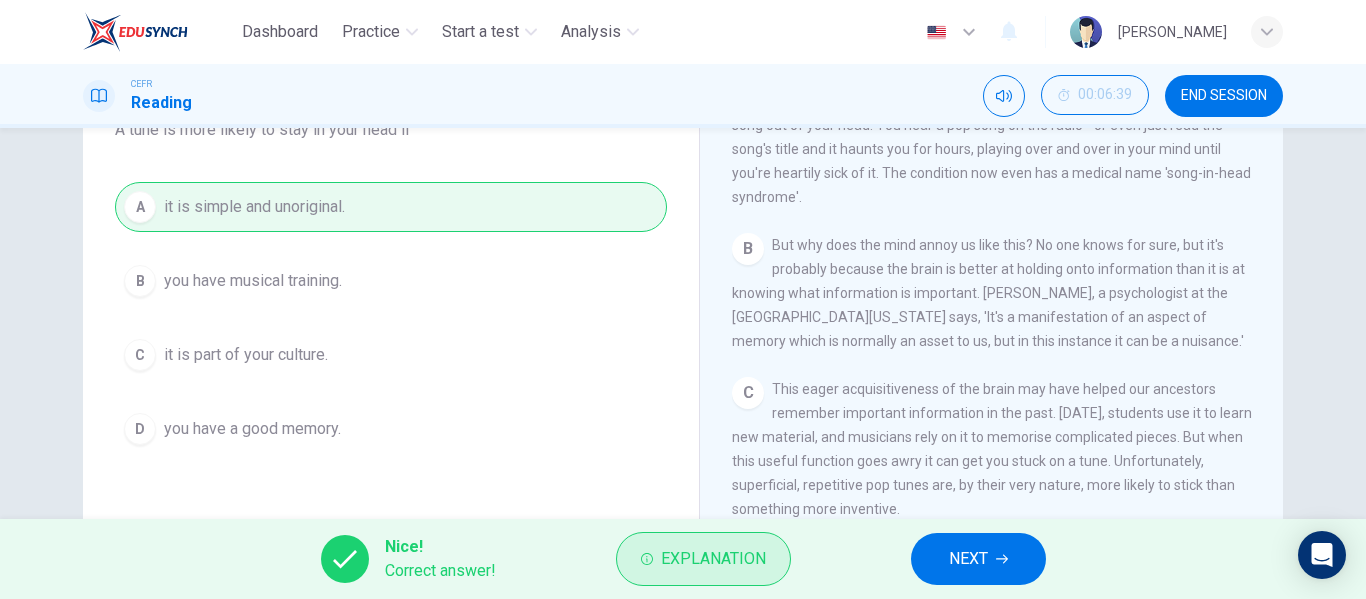 click on "Explanation" at bounding box center (713, 559) 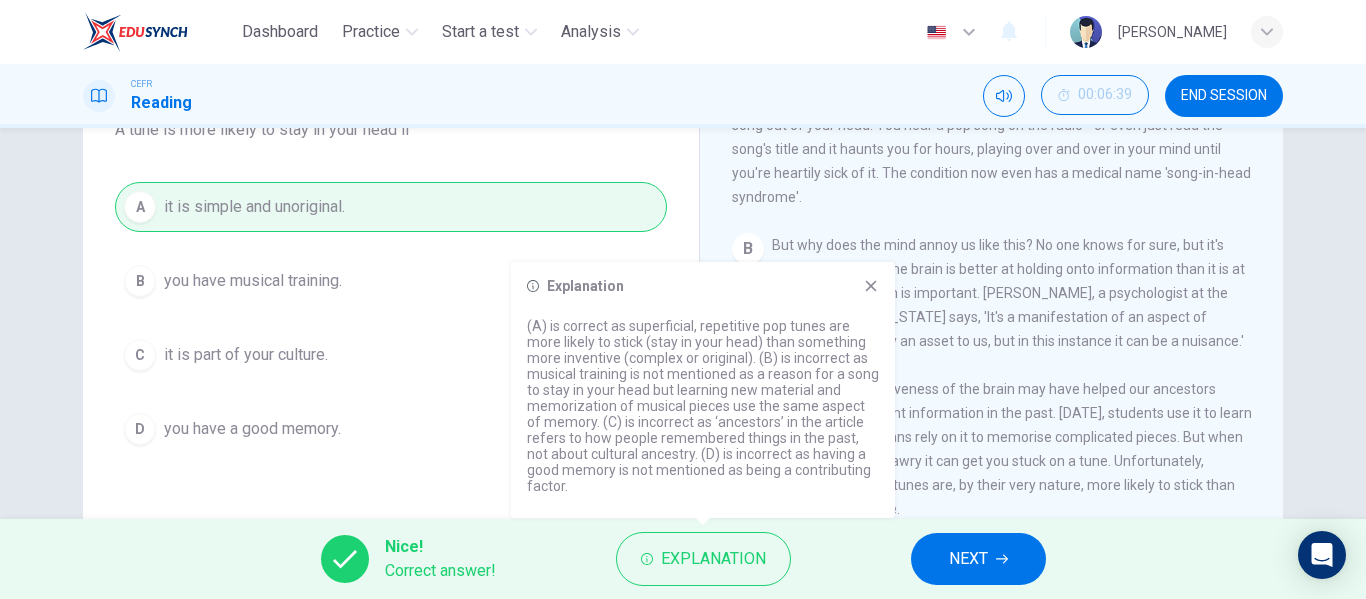 click 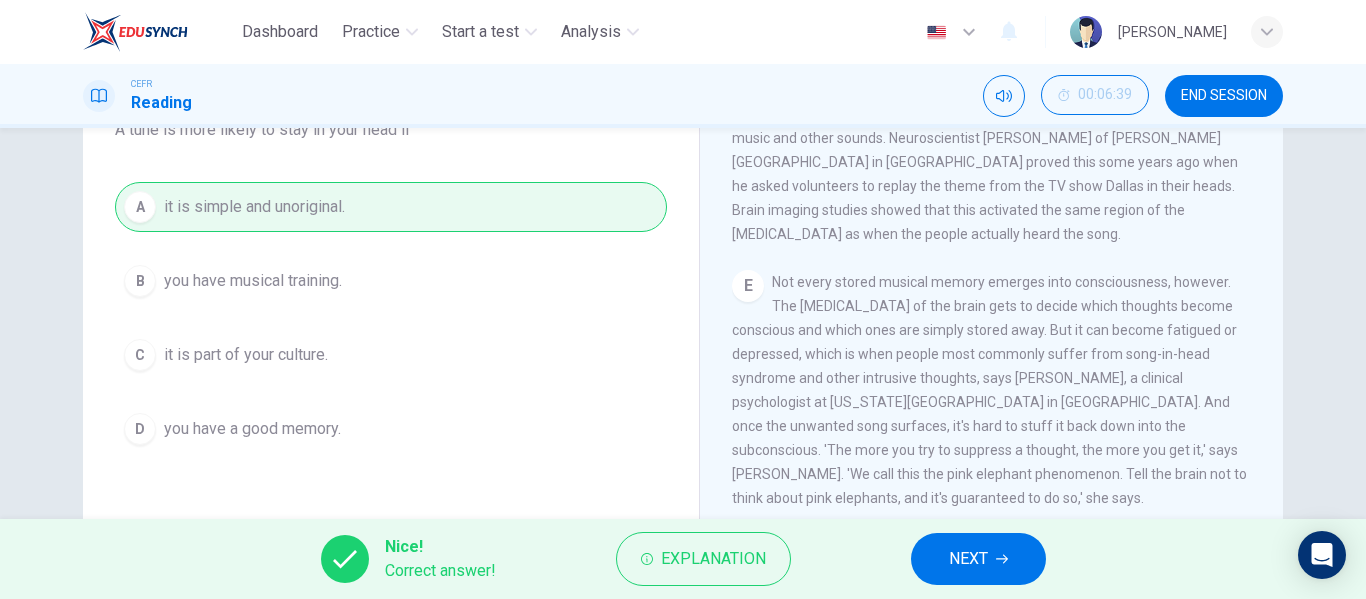 scroll, scrollTop: 889, scrollLeft: 0, axis: vertical 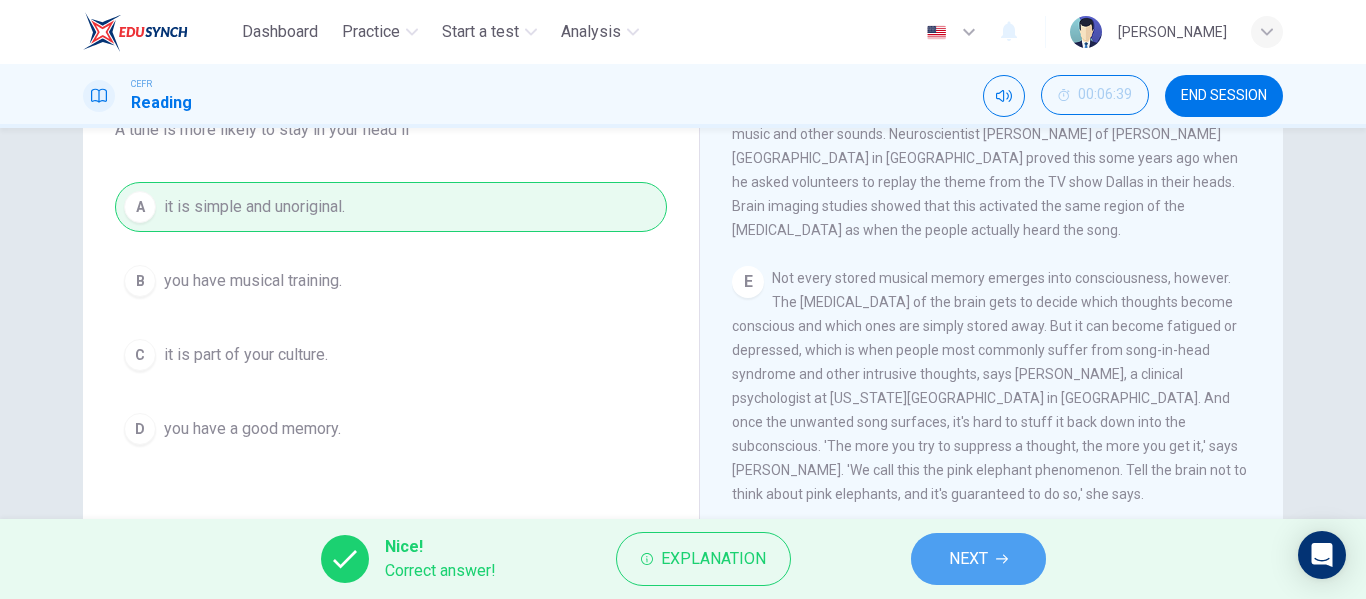 click on "NEXT" at bounding box center [968, 559] 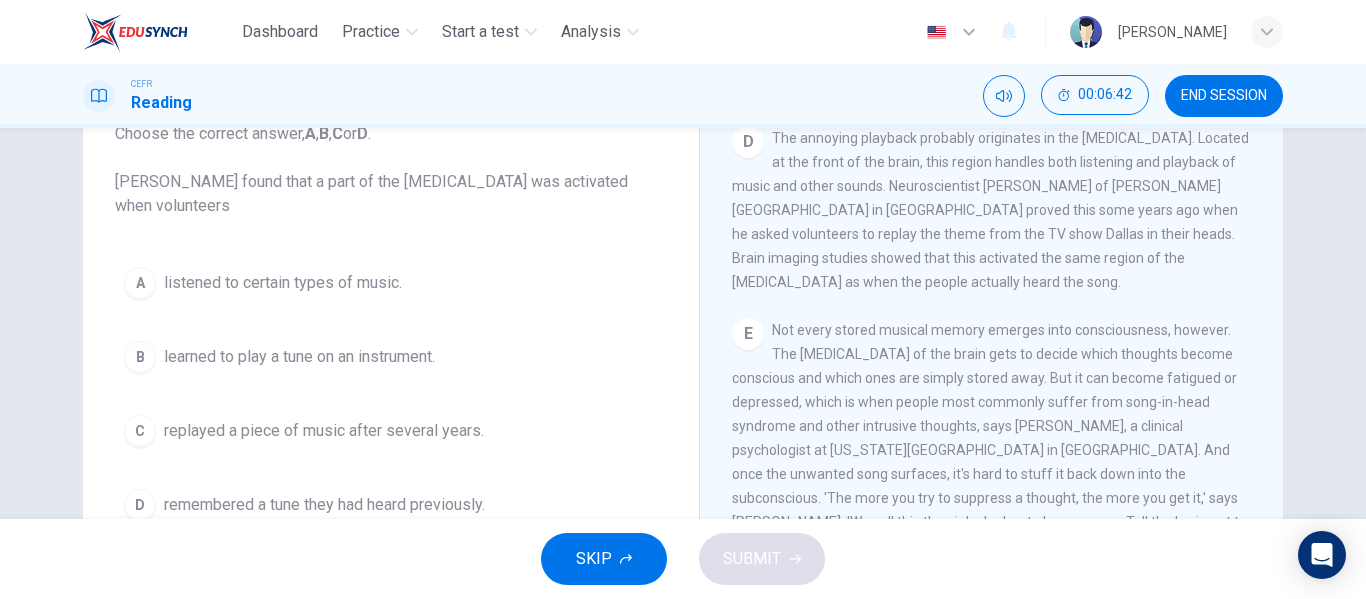 scroll, scrollTop: 141, scrollLeft: 0, axis: vertical 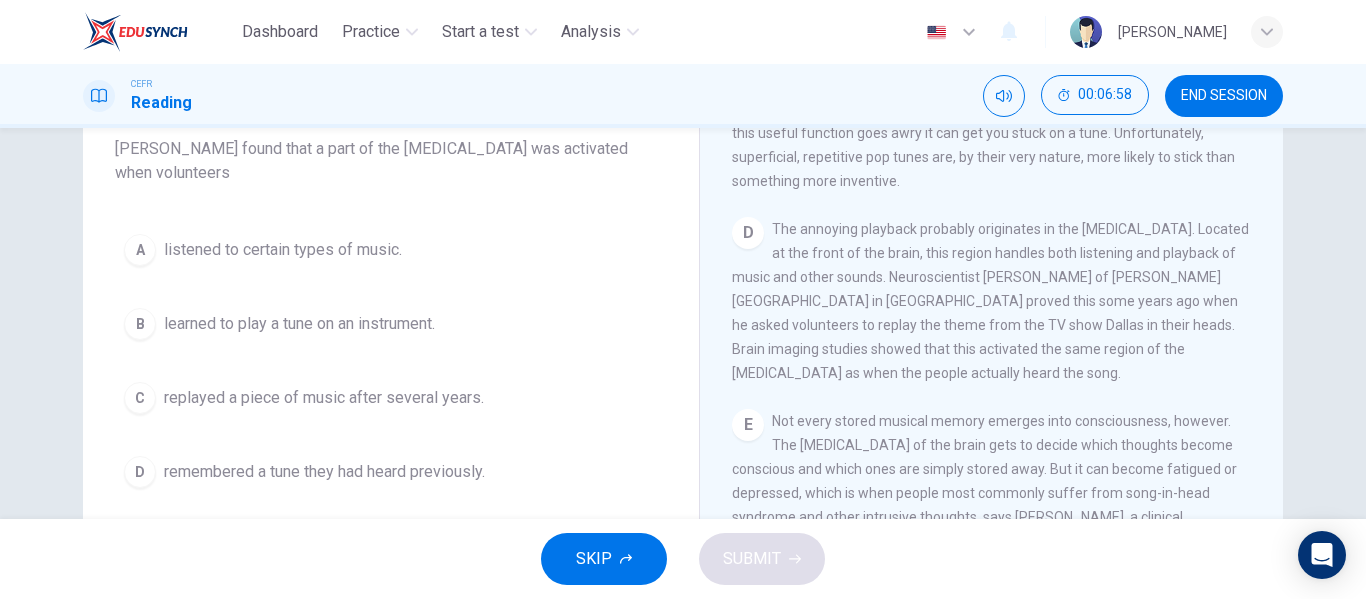 click on "replayed a piece of music after several years." at bounding box center [324, 398] 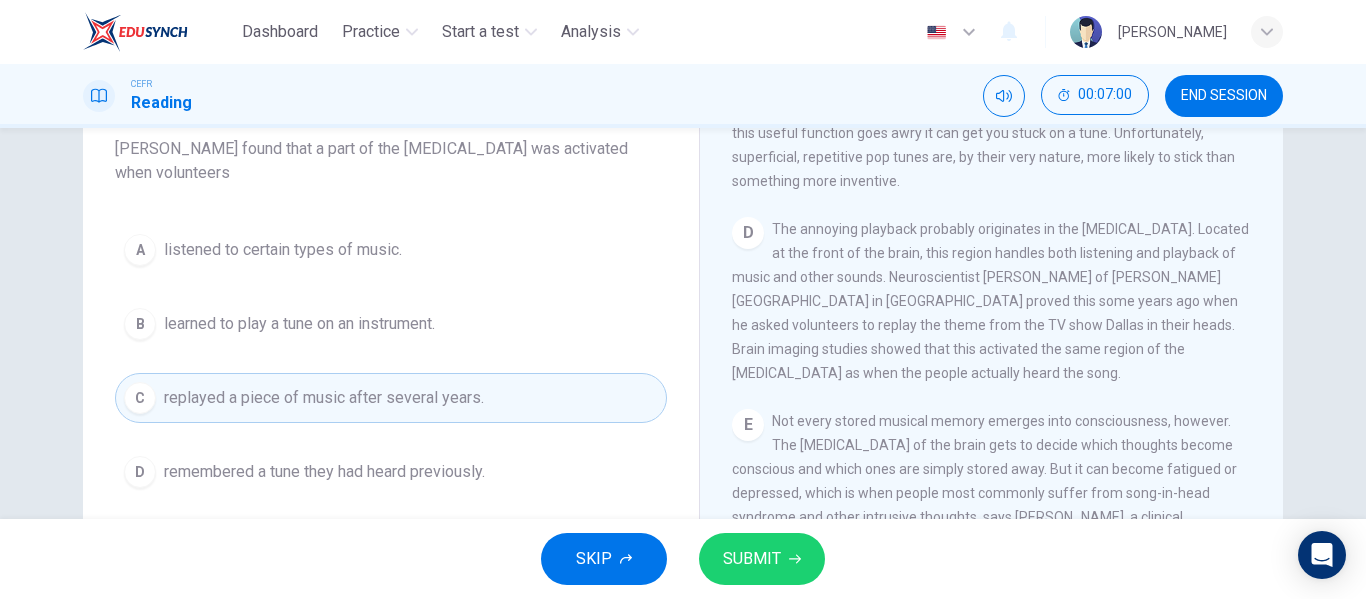 click on "remembered a tune they had heard previously." at bounding box center [324, 472] 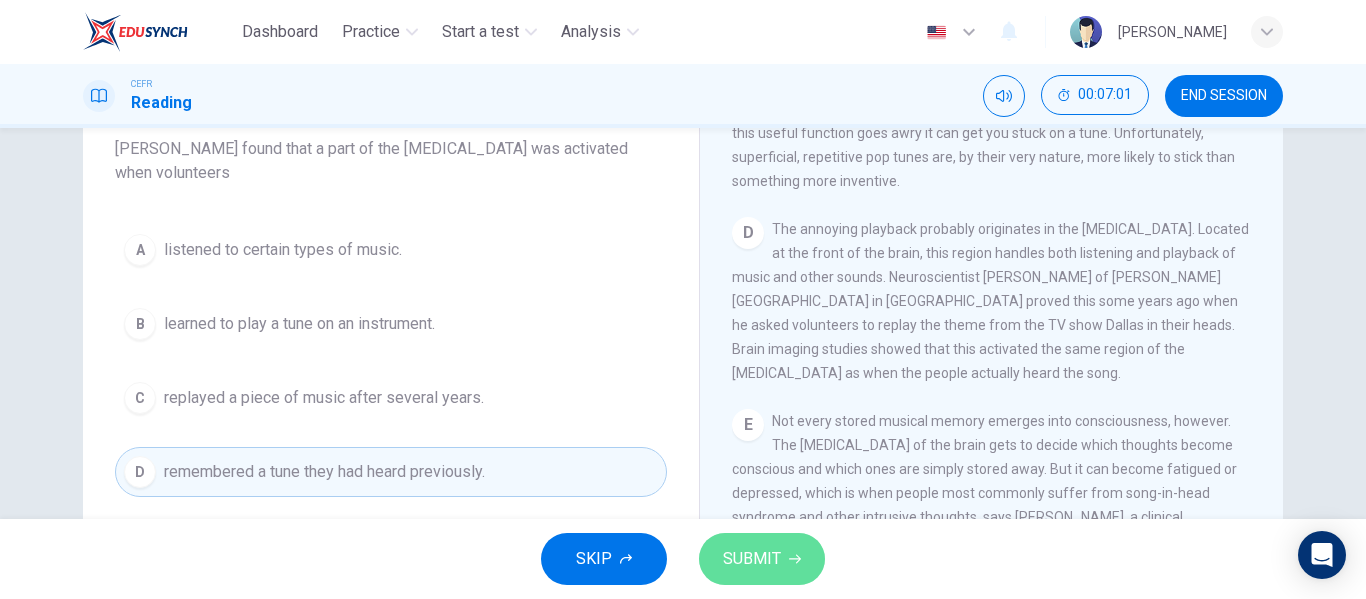 click on "SUBMIT" at bounding box center (752, 559) 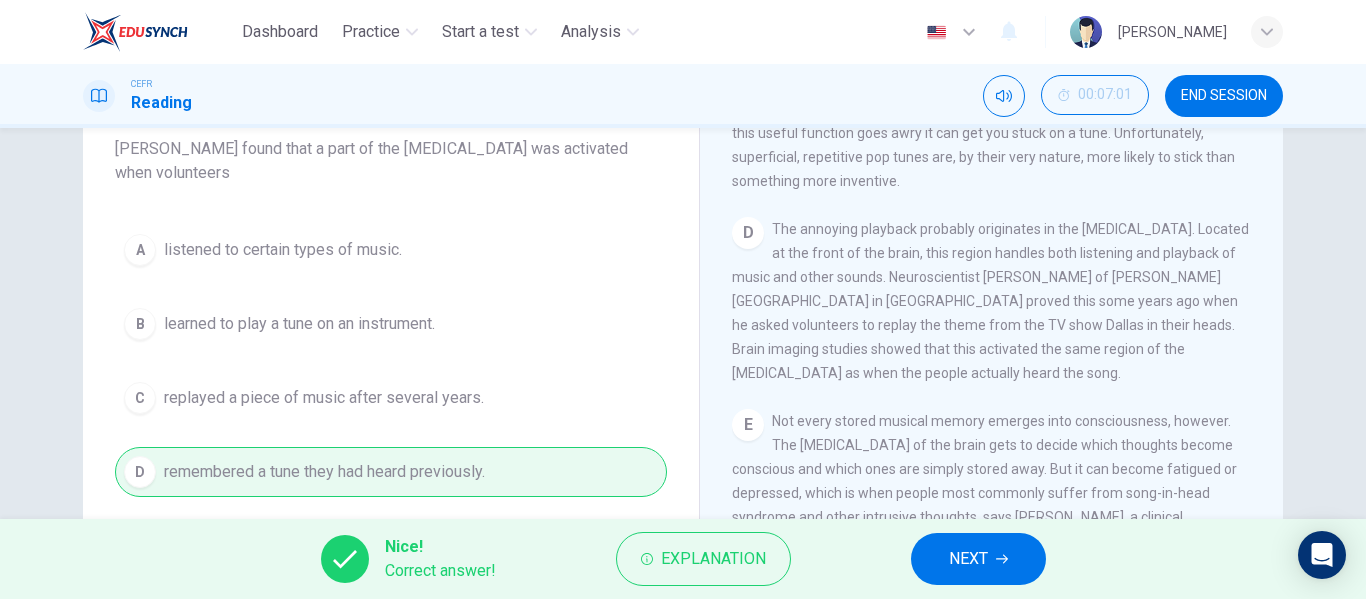 click on "NEXT" at bounding box center (978, 559) 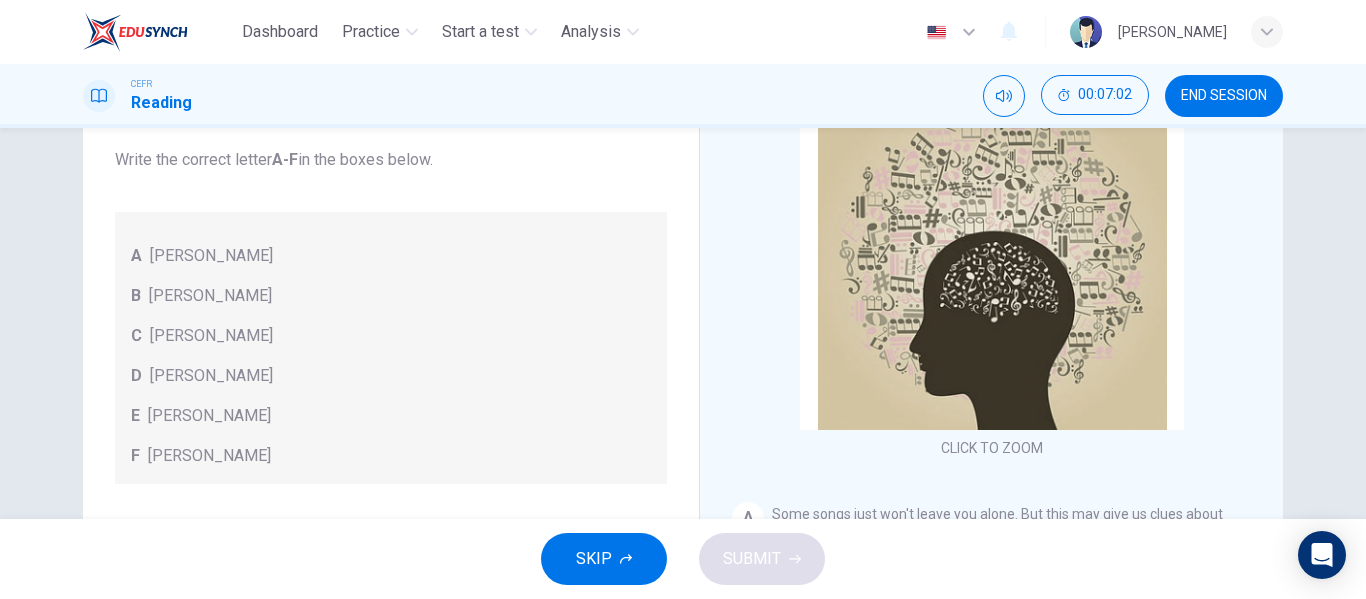 scroll, scrollTop: 113, scrollLeft: 0, axis: vertical 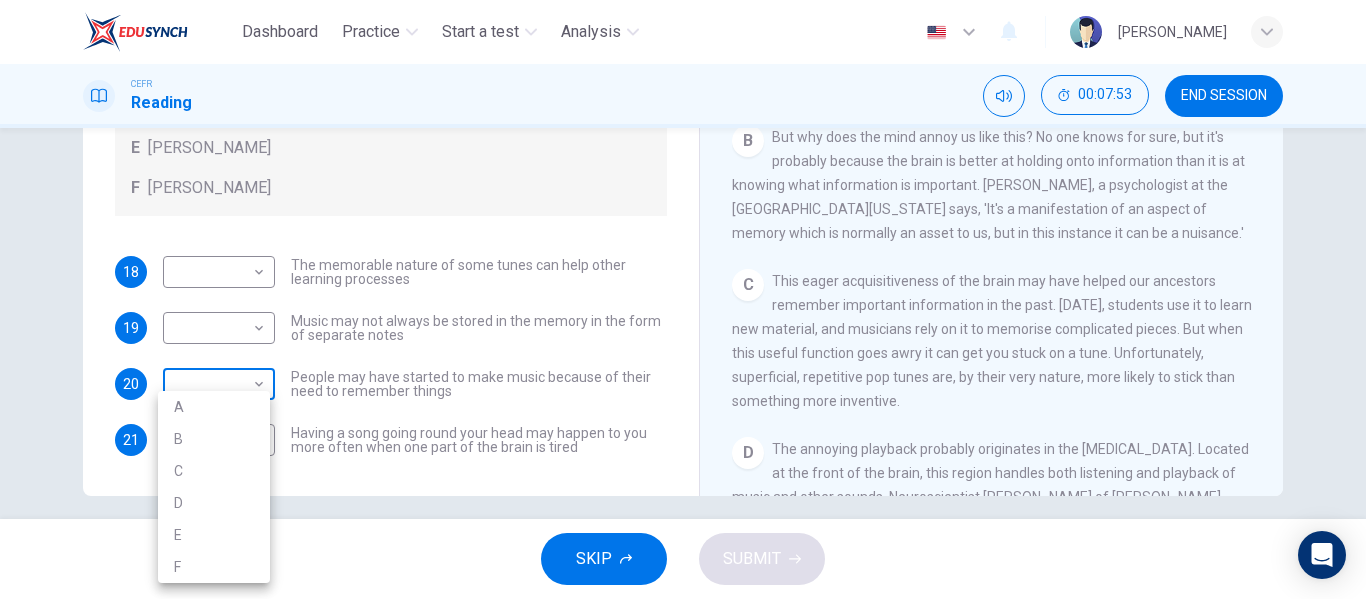 click on "Dashboard Practice Start a test Analysis English en ​ NADIA ZAHIRAH BINTI ZAHARUDDIN CEFR Reading 00:07:53 END SESSION Questions 18 - 21 Look at the following theories and the list of people below.
Match each theory with the person it is credited to.
Write the correct letter  A-F  in the boxes below. A Roger Chaffin B Susan Ball C Steven Brown D Caroline Palmer E Sandra Calvert F Leon James 18 ​ ​ The memorable nature of some tunes can help other learning processes 19 ​ ​ Music may not always be stored in the memory in the form of separate notes 20 ​ ​ People may have started to make music because of their need to remember things 21 ​ ​ Having a song going round your head may happen to you more often when one part of the brain is tired A Song on the Brain CLICK TO ZOOM Click to Zoom A B C D E F G H I SKIP SUBMIT EduSynch - Online Language Proficiency Testing
Dashboard Practice Start a test Analysis Notifications © Copyright  2025 A B C D E F" at bounding box center (683, 299) 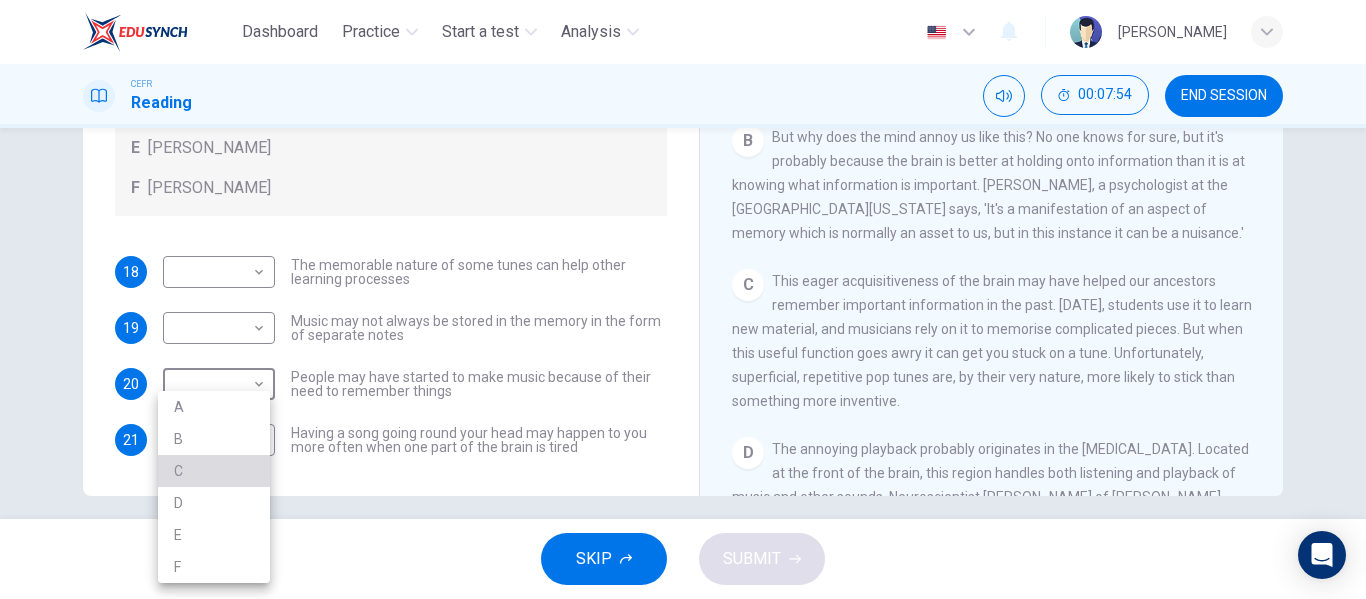 click on "C" at bounding box center (214, 471) 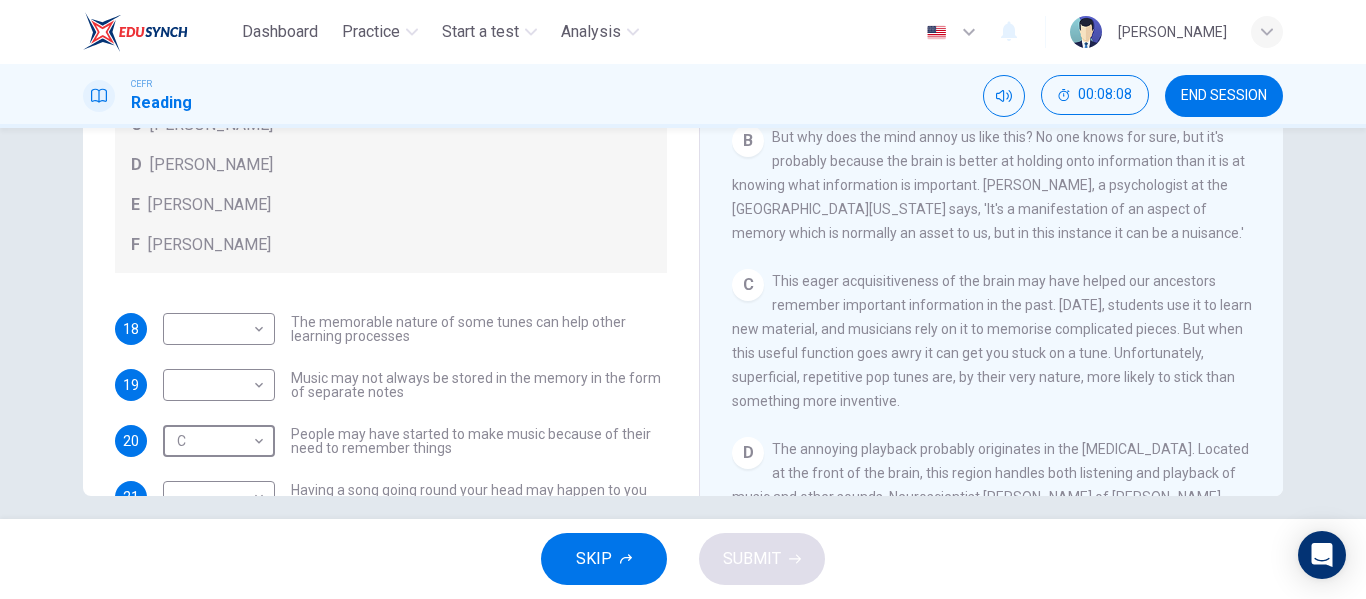 scroll, scrollTop: 58, scrollLeft: 0, axis: vertical 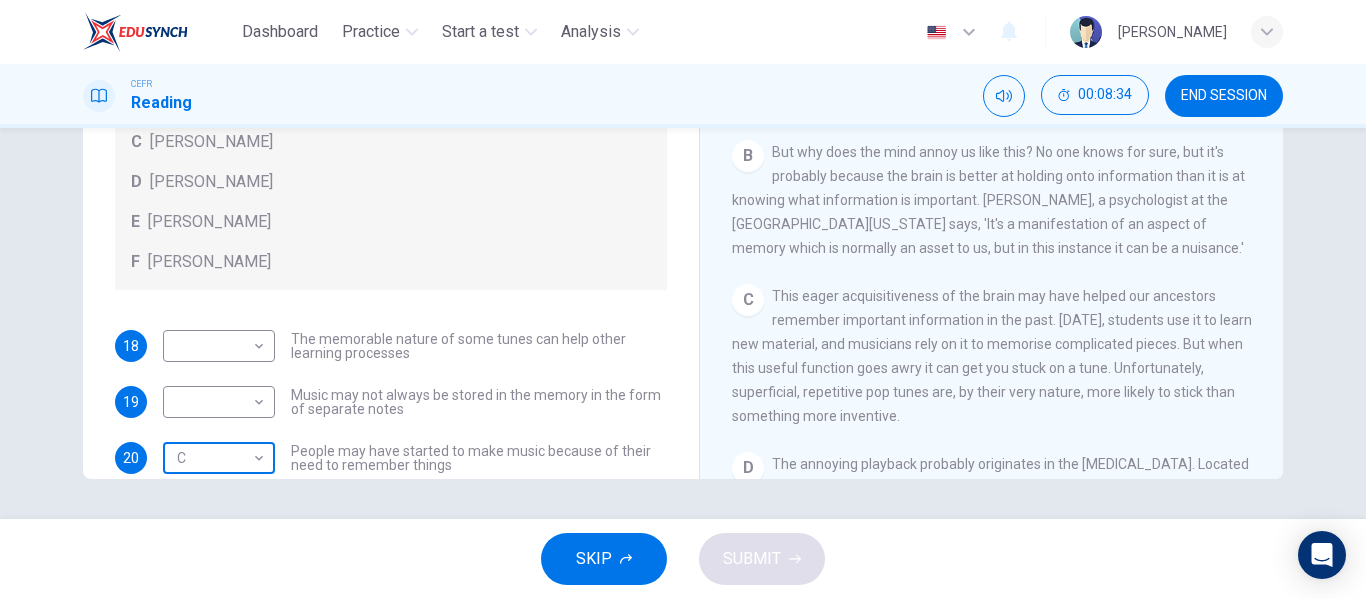 click on "Dashboard Practice Start a test Analysis English en ​ NADIA ZAHIRAH BINTI ZAHARUDDIN CEFR Reading 00:08:34 END SESSION Questions 18 - 21 Look at the following theories and the list of people below.
Match each theory with the person it is credited to.
Write the correct letter  A-F  in the boxes below. A Roger Chaffin B Susan Ball C Steven Brown D Caroline Palmer E Sandra Calvert F Leon James 18 ​ ​ The memorable nature of some tunes can help other learning processes 19 ​ ​ Music may not always be stored in the memory in the form of separate notes 20 C C ​ People may have started to make music because of their need to remember things 21 ​ ​ Having a song going round your head may happen to you more often when one part of the brain is tired A Song on the Brain CLICK TO ZOOM Click to Zoom A B C D E F G H I SKIP SUBMIT EduSynch - Online Language Proficiency Testing
Dashboard Practice Start a test Analysis Notifications © Copyright  2025" at bounding box center [683, 299] 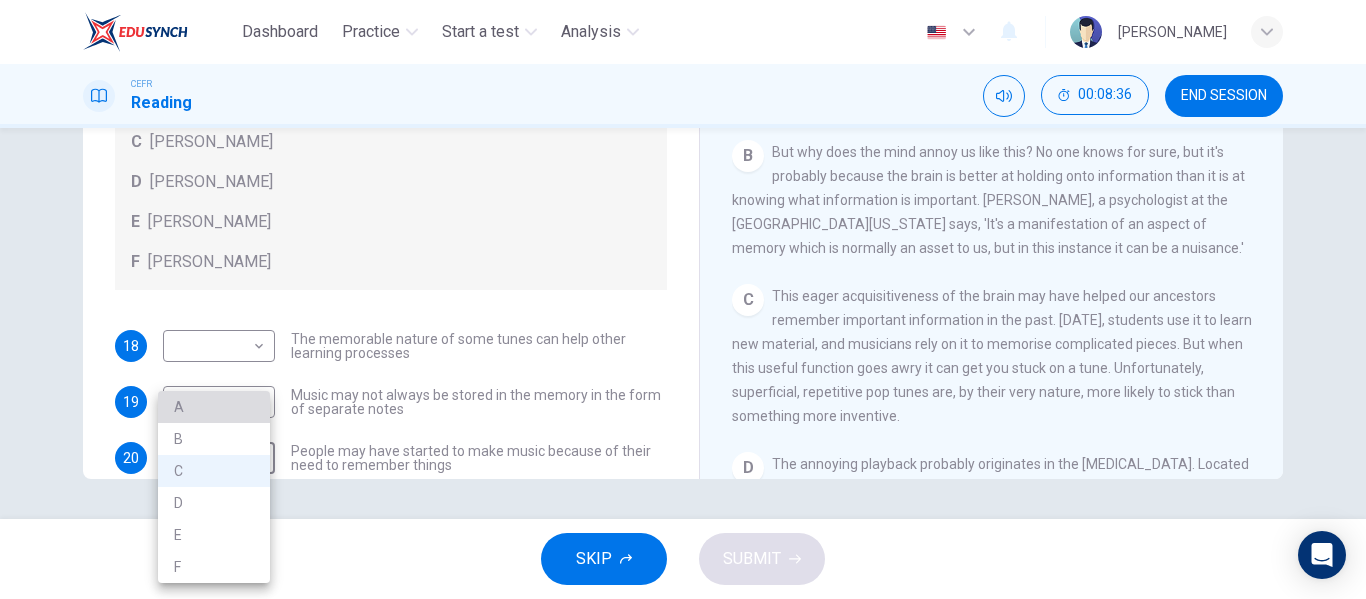 click on "A" at bounding box center [214, 407] 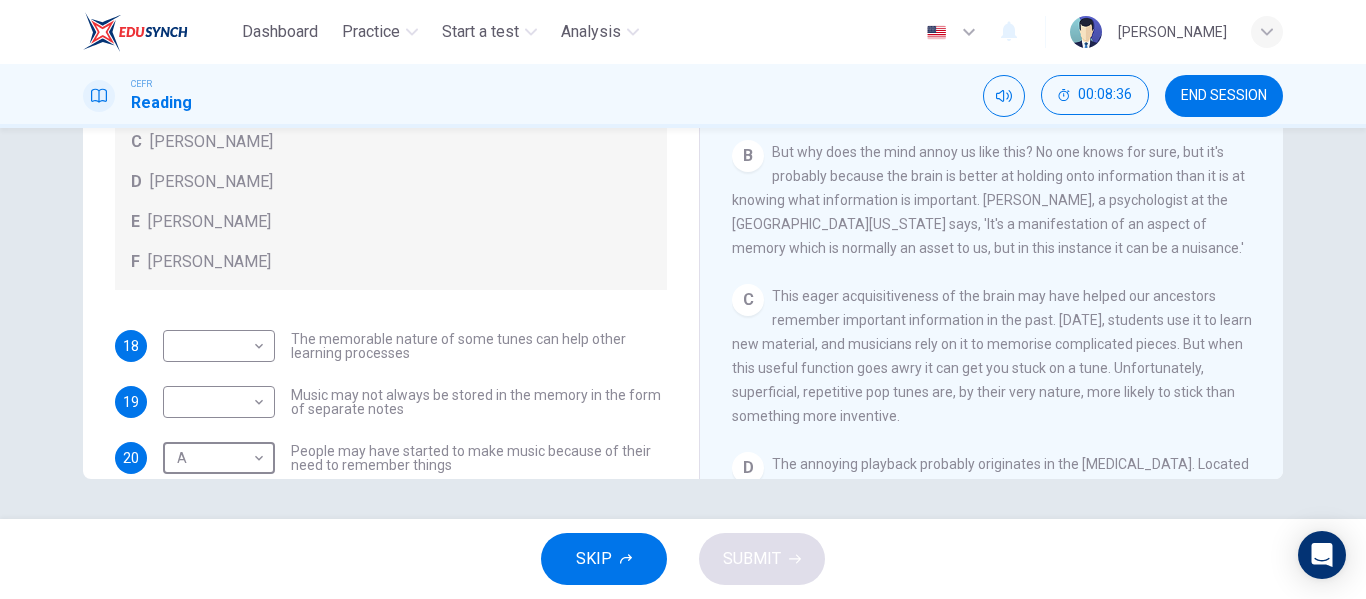 scroll, scrollTop: 30, scrollLeft: 0, axis: vertical 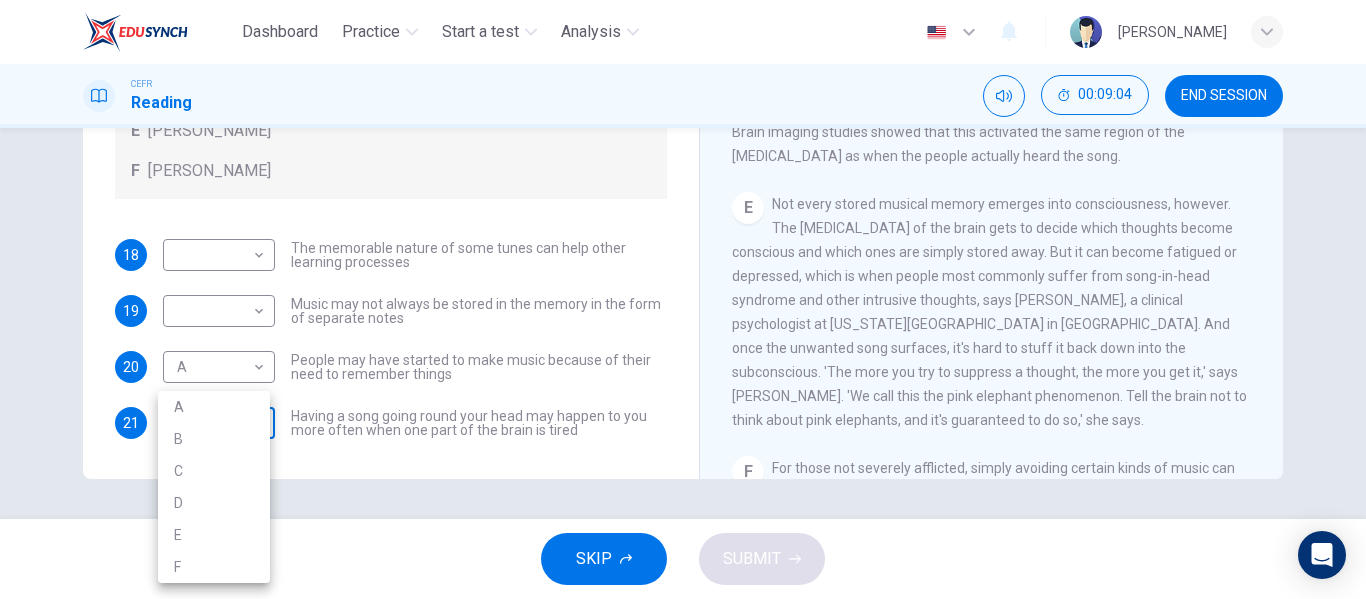 click on "Dashboard Practice Start a test Analysis English en ​ NADIA ZAHIRAH BINTI ZAHARUDDIN CEFR Reading 00:09:04 END SESSION Questions 18 - 21 Look at the following theories and the list of people below.
Match each theory with the person it is credited to.
Write the correct letter  A-F  in the boxes below. A Roger Chaffin B Susan Ball C Steven Brown D Caroline Palmer E Sandra Calvert F Leon James 18 ​ ​ The memorable nature of some tunes can help other learning processes 19 ​ ​ Music may not always be stored in the memory in the form of separate notes 20 A A ​ People may have started to make music because of their need to remember things 21 ​ ​ Having a song going round your head may happen to you more often when one part of the brain is tired A Song on the Brain CLICK TO ZOOM Click to Zoom A B C D E F G H I SKIP SUBMIT EduSynch - Online Language Proficiency Testing
Dashboard Practice Start a test Analysis Notifications © Copyright  2025 A B C D E F" at bounding box center [683, 299] 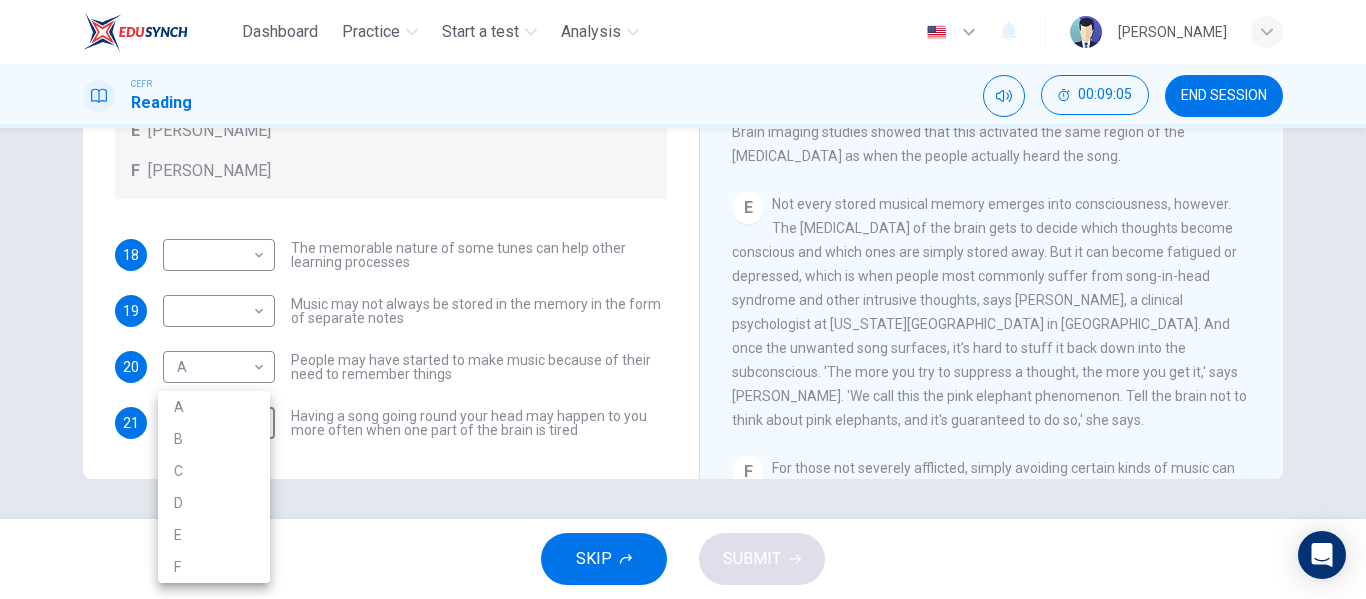 click on "B" at bounding box center [214, 439] 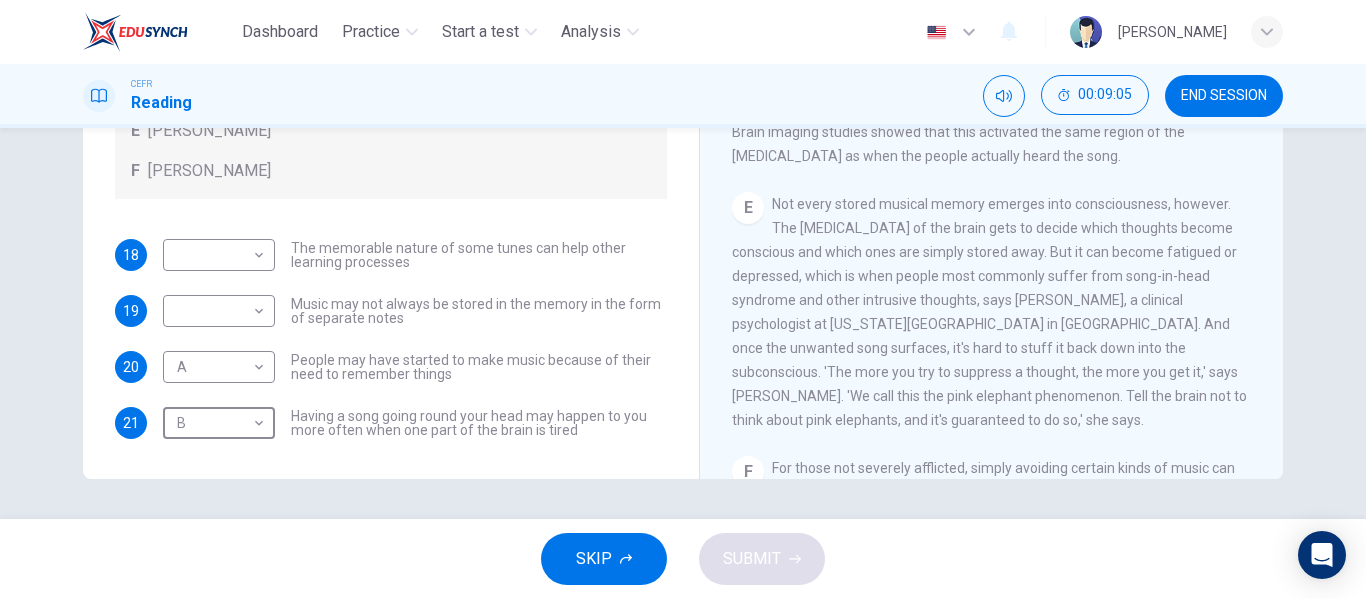 type on "B" 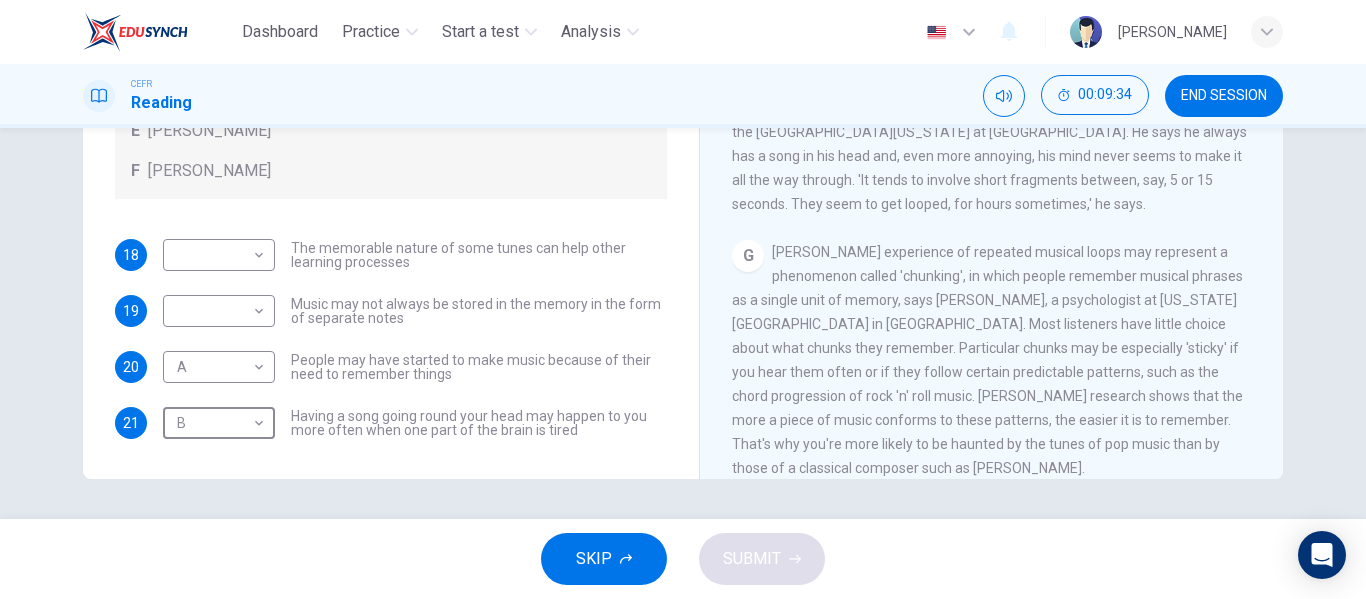 scroll, scrollTop: 1206, scrollLeft: 0, axis: vertical 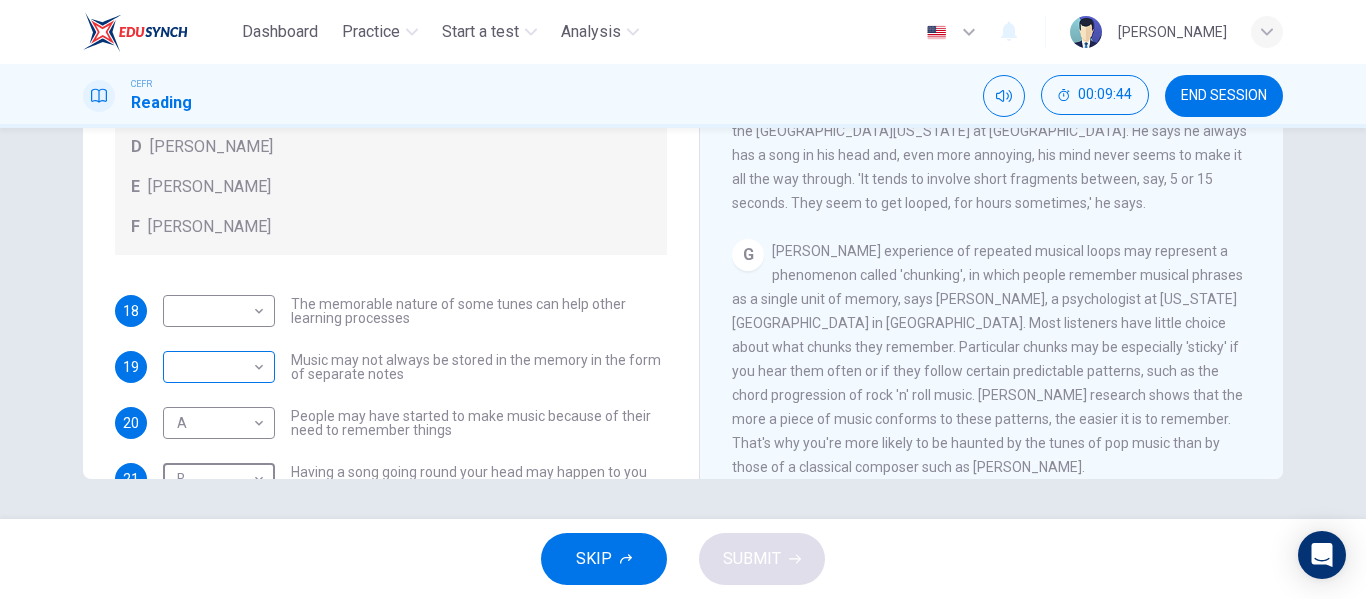 click on "Dashboard Practice Start a test Analysis English en ​ NADIA ZAHIRAH BINTI ZAHARUDDIN CEFR Reading 00:09:44 END SESSION Questions 18 - 21 Look at the following theories and the list of people below.
Match each theory with the person it is credited to.
Write the correct letter  A-F  in the boxes below. A Roger Chaffin B Susan Ball C Steven Brown D Caroline Palmer E Sandra Calvert F Leon James 18 ​ ​ The memorable nature of some tunes can help other learning processes 19 ​ ​ Music may not always be stored in the memory in the form of separate notes 20 A A ​ People may have started to make music because of their need to remember things 21 B B ​ Having a song going round your head may happen to you more often when one part of the brain is tired A Song on the Brain CLICK TO ZOOM Click to Zoom A B C D E F G H I SKIP SUBMIT EduSynch - Online Language Proficiency Testing
Dashboard Practice Start a test Analysis Notifications © Copyright  2025" at bounding box center (683, 299) 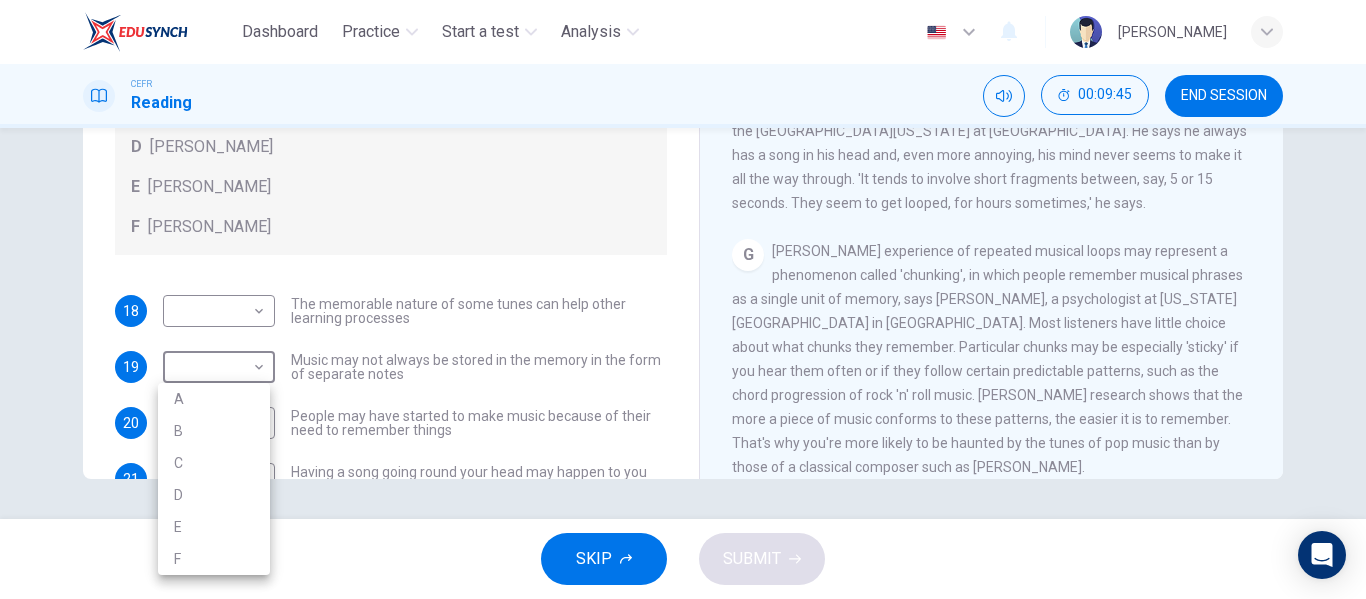 click on "D" at bounding box center (214, 495) 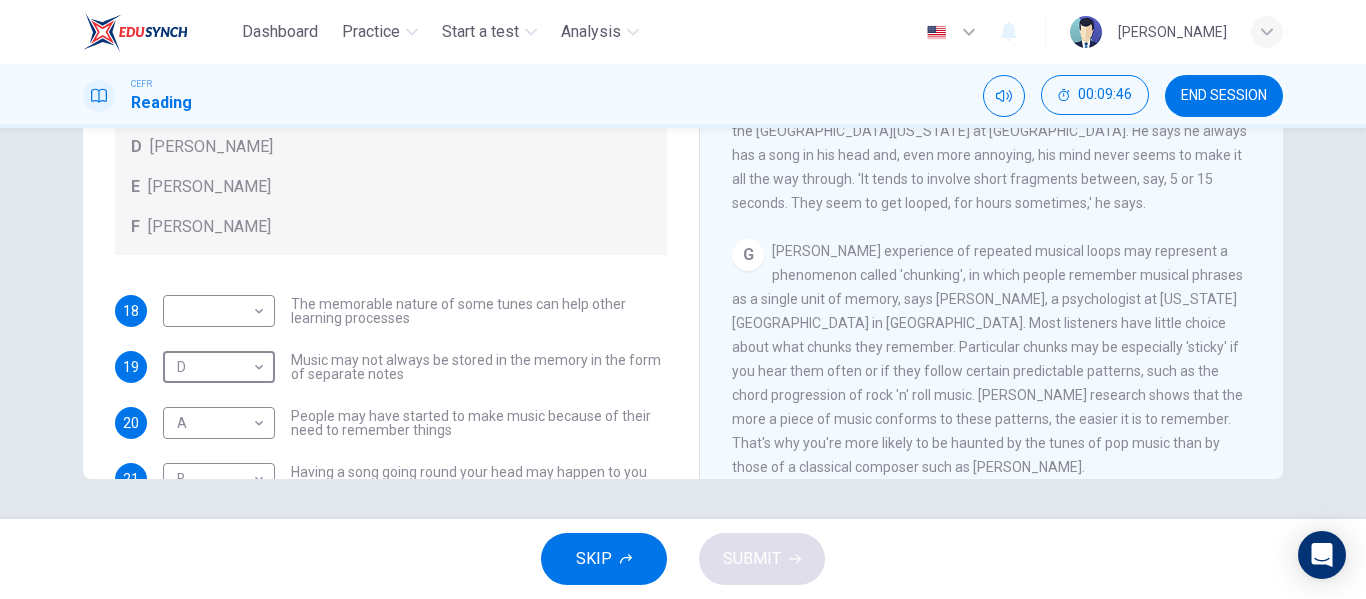 type on "D" 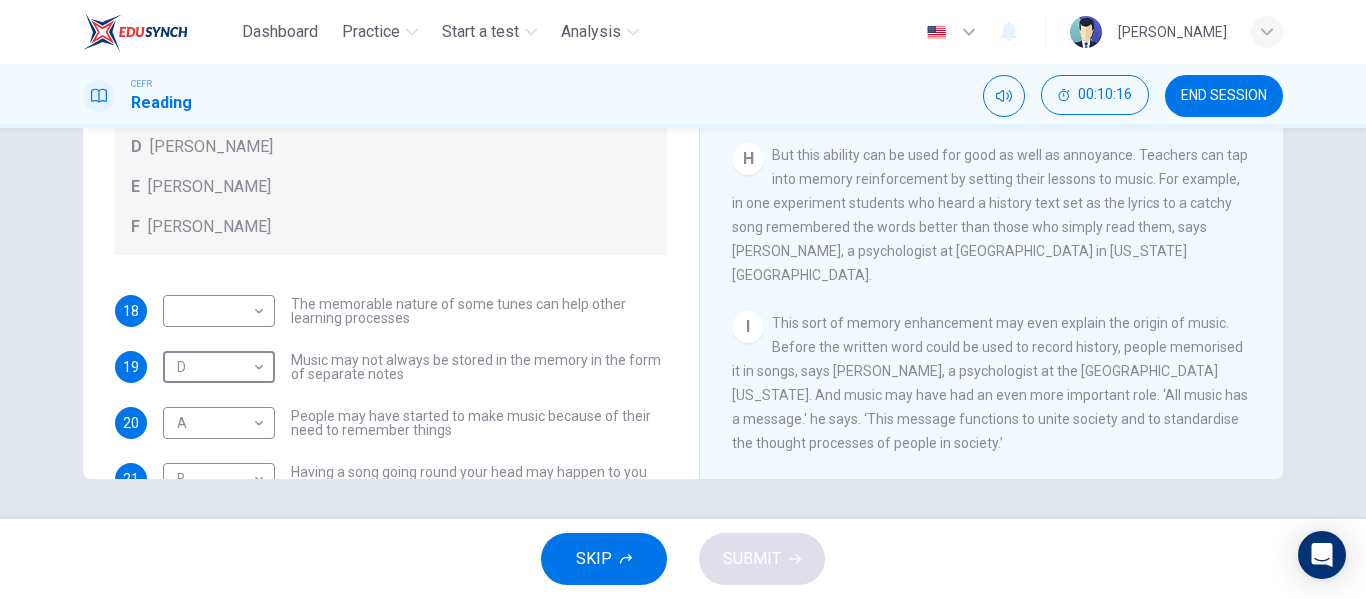 scroll, scrollTop: 1583, scrollLeft: 0, axis: vertical 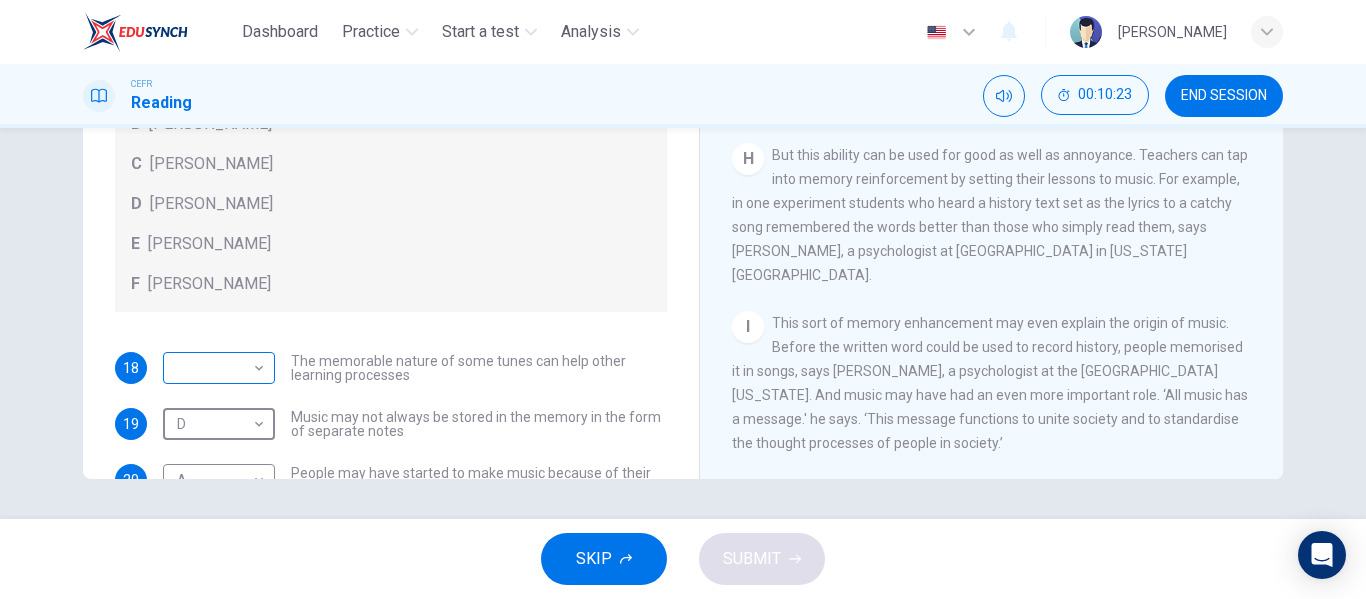 click on "Dashboard Practice Start a test Analysis English en ​ NADIA ZAHIRAH BINTI ZAHARUDDIN CEFR Reading 00:10:23 END SESSION Questions 18 - 21 Look at the following theories and the list of people below.
Match each theory with the person it is credited to.
Write the correct letter  A-F  in the boxes below. A Roger Chaffin B Susan Ball C Steven Brown D Caroline Palmer E Sandra Calvert F Leon James 18 ​ ​ The memorable nature of some tunes can help other learning processes 19 D D ​ Music may not always be stored in the memory in the form of separate notes 20 A A ​ People may have started to make music because of their need to remember things 21 B B ​ Having a song going round your head may happen to you more often when one part of the brain is tired A Song on the Brain CLICK TO ZOOM Click to Zoom A B C D E F G H I SKIP SUBMIT EduSynch - Online Language Proficiency Testing
Dashboard Practice Start a test Analysis Notifications © Copyright  2025" at bounding box center (683, 299) 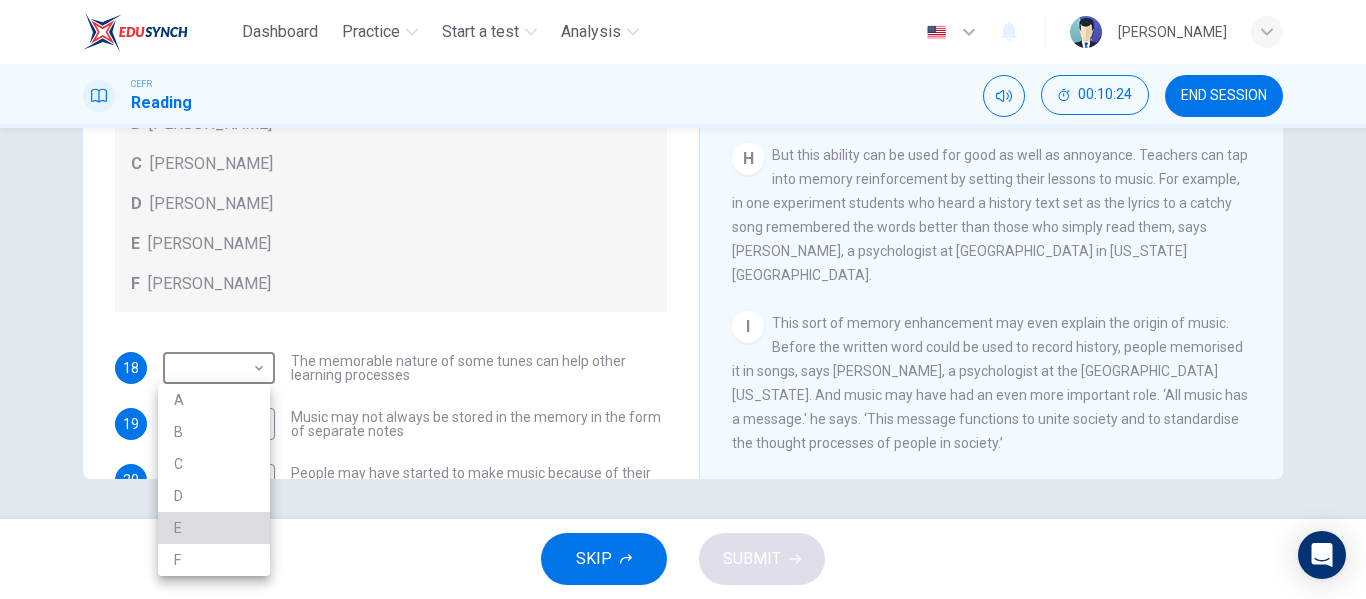 click on "E" at bounding box center [214, 528] 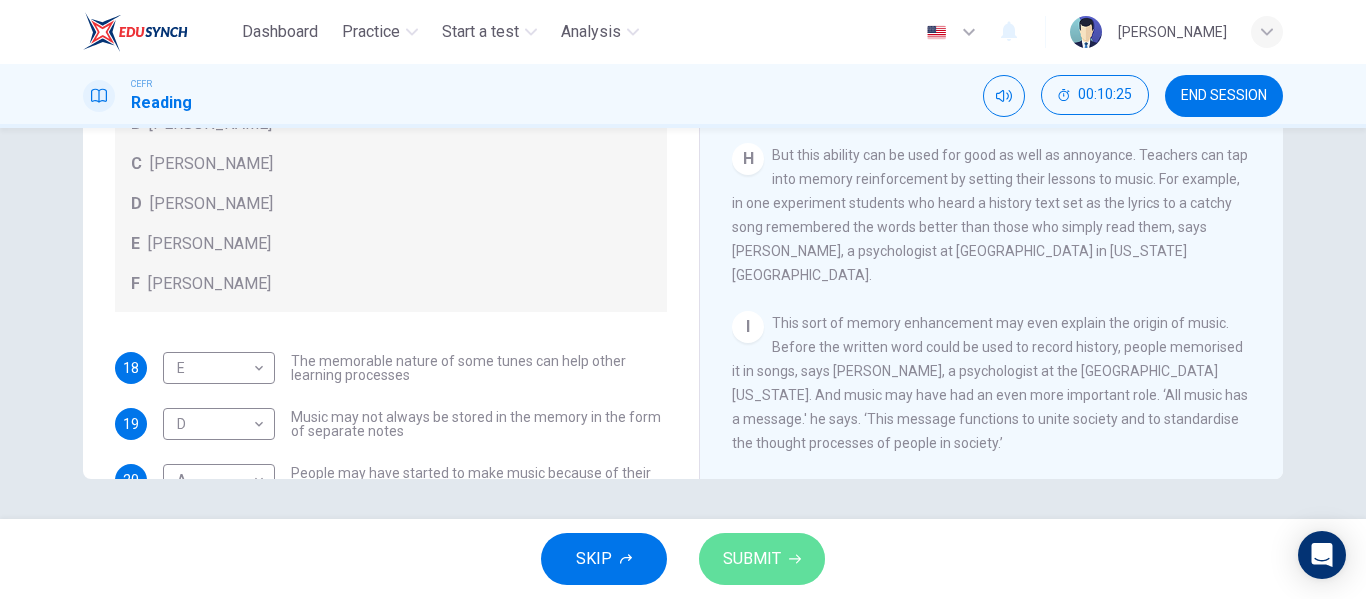 click on "SUBMIT" at bounding box center [752, 559] 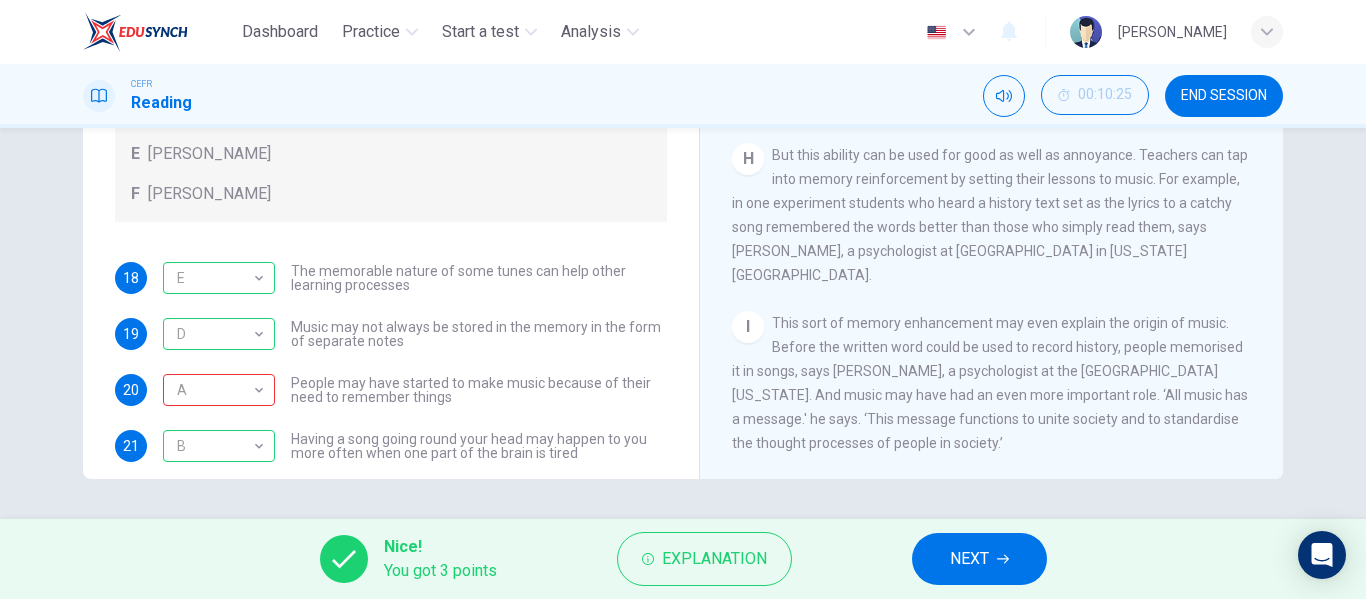 scroll, scrollTop: 90, scrollLeft: 0, axis: vertical 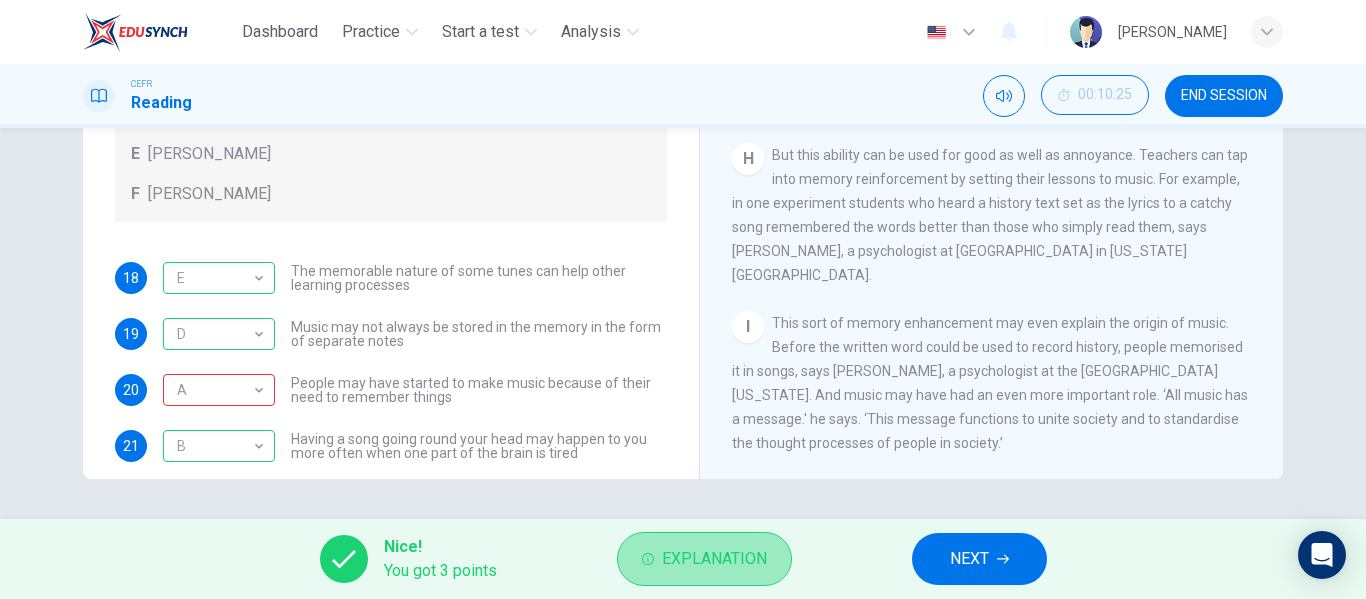 click on "Explanation" at bounding box center [714, 559] 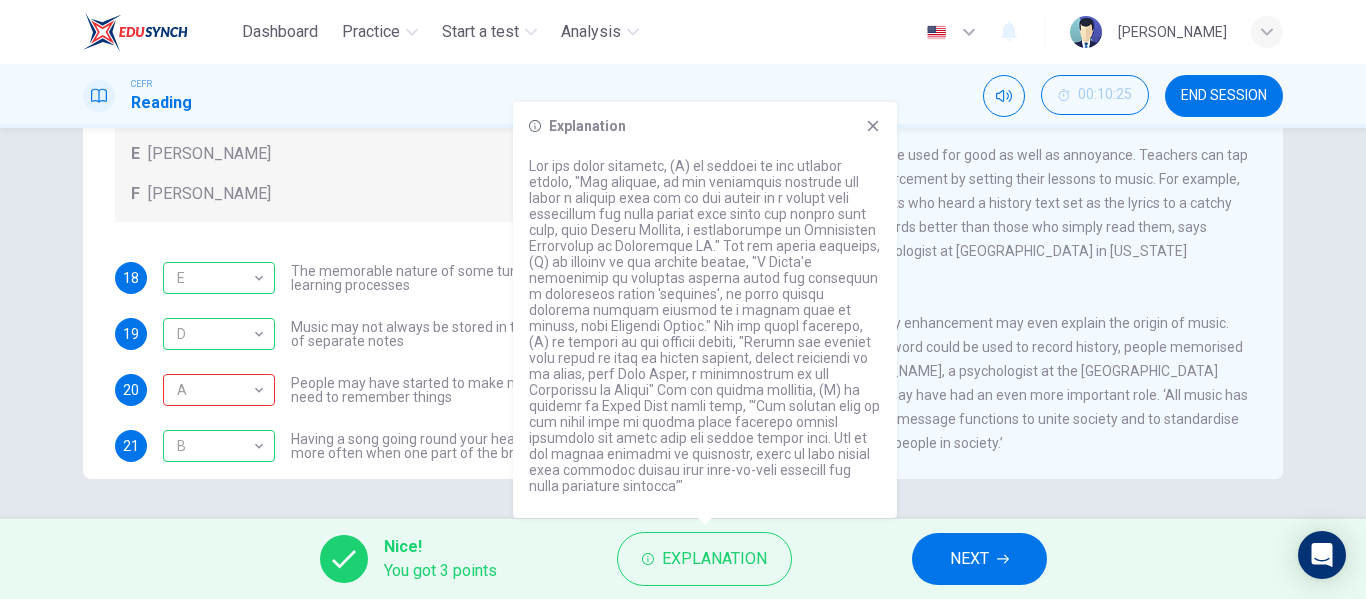 click on "Explanation" at bounding box center [705, 310] 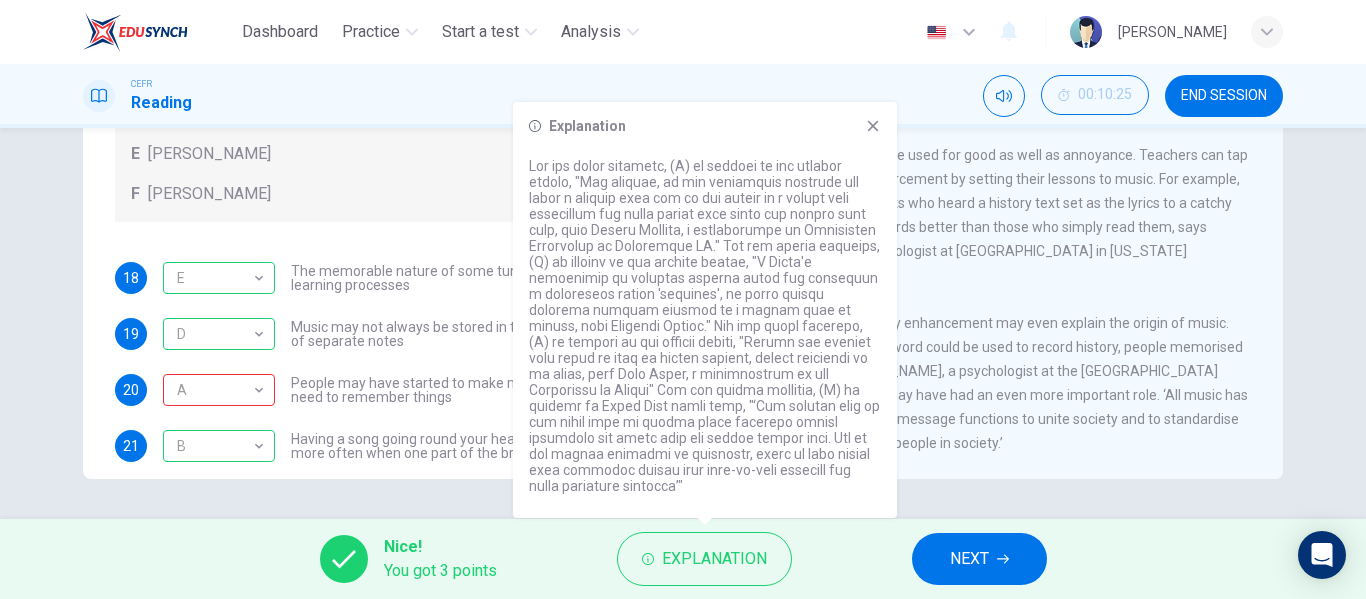 click 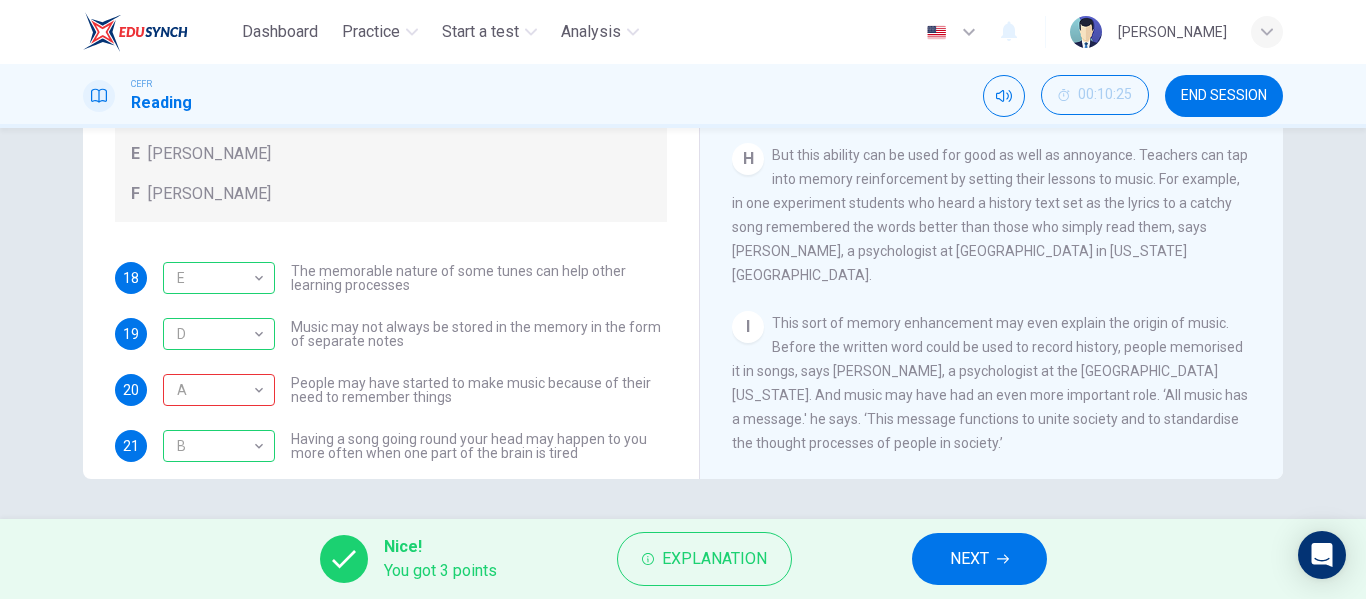 scroll, scrollTop: 0, scrollLeft: 0, axis: both 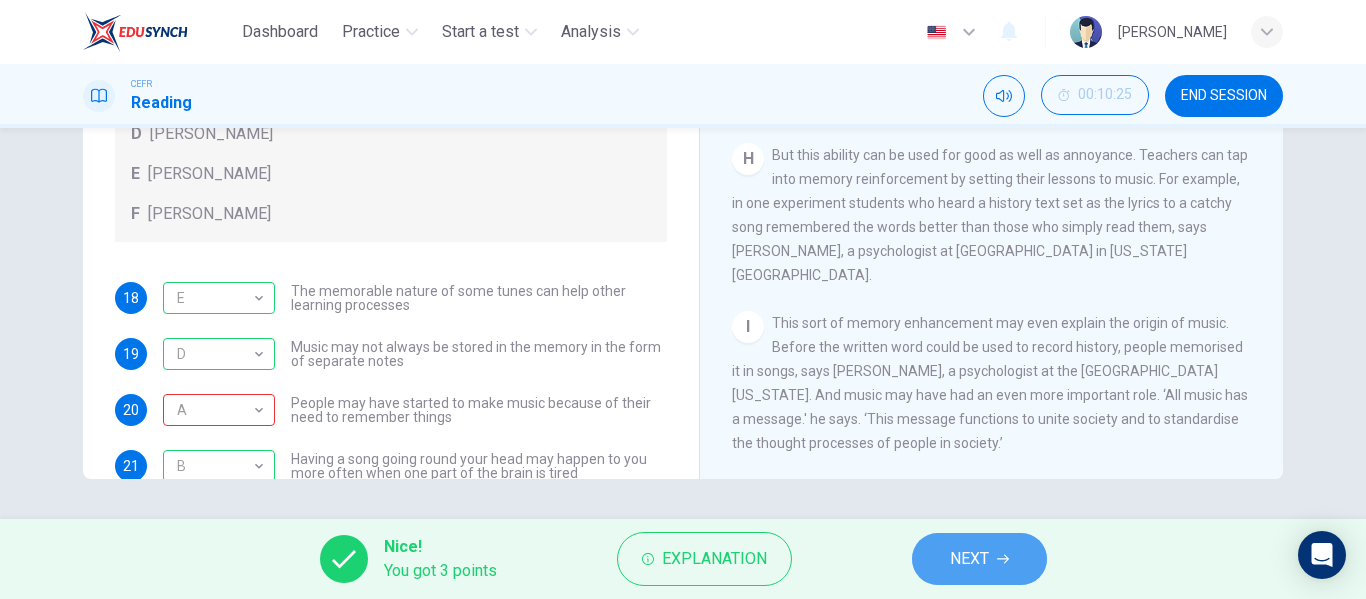 click on "NEXT" at bounding box center (979, 559) 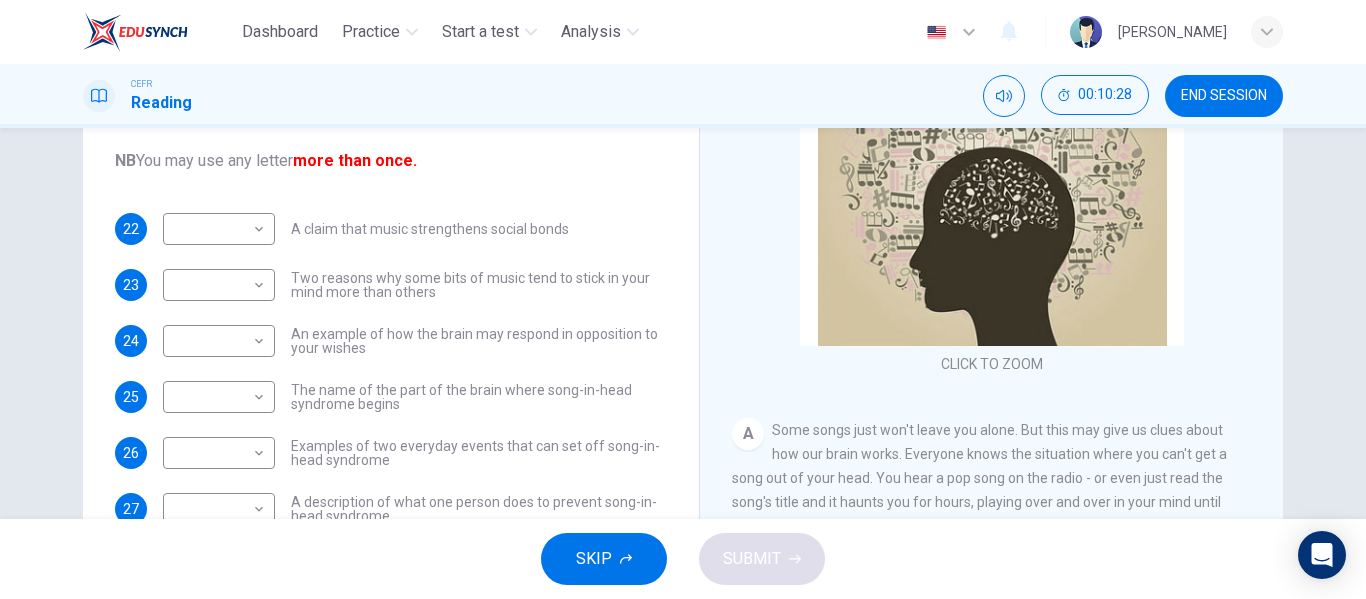 scroll, scrollTop: 221, scrollLeft: 0, axis: vertical 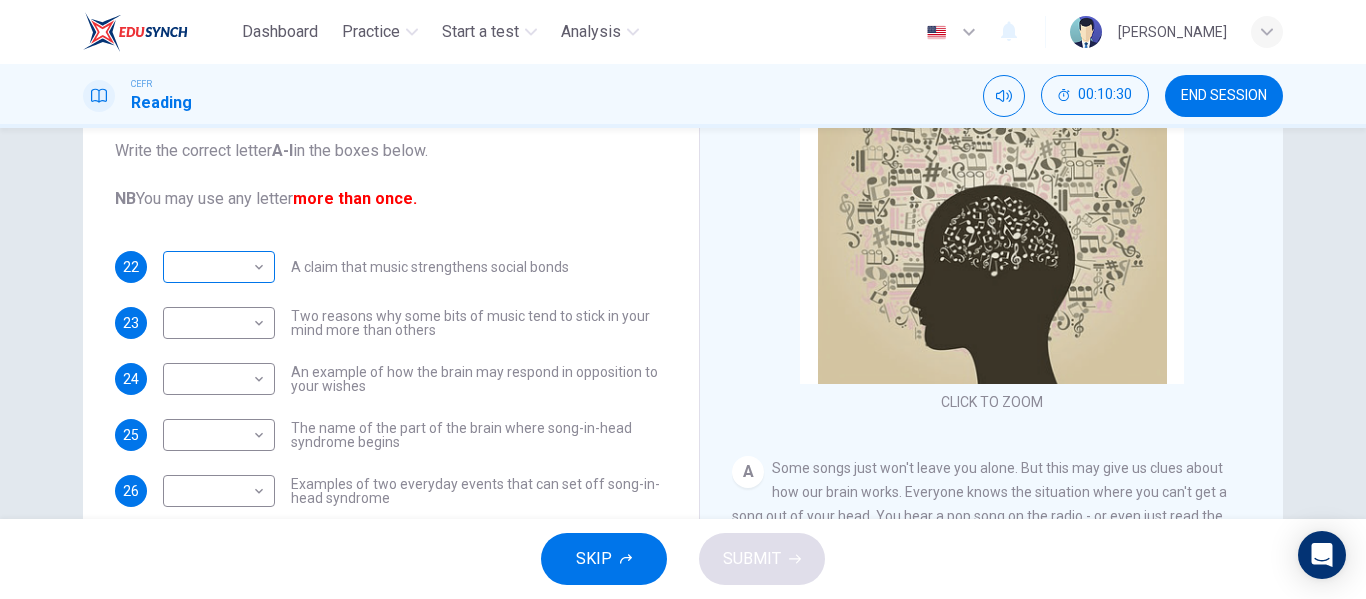 click on "Dashboard Practice Start a test Analysis English en ​ NADIA ZAHIRAH BINTI ZAHARUDDIN CEFR Reading 00:10:30 END SESSION Questions 22 - 27 The Reading Passage has nine paragraphs labelled  A-l .
Which paragraph contains the following information?
Write the correct letter  A-l  in the boxes below.
NB  You may use any letter  more than once. 22 ​ ​ A claim that music strengthens social bonds 23 ​ ​ Two reasons why some bits of music tend to stick in your mind more than others 24 ​ ​ An example of how the brain may respond in opposition to your wishes 25 ​ ​ The name of the part of the brain where song-in-head syndrome begins 26 ​ ​ Examples of two everyday events that can set off song-in-head syndrome 27 ​ ​ A description of what one person does to prevent song-in-head syndrome A Song on the Brain CLICK TO ZOOM Click to Zoom A B C D E F G H I SKIP SUBMIT EduSynch - Online Language Proficiency Testing
Dashboard Practice Start a test Analysis Notifications © Copyright  2025" at bounding box center [683, 299] 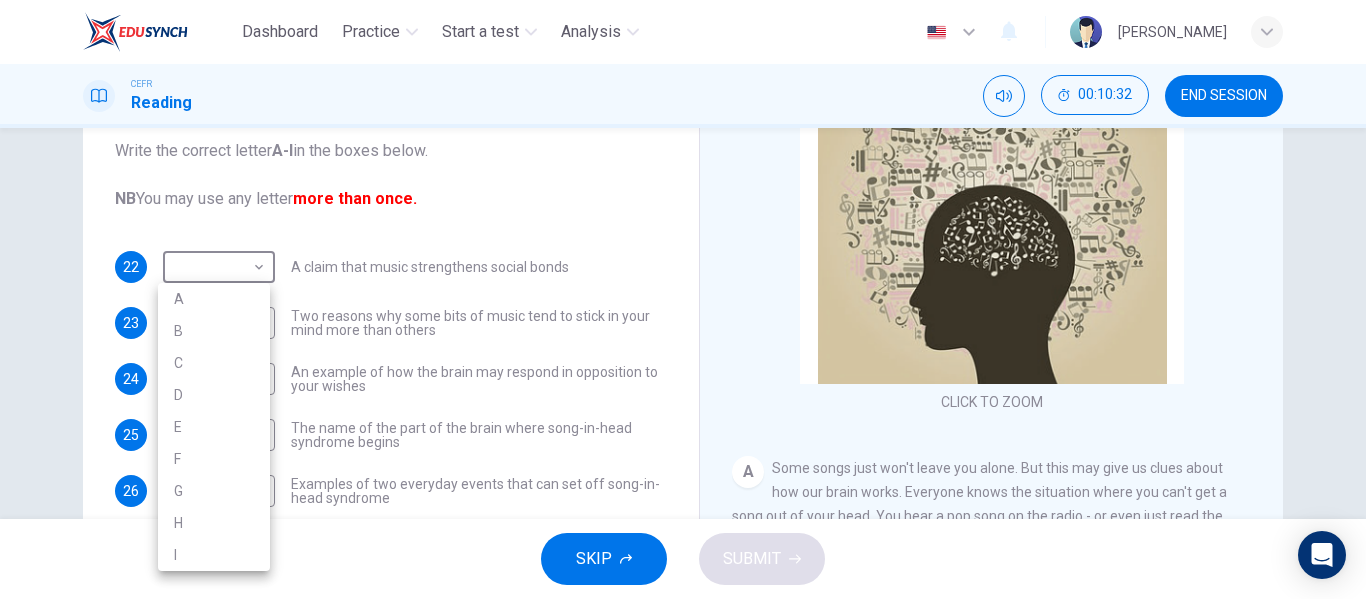 click at bounding box center [683, 299] 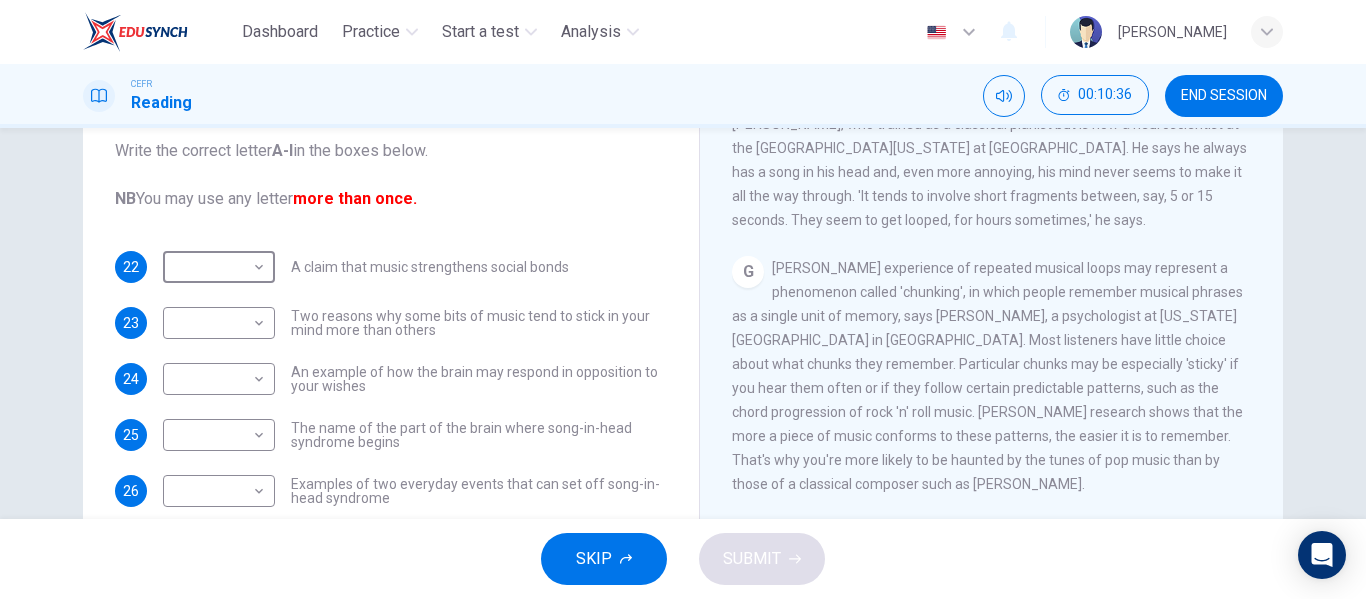 scroll, scrollTop: 1605, scrollLeft: 0, axis: vertical 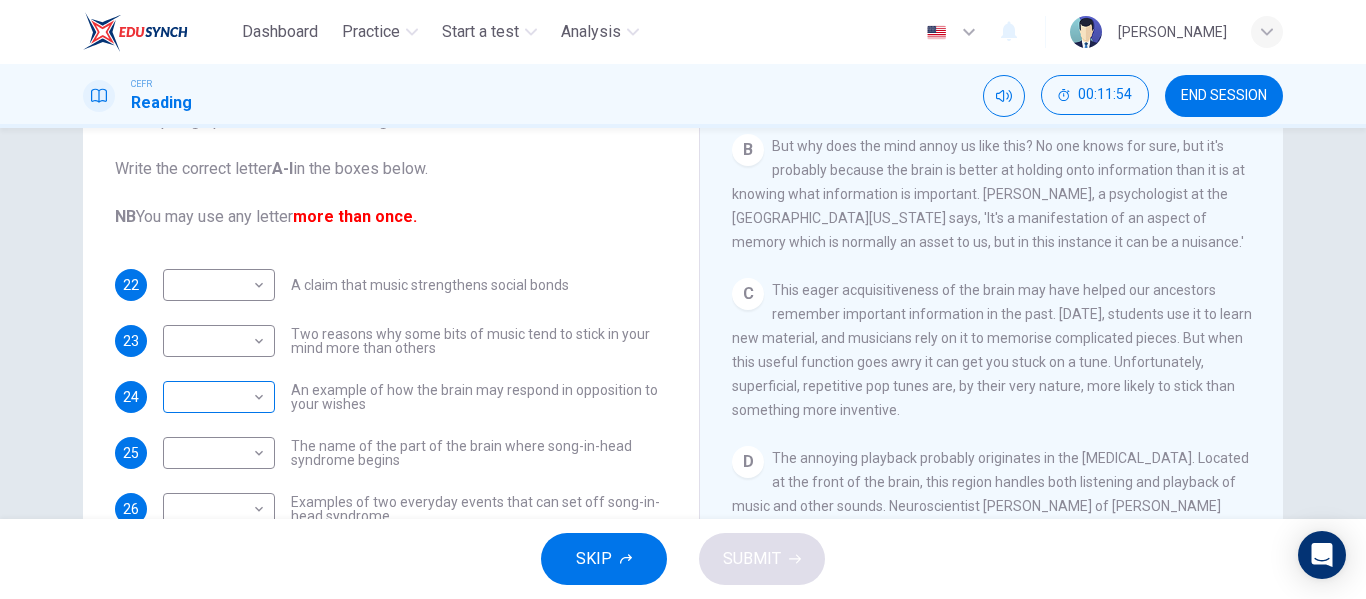 click on "​ ​" at bounding box center (219, 397) 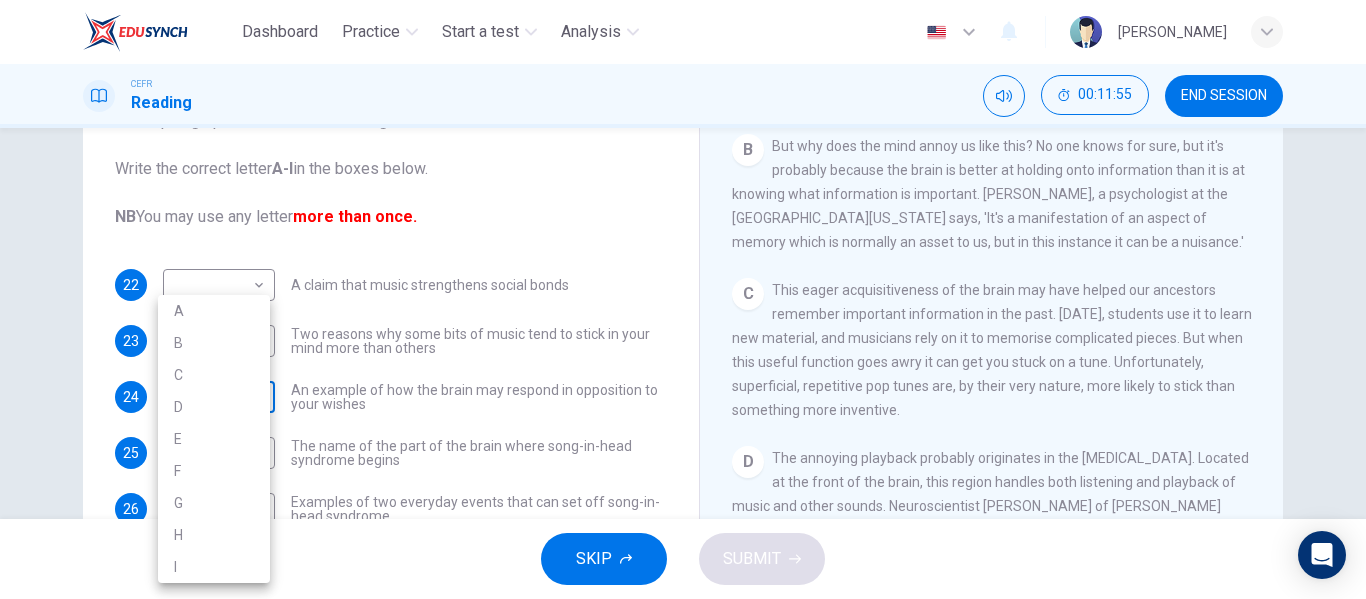 click on "Dashboard Practice Start a test Analysis English en ​ NADIA ZAHIRAH BINTI ZAHARUDDIN CEFR Reading 00:11:55 END SESSION Questions 22 - 27 The Reading Passage has nine paragraphs labelled  A-l .
Which paragraph contains the following information?
Write the correct letter  A-l  in the boxes below.
NB  You may use any letter  more than once. 22 ​ ​ A claim that music strengthens social bonds 23 ​ ​ Two reasons why some bits of music tend to stick in your mind more than others 24 ​ ​ An example of how the brain may respond in opposition to your wishes 25 ​ ​ The name of the part of the brain where song-in-head syndrome begins 26 ​ ​ Examples of two everyday events that can set off song-in-head syndrome 27 ​ ​ A description of what one person does to prevent song-in-head syndrome A Song on the Brain CLICK TO ZOOM Click to Zoom A B C D E F G H I SKIP SUBMIT EduSynch - Online Language Proficiency Testing
Dashboard Practice Start a test Analysis Notifications © Copyright  2025 A" at bounding box center [683, 299] 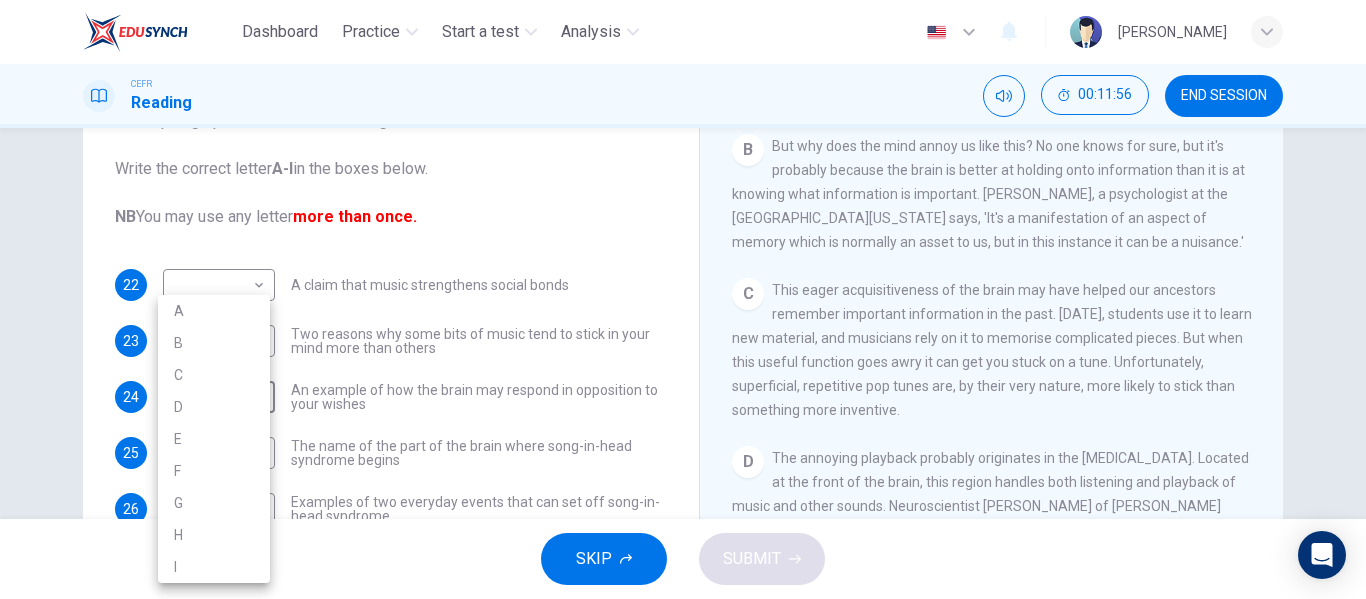 click on "B" at bounding box center (214, 343) 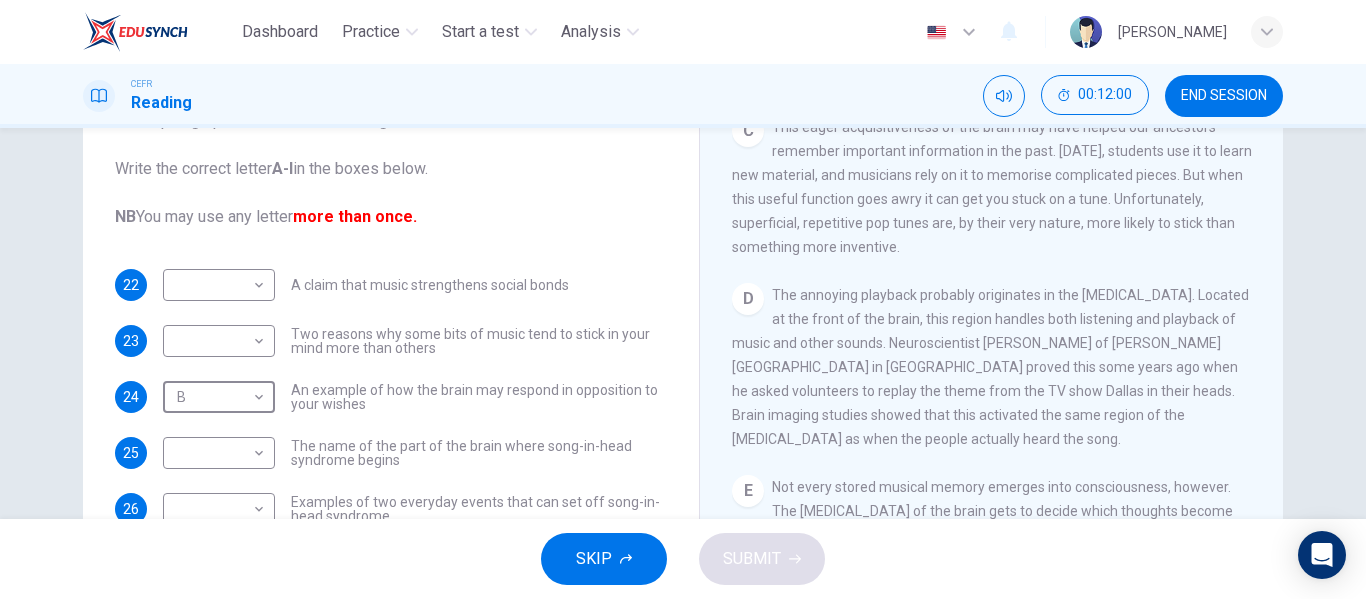 scroll, scrollTop: 673, scrollLeft: 0, axis: vertical 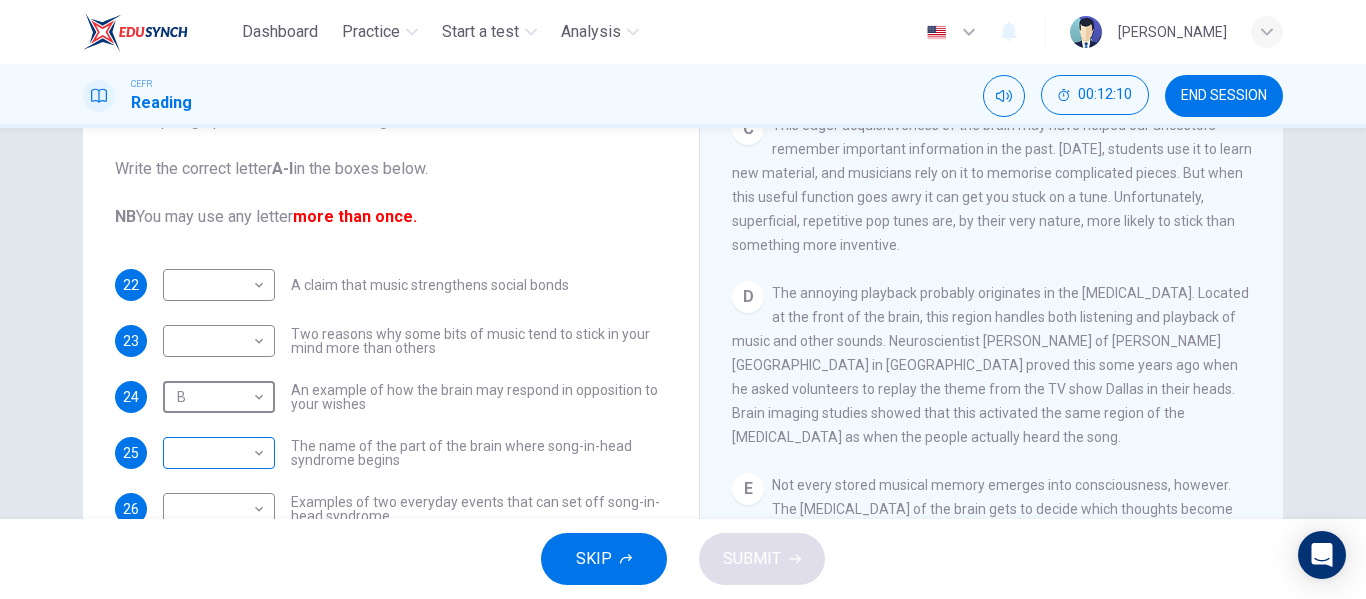 click on "Dashboard Practice Start a test Analysis English en ​ NADIA ZAHIRAH BINTI ZAHARUDDIN CEFR Reading 00:12:10 END SESSION Questions 22 - 27 The Reading Passage has nine paragraphs labelled  A-l .
Which paragraph contains the following information?
Write the correct letter  A-l  in the boxes below.
NB  You may use any letter  more than once. 22 ​ ​ A claim that music strengthens social bonds 23 ​ ​ Two reasons why some bits of music tend to stick in your mind more than others 24 B B ​ An example of how the brain may respond in opposition to your wishes 25 ​ ​ The name of the part of the brain where song-in-head syndrome begins 26 ​ ​ Examples of two everyday events that can set off song-in-head syndrome 27 ​ ​ A description of what one person does to prevent song-in-head syndrome A Song on the Brain CLICK TO ZOOM Click to Zoom A B C D E F G H I SKIP SUBMIT EduSynch - Online Language Proficiency Testing
Dashboard Practice Start a test Analysis Notifications © Copyright  2025" at bounding box center (683, 299) 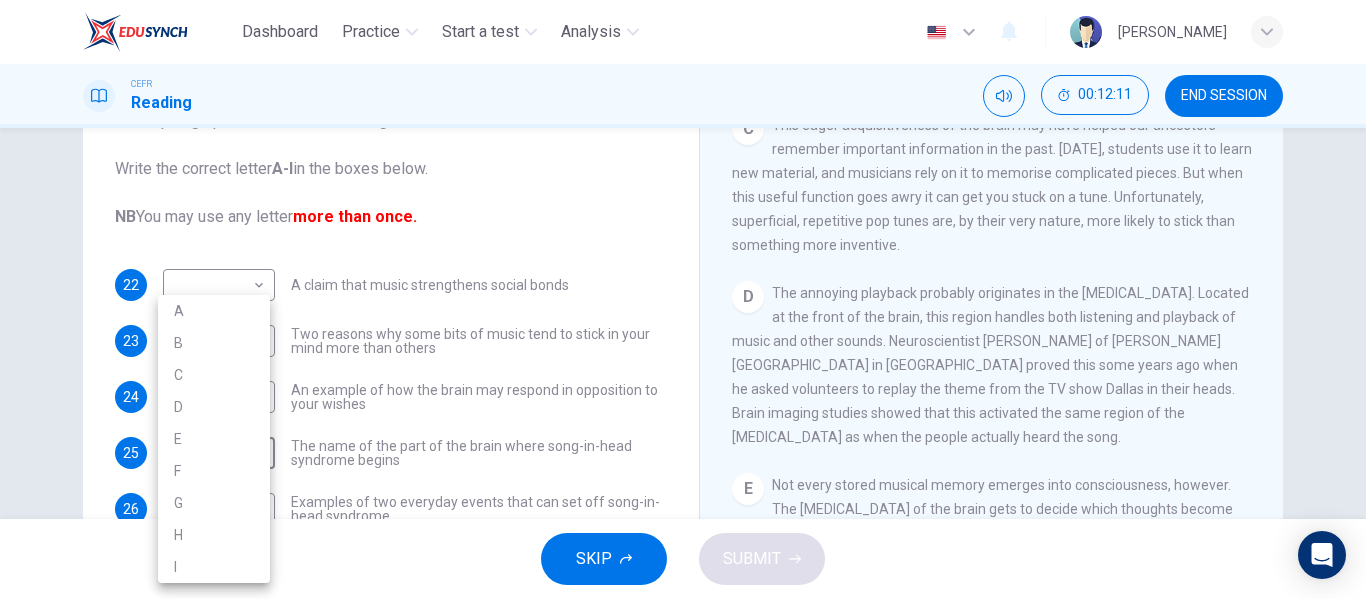 click on "D" at bounding box center (214, 407) 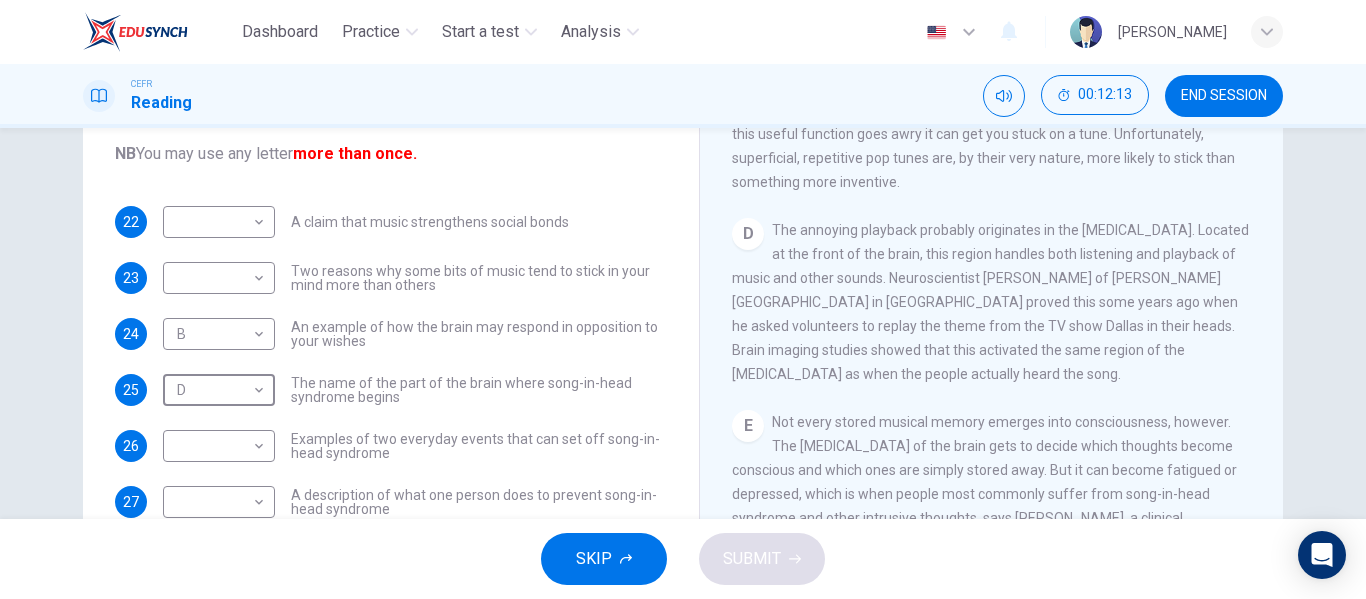 scroll, scrollTop: 267, scrollLeft: 0, axis: vertical 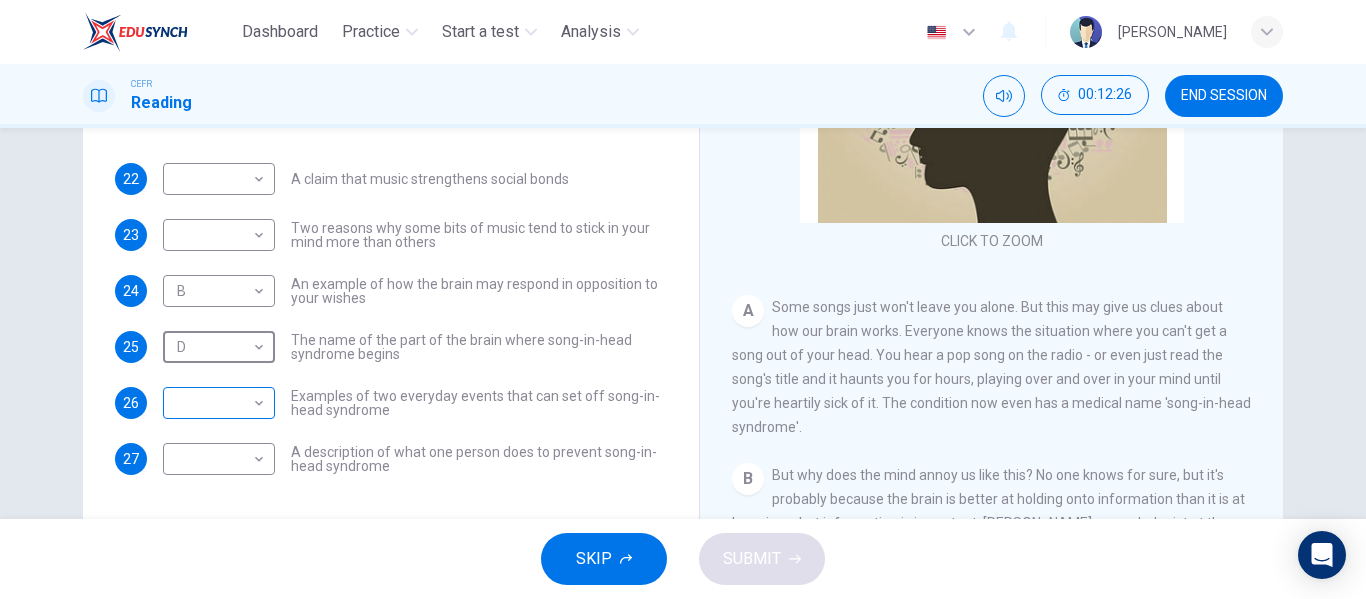 click on "Dashboard Practice Start a test Analysis English en ​ NADIA ZAHIRAH BINTI ZAHARUDDIN CEFR Reading 00:12:26 END SESSION Questions 22 - 27 The Reading Passage has nine paragraphs labelled  A-l .
Which paragraph contains the following information?
Write the correct letter  A-l  in the boxes below.
NB  You may use any letter  more than once. 22 ​ ​ A claim that music strengthens social bonds 23 ​ ​ Two reasons why some bits of music tend to stick in your mind more than others 24 B B ​ An example of how the brain may respond in opposition to your wishes 25 D D ​ The name of the part of the brain where song-in-head syndrome begins 26 ​ ​ Examples of two everyday events that can set off song-in-head syndrome 27 ​ ​ A description of what one person does to prevent song-in-head syndrome A Song on the Brain CLICK TO ZOOM Click to Zoom A B C D E F G H I SKIP SUBMIT EduSynch - Online Language Proficiency Testing
Dashboard Practice Start a test Analysis Notifications © Copyright  2025" at bounding box center (683, 299) 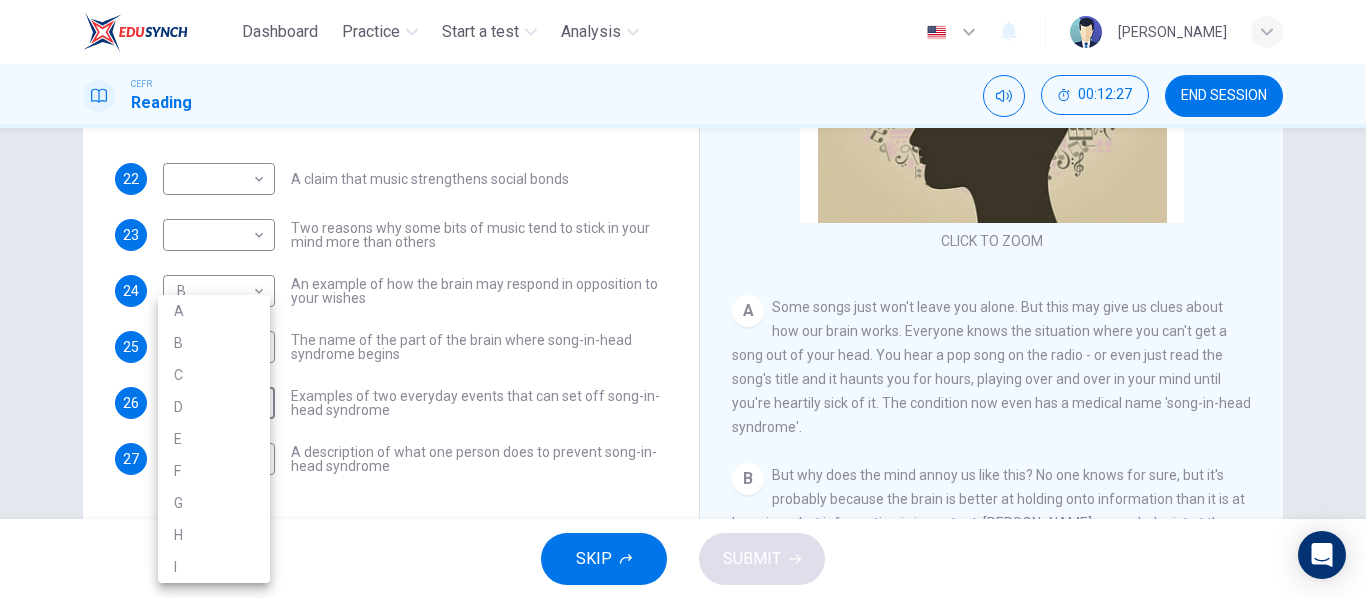 click on "A" at bounding box center (214, 311) 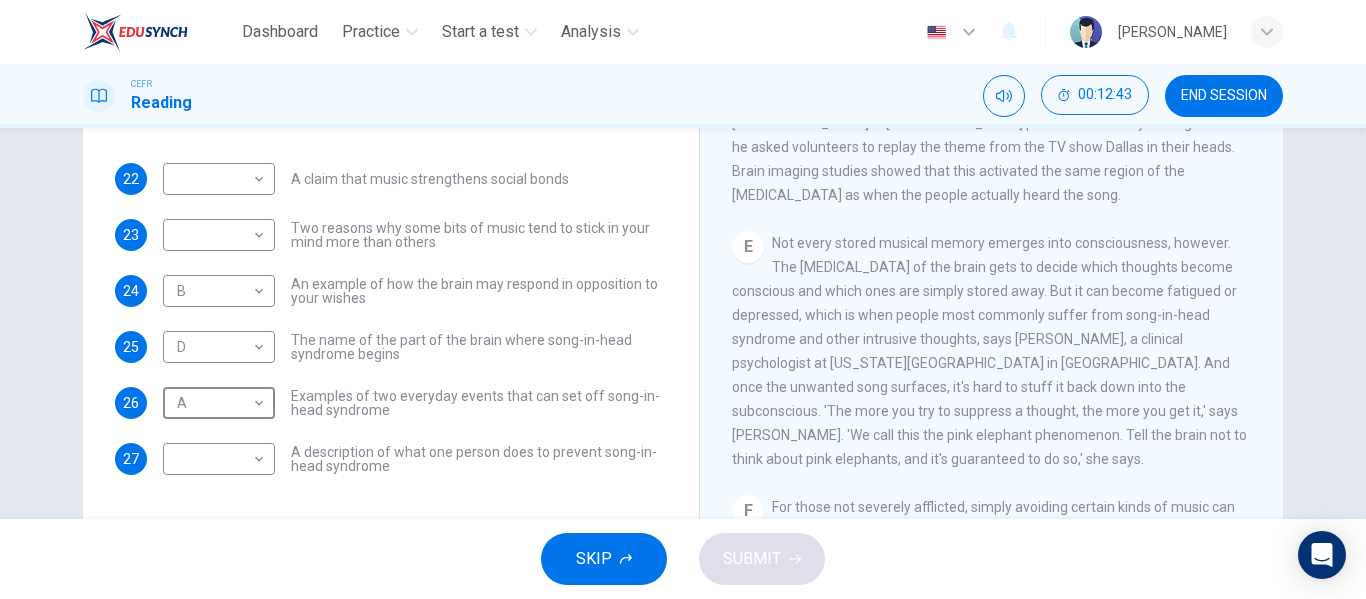 scroll, scrollTop: 810, scrollLeft: 0, axis: vertical 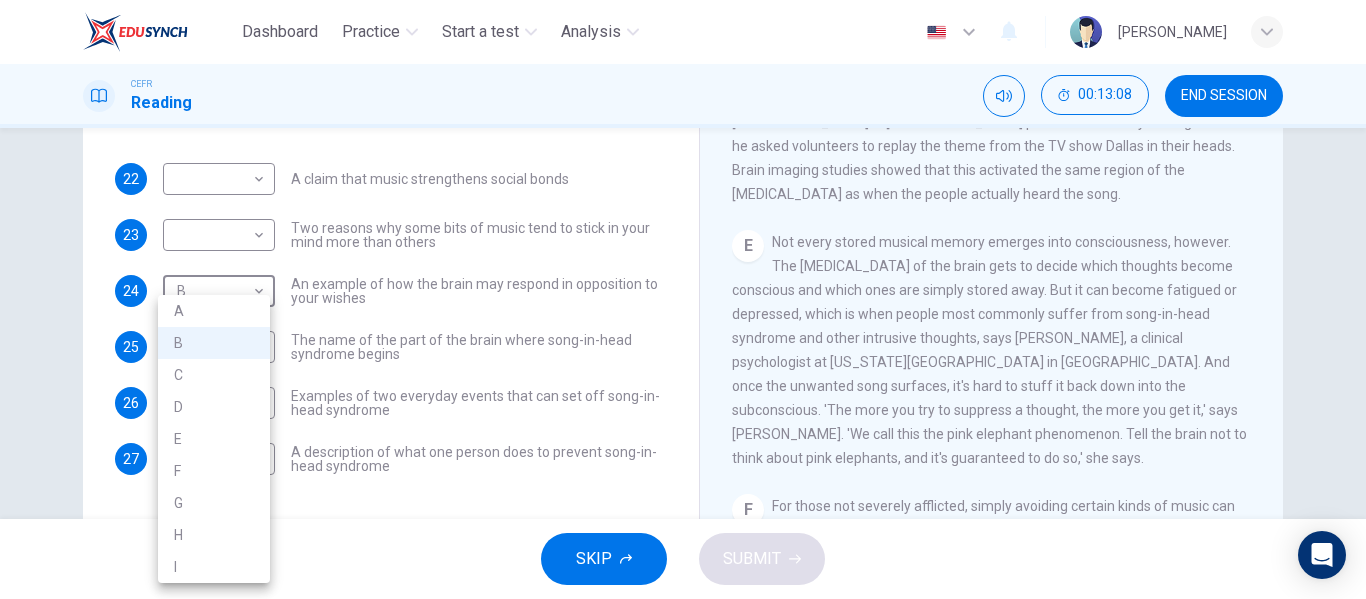 click on "E" at bounding box center [214, 439] 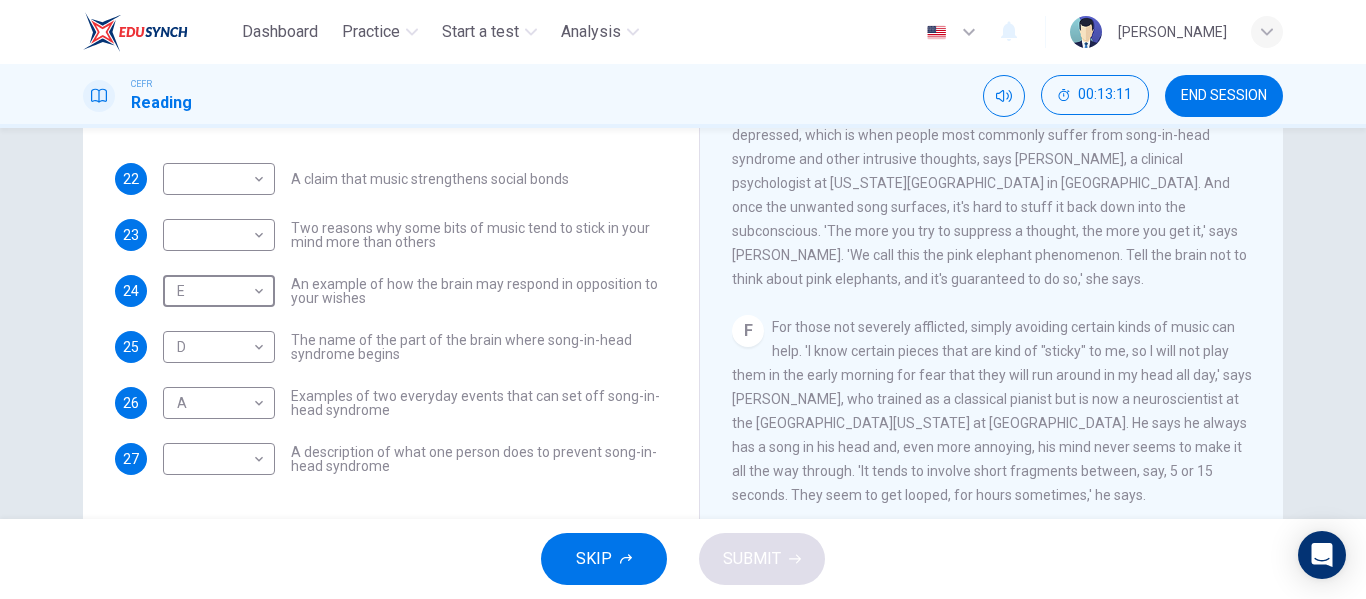 scroll, scrollTop: 990, scrollLeft: 0, axis: vertical 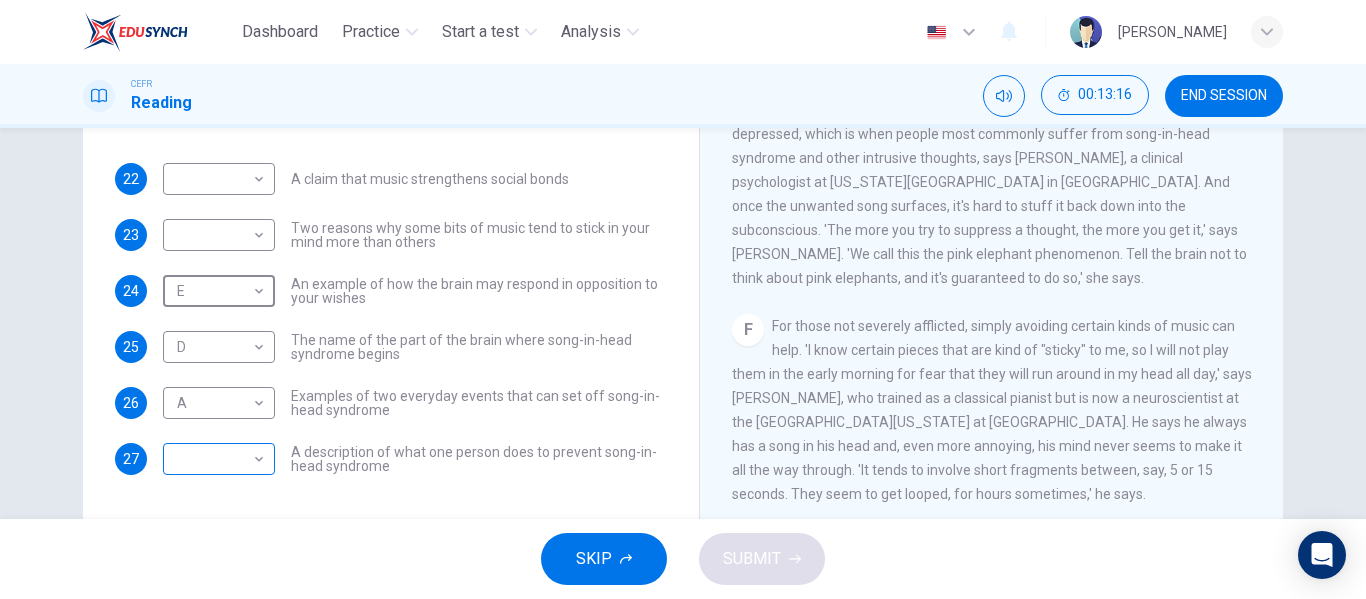 click on "Dashboard Practice Start a test Analysis English en ​ NADIA ZAHIRAH BINTI ZAHARUDDIN CEFR Reading 00:13:16 END SESSION Questions 22 - 27 The Reading Passage has nine paragraphs labelled  A-l .
Which paragraph contains the following information?
Write the correct letter  A-l  in the boxes below.
NB  You may use any letter  more than once. 22 ​ ​ A claim that music strengthens social bonds 23 ​ ​ Two reasons why some bits of music tend to stick in your mind more than others 24 E E ​ An example of how the brain may respond in opposition to your wishes 25 D D ​ The name of the part of the brain where song-in-head syndrome begins 26 A A ​ Examples of two everyday events that can set off song-in-head syndrome 27 ​ ​ A description of what one person does to prevent song-in-head syndrome A Song on the Brain CLICK TO ZOOM Click to Zoom A B C D E F G H I SKIP SUBMIT EduSynch - Online Language Proficiency Testing
Dashboard Practice Start a test Analysis Notifications © Copyright  2025" at bounding box center (683, 299) 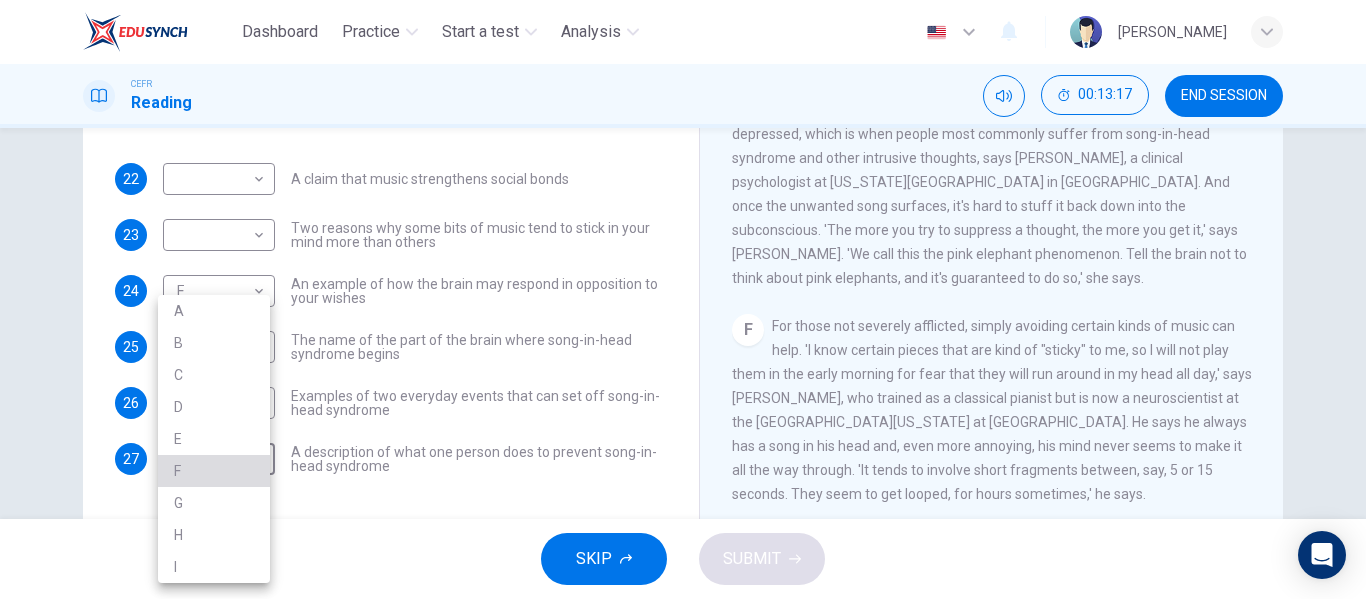 click on "F" at bounding box center [214, 471] 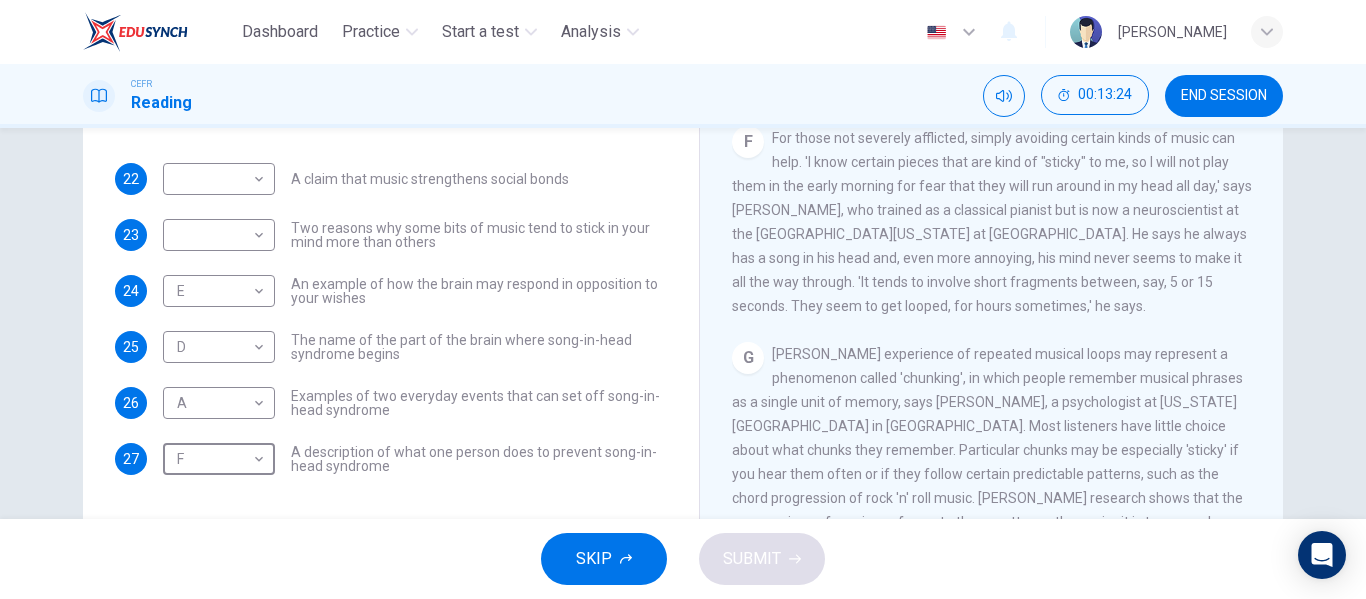 scroll, scrollTop: 1179, scrollLeft: 0, axis: vertical 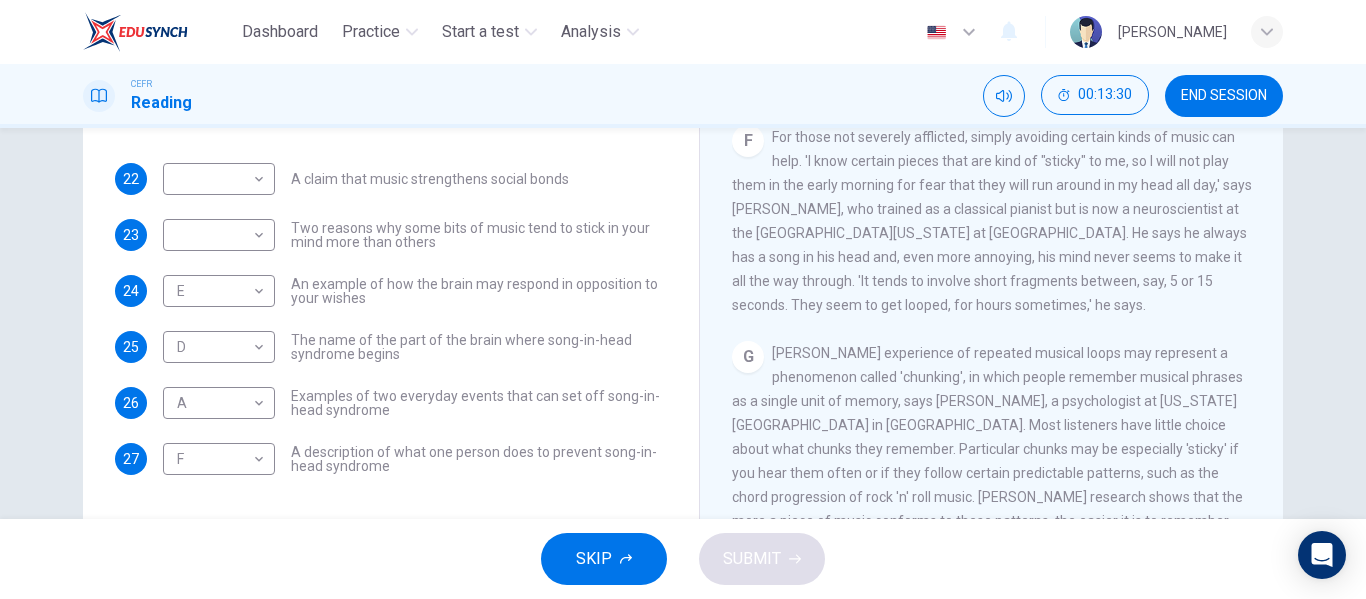 click on "For those not severely afflicted, simply avoiding certain kinds of music can help. 'I know certain pieces that are kind of "sticky" to me, so I will not play them in the early morning for fear that they will run around in my head all day,' says Steven Brown, who trained as a classical pianist but is now a neuroscientist at the University of Texas Health Science Center at San Antonio. He says he always has a song in his head and, even more annoying, his mind never seems to make it all the way through. 'It tends to involve short fragments between, say, 5 or 15 seconds. They seem to get looped, for hours sometimes,' he says." at bounding box center (992, 221) 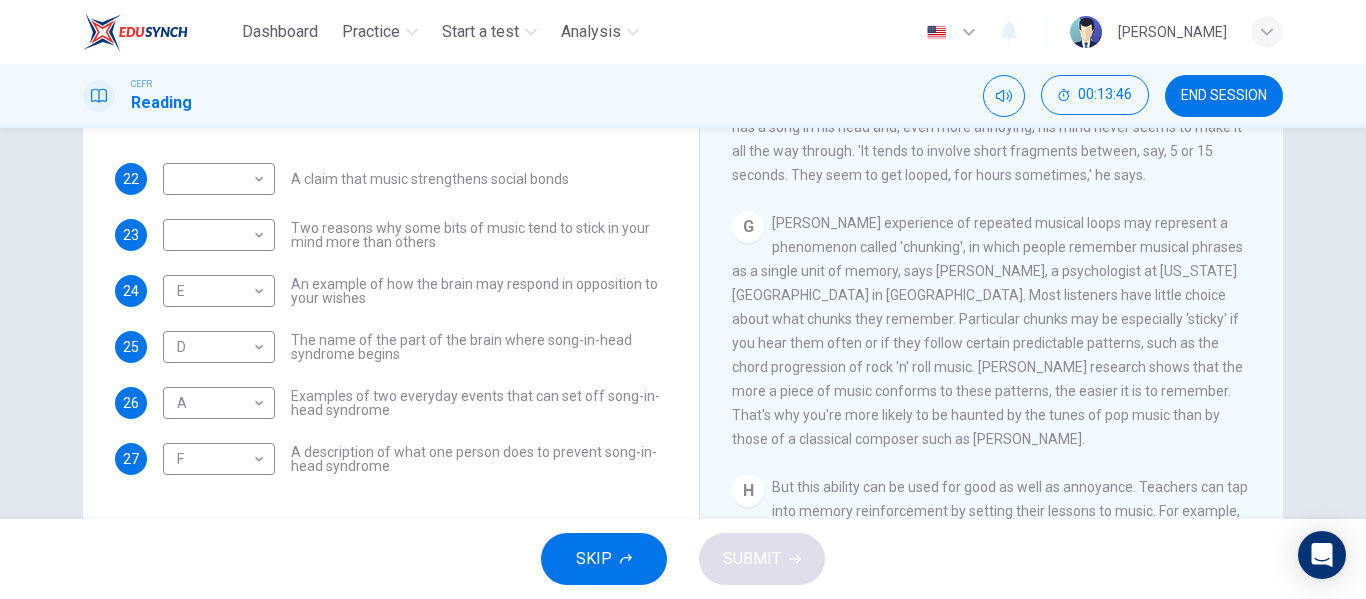 scroll, scrollTop: 1310, scrollLeft: 0, axis: vertical 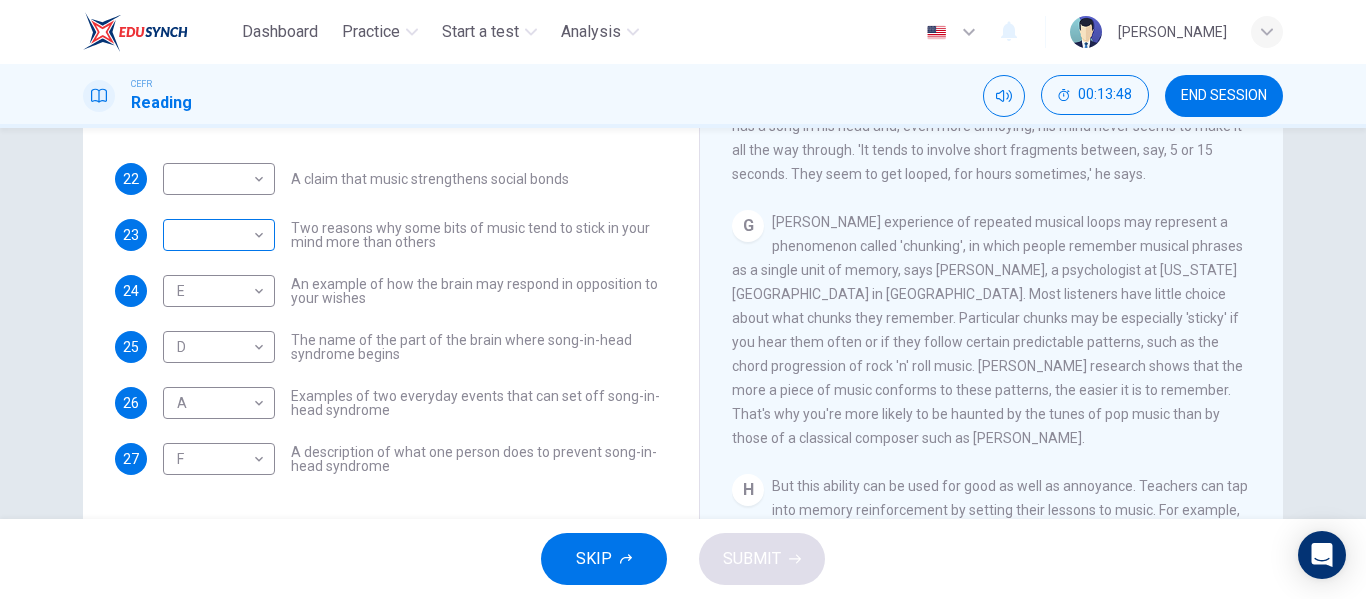 click on "Dashboard Practice Start a test Analysis English en ​ NADIA ZAHIRAH BINTI ZAHARUDDIN CEFR Reading 00:13:48 END SESSION Questions 22 - 27 The Reading Passage has nine paragraphs labelled  A-l .
Which paragraph contains the following information?
Write the correct letter  A-l  in the boxes below.
NB  You may use any letter  more than once. 22 ​ ​ A claim that music strengthens social bonds 23 ​ ​ Two reasons why some bits of music tend to stick in your mind more than others 24 E E ​ An example of how the brain may respond in opposition to your wishes 25 D D ​ The name of the part of the brain where song-in-head syndrome begins 26 A A ​ Examples of two everyday events that can set off song-in-head syndrome 27 F F ​ A description of what one person does to prevent song-in-head syndrome A Song on the Brain CLICK TO ZOOM Click to Zoom A B C D E F G H I SKIP SUBMIT EduSynch - Online Language Proficiency Testing
Dashboard Practice Start a test Analysis Notifications © Copyright  2025" at bounding box center [683, 299] 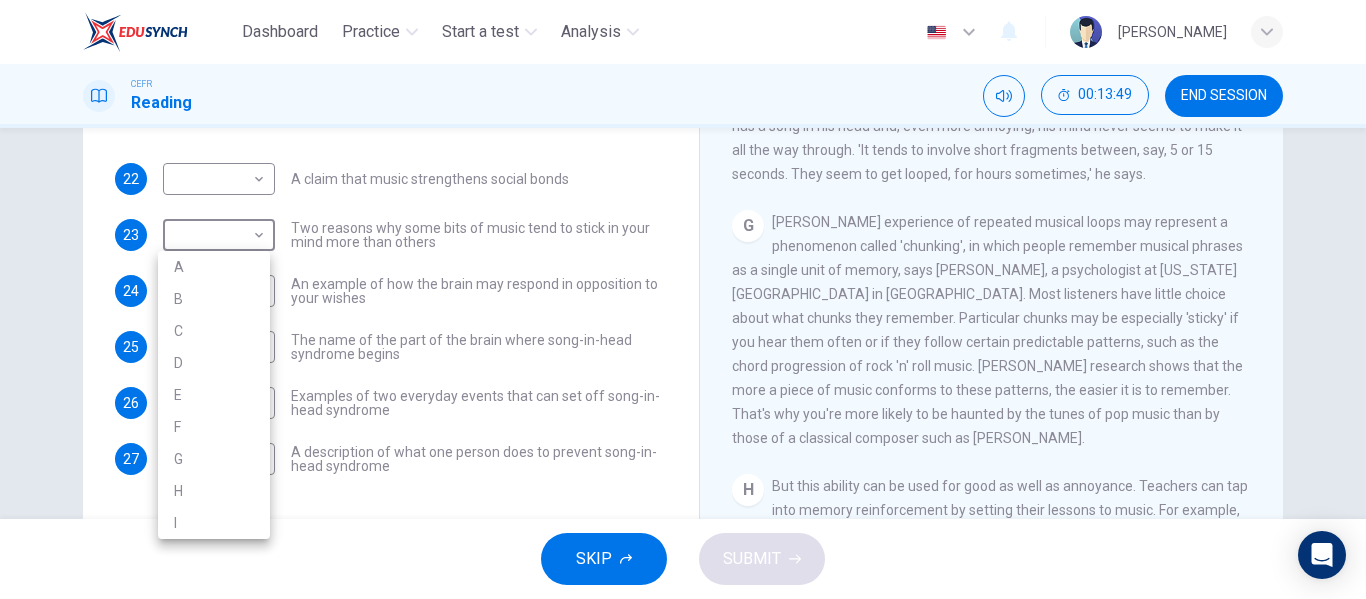 click on "G" at bounding box center (214, 459) 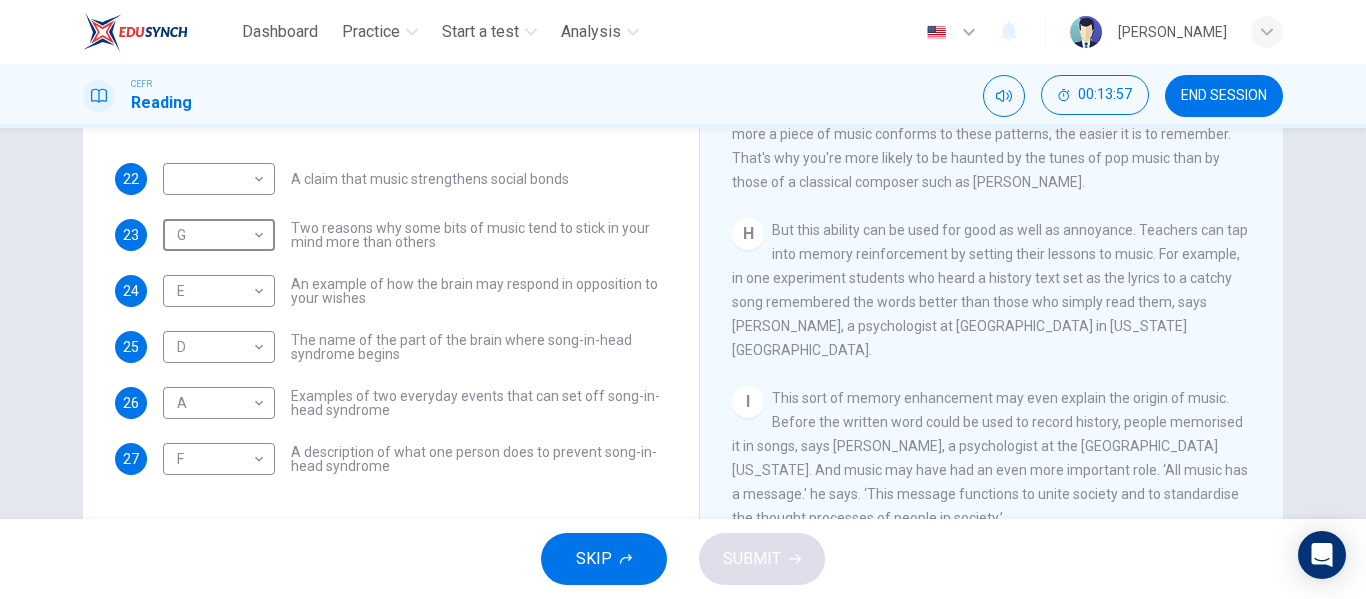 scroll, scrollTop: 1605, scrollLeft: 0, axis: vertical 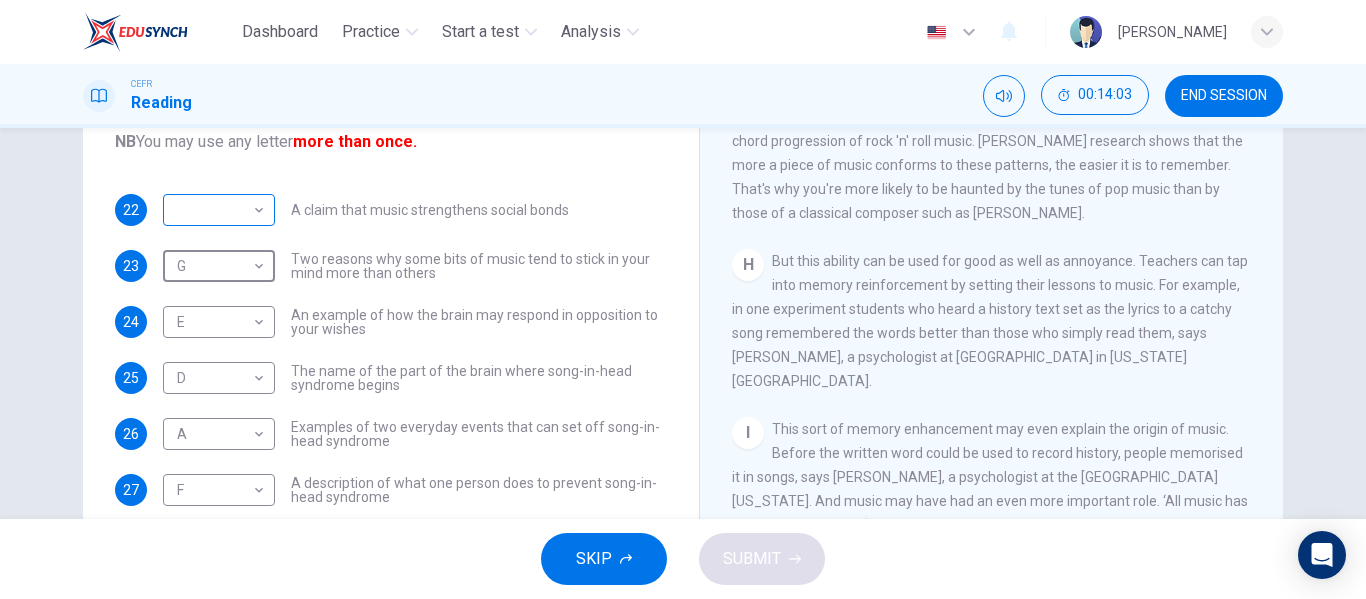 click on "Dashboard Practice Start a test Analysis English en ​ NADIA ZAHIRAH BINTI ZAHARUDDIN CEFR Reading 00:14:03 END SESSION Questions 22 - 27 The Reading Passage has nine paragraphs labelled  A-l .
Which paragraph contains the following information?
Write the correct letter  A-l  in the boxes below.
NB  You may use any letter  more than once. 22 ​ ​ A claim that music strengthens social bonds 23 G G ​ Two reasons why some bits of music tend to stick in your mind more than others 24 E E ​ An example of how the brain may respond in opposition to your wishes 25 D D ​ The name of the part of the brain where song-in-head syndrome begins 26 A A ​ Examples of two everyday events that can set off song-in-head syndrome 27 F F ​ A description of what one person does to prevent song-in-head syndrome A Song on the Brain CLICK TO ZOOM Click to Zoom A B C D E F G H I SKIP SUBMIT EduSynch - Online Language Proficiency Testing
Dashboard Practice Start a test Analysis Notifications © Copyright  2025" at bounding box center (683, 299) 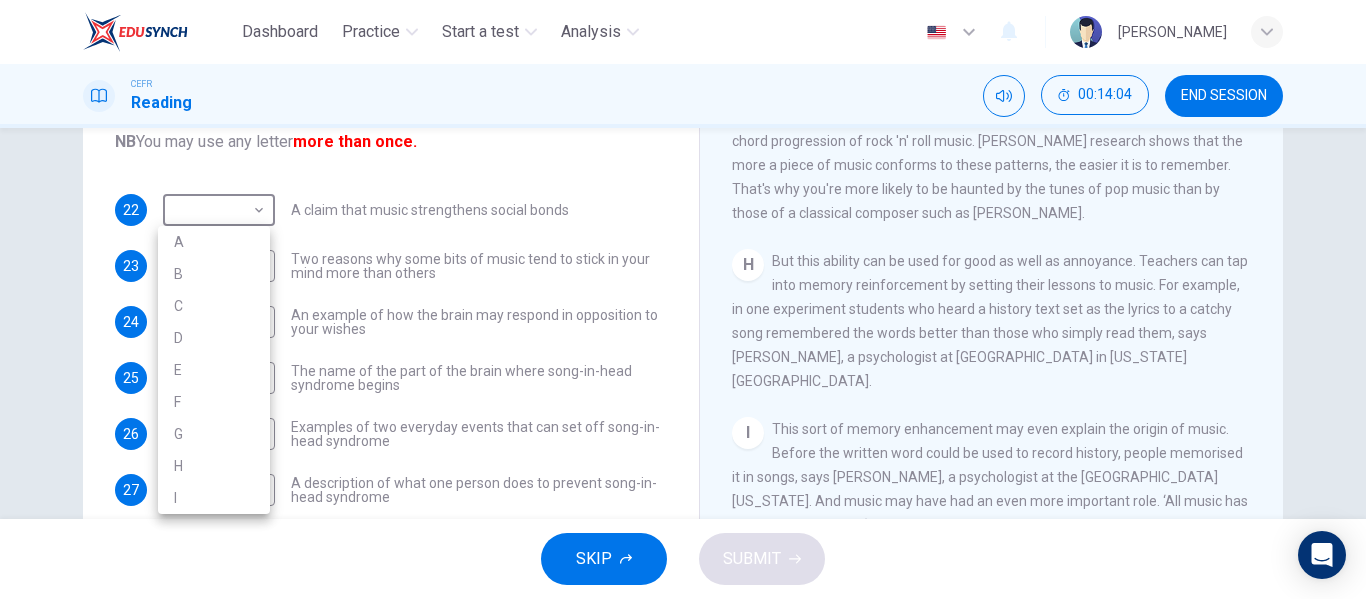 click on "I" at bounding box center (214, 498) 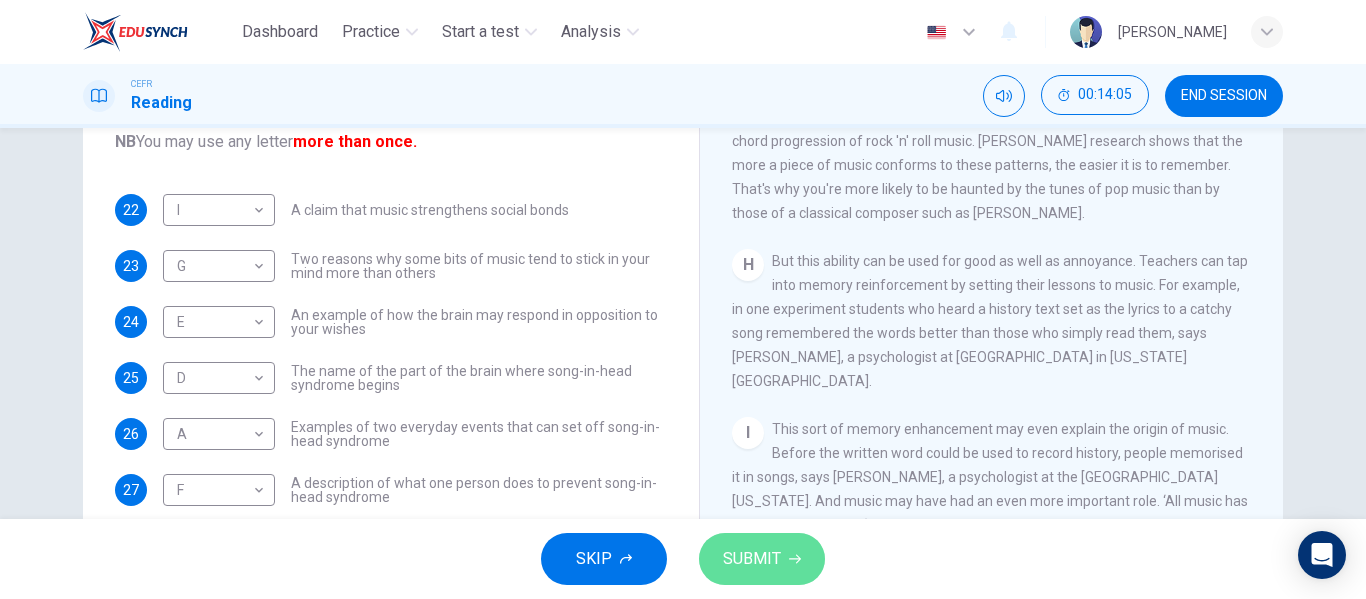 click on "SUBMIT" at bounding box center [752, 559] 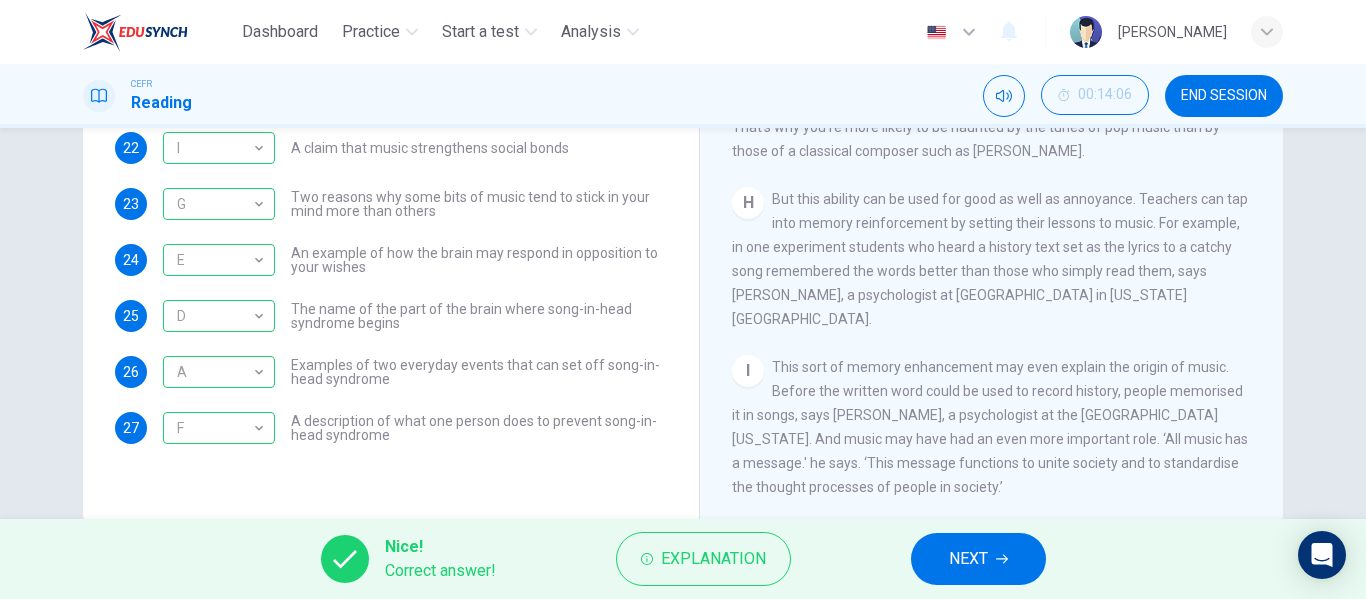 scroll, scrollTop: 328, scrollLeft: 0, axis: vertical 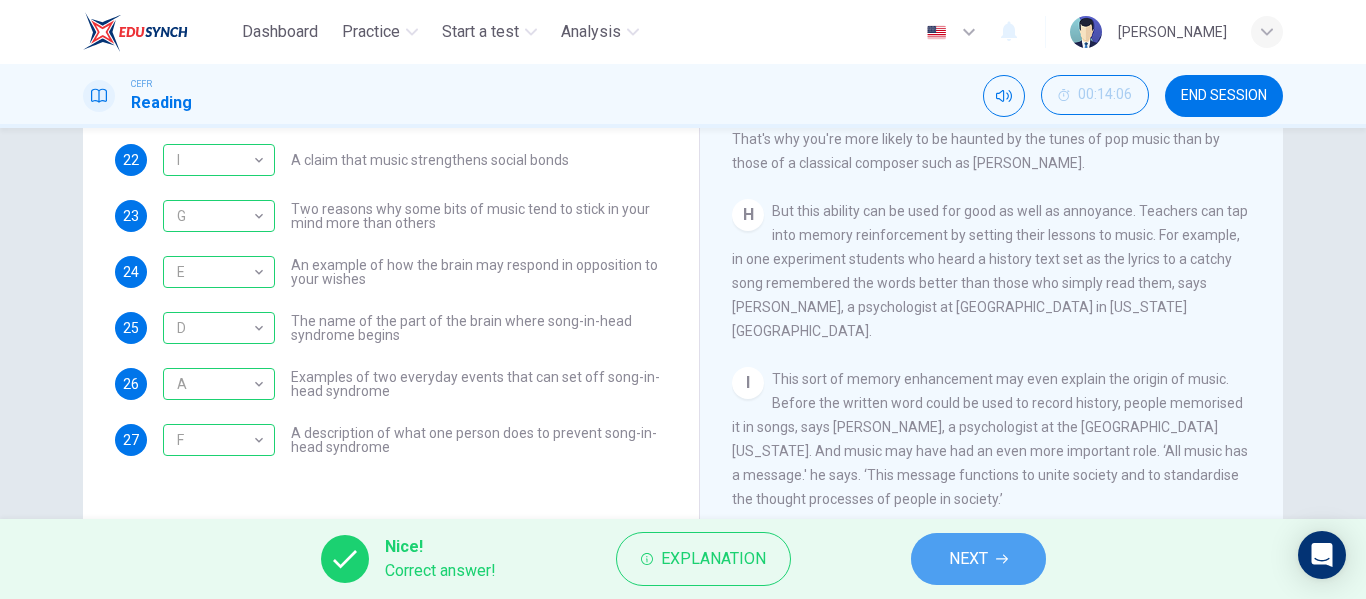 click on "NEXT" at bounding box center [968, 559] 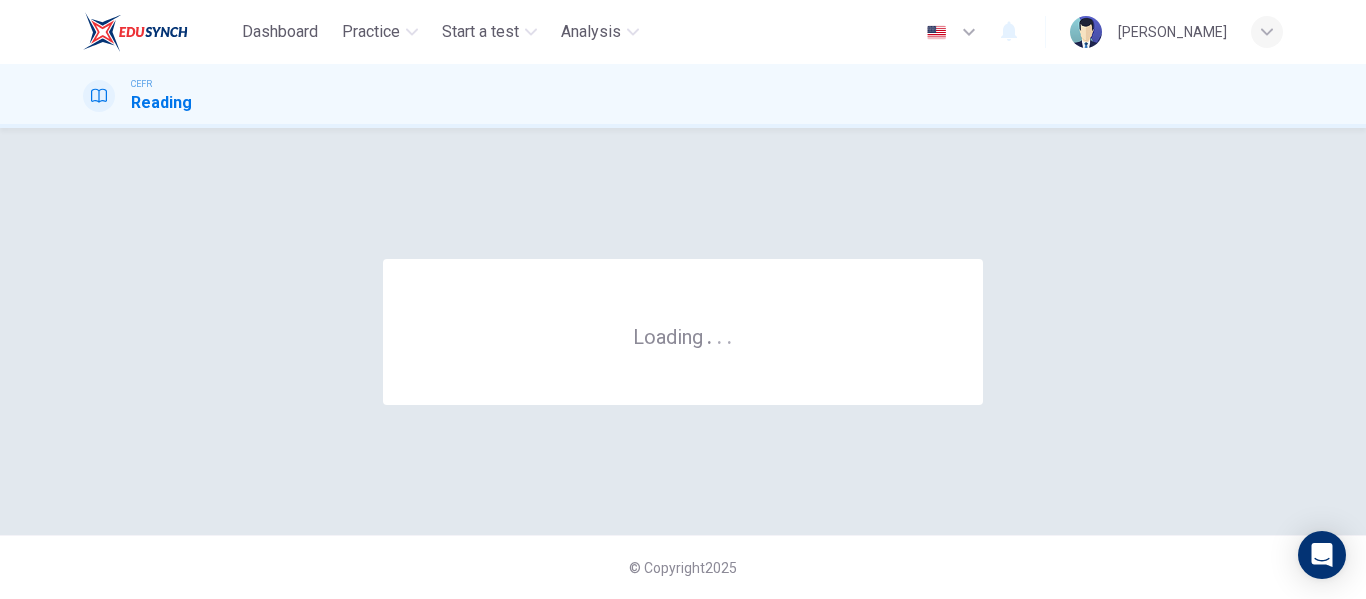 scroll, scrollTop: 0, scrollLeft: 0, axis: both 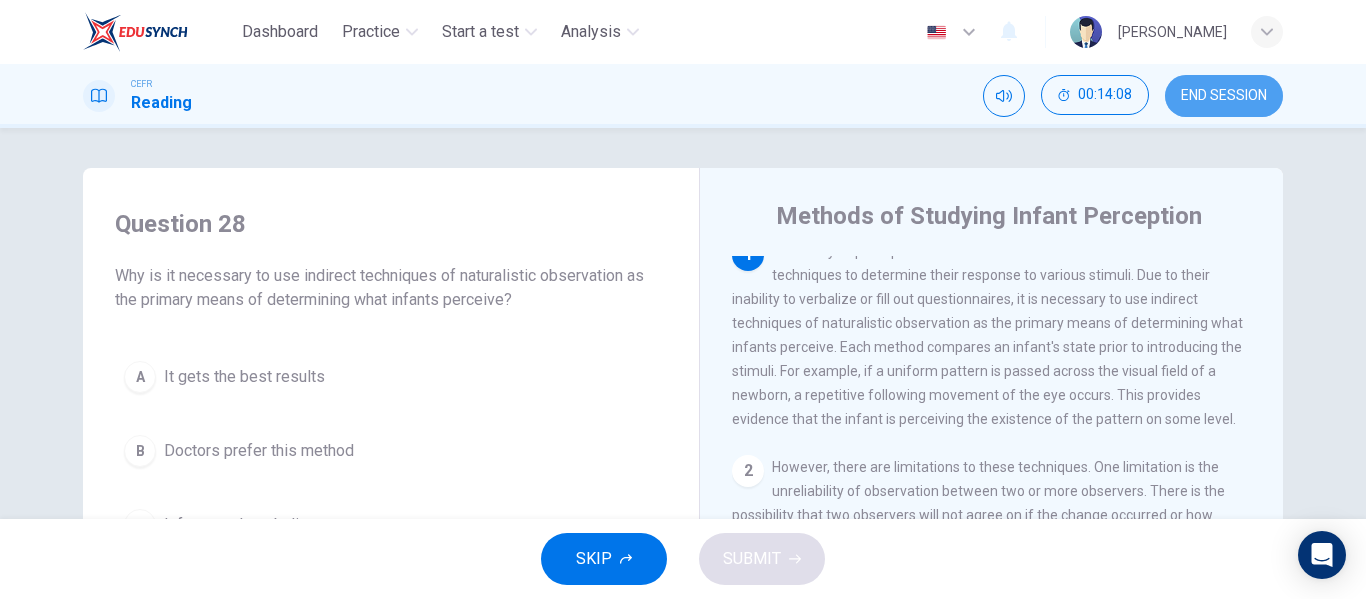 click on "END SESSION" at bounding box center (1224, 96) 